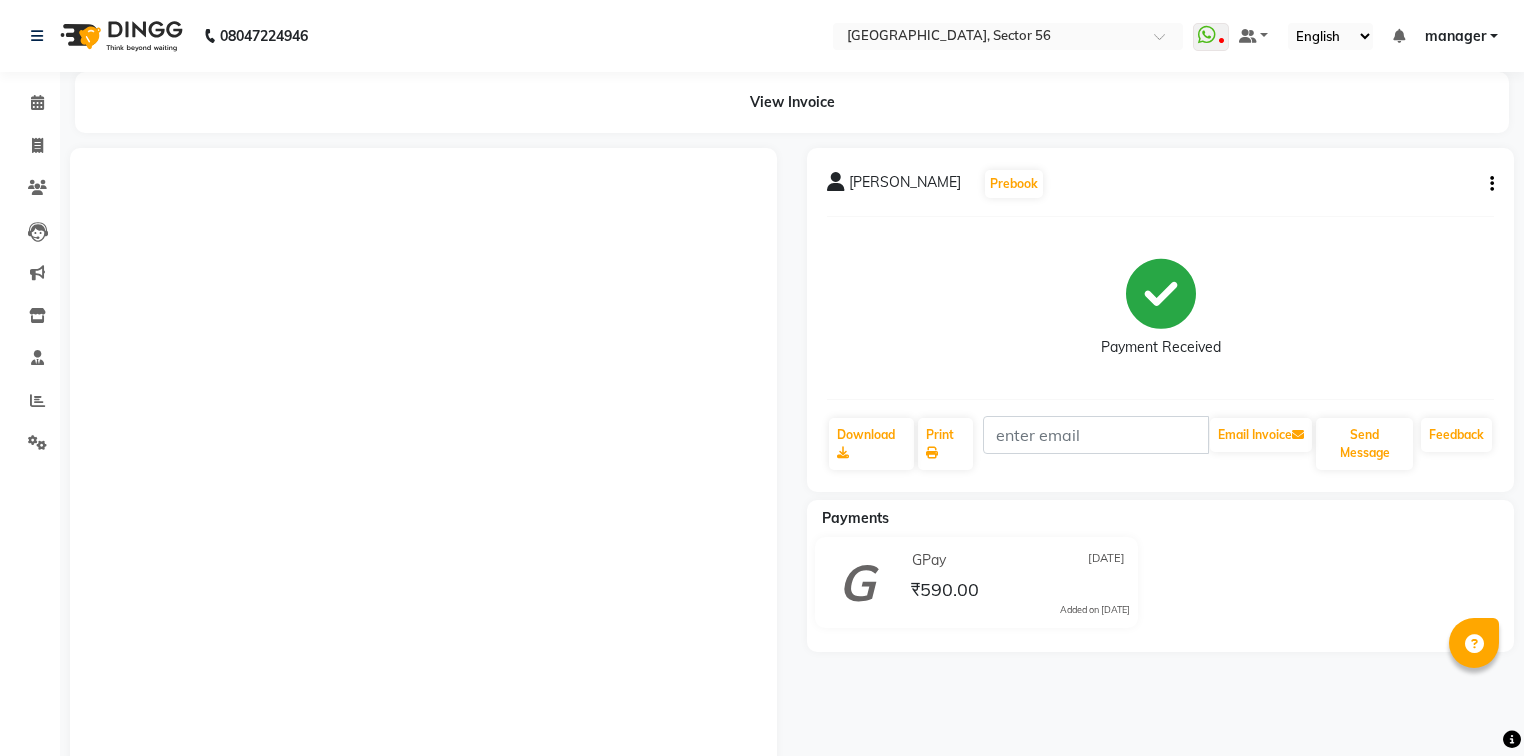 scroll, scrollTop: 0, scrollLeft: 0, axis: both 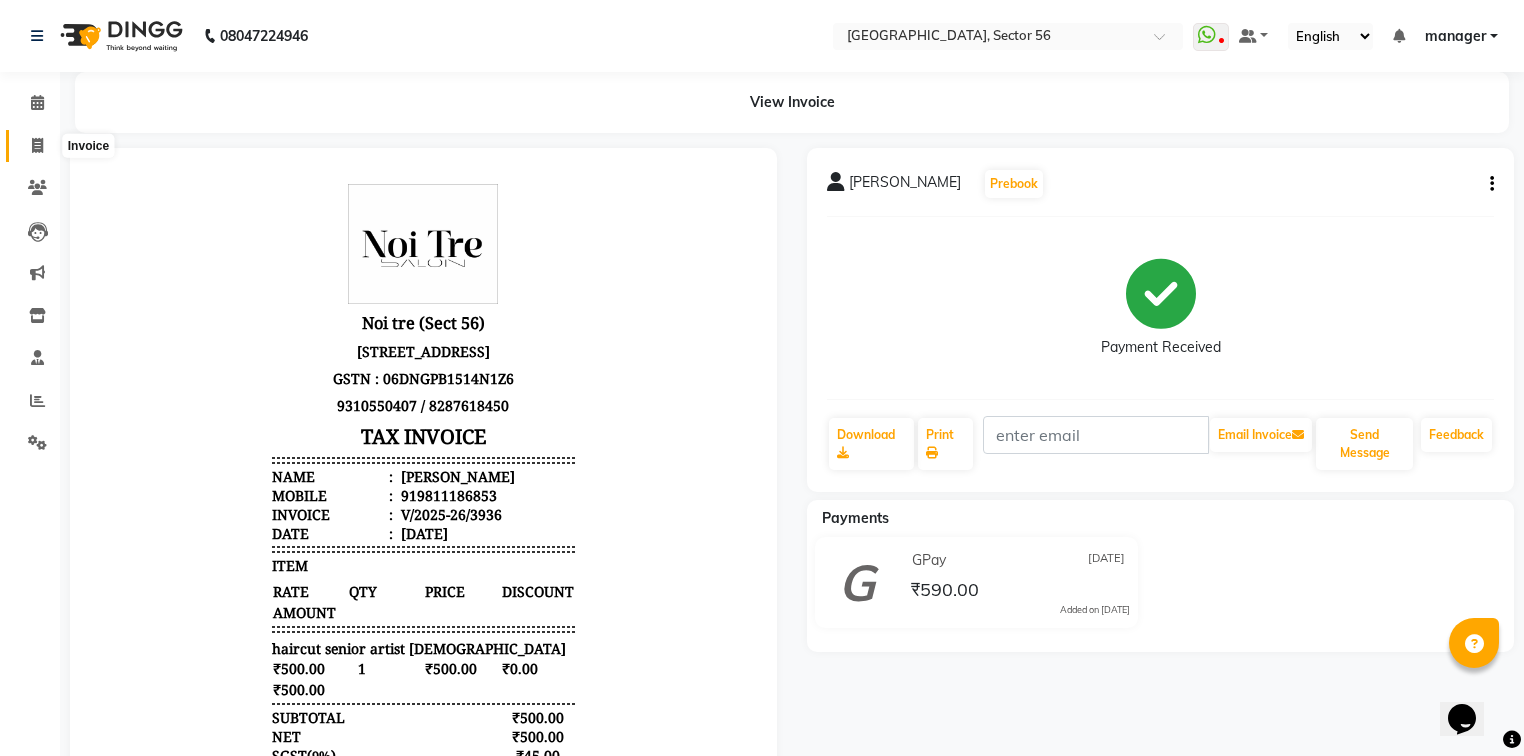 click 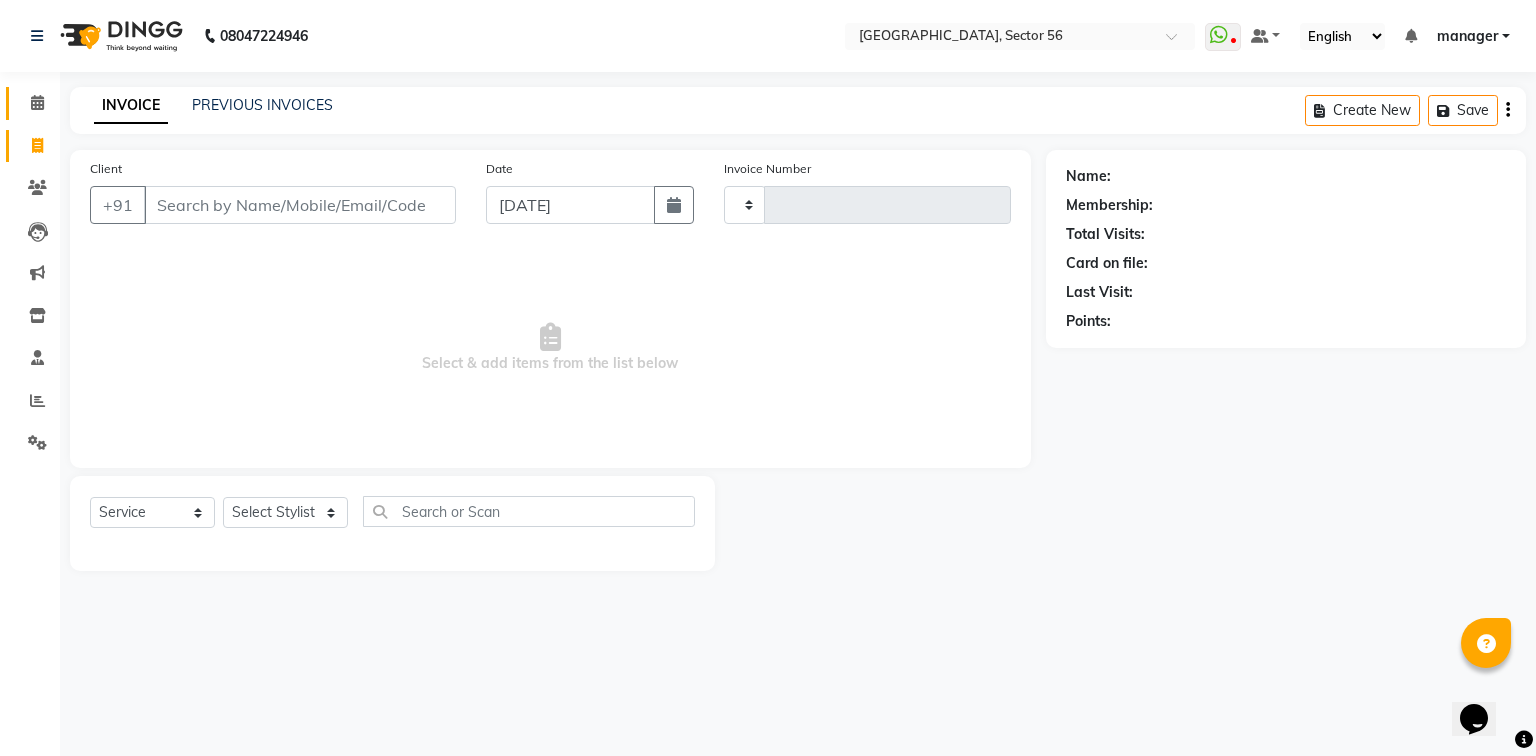 type on "3937" 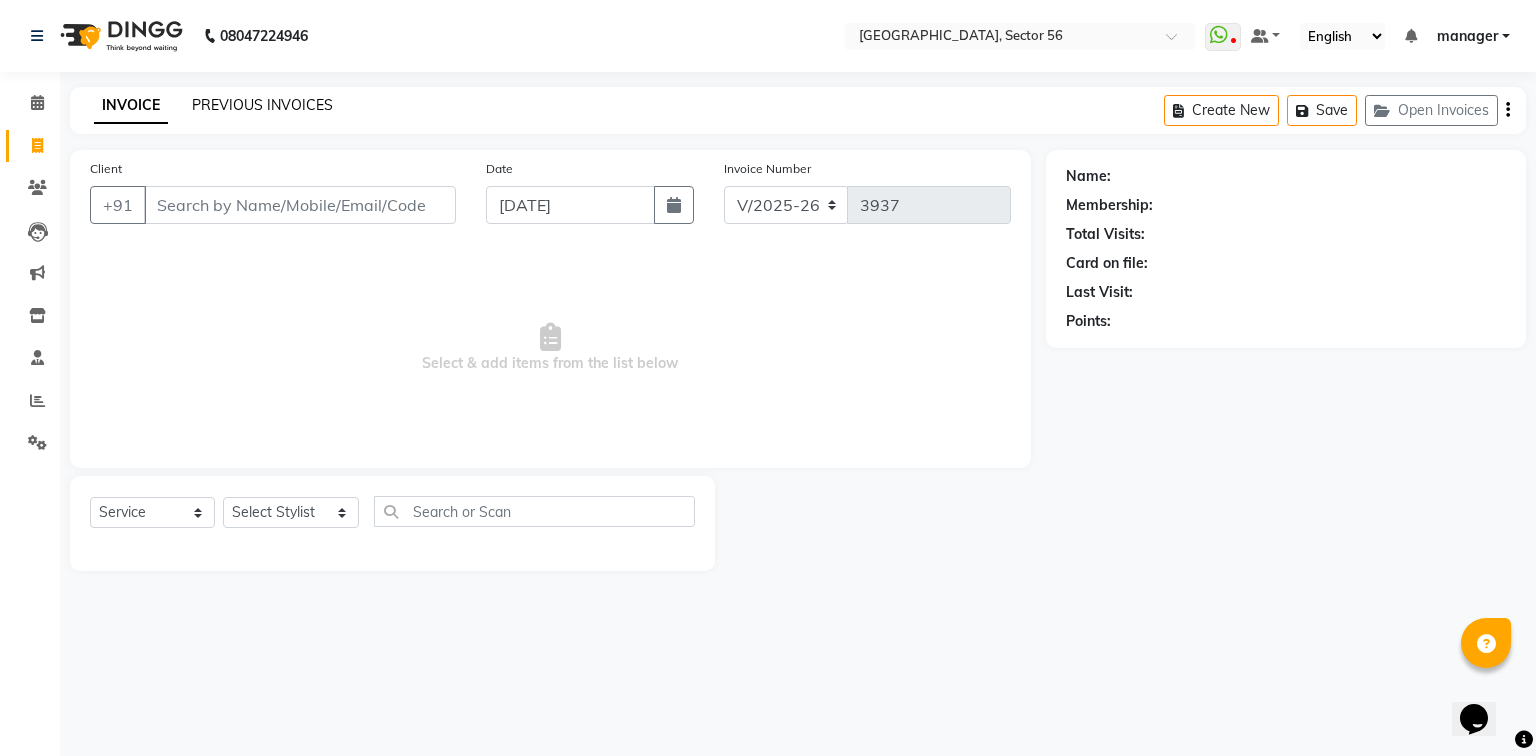 click on "PREVIOUS INVOICES" 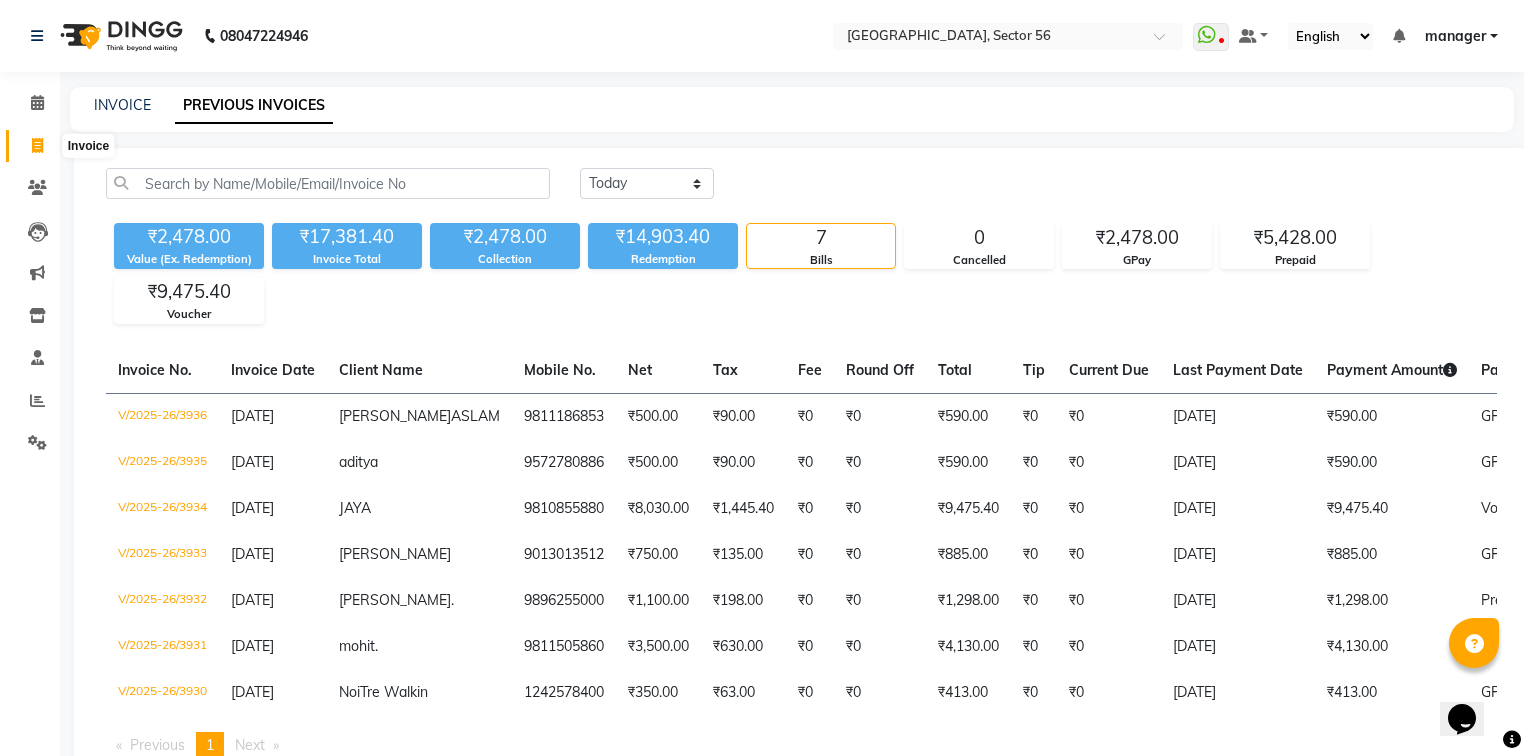click 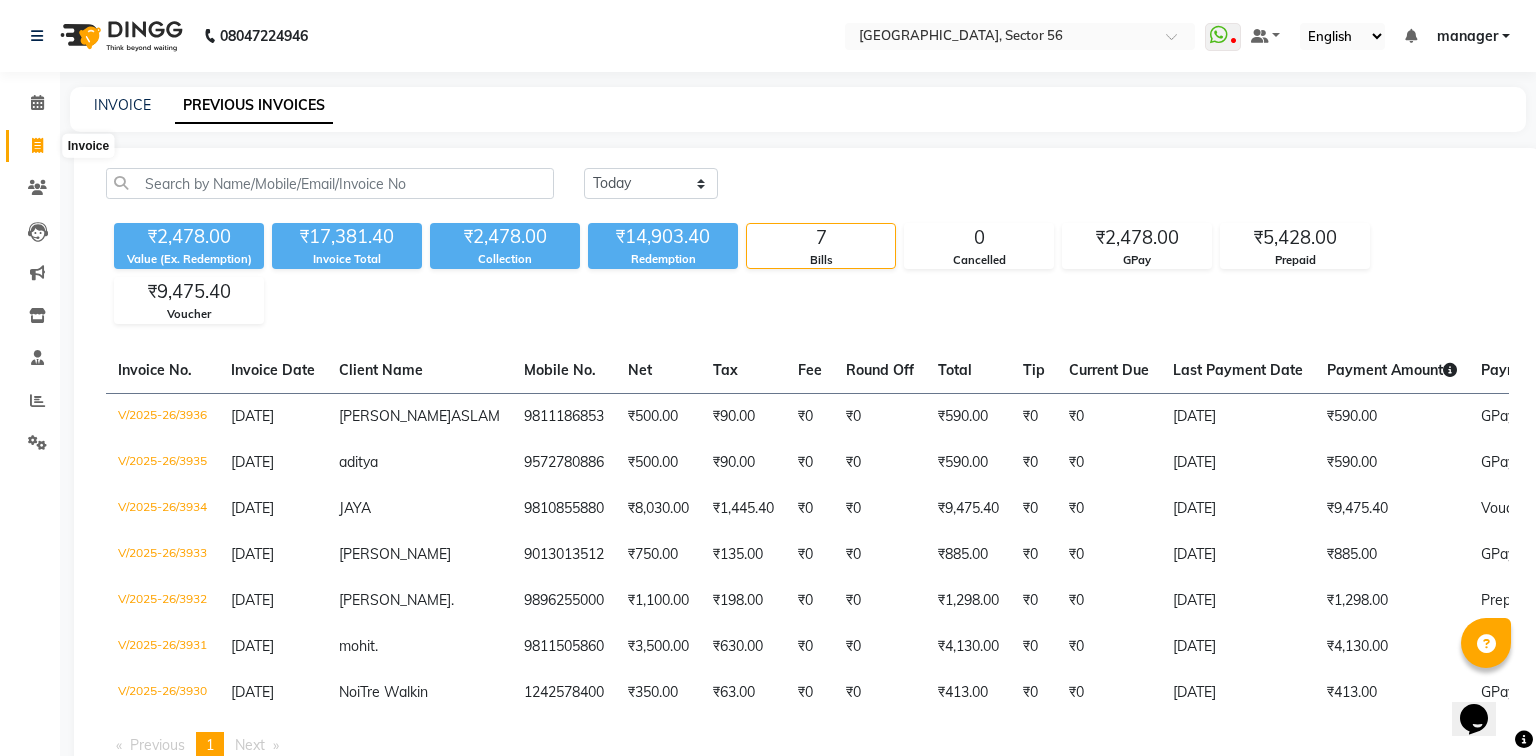 select on "service" 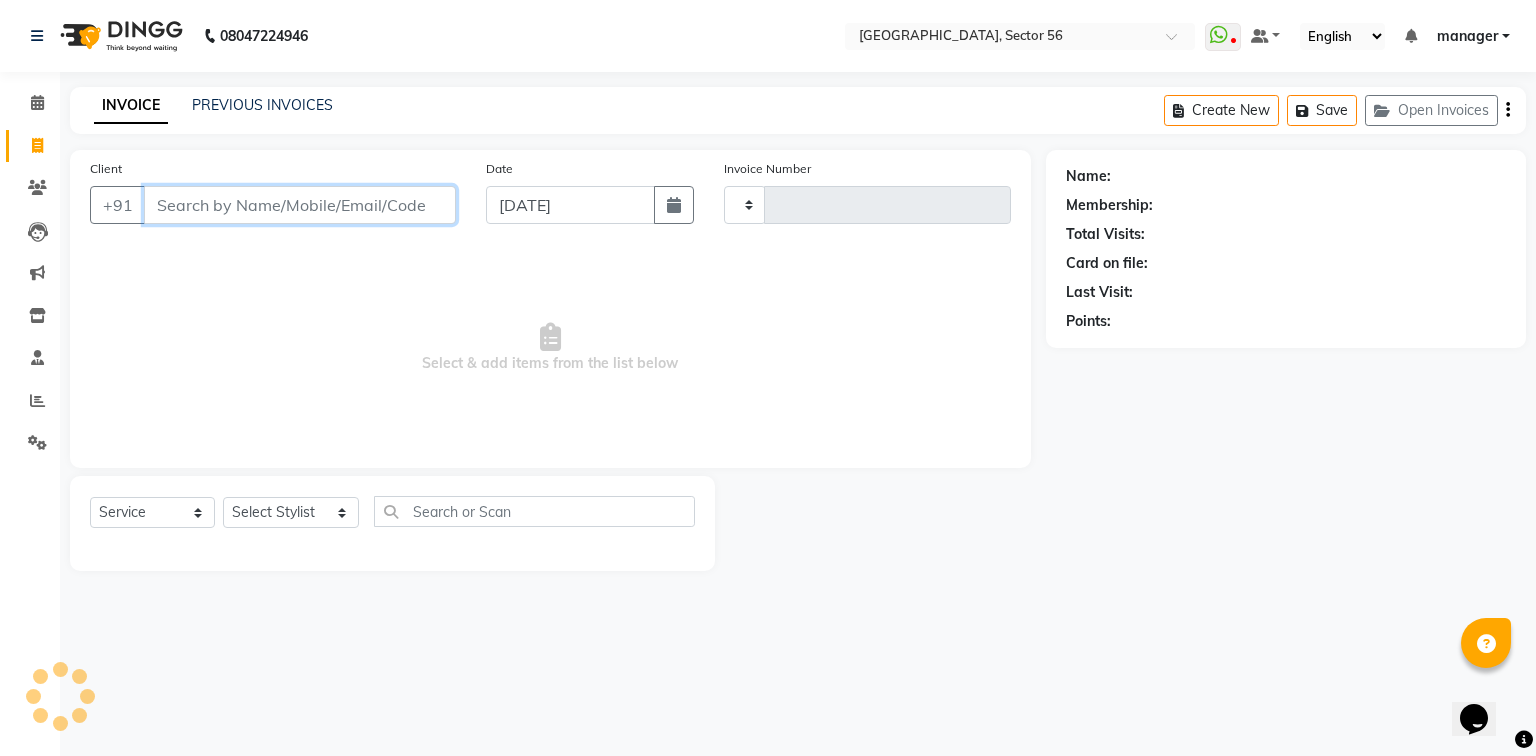type on "3937" 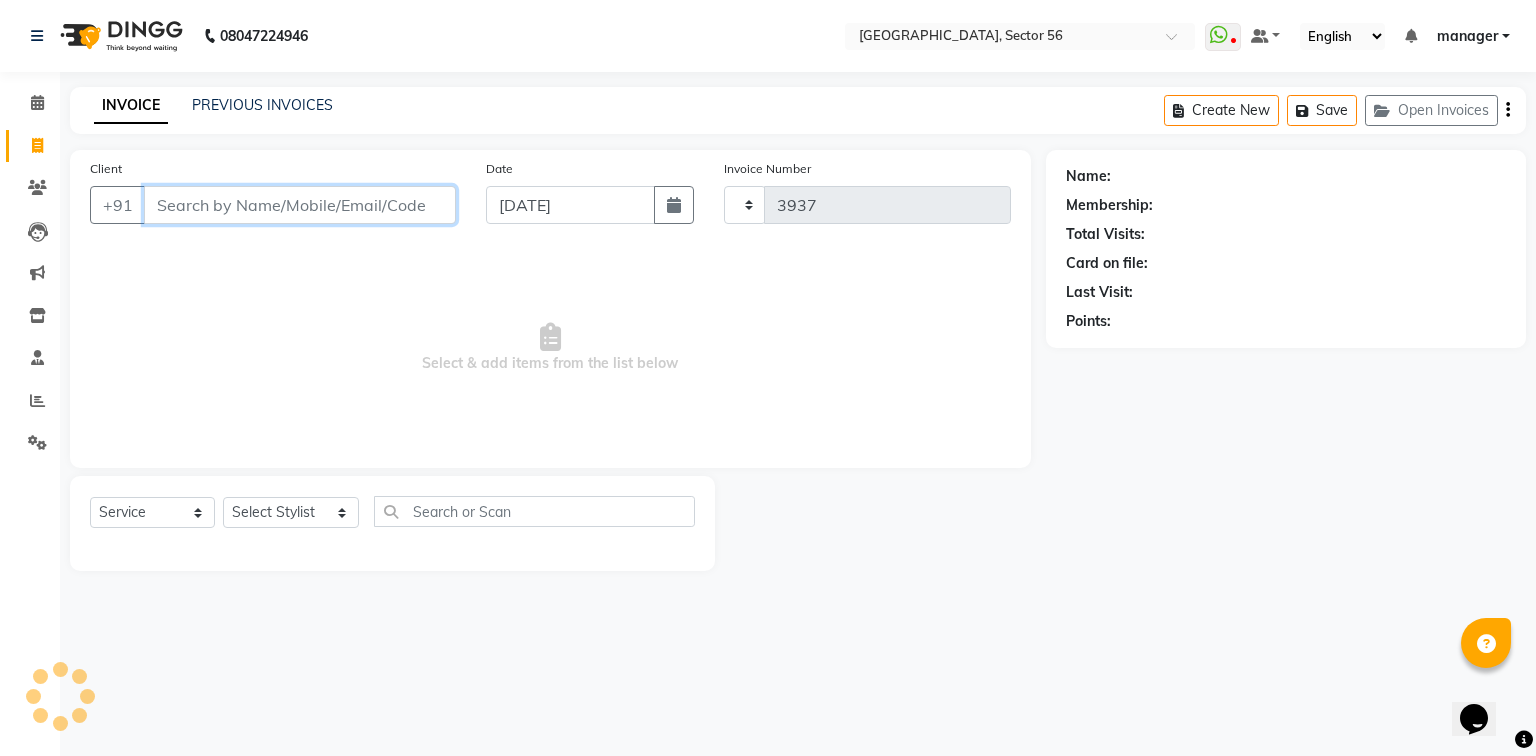 select on "5557" 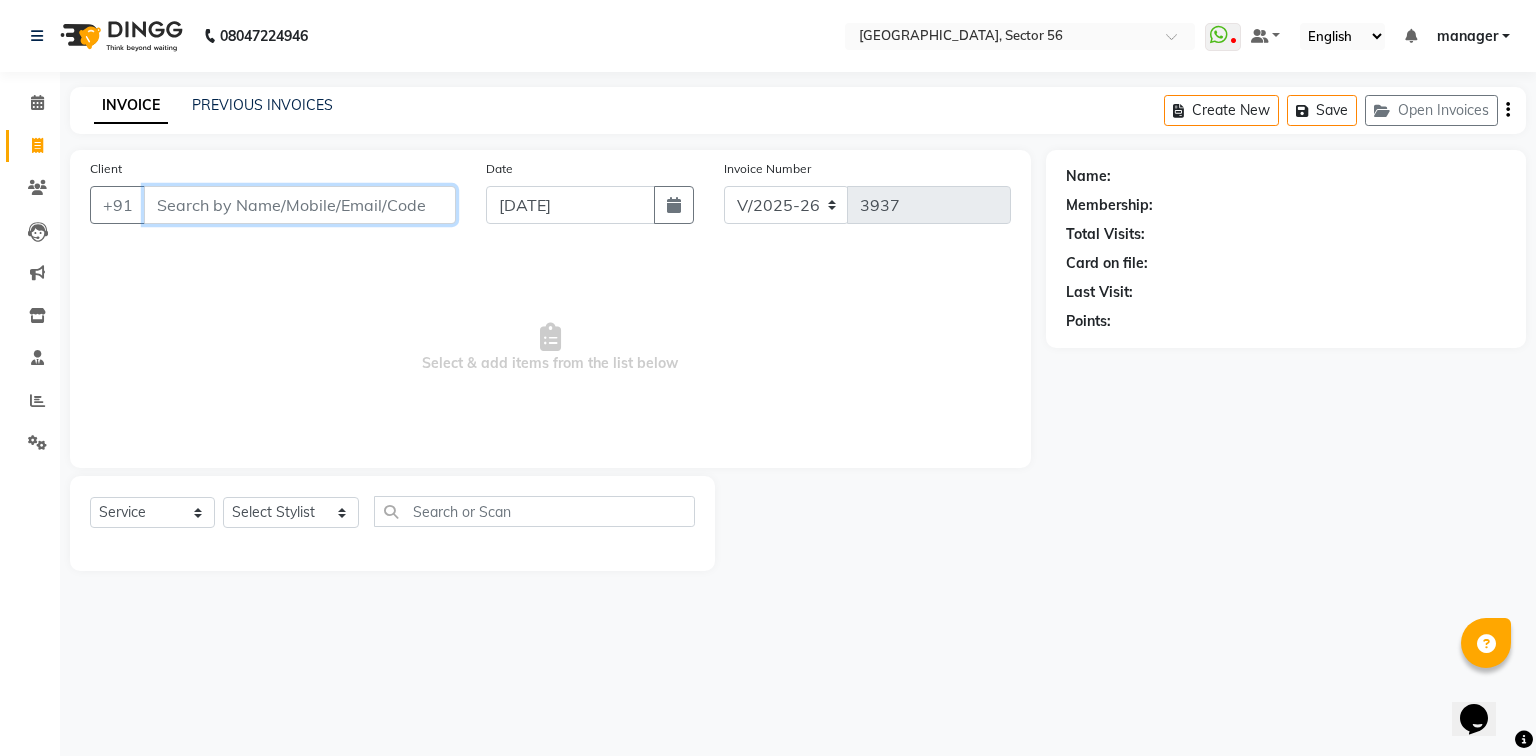 click on "Client" at bounding box center (300, 205) 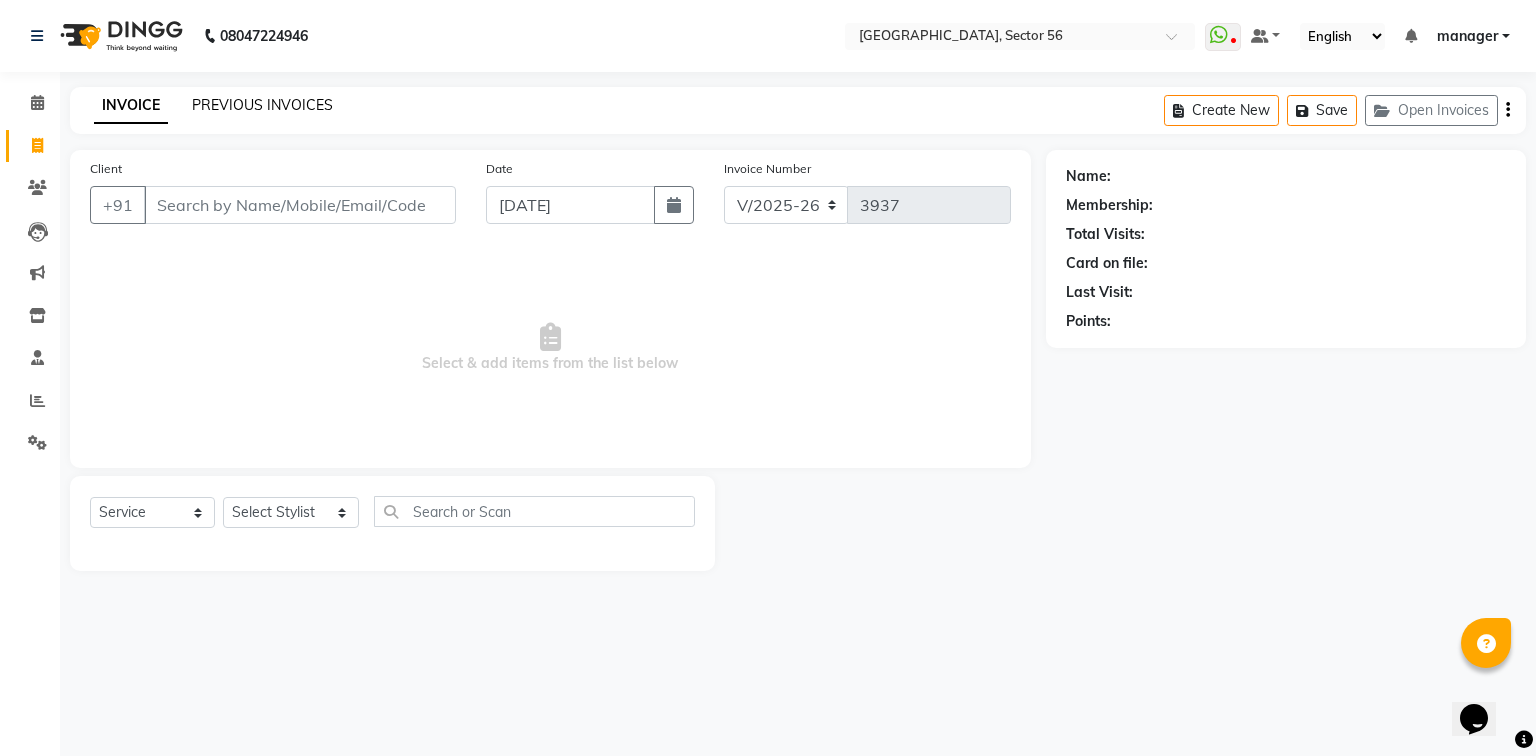 click on "PREVIOUS INVOICES" 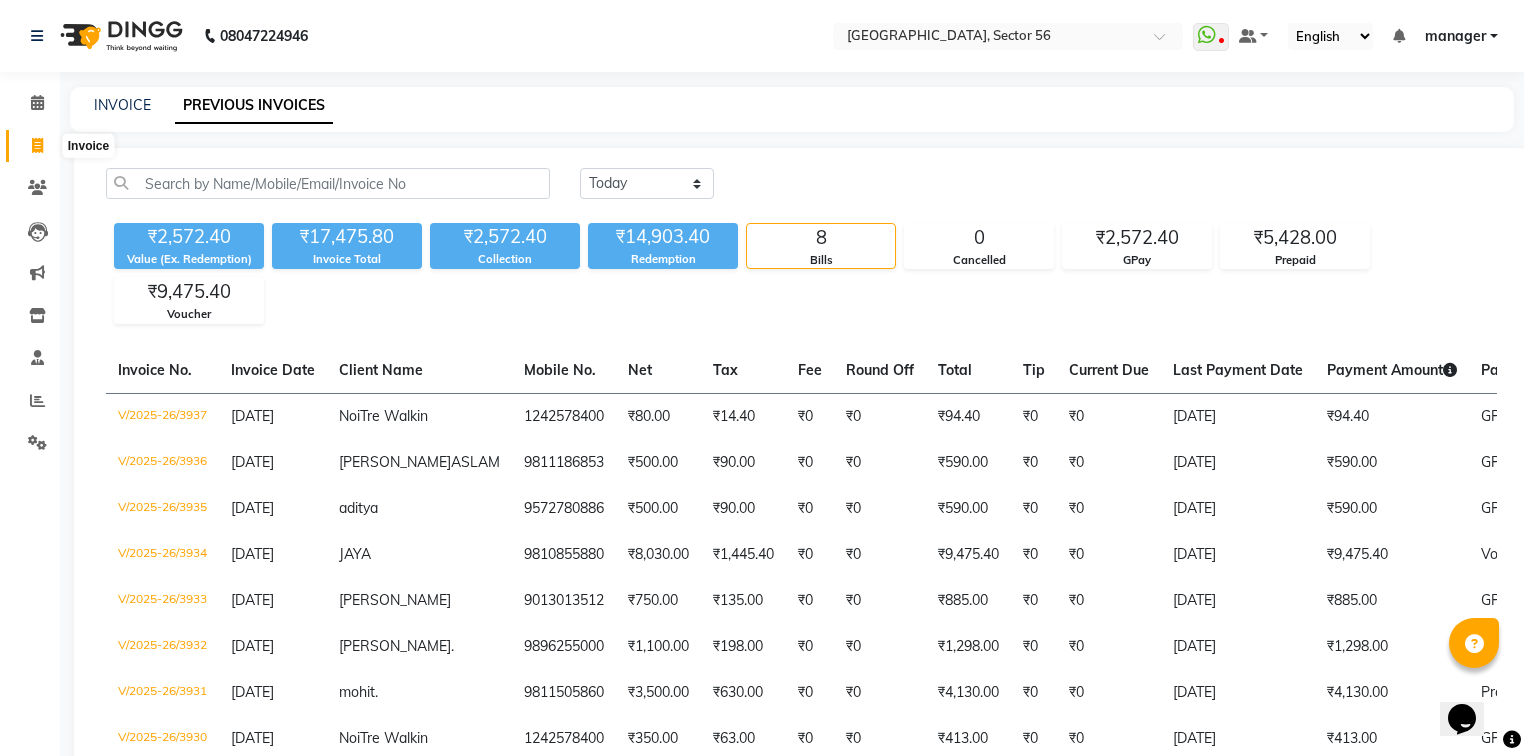click 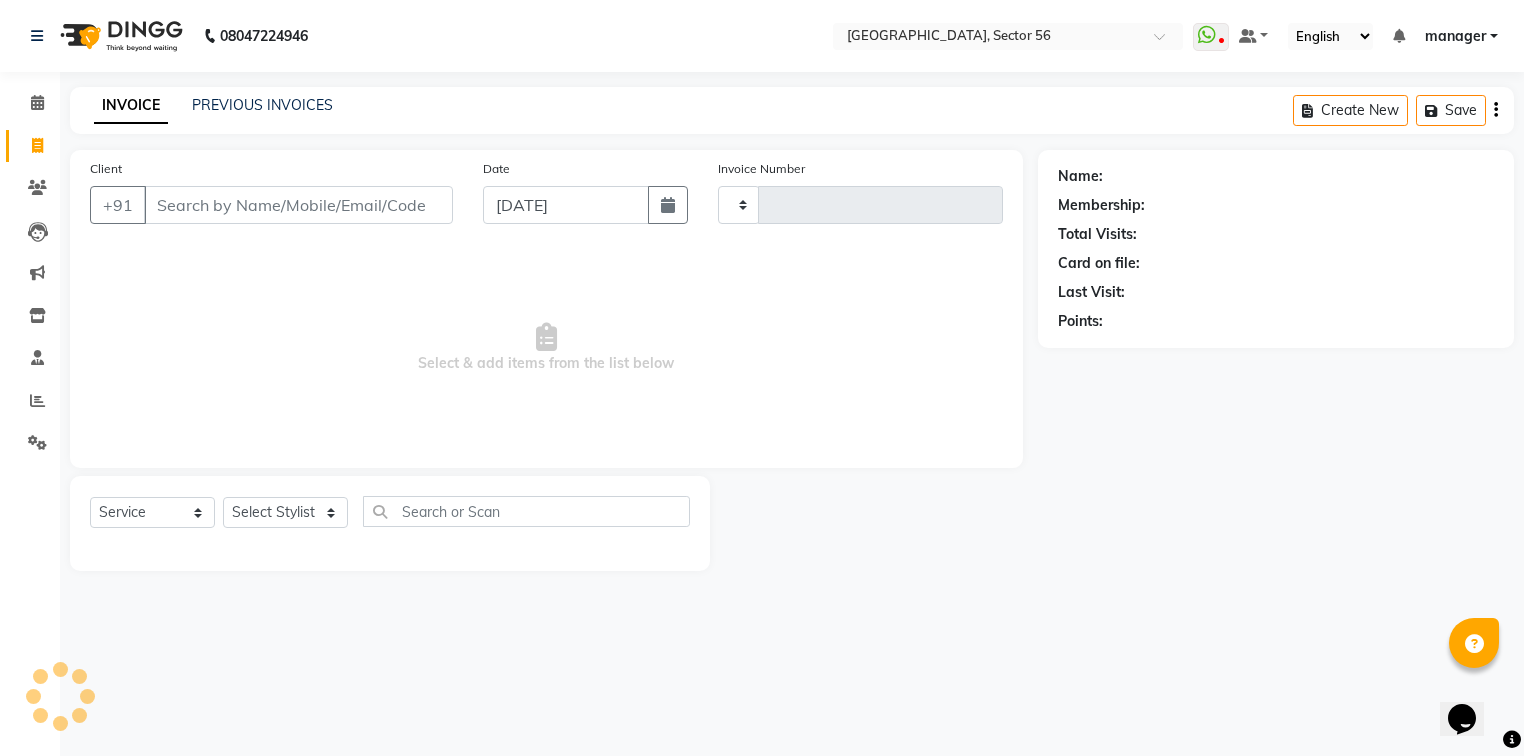 type on "3938" 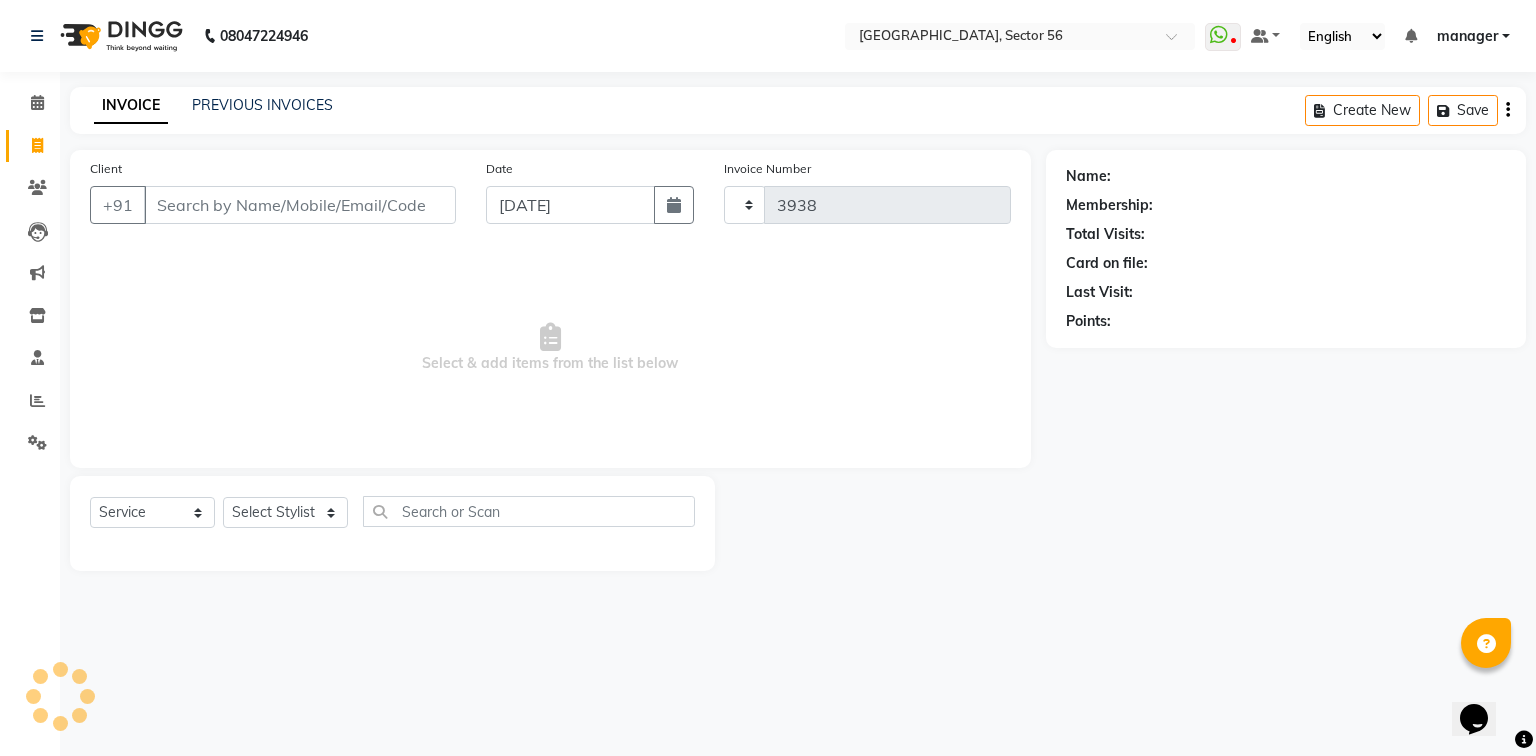 select on "5557" 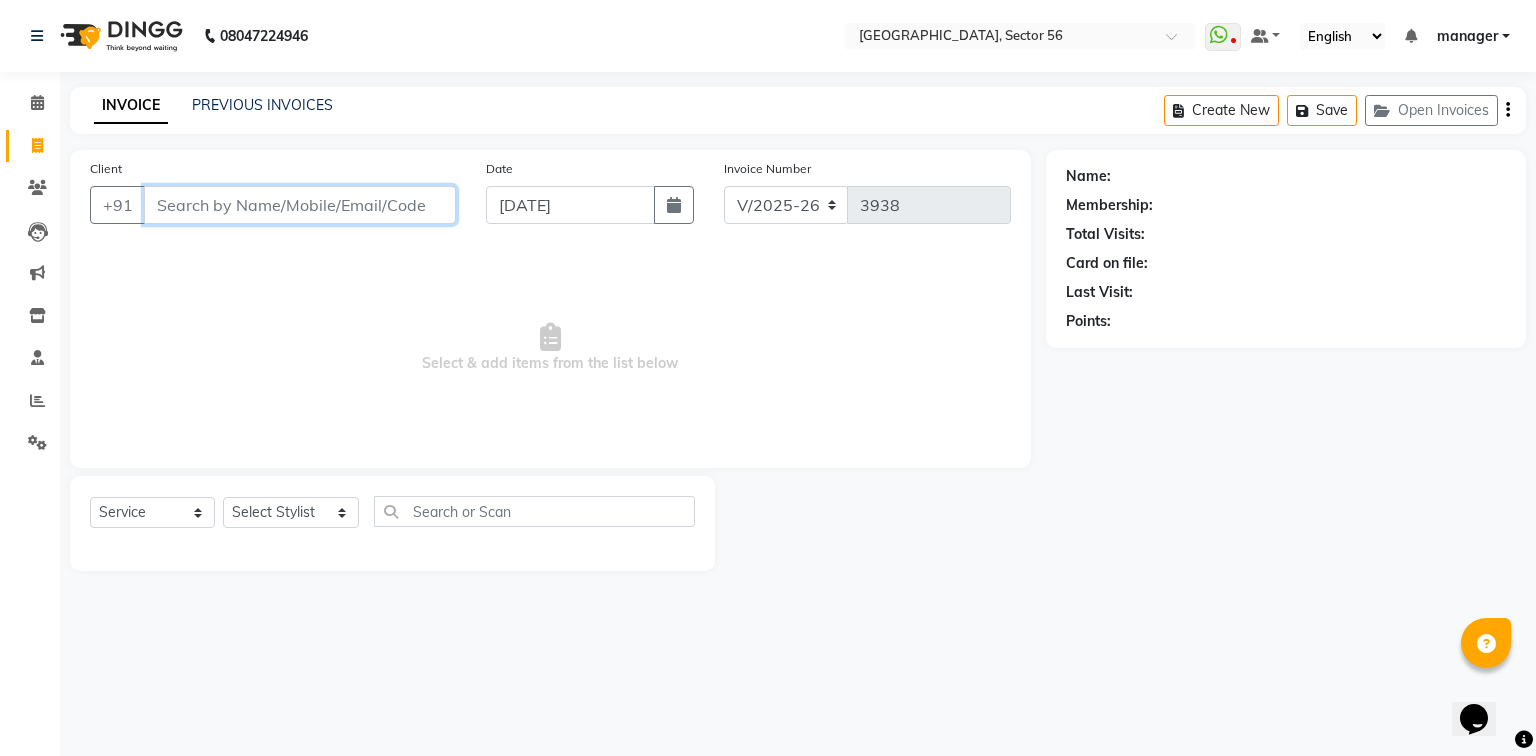 click on "Client" at bounding box center (300, 205) 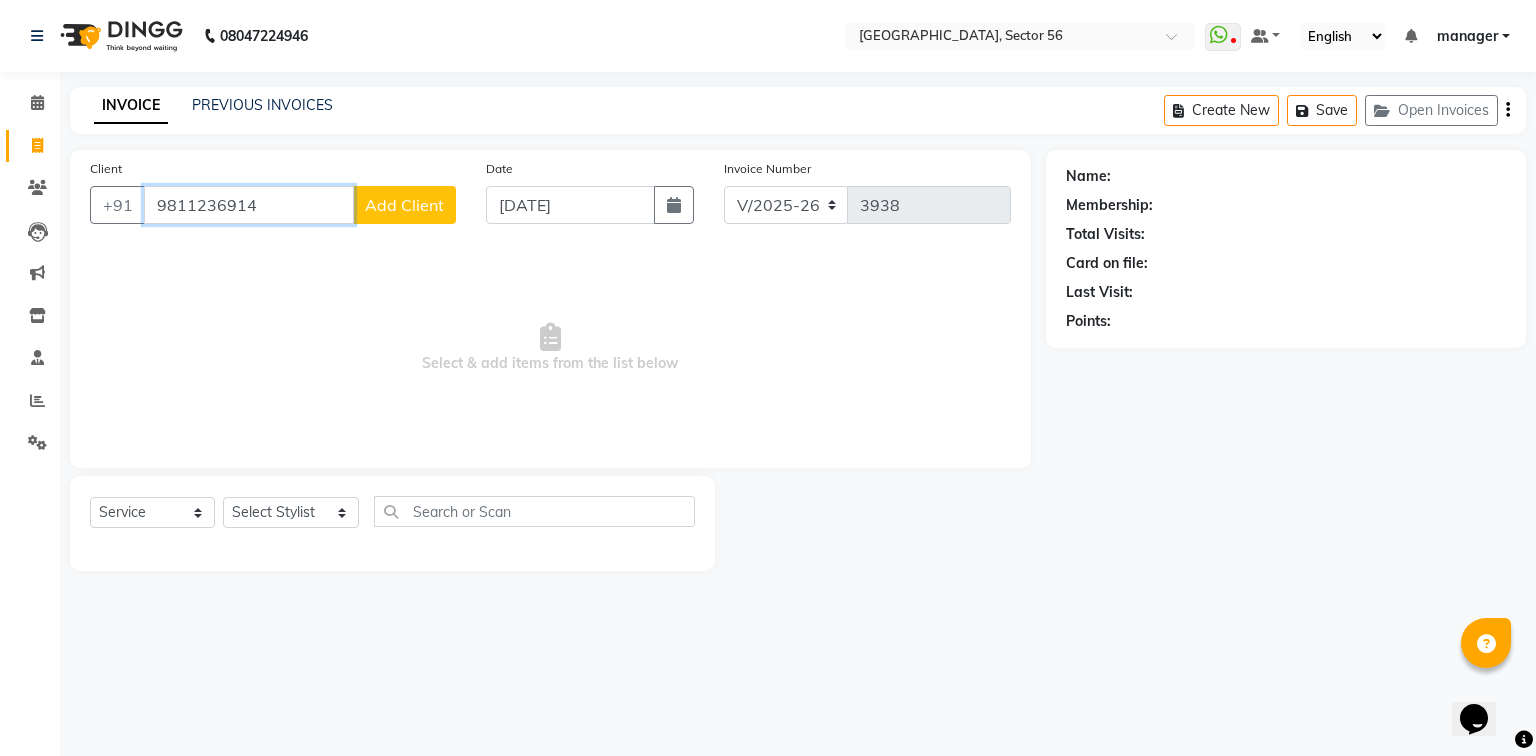 type on "9811236914" 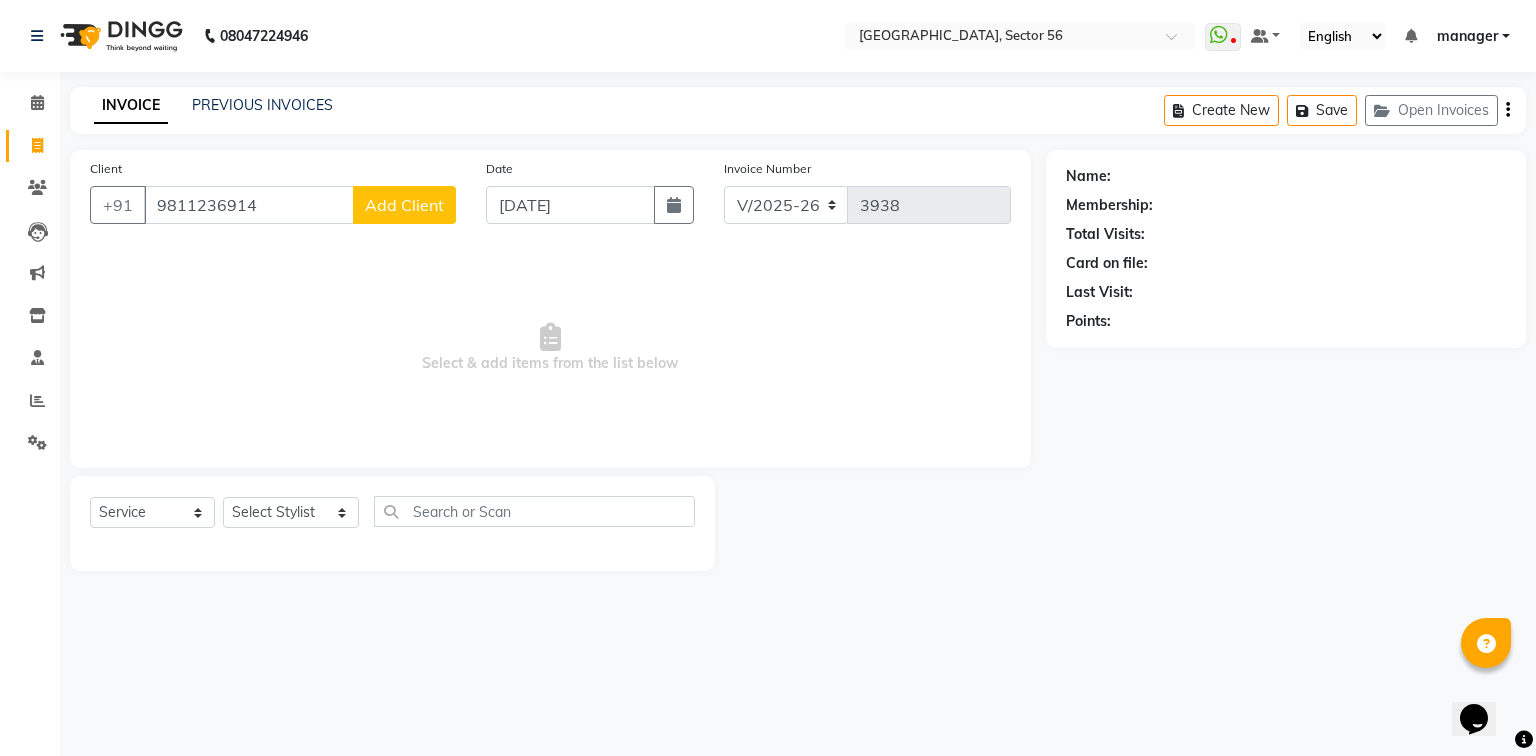 click on "Add Client" 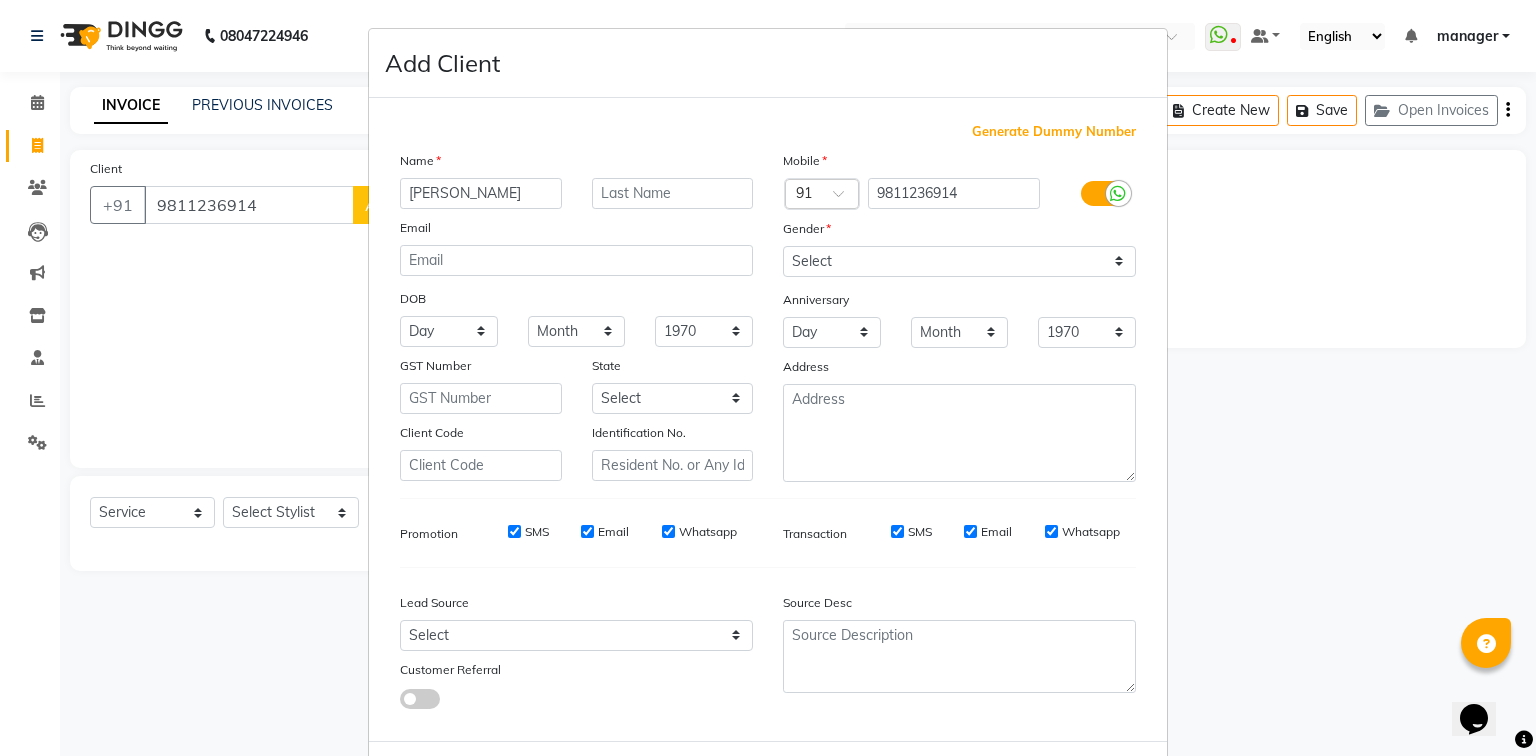type on "[PERSON_NAME]" 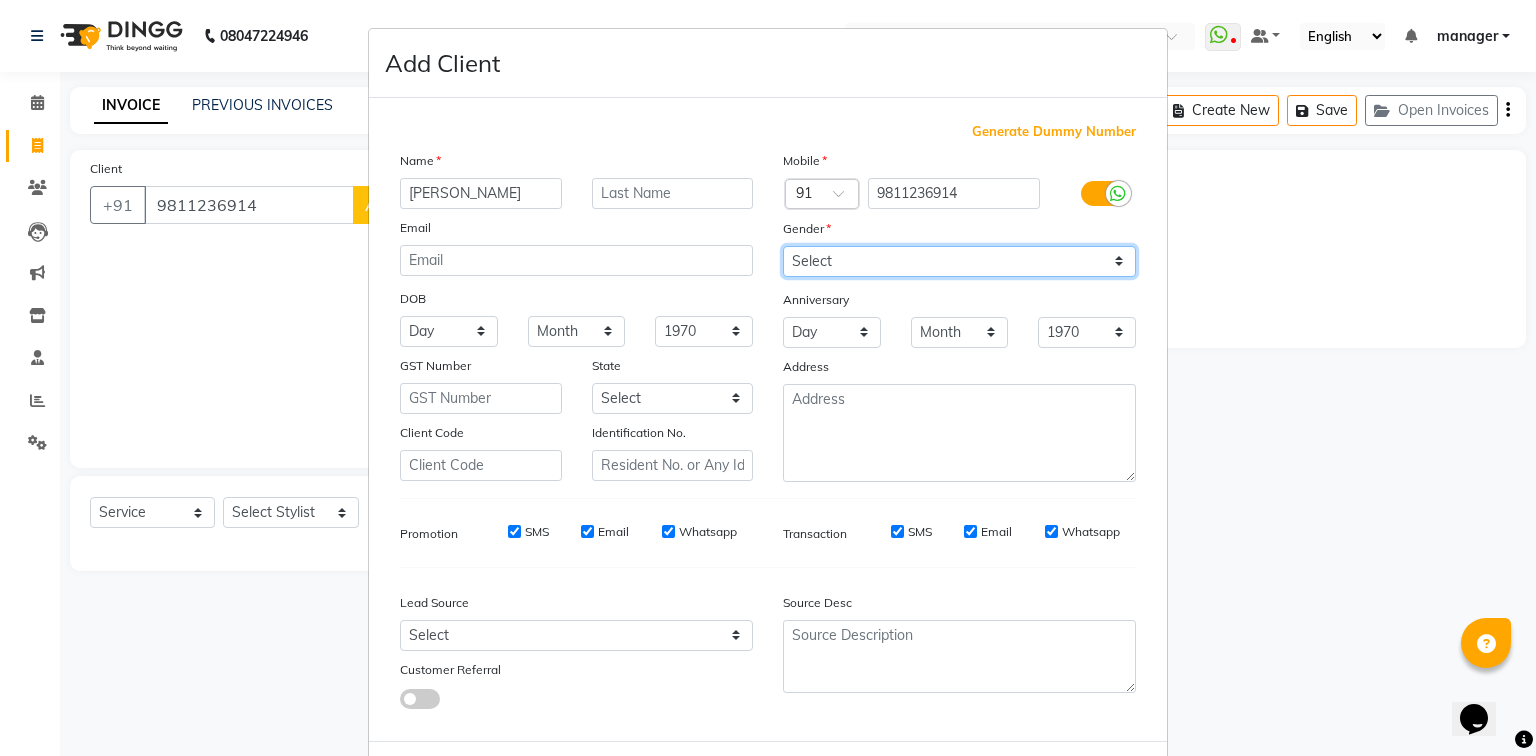 click on "Select [DEMOGRAPHIC_DATA] [DEMOGRAPHIC_DATA] Other Prefer Not To Say" at bounding box center (959, 261) 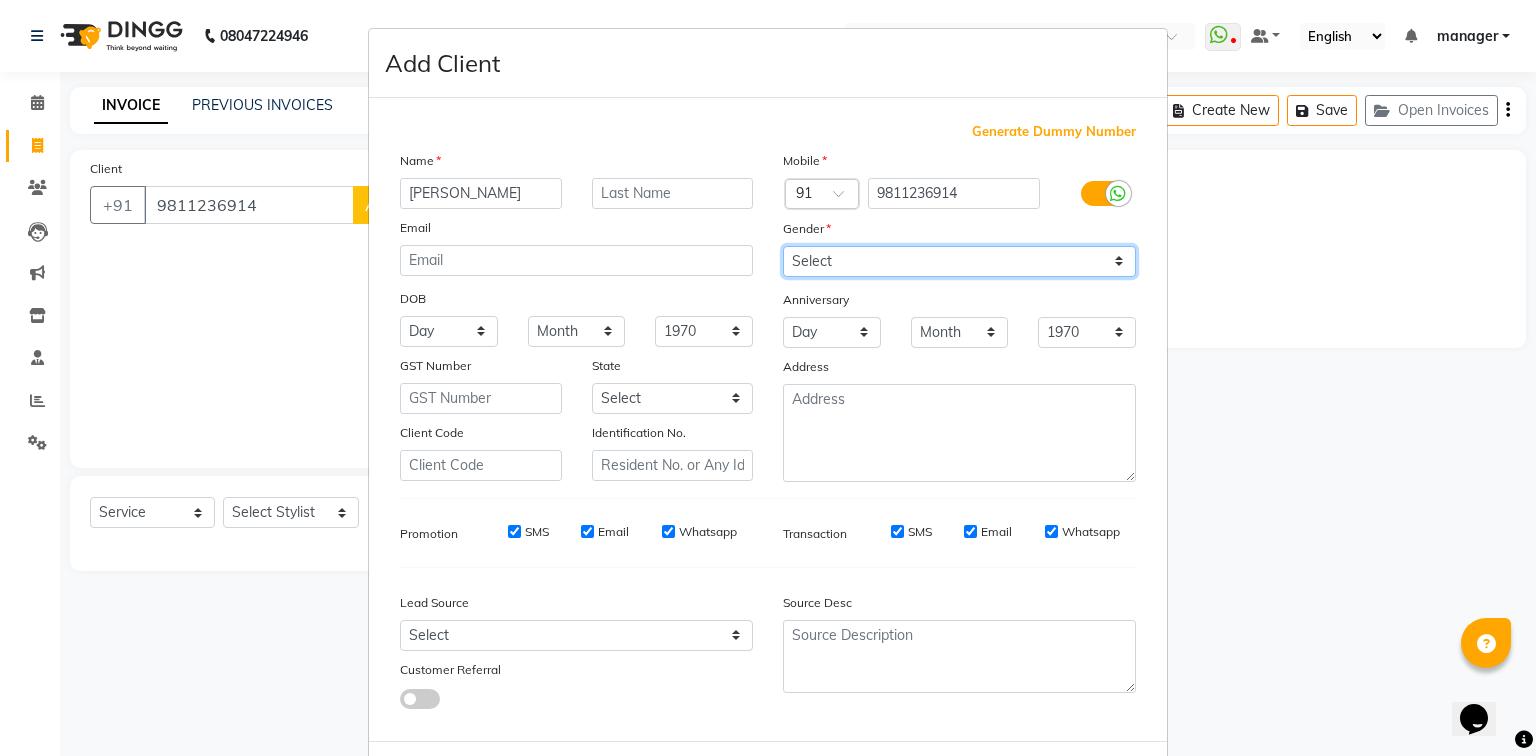 select on "female" 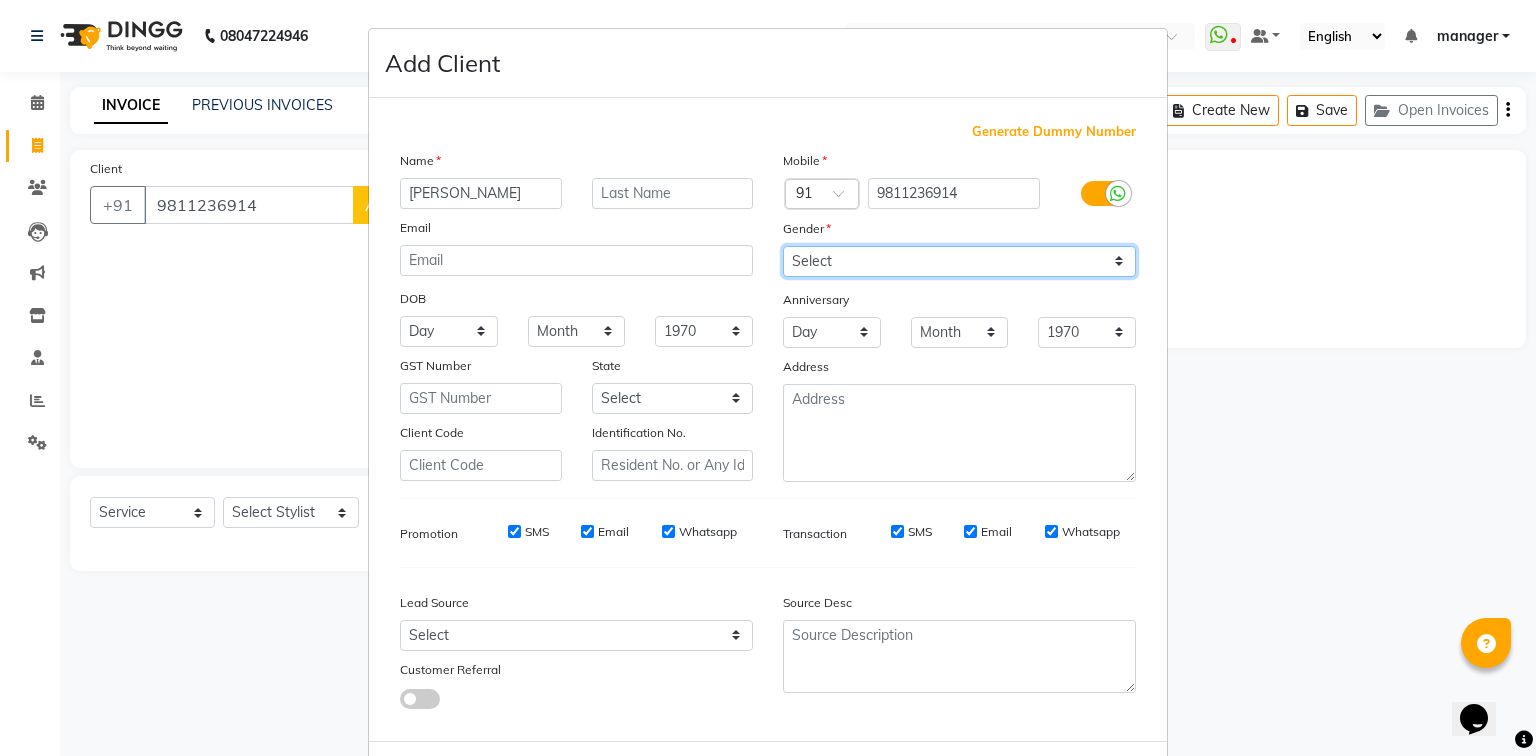 click on "Select [DEMOGRAPHIC_DATA] [DEMOGRAPHIC_DATA] Other Prefer Not To Say" at bounding box center (959, 261) 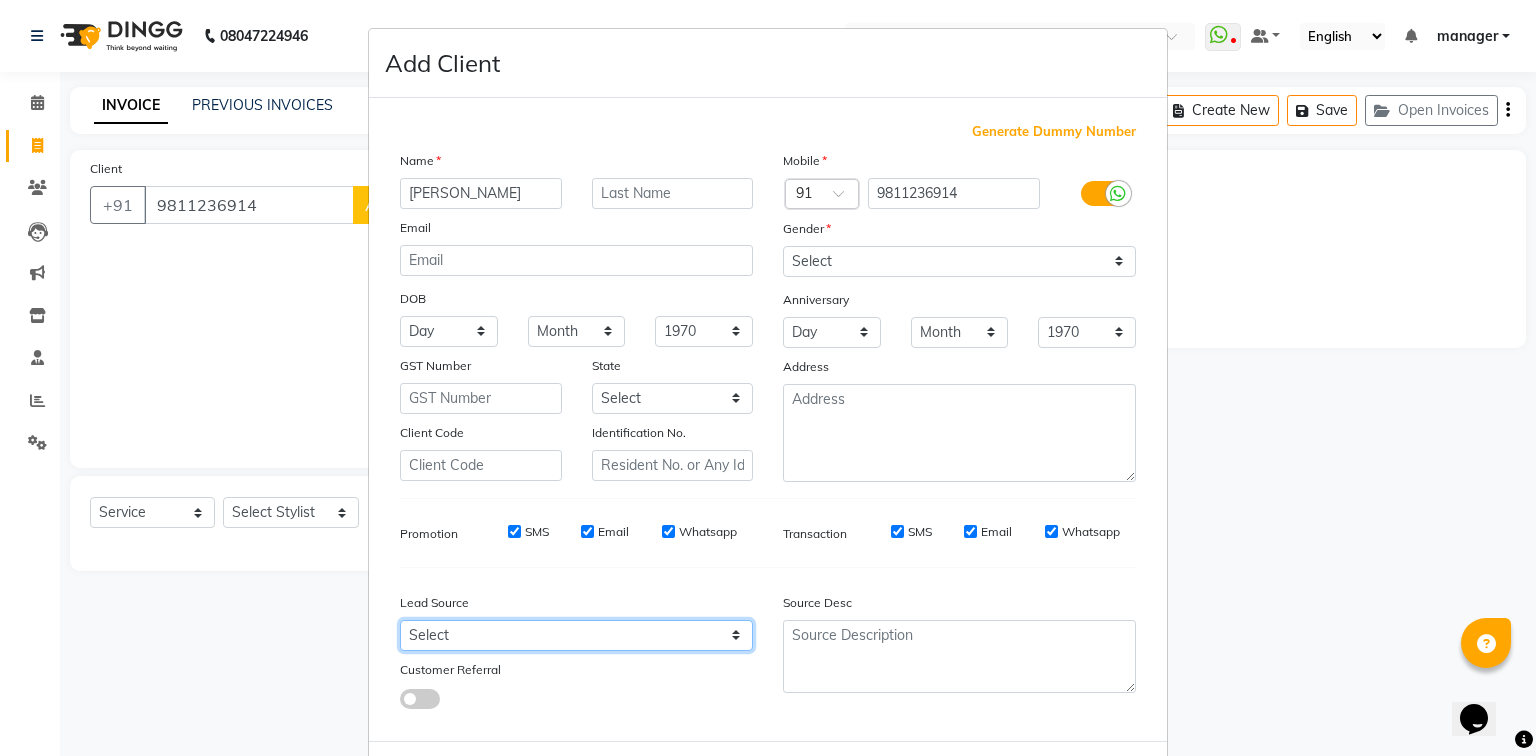 click on "Select Walk-in Referral Internet Friend Word of Mouth Advertisement Facebook JustDial Google Other Instagram  YouTube  WhatsApp" at bounding box center (576, 635) 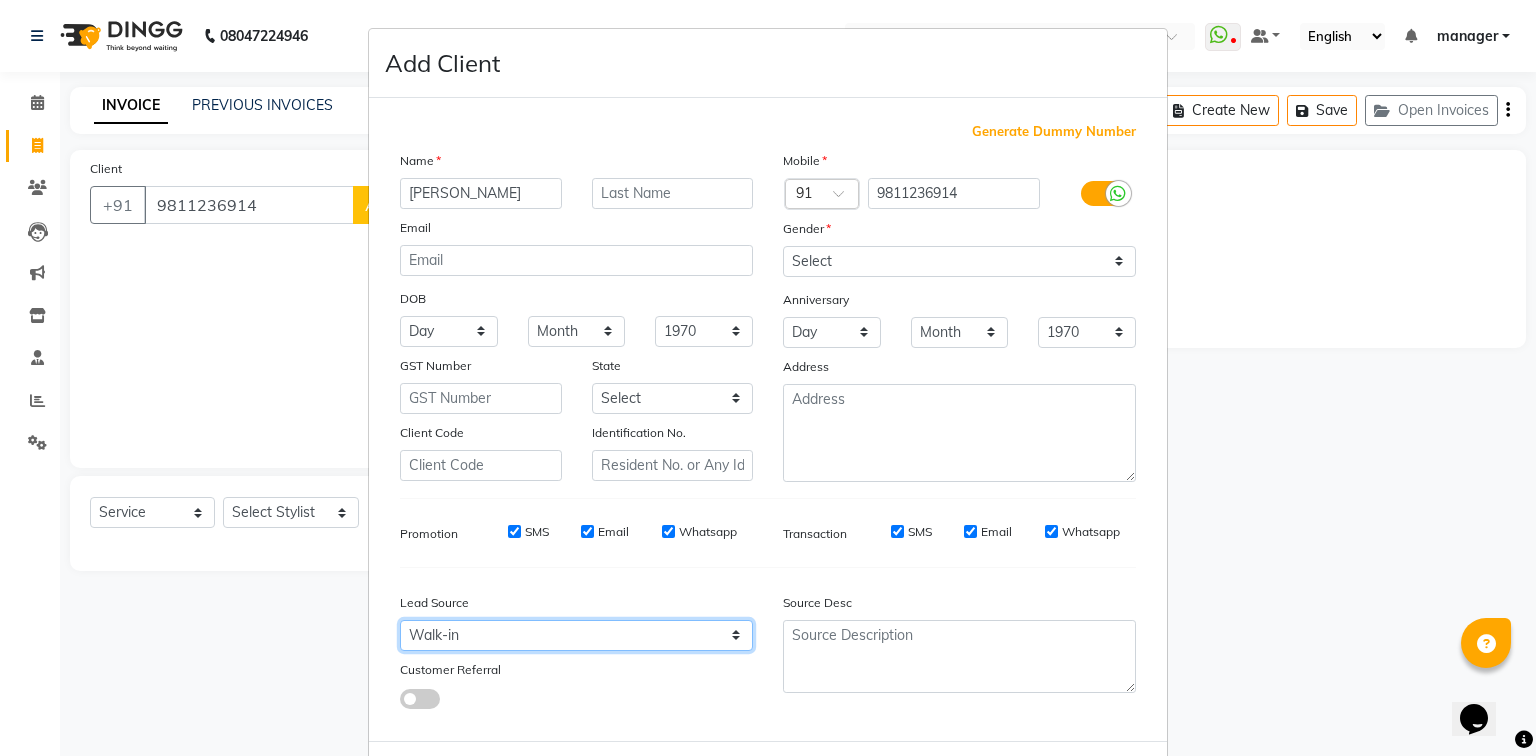 click on "Select Walk-in Referral Internet Friend Word of Mouth Advertisement Facebook JustDial Google Other Instagram  YouTube  WhatsApp" at bounding box center [576, 635] 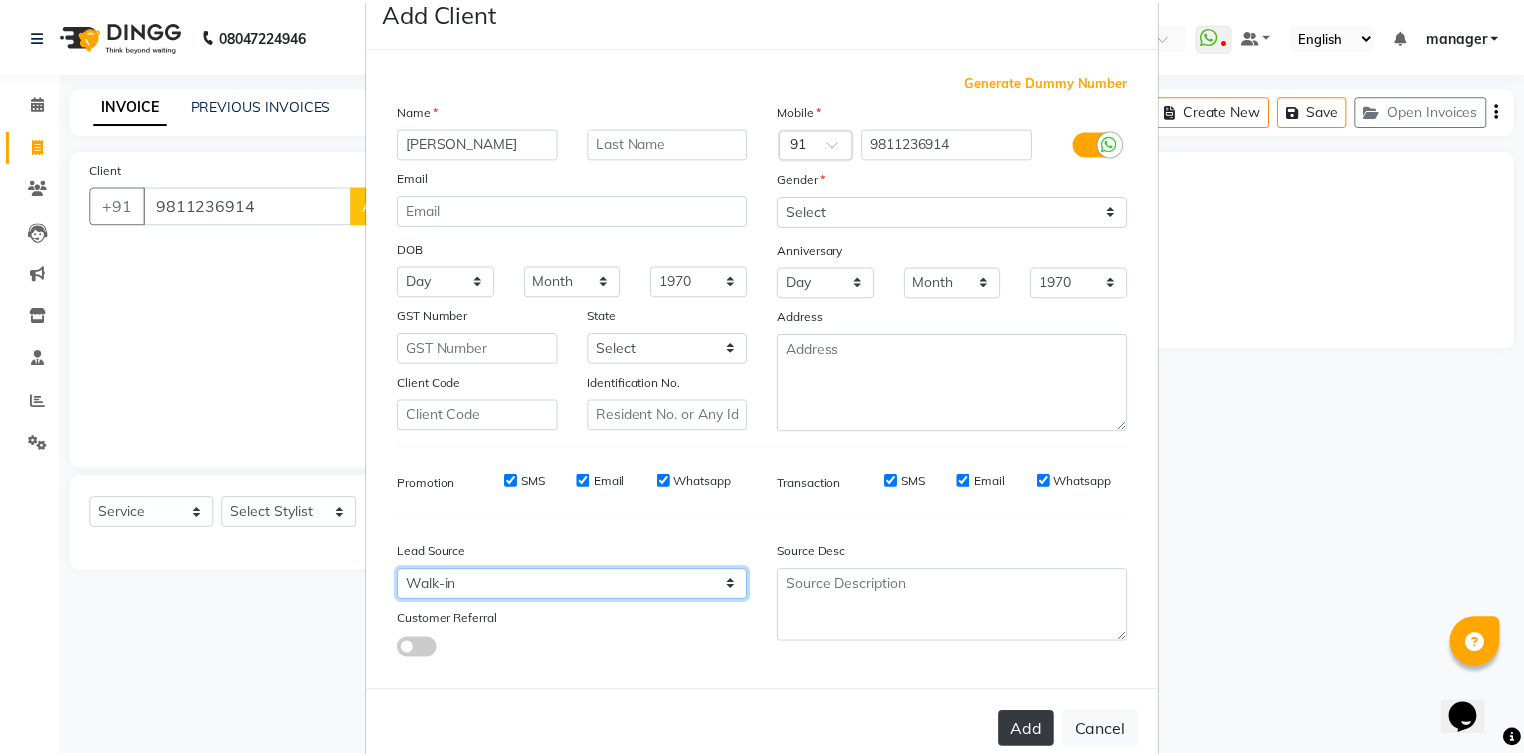 scroll, scrollTop: 100, scrollLeft: 0, axis: vertical 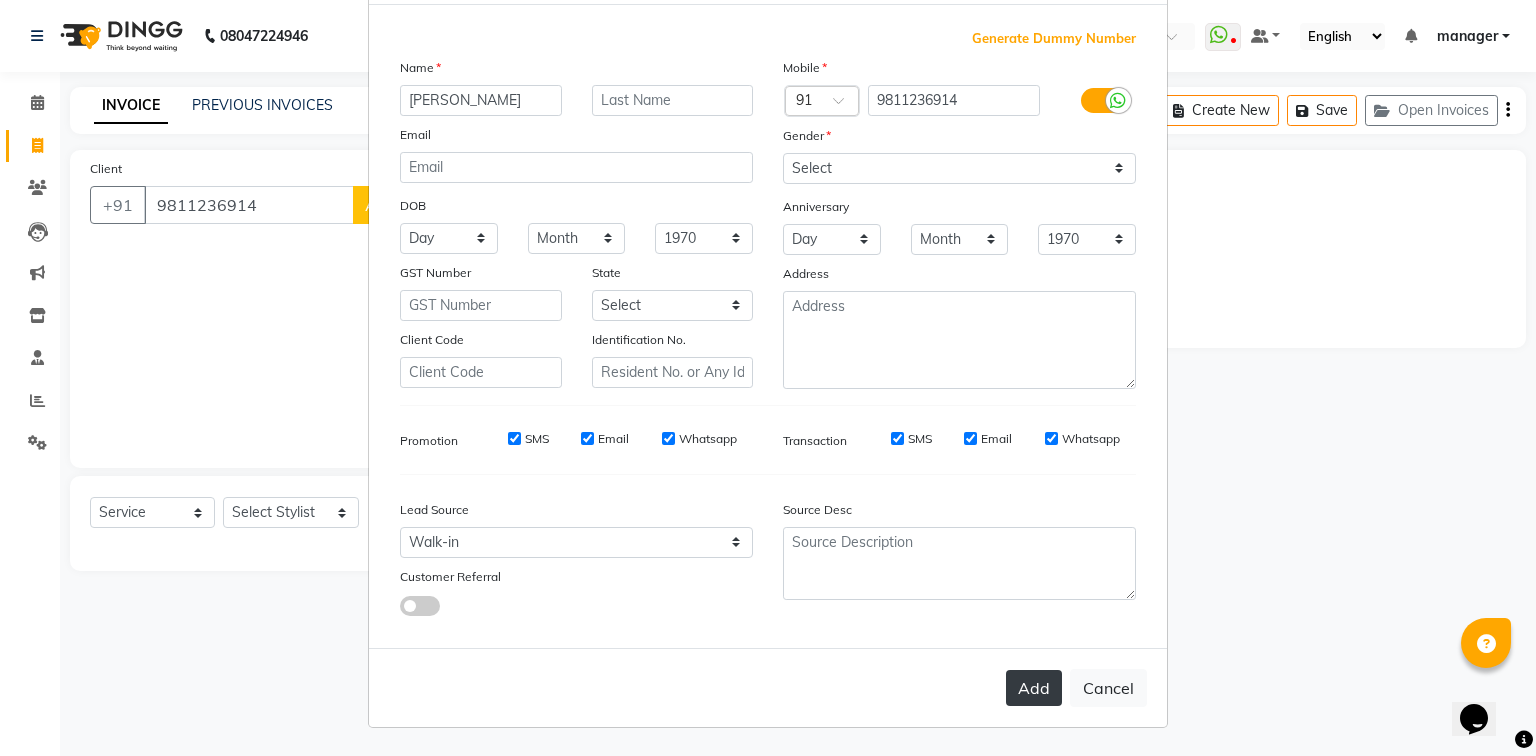 click on "Add" at bounding box center [1034, 688] 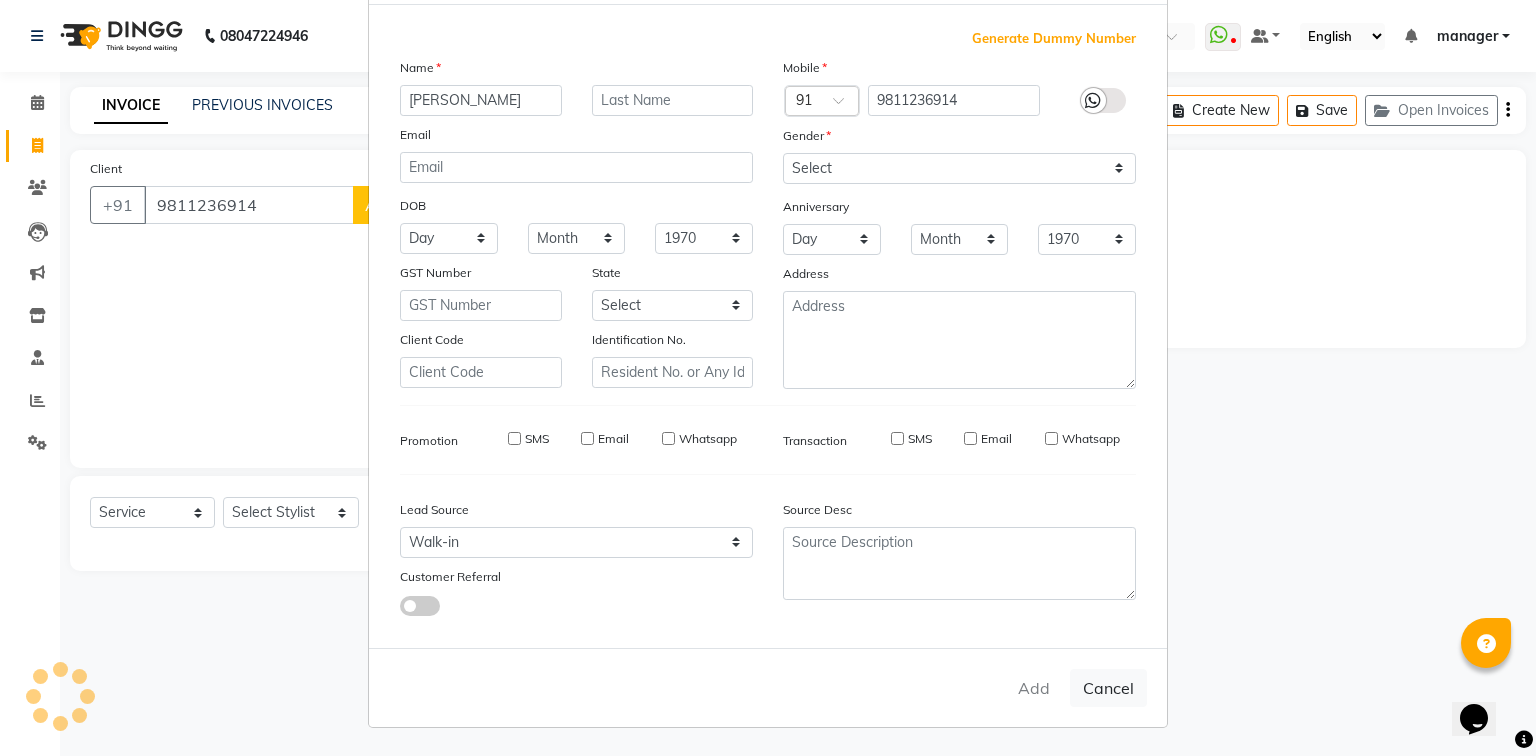 type 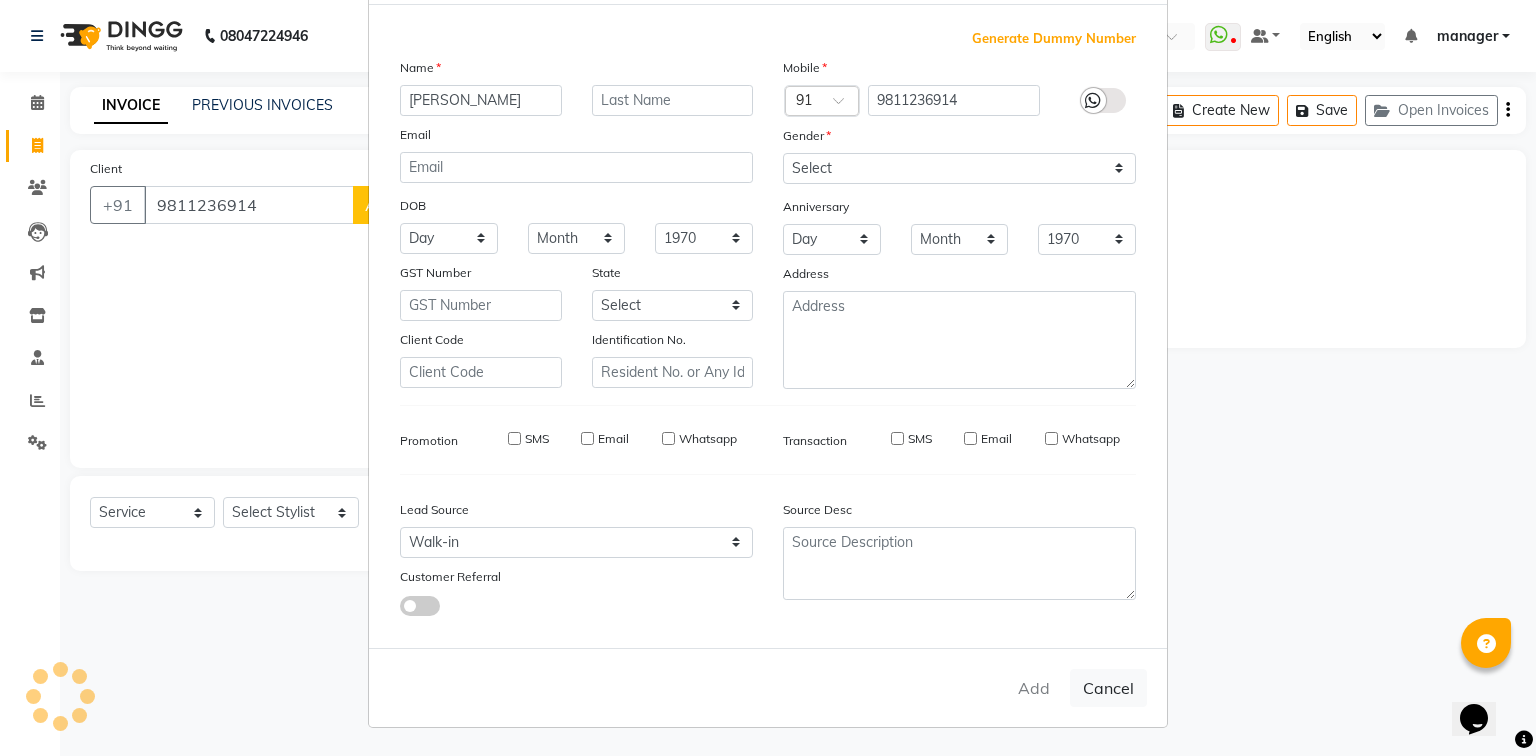 select 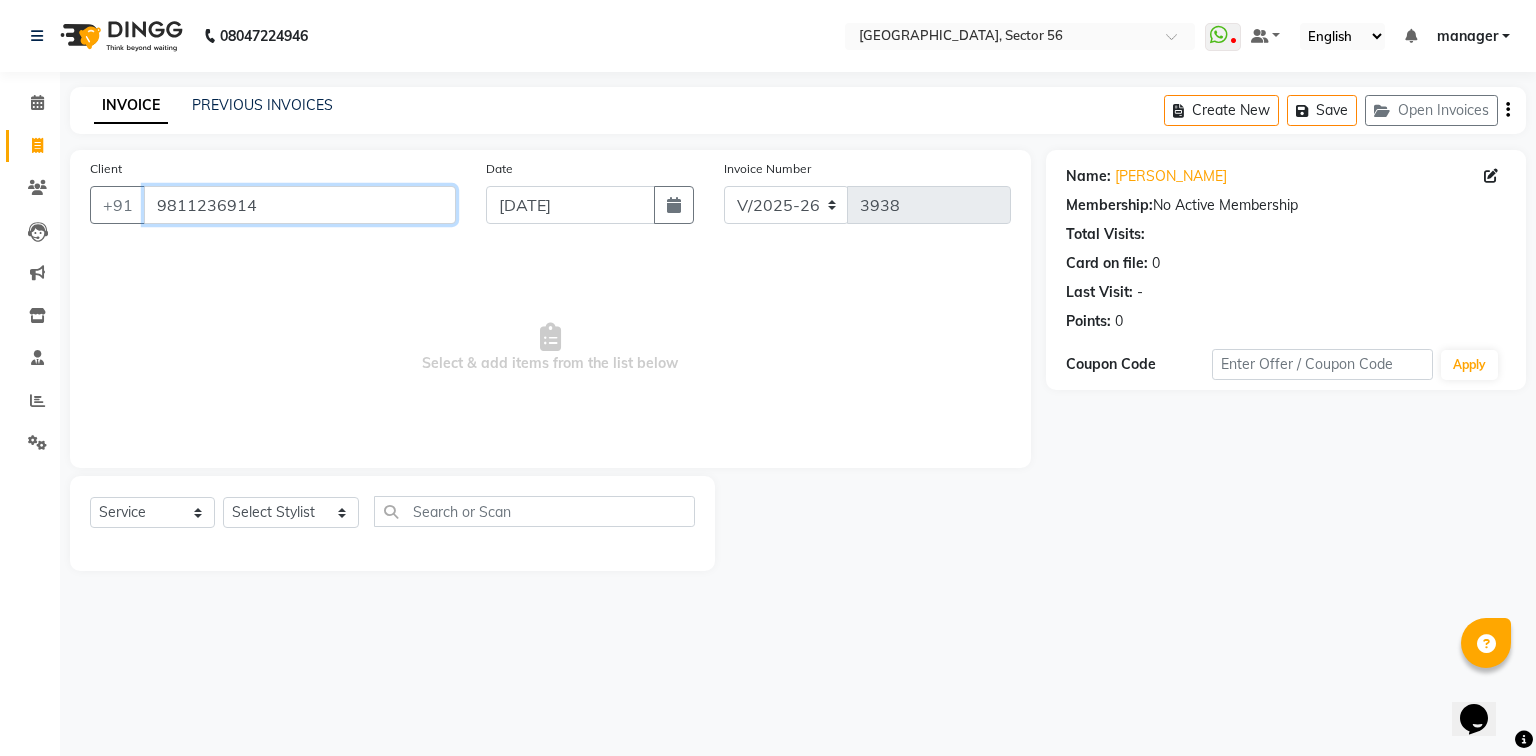 click on "9811236914" at bounding box center [300, 205] 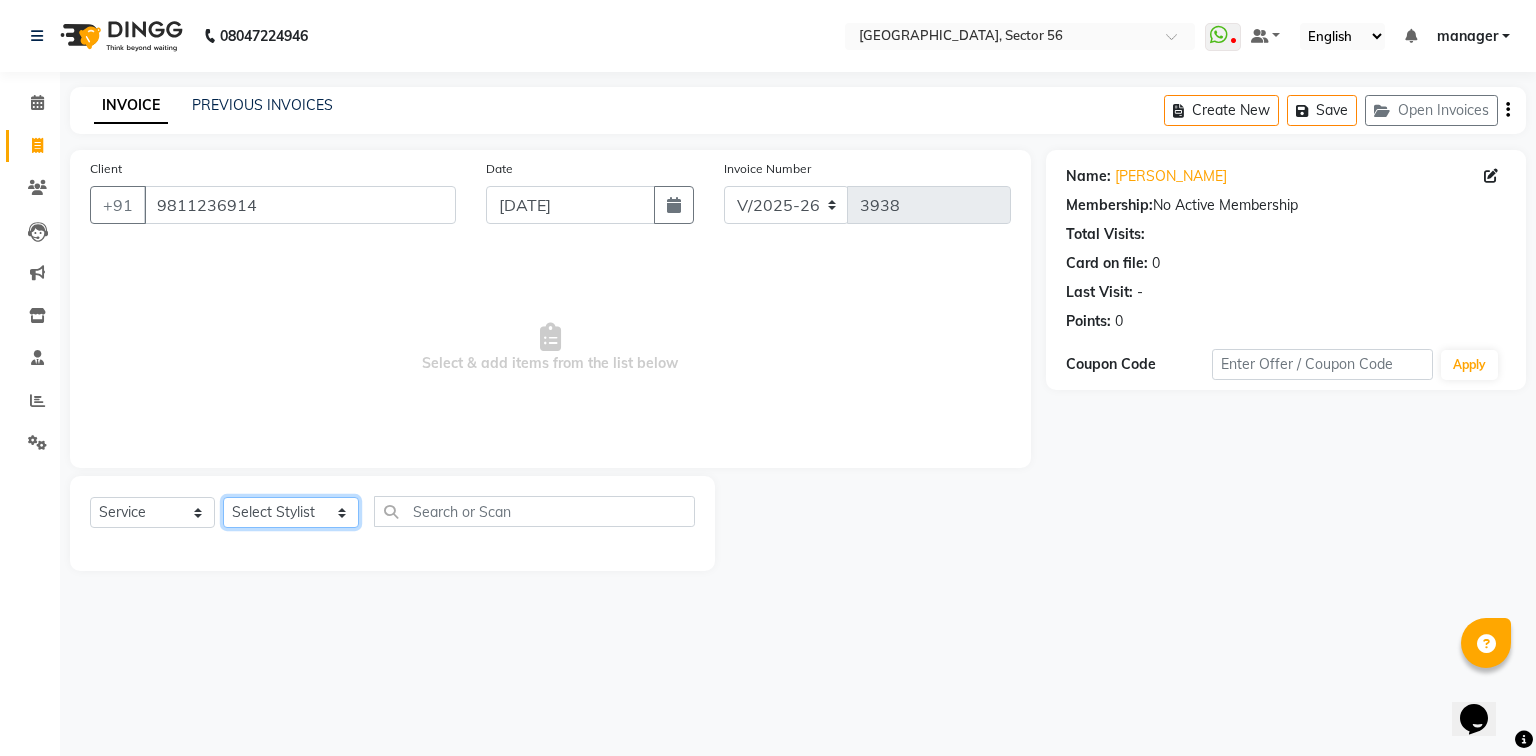 click on "Select Stylist [PERSON_NAME] [PERSON_NAME] [PERSON_NAME] MARKET STAFF amit amit spm [PERSON_NAME] [PERSON_NAME] Buty [PERSON_NAME] NAILS ARTIST [PERSON_NAME] annu [PERSON_NAME] [PERSON_NAME]  [PERSON_NAME] DINGG Support [PERSON_NAME] nail artist [PERSON_NAME] janveer [PERSON_NAME] [PERSON_NAME] manager [PERSON_NAME] [DEMOGRAPHIC_DATA] [PERSON_NAME] [PERSON_NAME] [PERSON_NAME]  Prem SPM [PERSON_NAME] [PERSON_NAME] qashim assistent [PERSON_NAME] pedicurist rano  [PERSON_NAME] [PERSON_NAME] rohan devid rohit assistent [PERSON_NAME] [PERSON_NAME] [PERSON_NAME] [PERSON_NAME] shyam [PERSON_NAME] spm [PERSON_NAME] beauty [PERSON_NAME] [PERSON_NAME] [PERSON_NAME] assitent vishnu assistent [PERSON_NAME]" 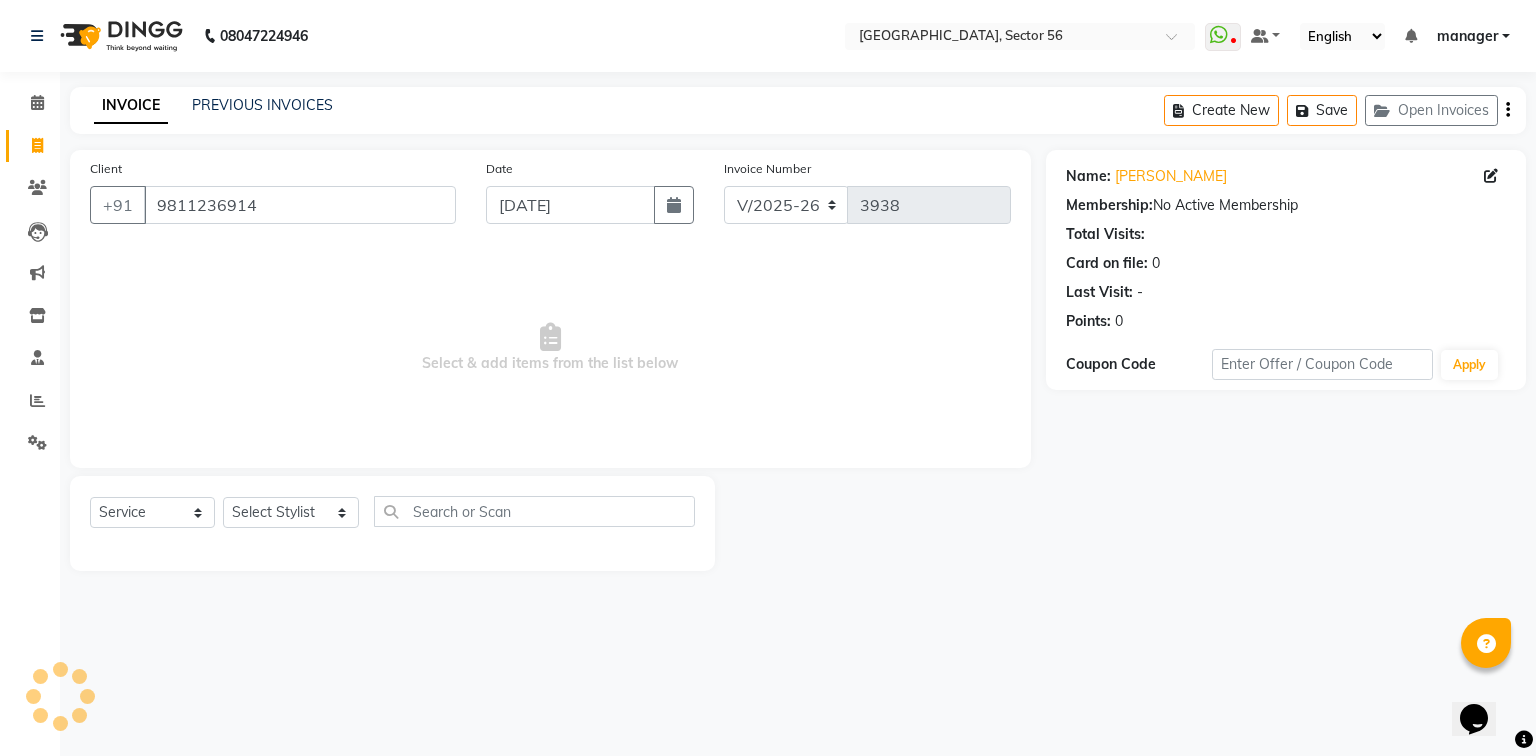 click on "Calendar  Invoice  Clients  Leads   Marketing  Inventory  Staff  Reports  Settings Completed InProgress Upcoming Dropped Tentative Check-In Confirm Bookings Segments Page Builder" 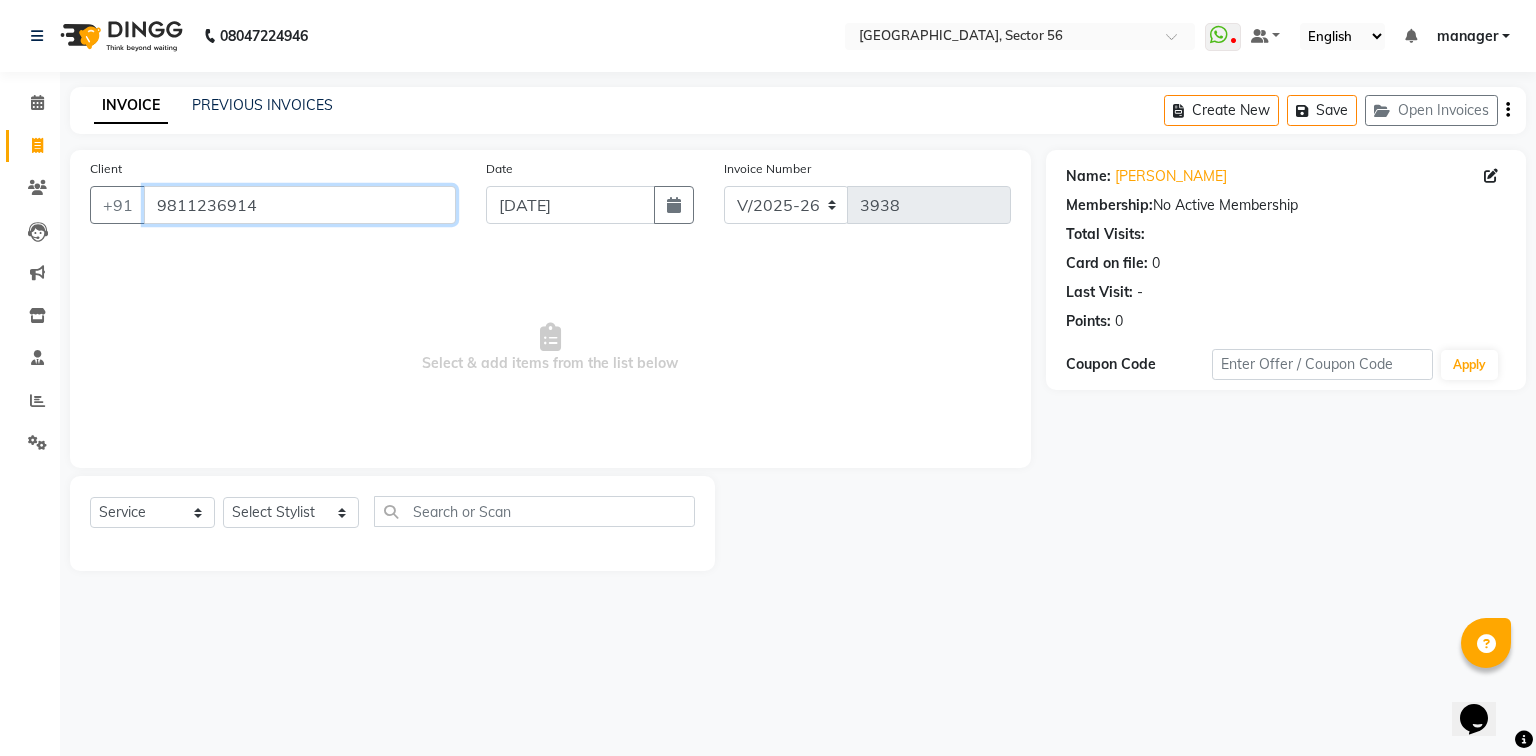 click on "9811236914" at bounding box center [300, 205] 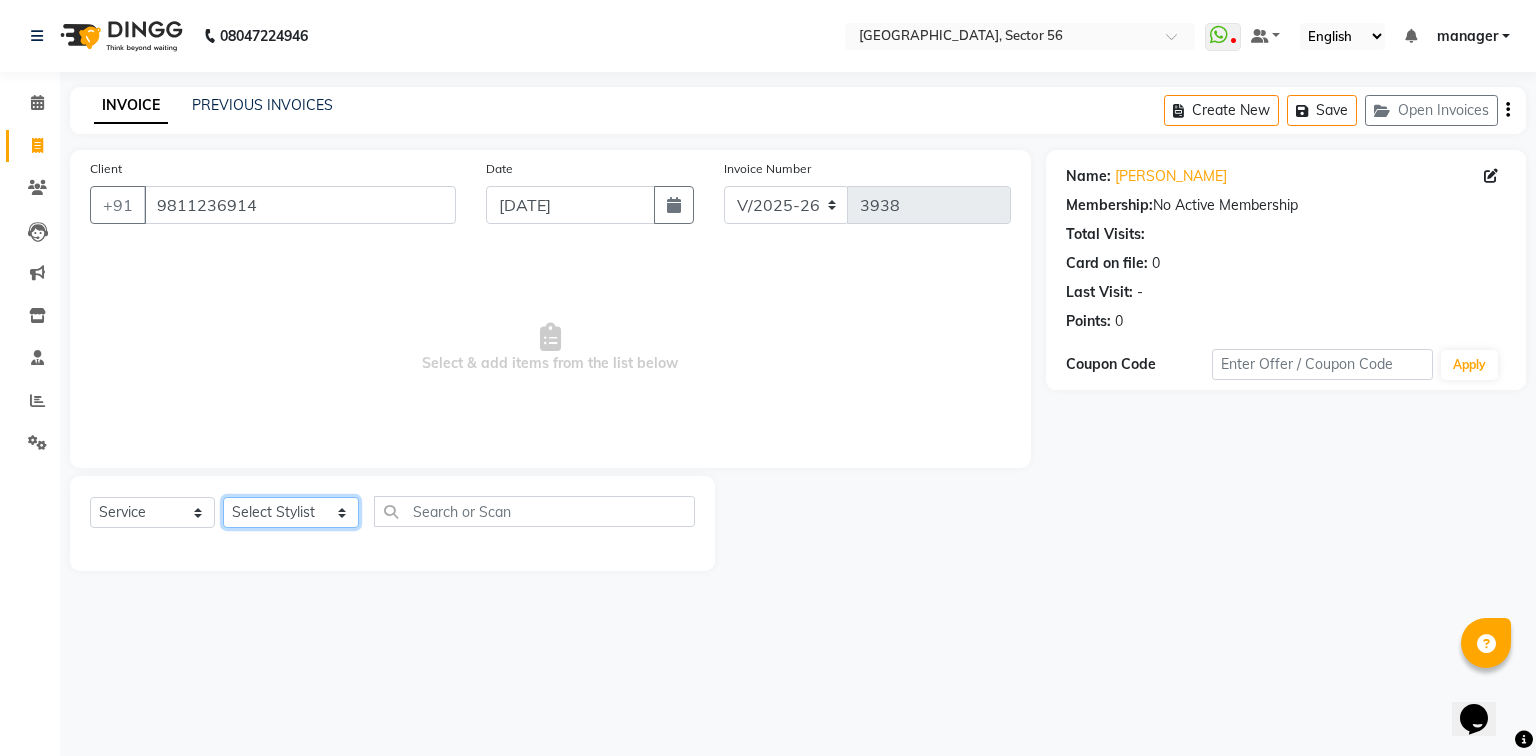 click on "Select Stylist [PERSON_NAME] [PERSON_NAME] [PERSON_NAME] MARKET STAFF amit amit spm [PERSON_NAME] [PERSON_NAME] Buty [PERSON_NAME] NAILS ARTIST [PERSON_NAME] annu [PERSON_NAME] [PERSON_NAME]  [PERSON_NAME] DINGG Support [PERSON_NAME] nail artist [PERSON_NAME] janveer [PERSON_NAME] [PERSON_NAME] manager [PERSON_NAME] [DEMOGRAPHIC_DATA] [PERSON_NAME] [PERSON_NAME] [PERSON_NAME]  Prem SPM [PERSON_NAME] [PERSON_NAME] qashim assistent [PERSON_NAME] pedicurist rano  [PERSON_NAME] [PERSON_NAME] rohan devid rohit assistent [PERSON_NAME] [PERSON_NAME] [PERSON_NAME] [PERSON_NAME] shyam [PERSON_NAME] spm [PERSON_NAME] beauty [PERSON_NAME] [PERSON_NAME] [PERSON_NAME] assitent vishnu assistent [PERSON_NAME]" 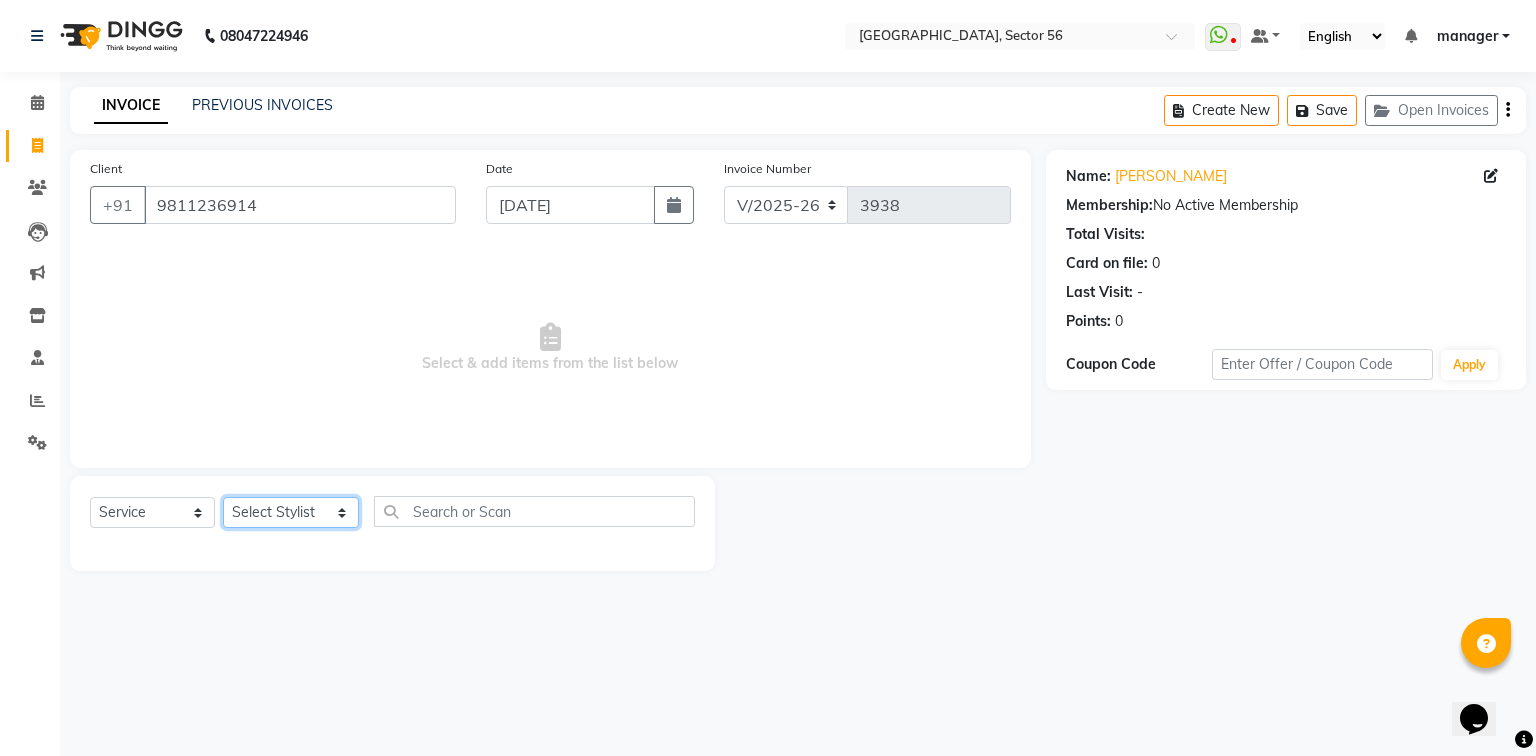 select on "73938" 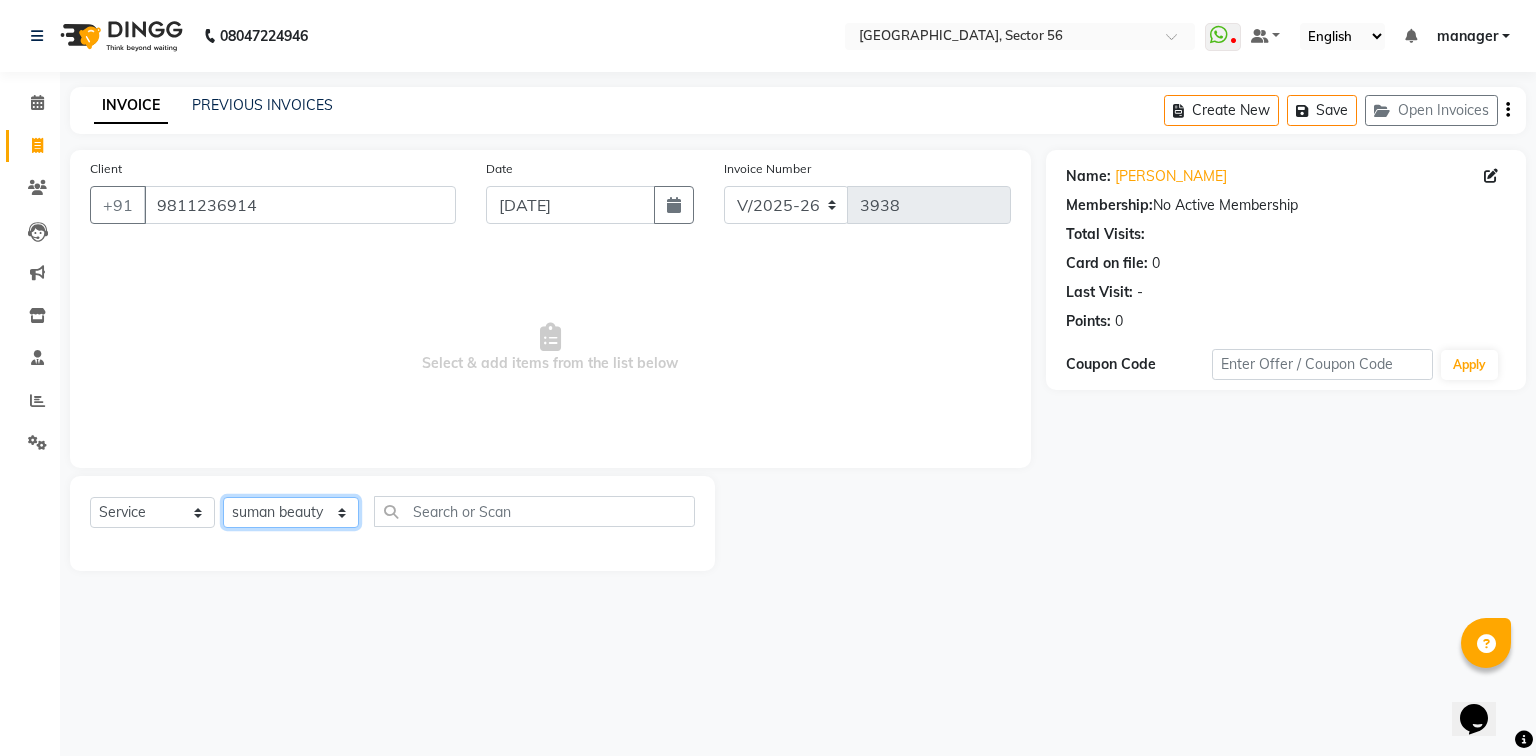 click on "Select Stylist [PERSON_NAME] [PERSON_NAME] [PERSON_NAME] MARKET STAFF amit amit spm [PERSON_NAME] [PERSON_NAME] Buty [PERSON_NAME] NAILS ARTIST [PERSON_NAME] annu [PERSON_NAME] [PERSON_NAME]  [PERSON_NAME] DINGG Support [PERSON_NAME] nail artist [PERSON_NAME] janveer [PERSON_NAME] [PERSON_NAME] manager [PERSON_NAME] [DEMOGRAPHIC_DATA] [PERSON_NAME] [PERSON_NAME] [PERSON_NAME]  Prem SPM [PERSON_NAME] [PERSON_NAME] qashim assistent [PERSON_NAME] pedicurist rano  [PERSON_NAME] [PERSON_NAME] rohan devid rohit assistent [PERSON_NAME] [PERSON_NAME] [PERSON_NAME] [PERSON_NAME] shyam [PERSON_NAME] spm [PERSON_NAME] beauty [PERSON_NAME] [PERSON_NAME] [PERSON_NAME] assitent vishnu assistent [PERSON_NAME]" 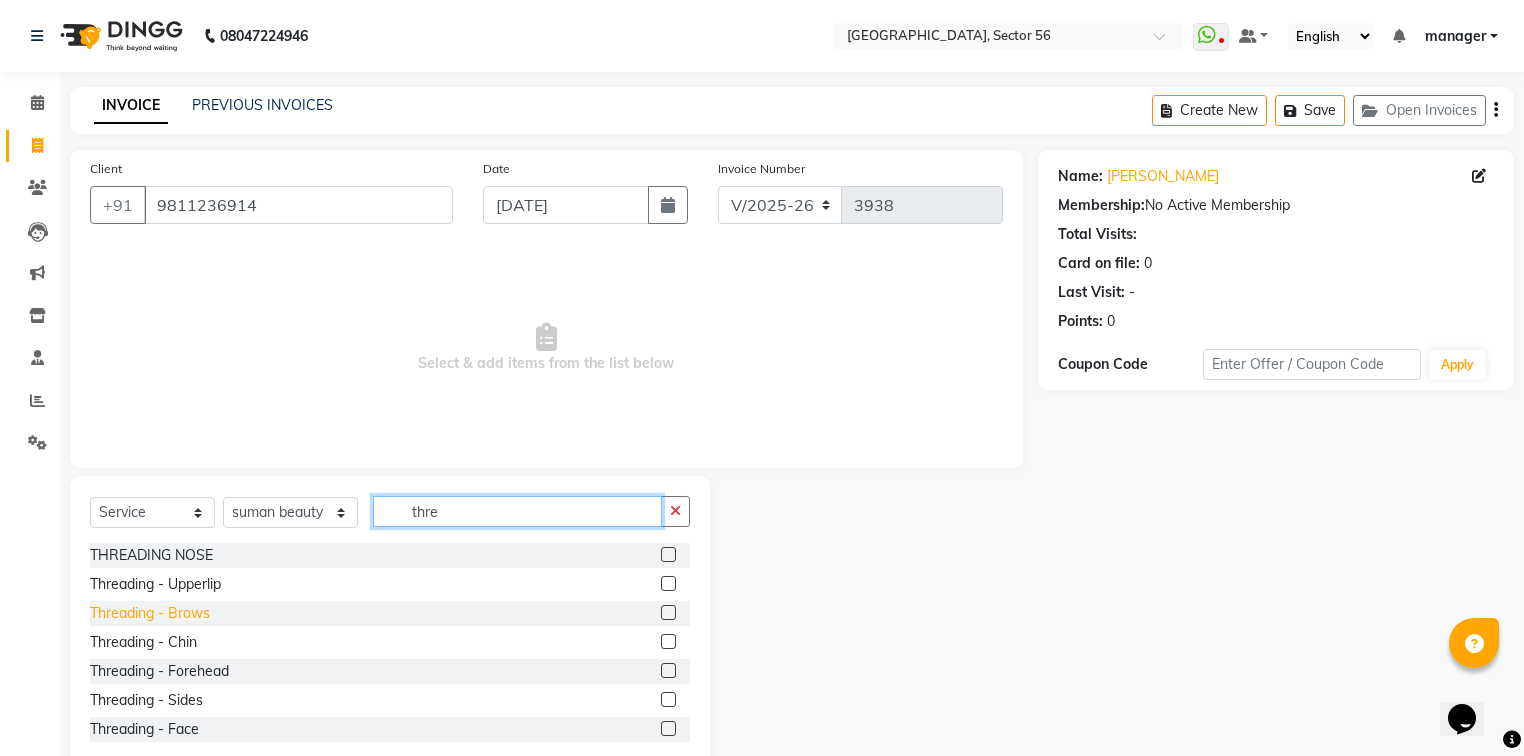 type on "thre" 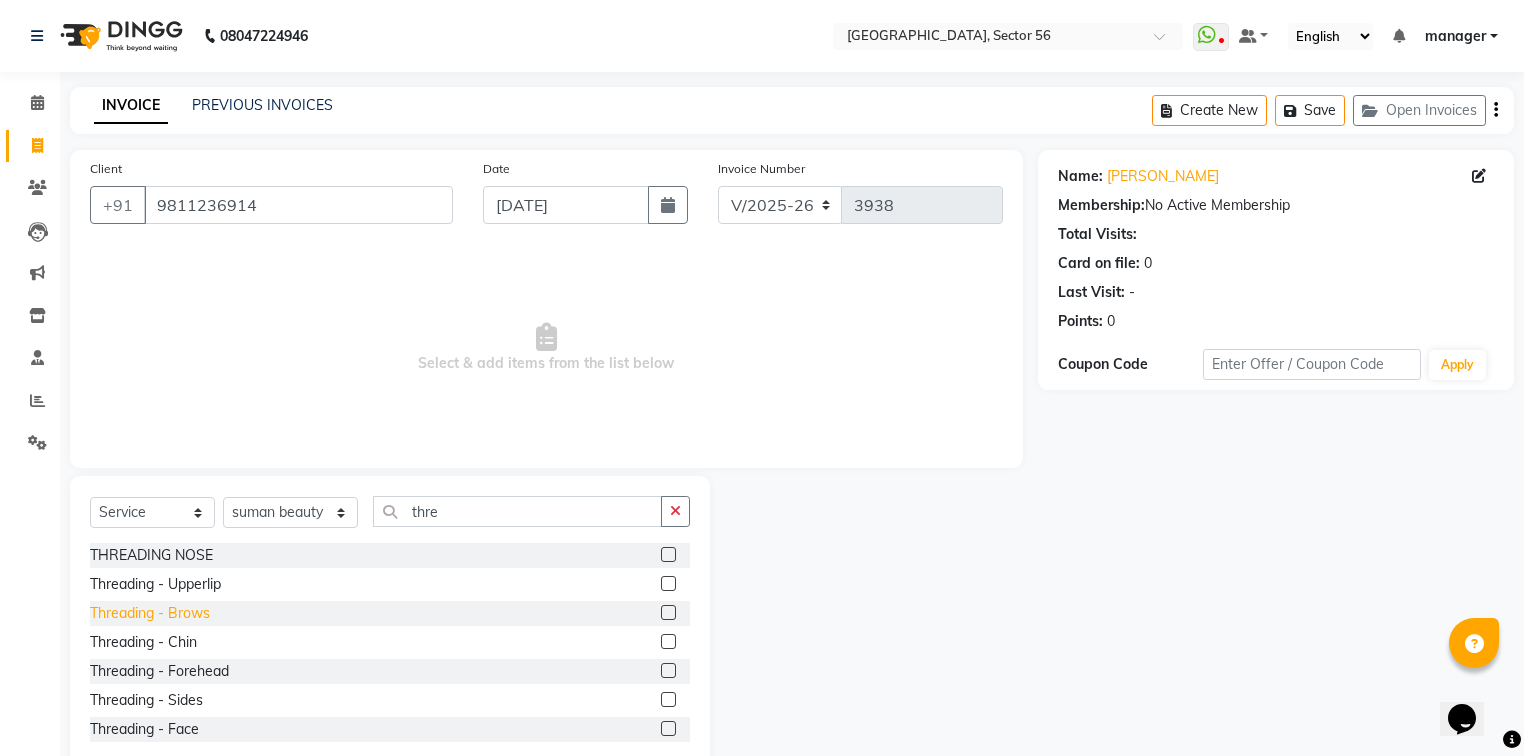 click on "Threading - Brows" 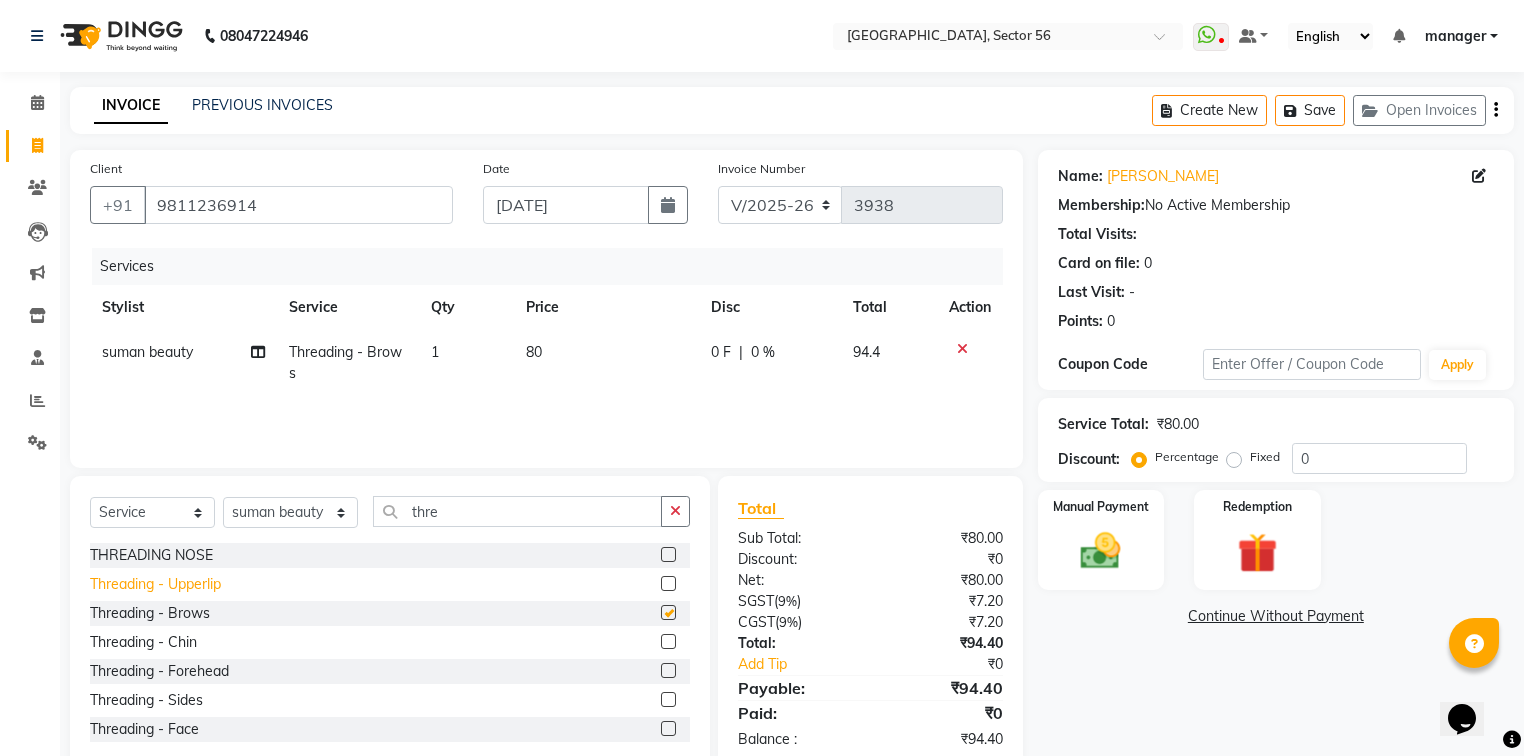 checkbox on "false" 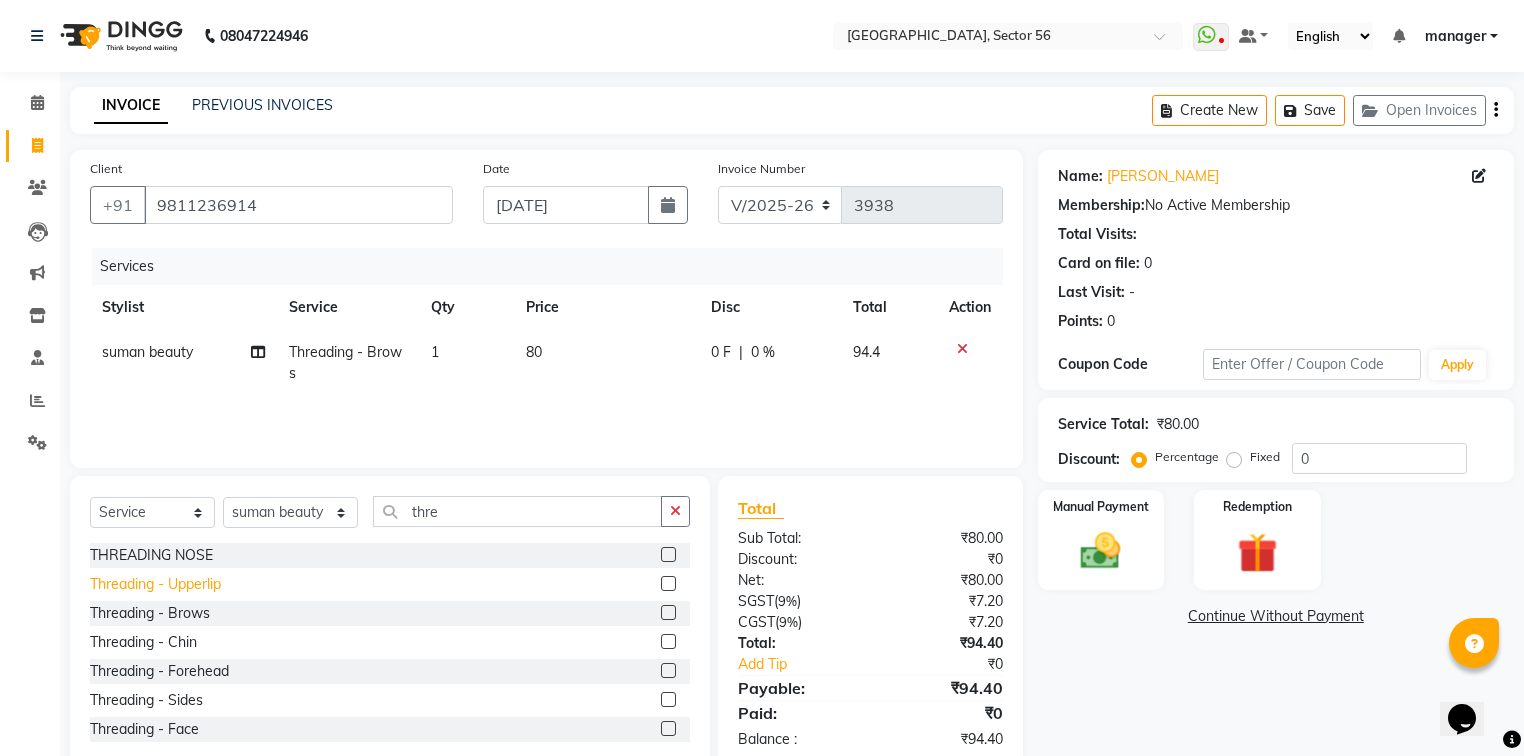 click on "Threading - Upperlip" 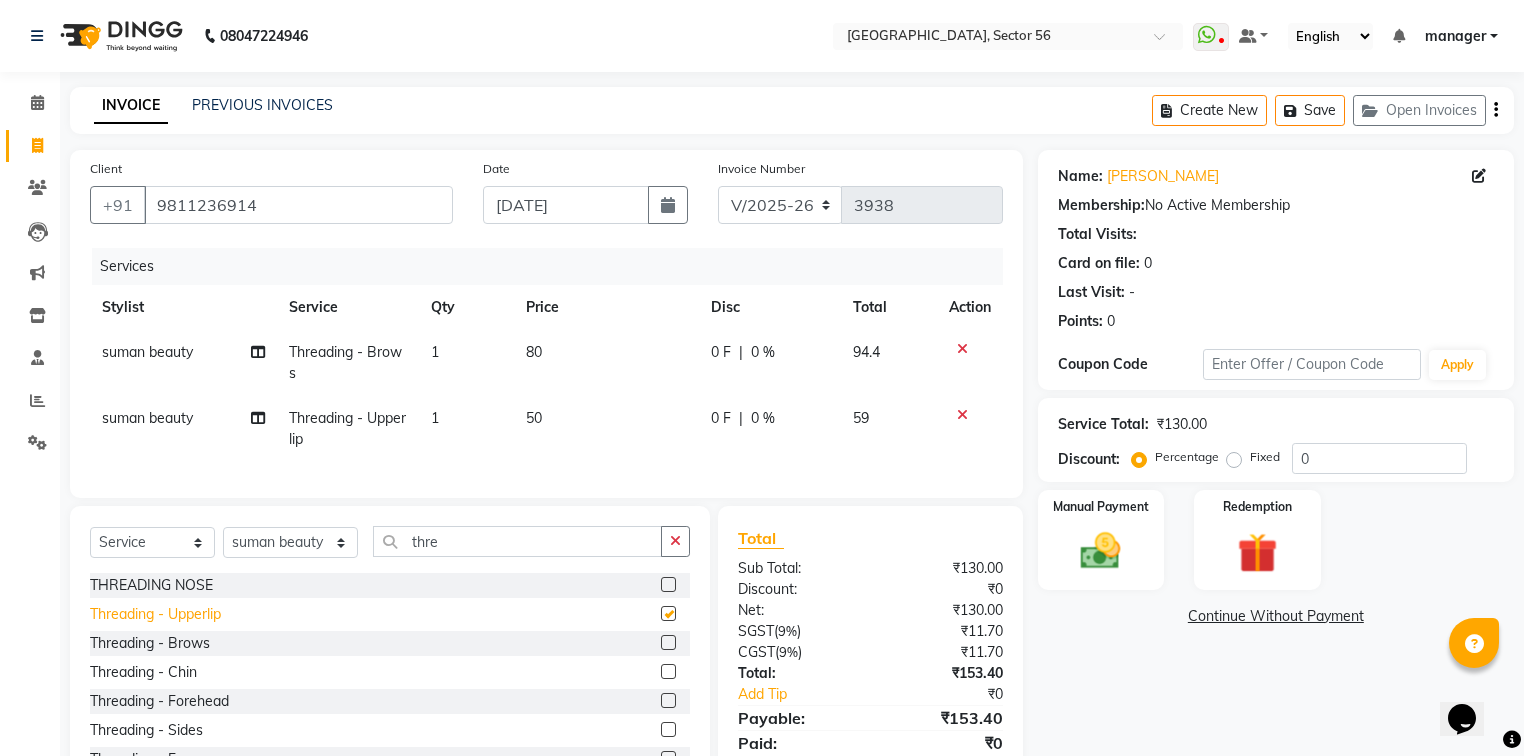 checkbox on "false" 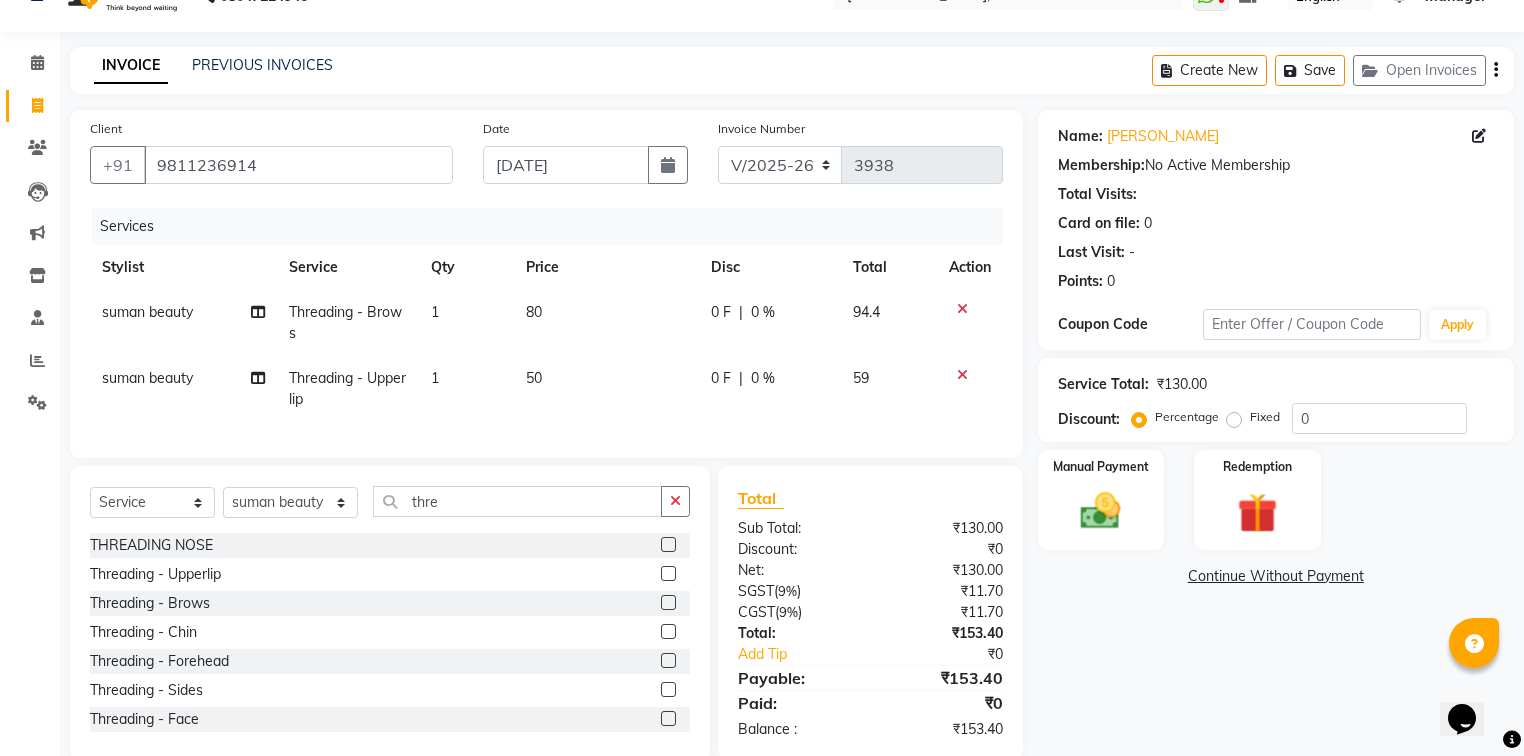 scroll, scrollTop: 88, scrollLeft: 0, axis: vertical 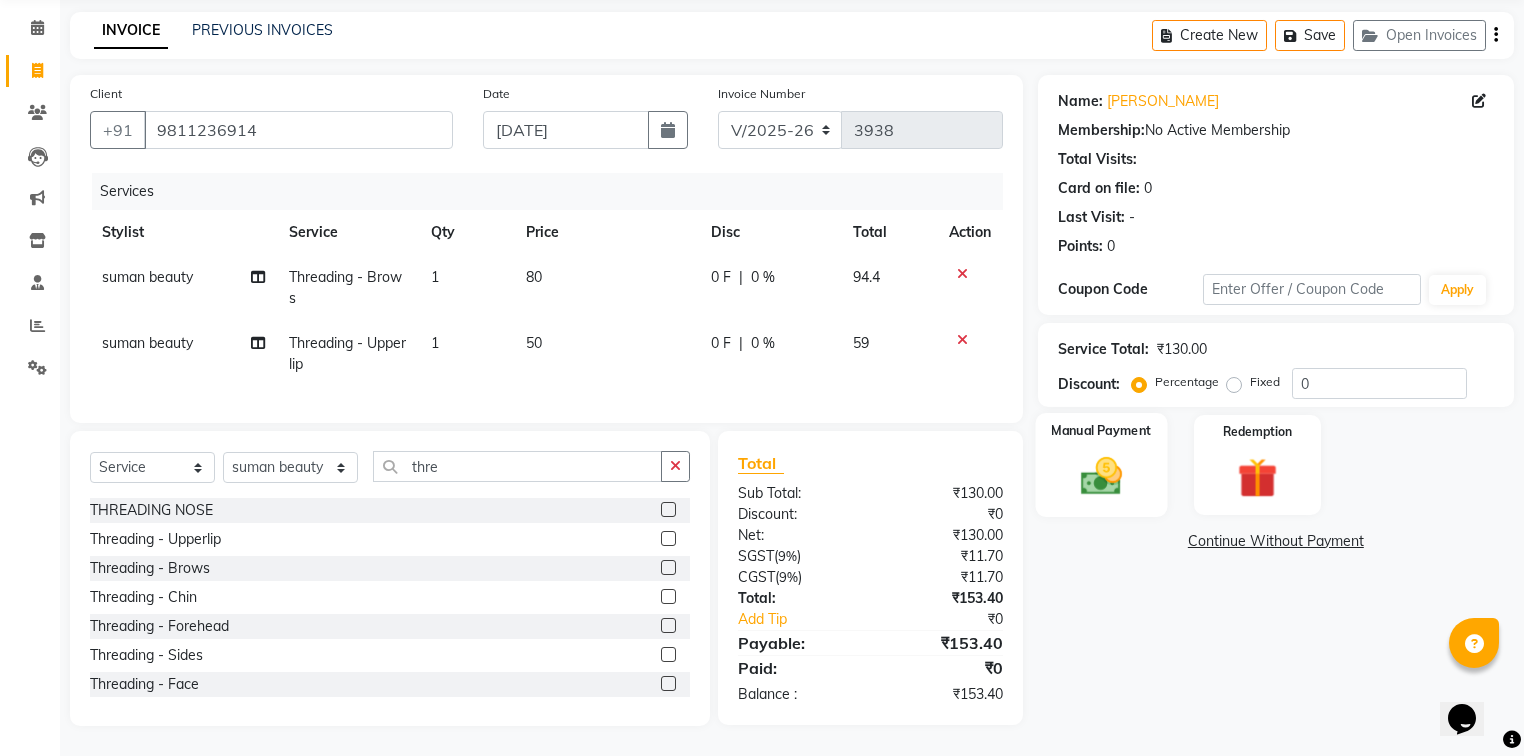 click 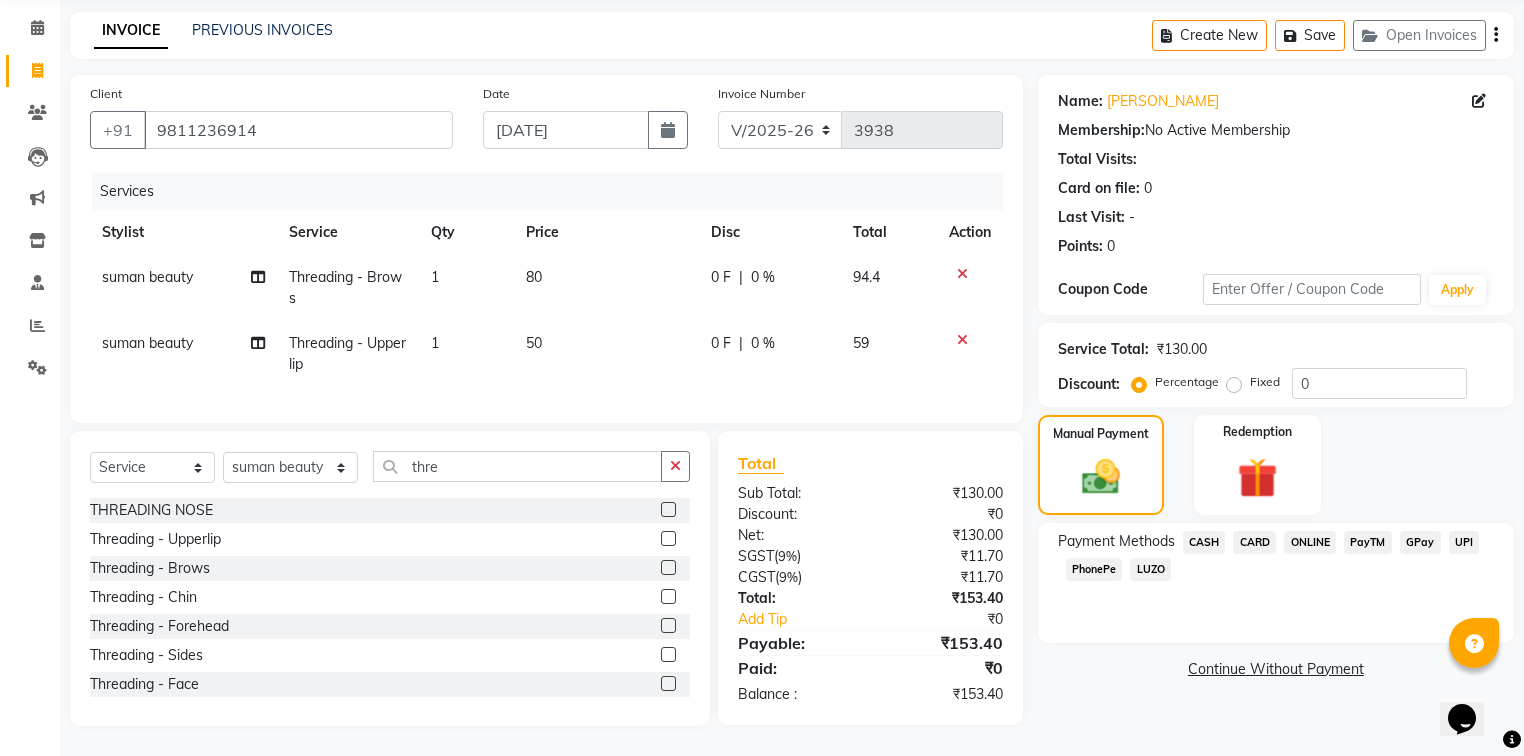 drag, startPoint x: 1216, startPoint y: 509, endPoint x: 1212, endPoint y: 537, distance: 28.284271 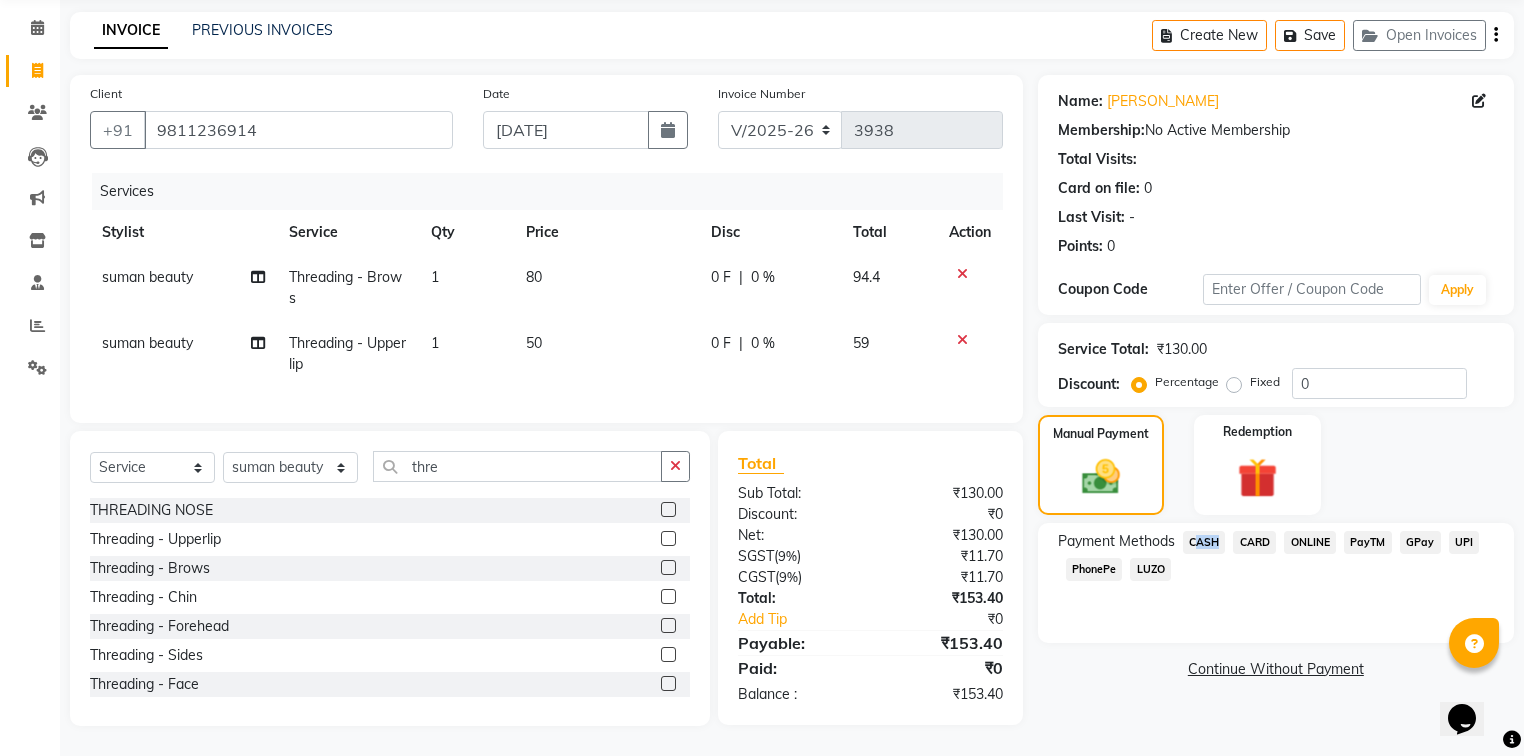 click on "CASH" 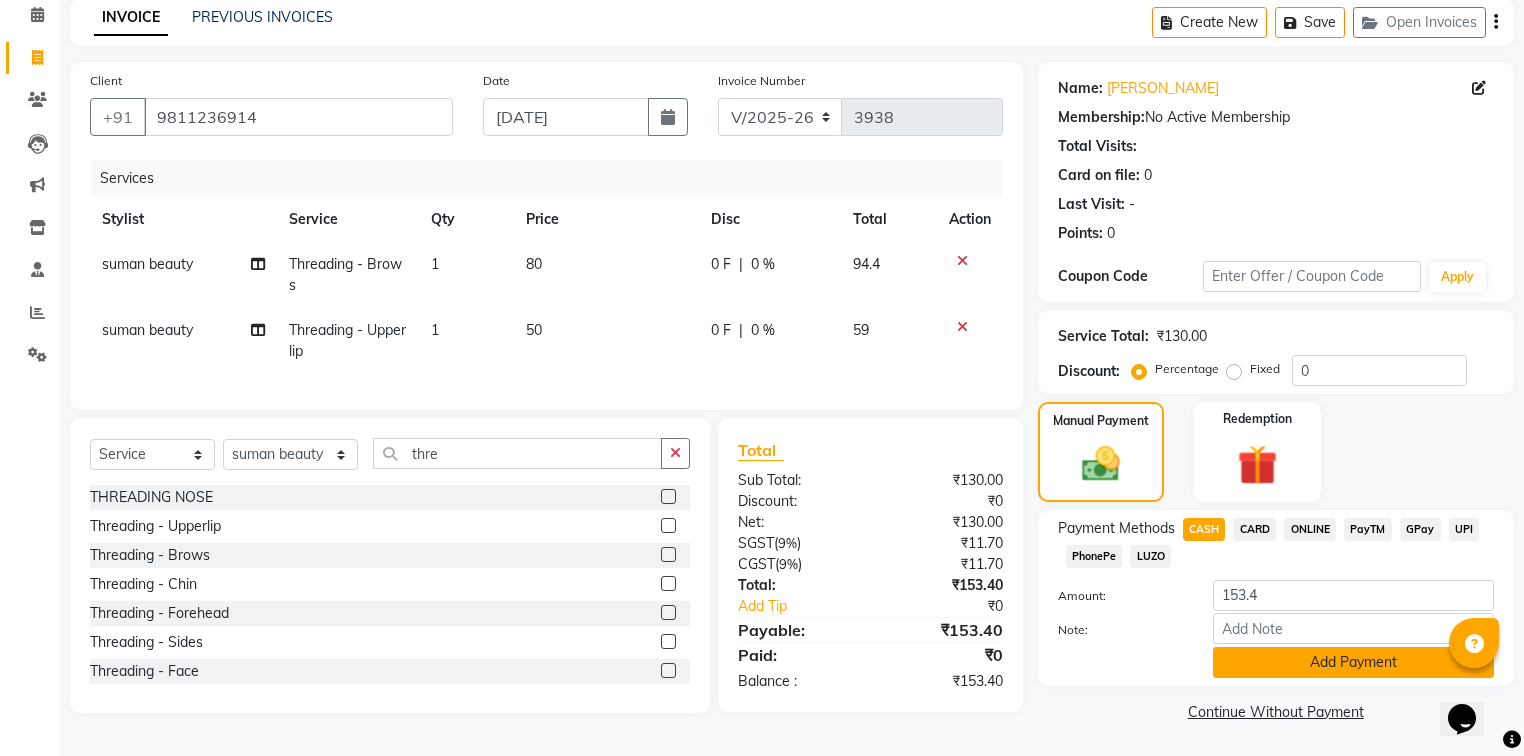 click on "Add Payment" 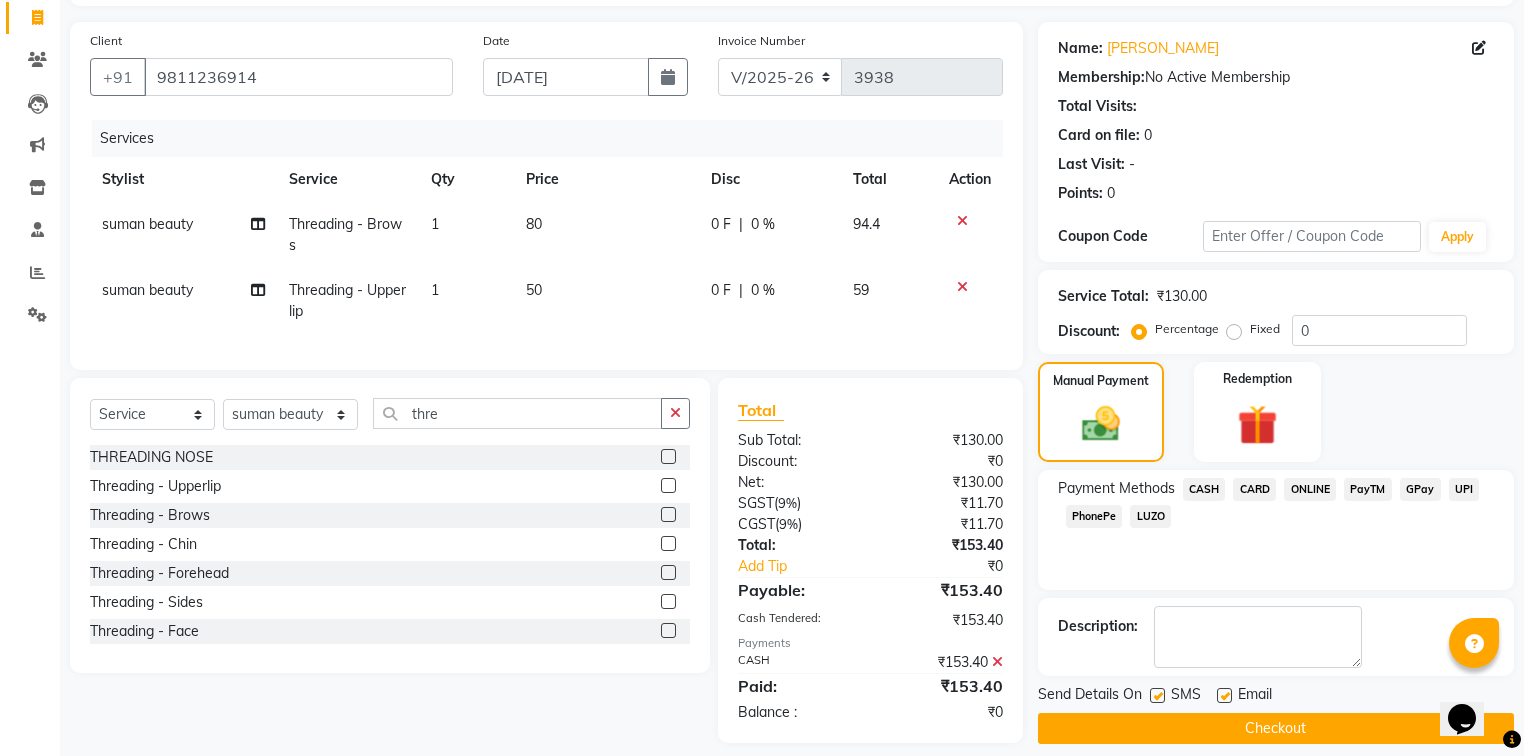 scroll, scrollTop: 157, scrollLeft: 0, axis: vertical 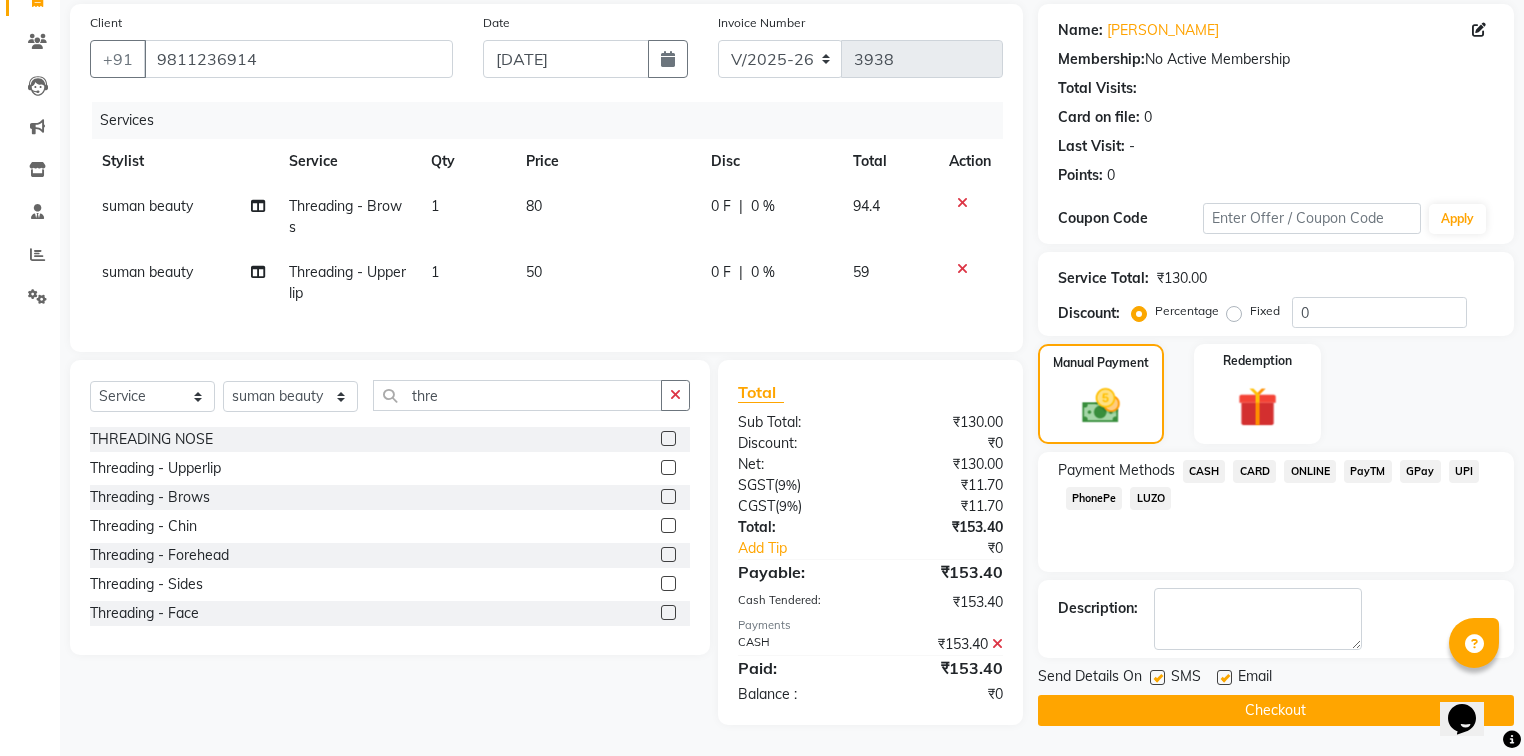click on "Checkout" 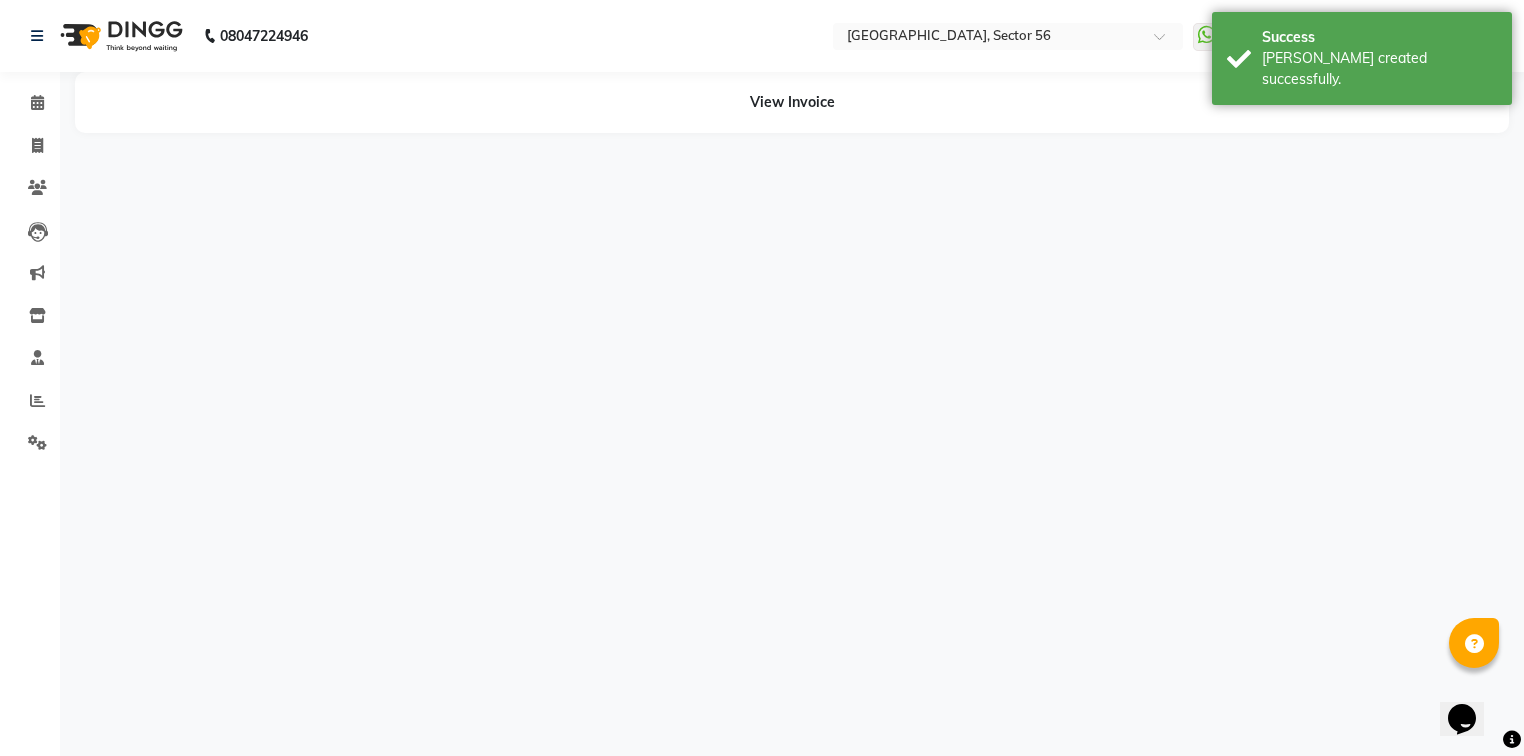scroll, scrollTop: 0, scrollLeft: 0, axis: both 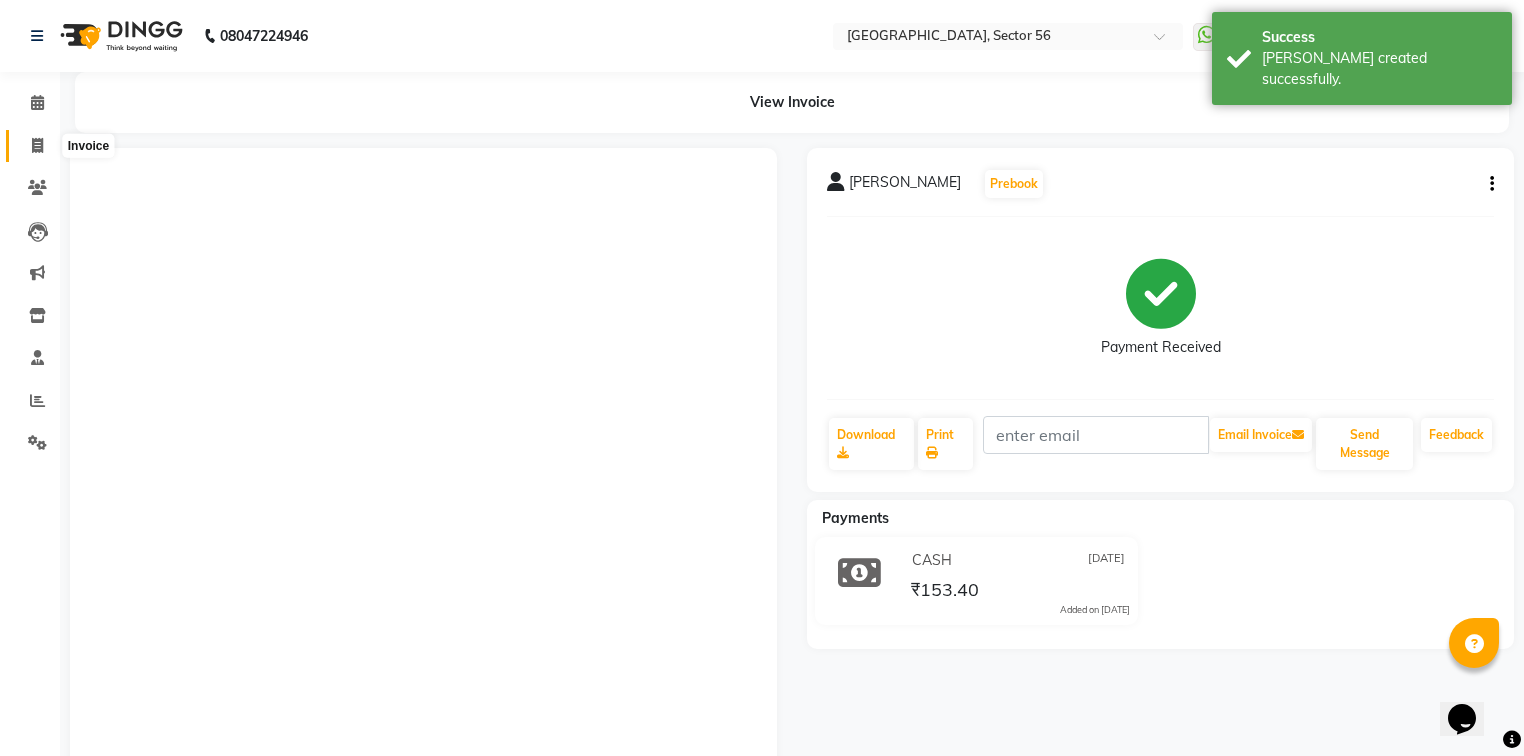 drag, startPoint x: 42, startPoint y: 150, endPoint x: 50, endPoint y: 142, distance: 11.313708 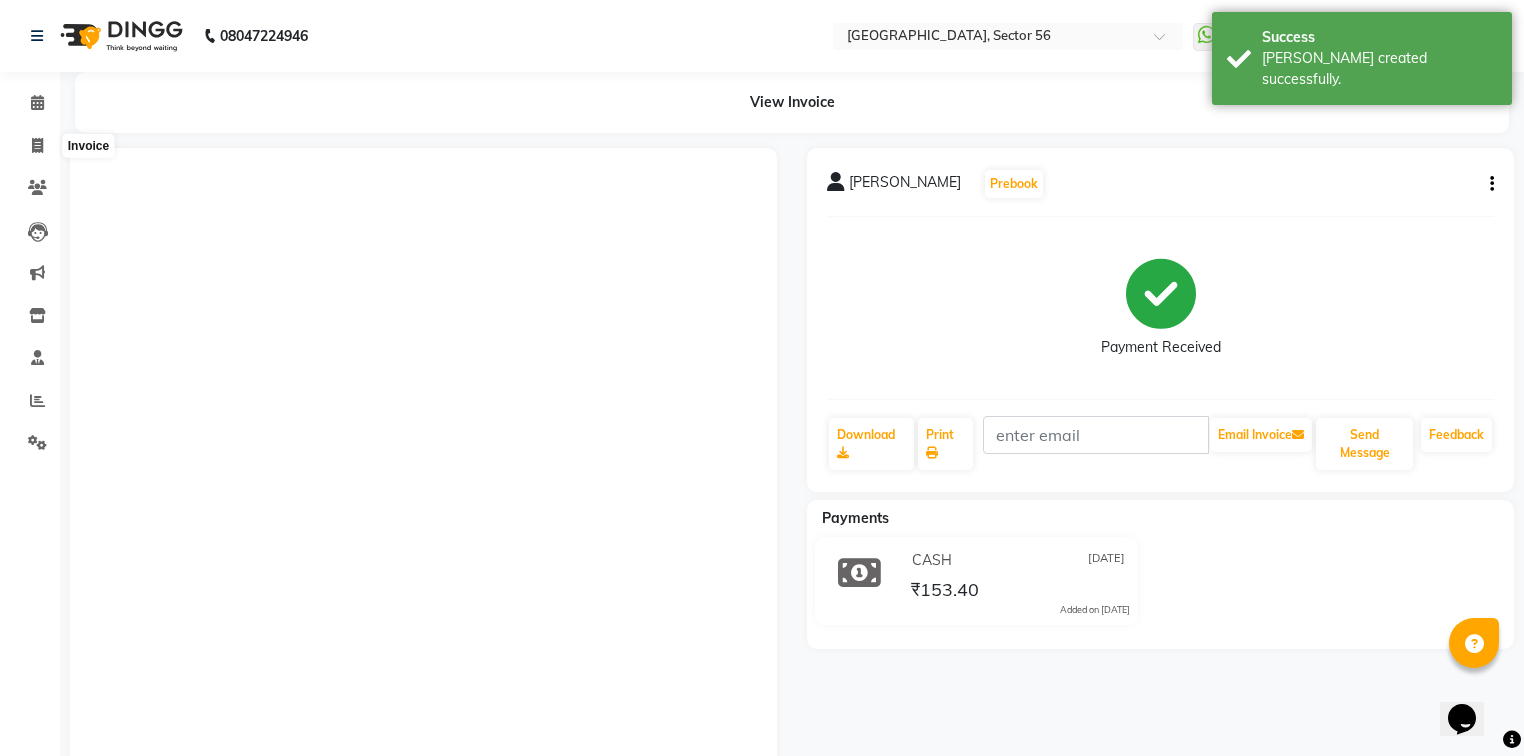 select on "5557" 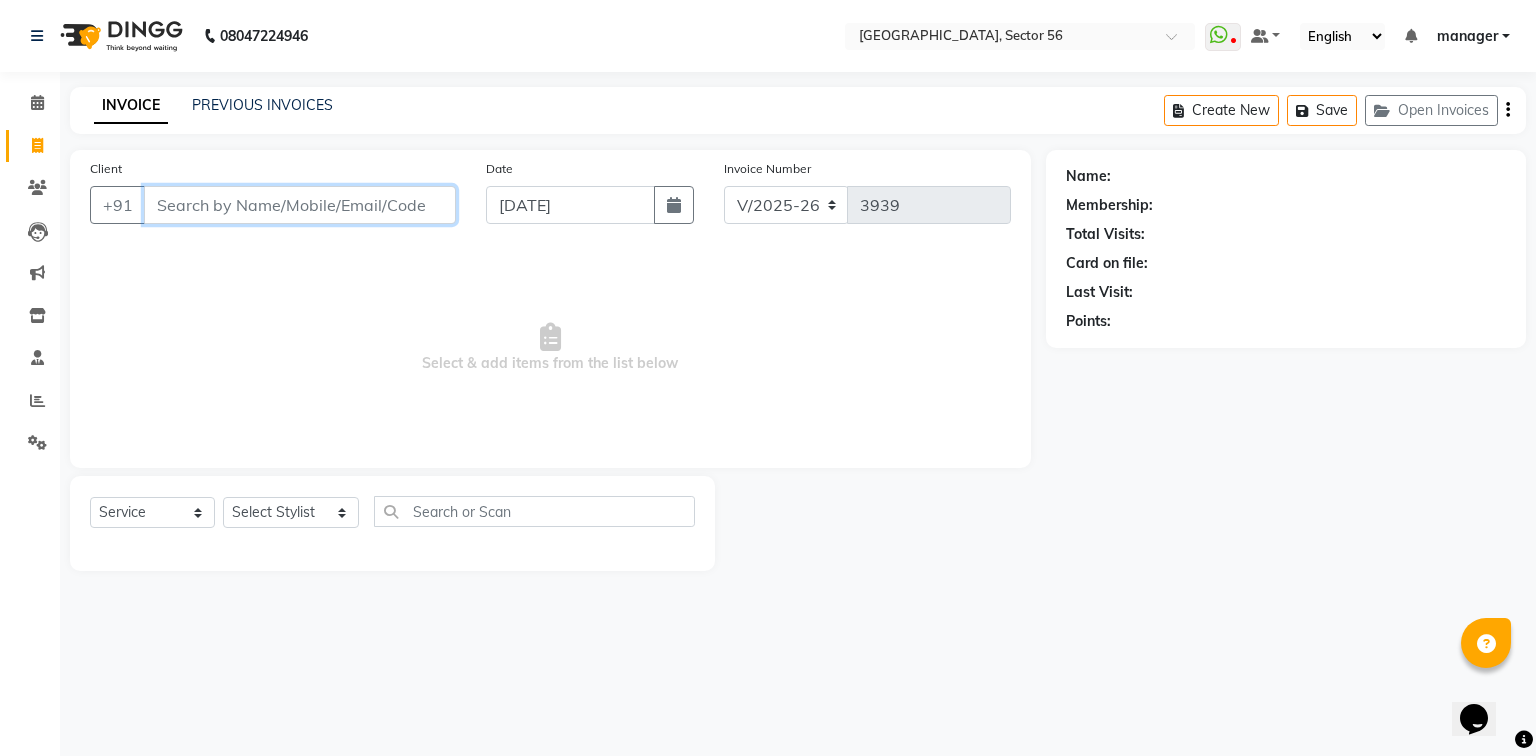 drag, startPoint x: 207, startPoint y: 208, endPoint x: 215, endPoint y: 200, distance: 11.313708 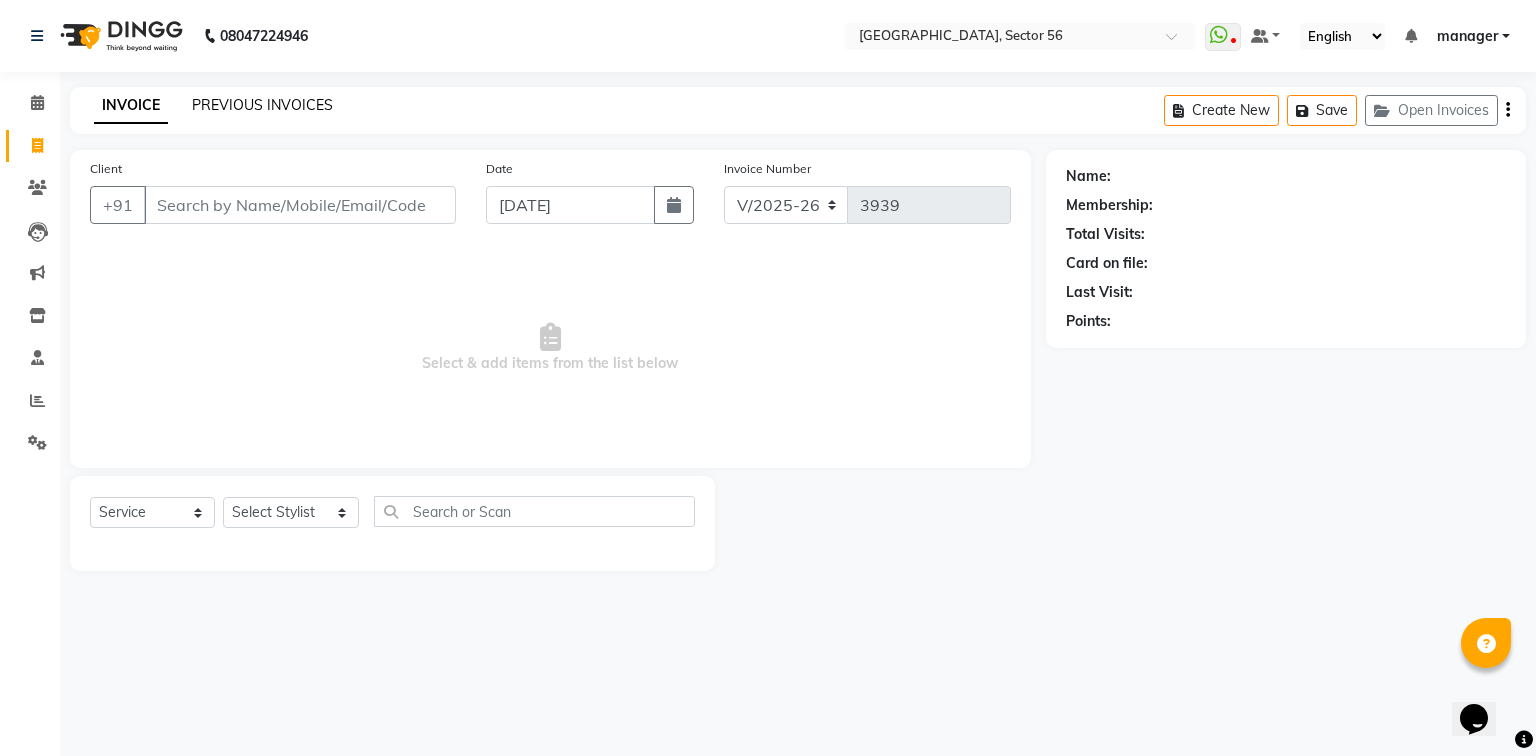 click on "PREVIOUS INVOICES" 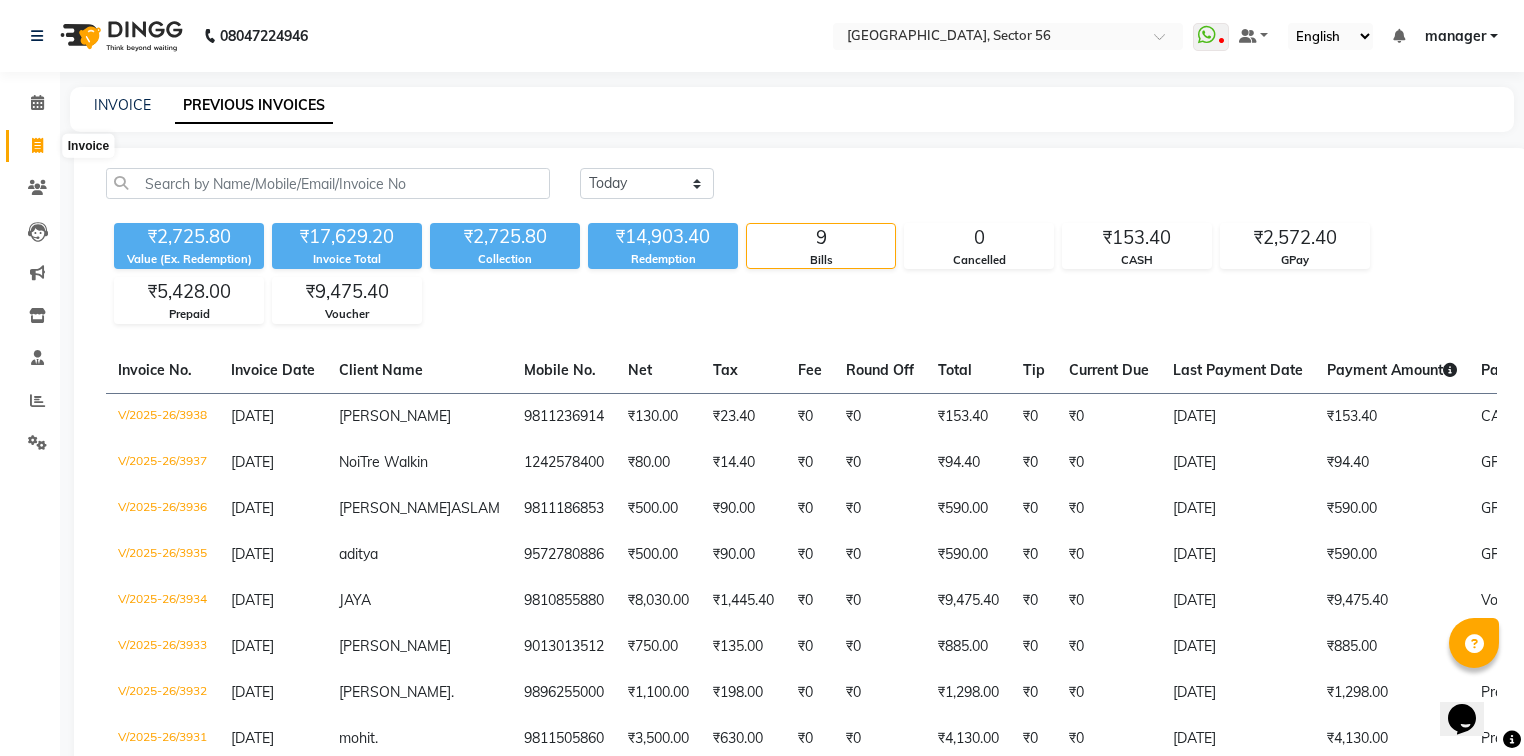 click 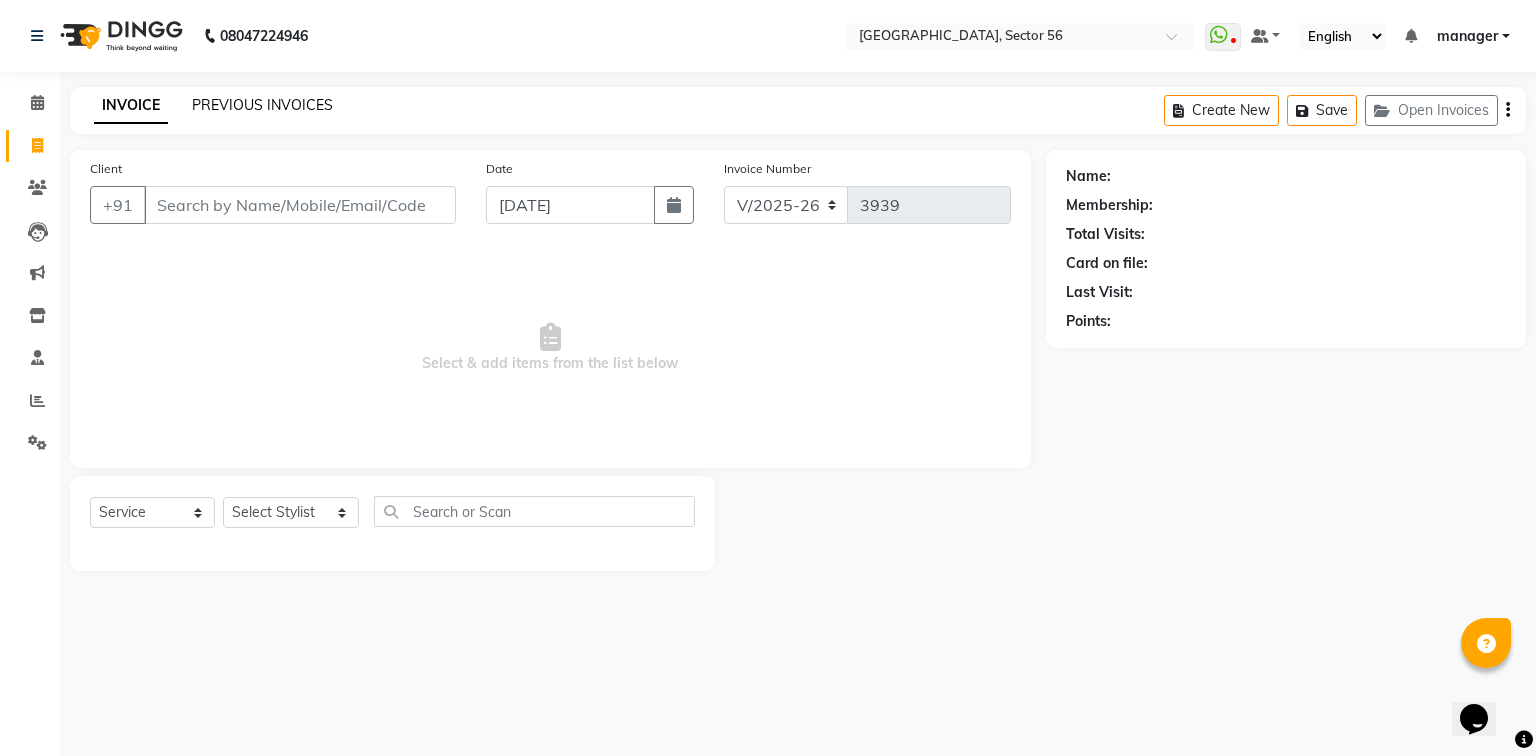 click on "PREVIOUS INVOICES" 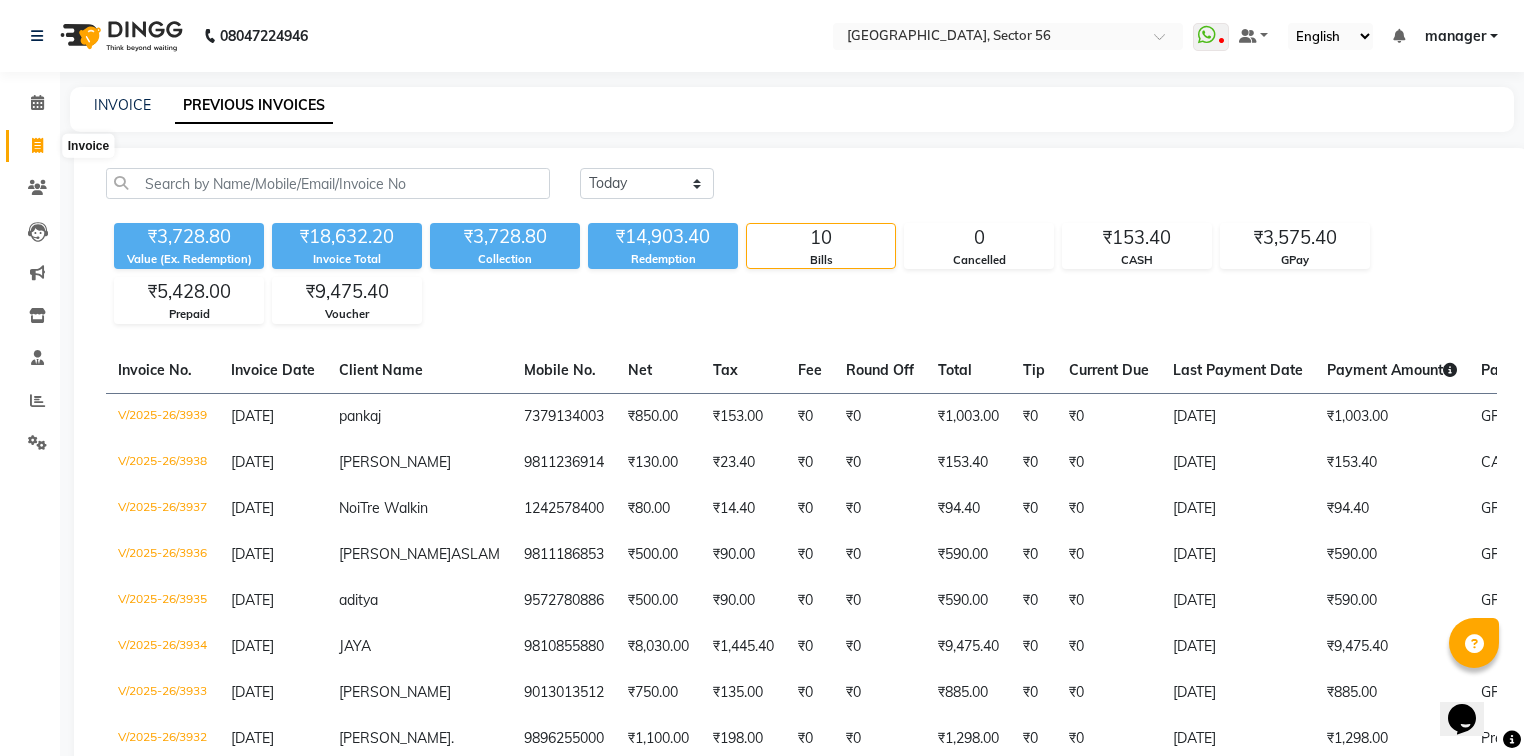 click 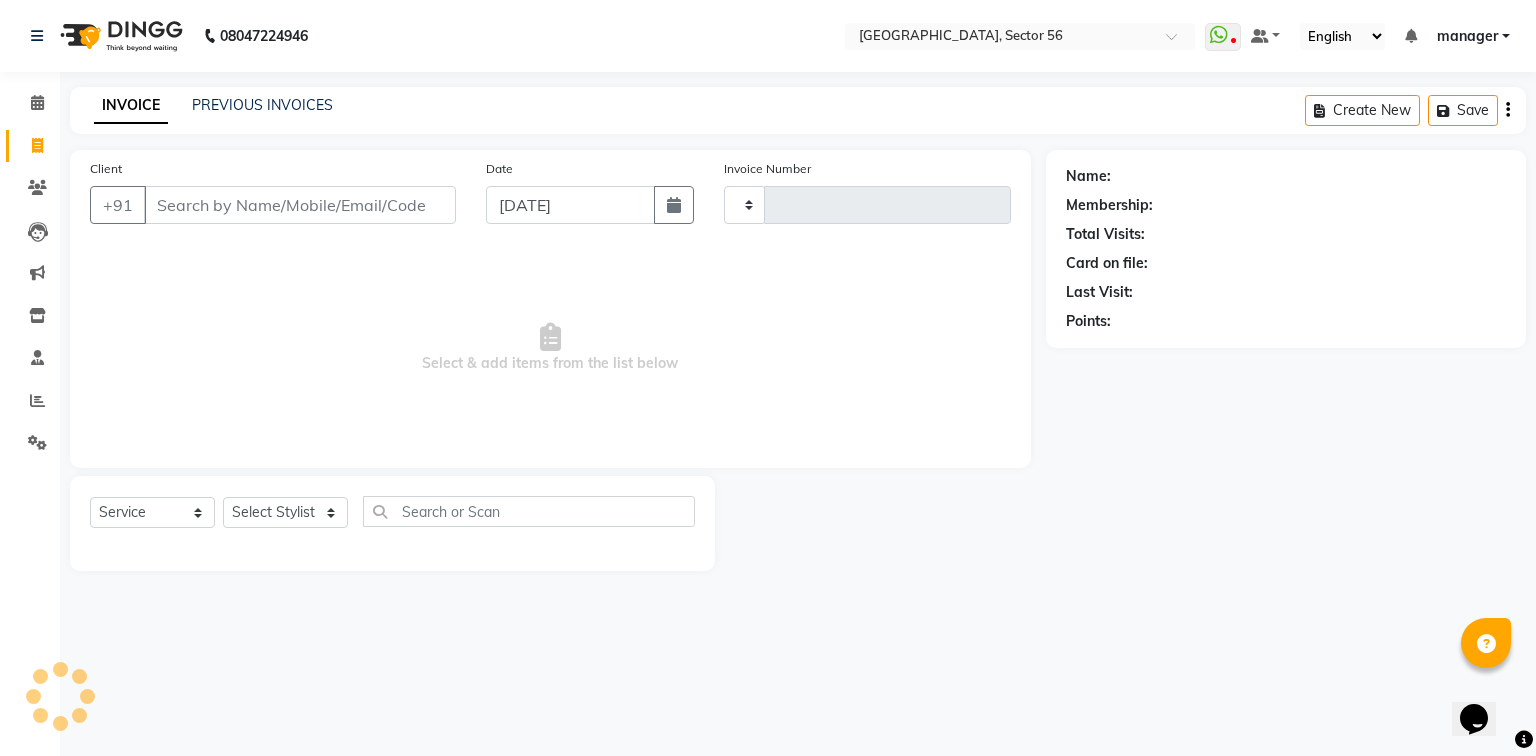 type on "3940" 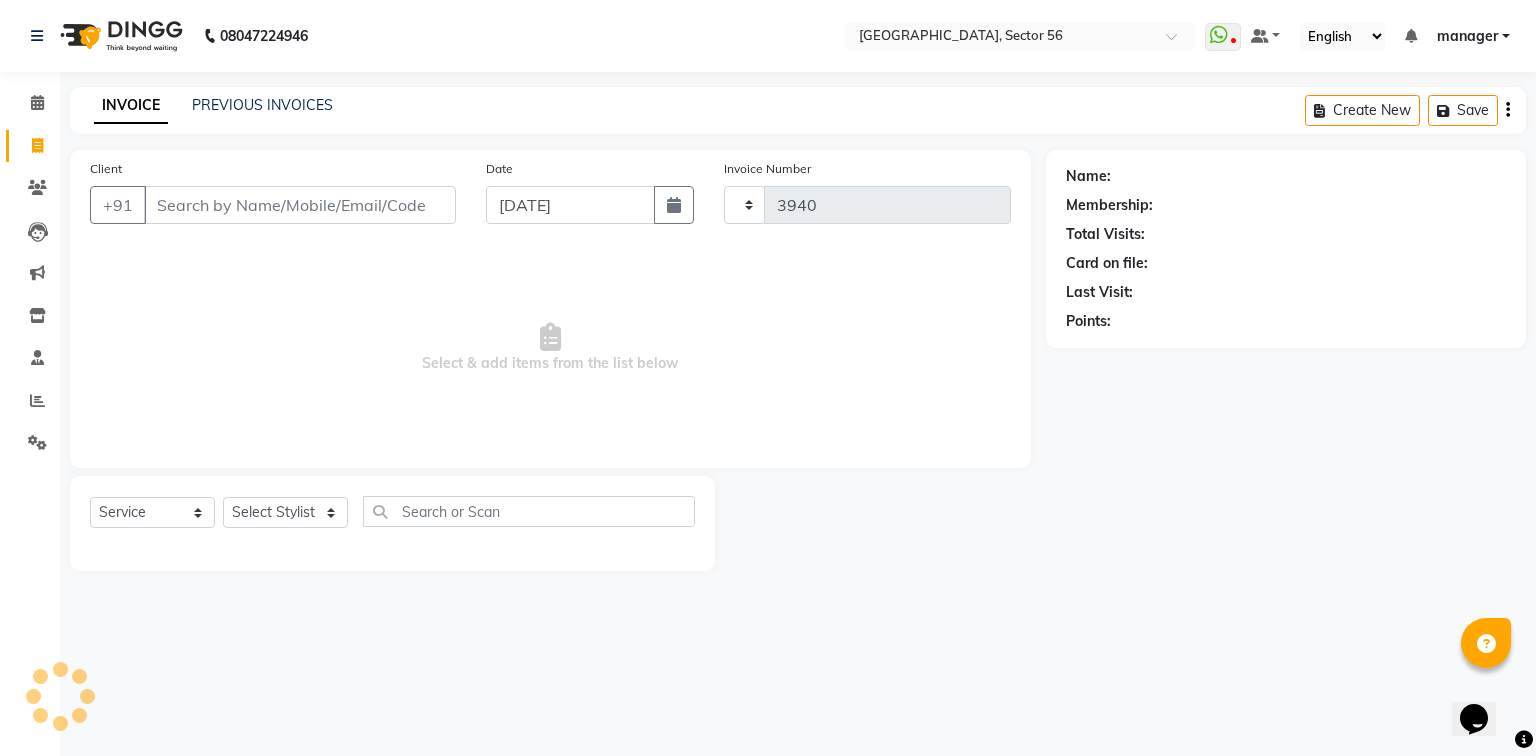 select on "5557" 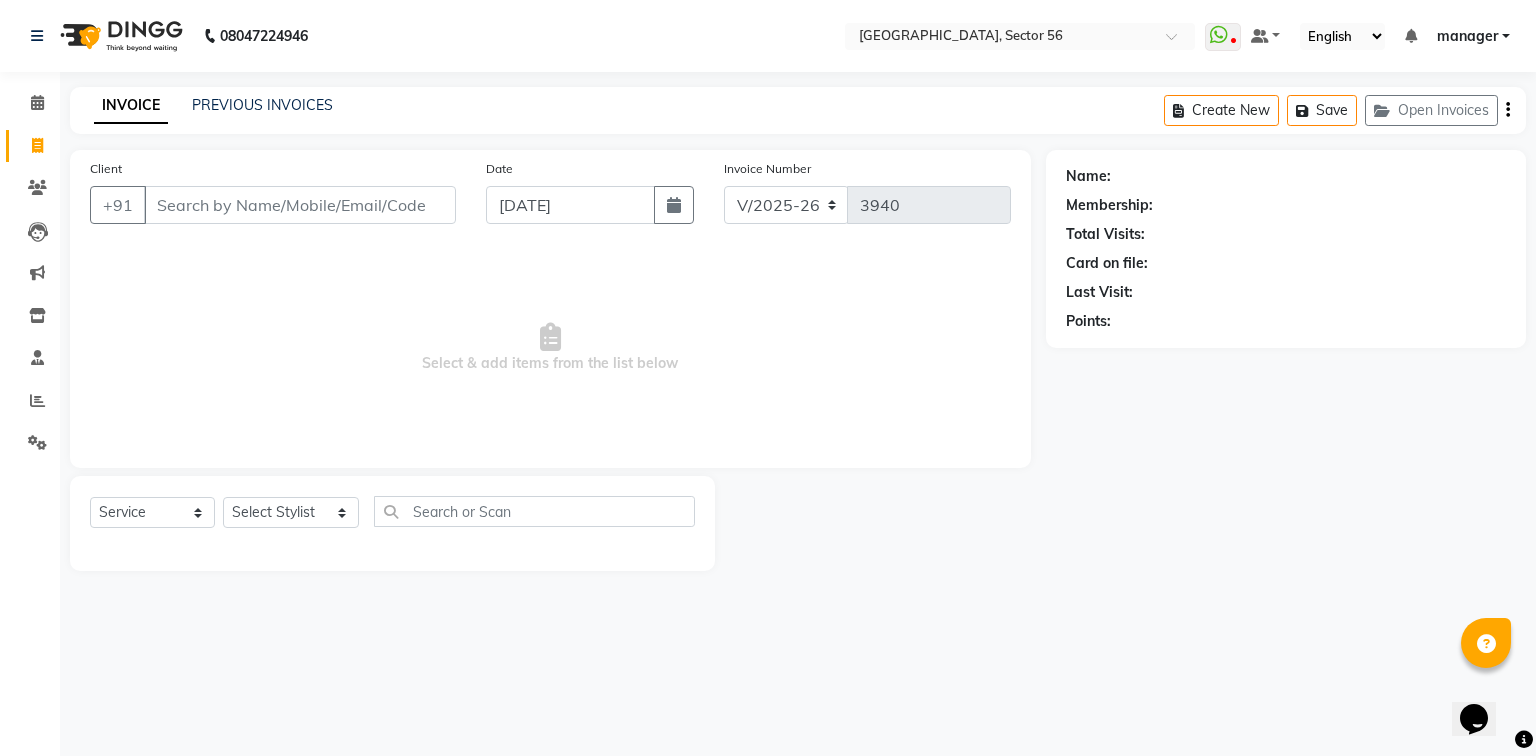 click on "Client" at bounding box center [300, 205] 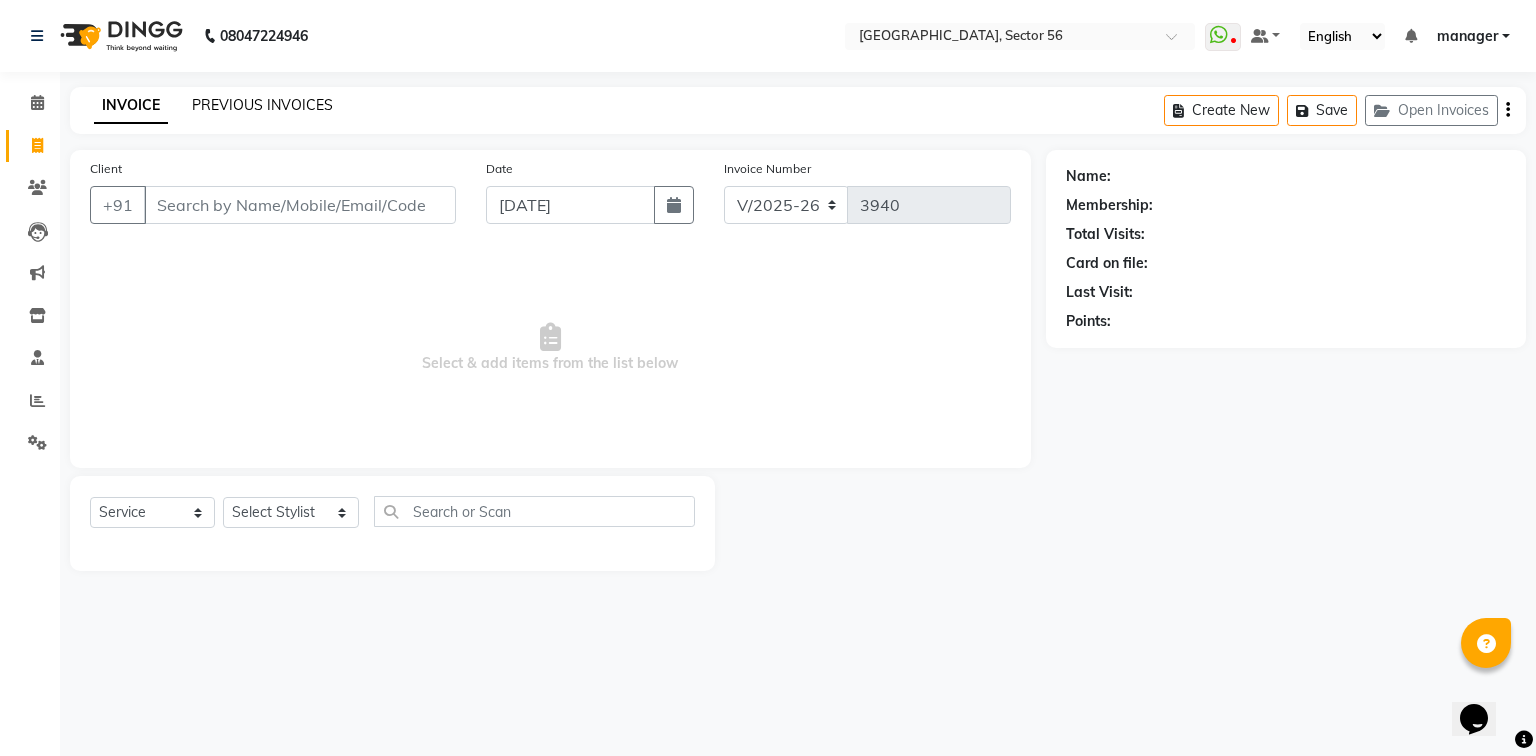 click on "PREVIOUS INVOICES" 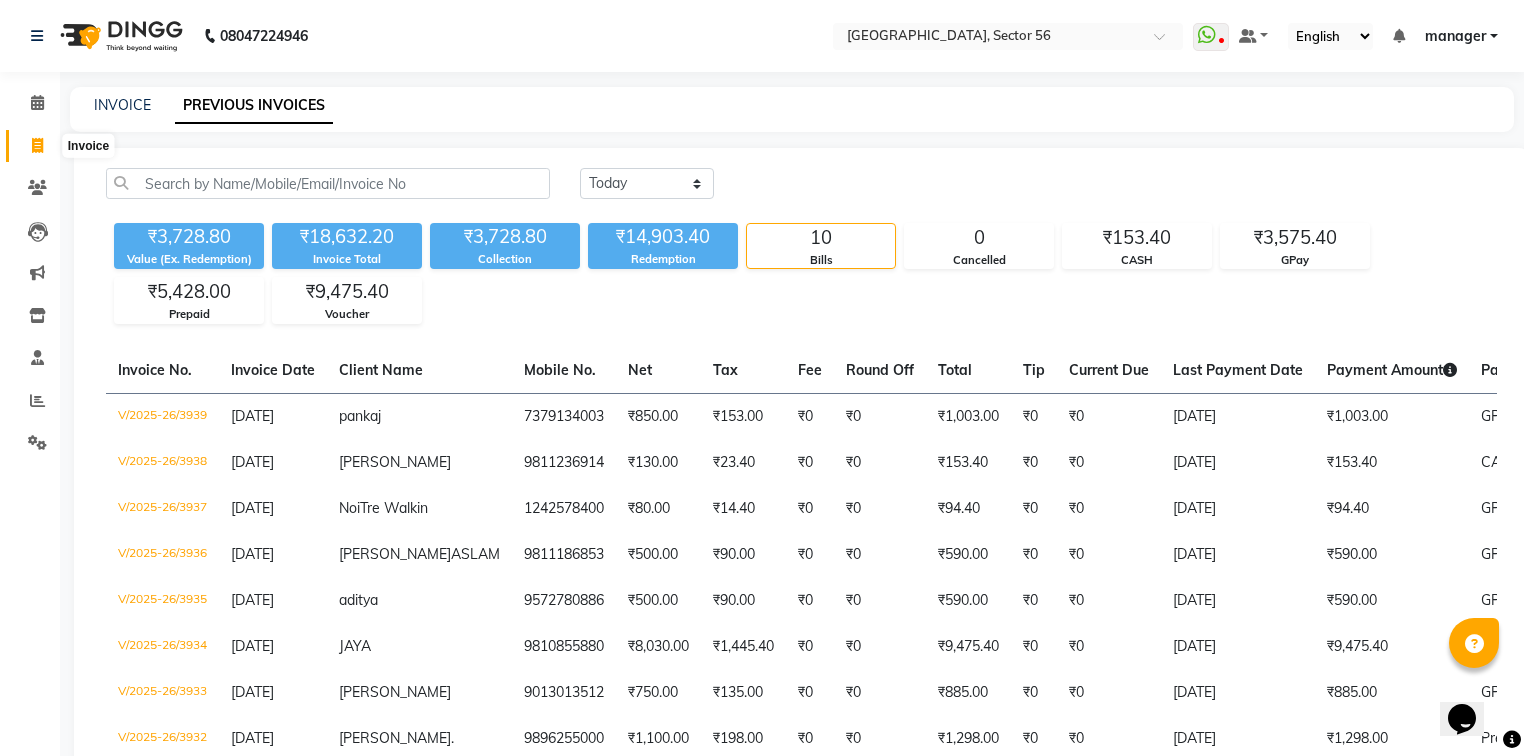 click 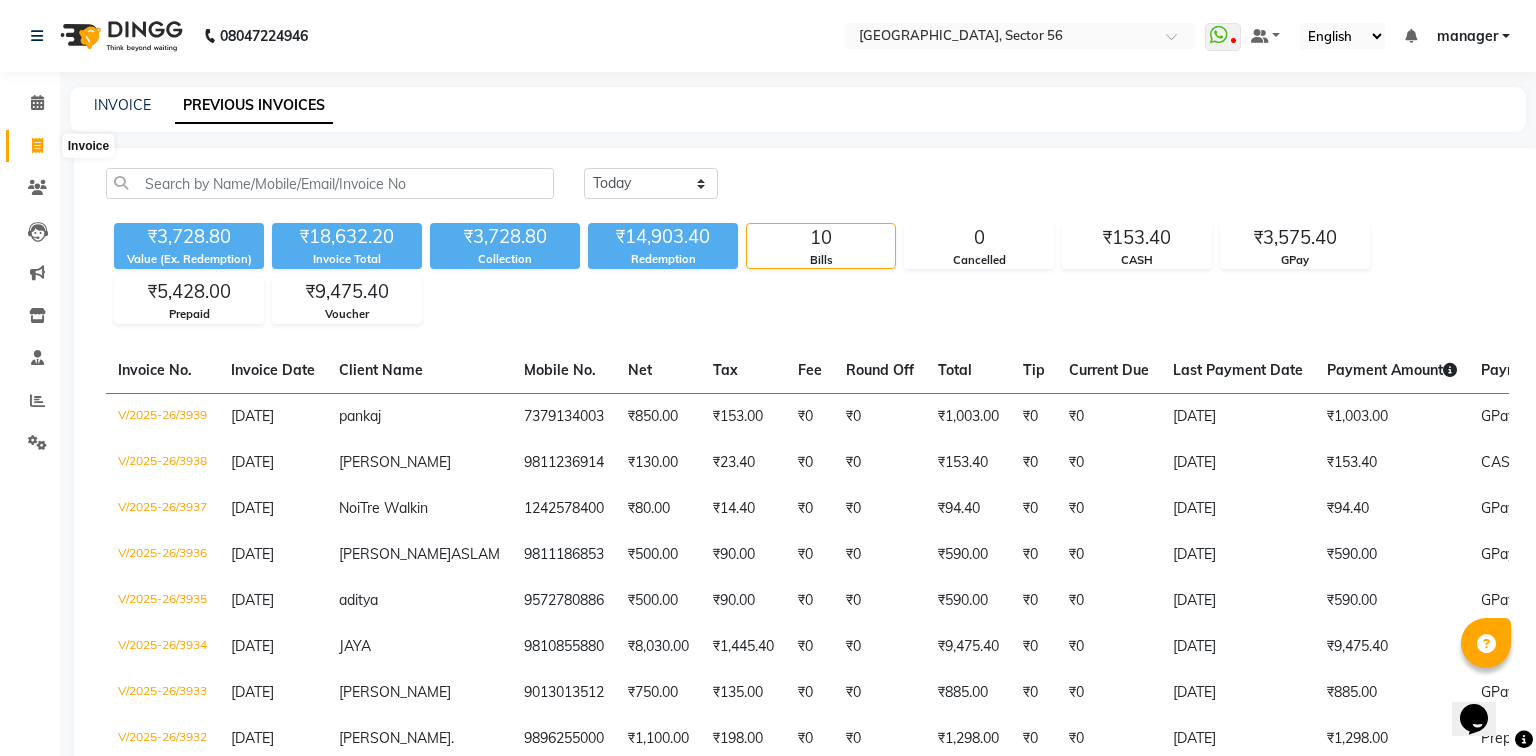 select on "5557" 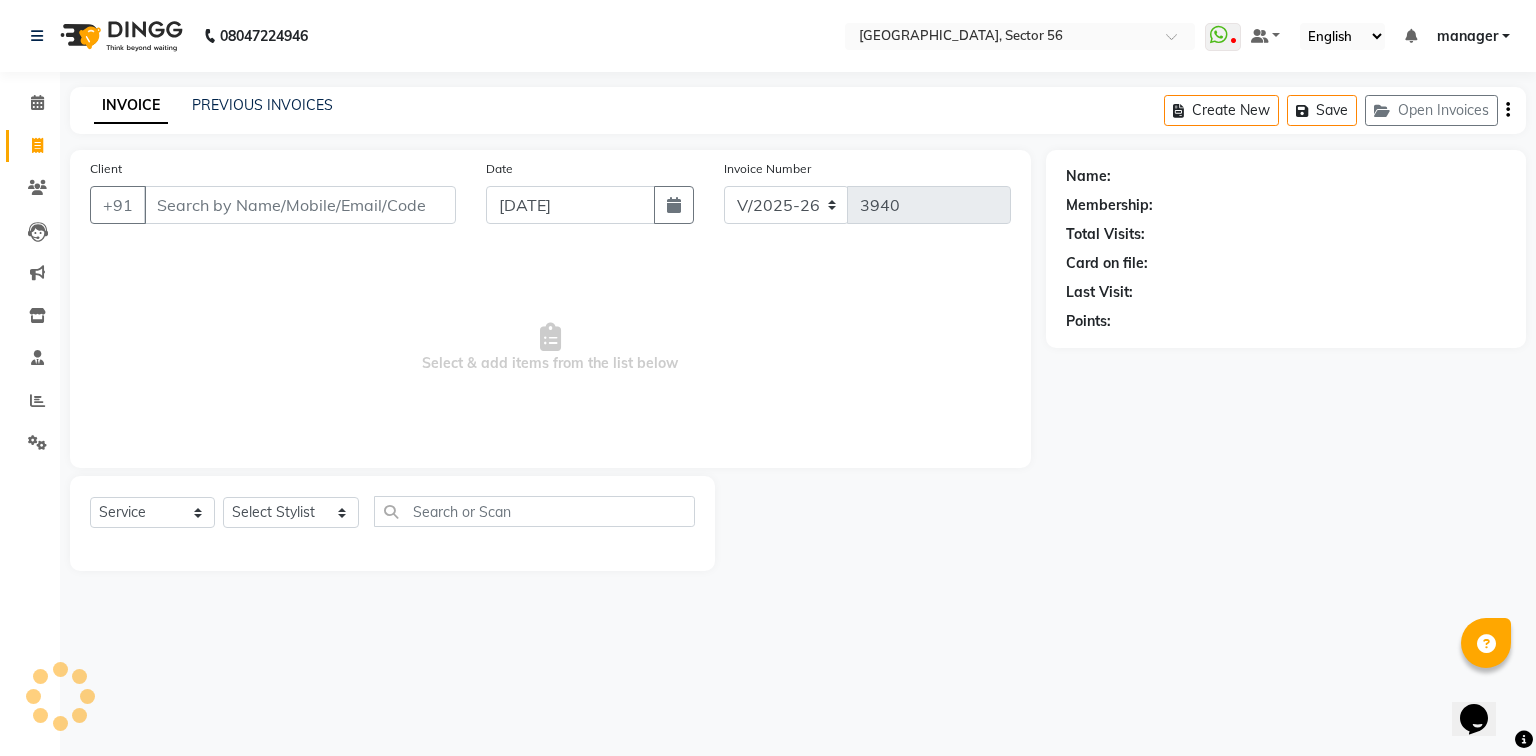 click on "Client" at bounding box center [300, 205] 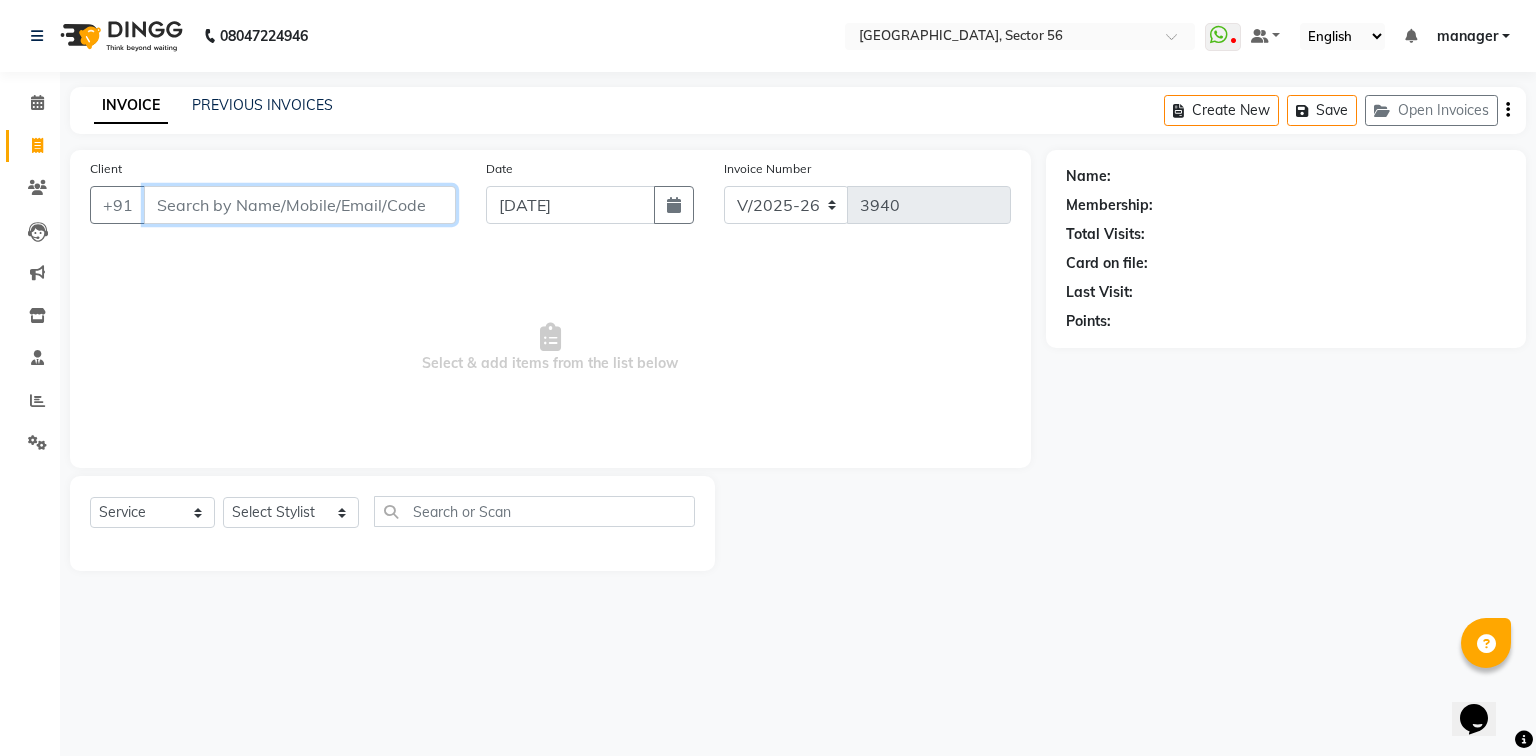 click on "Client" at bounding box center [300, 205] 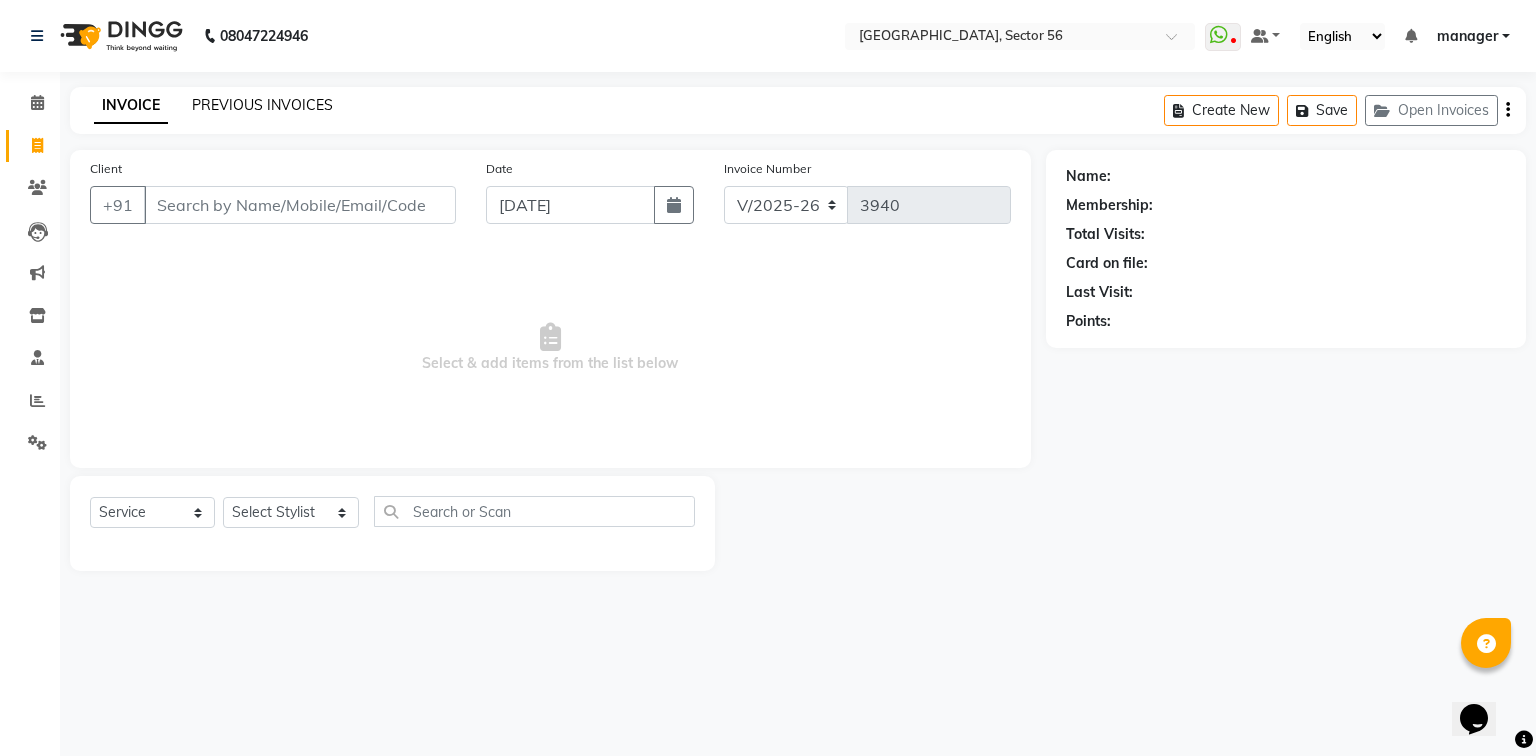 click on "PREVIOUS INVOICES" 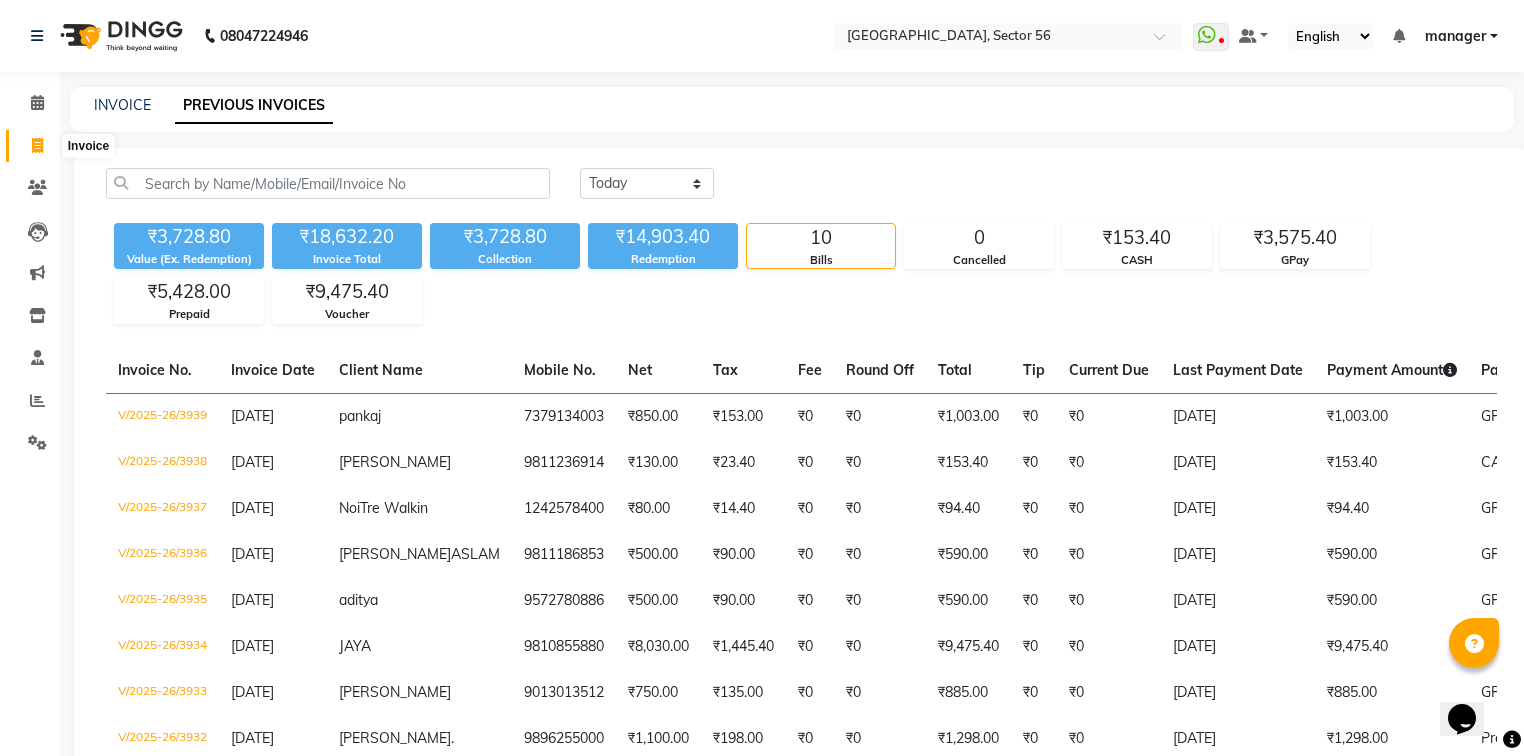 click 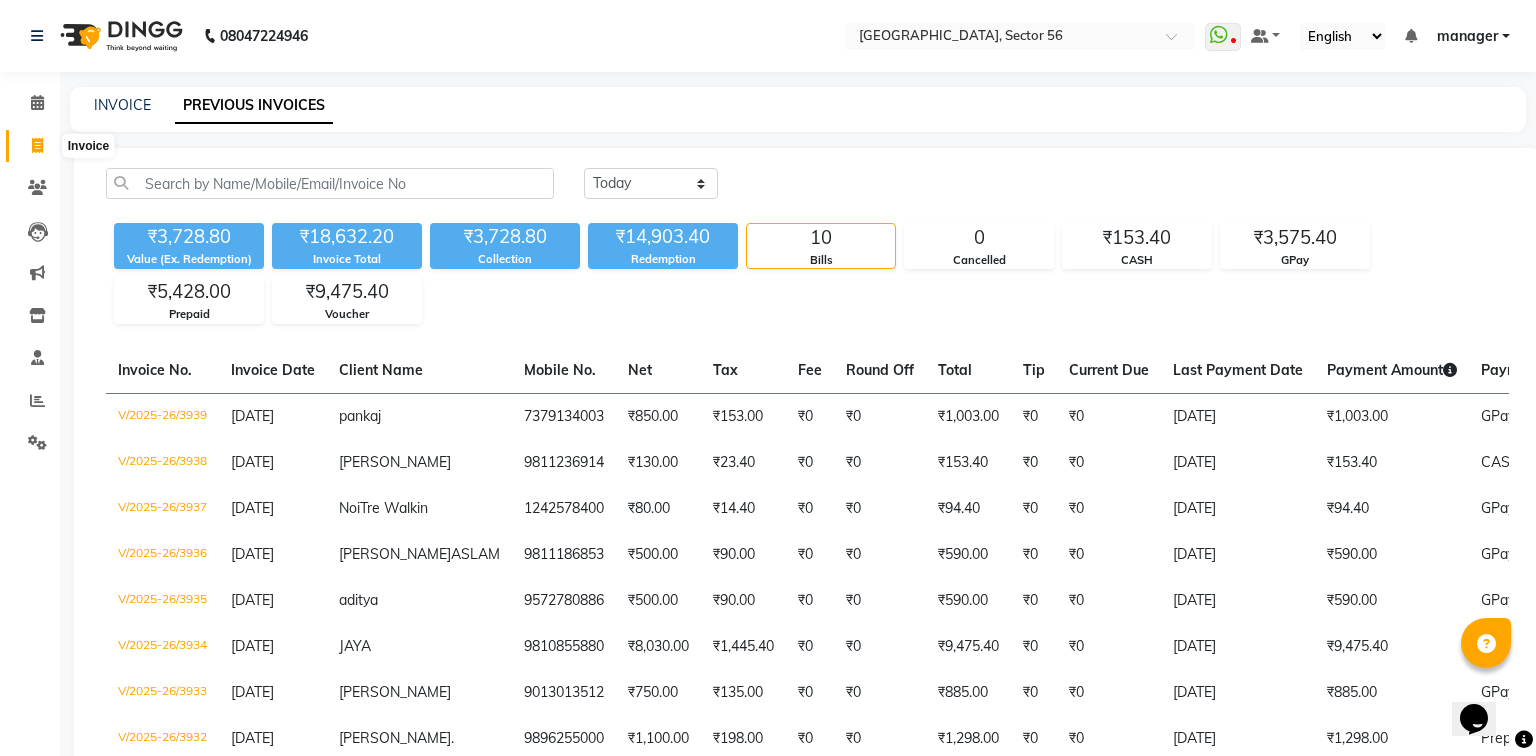 select on "service" 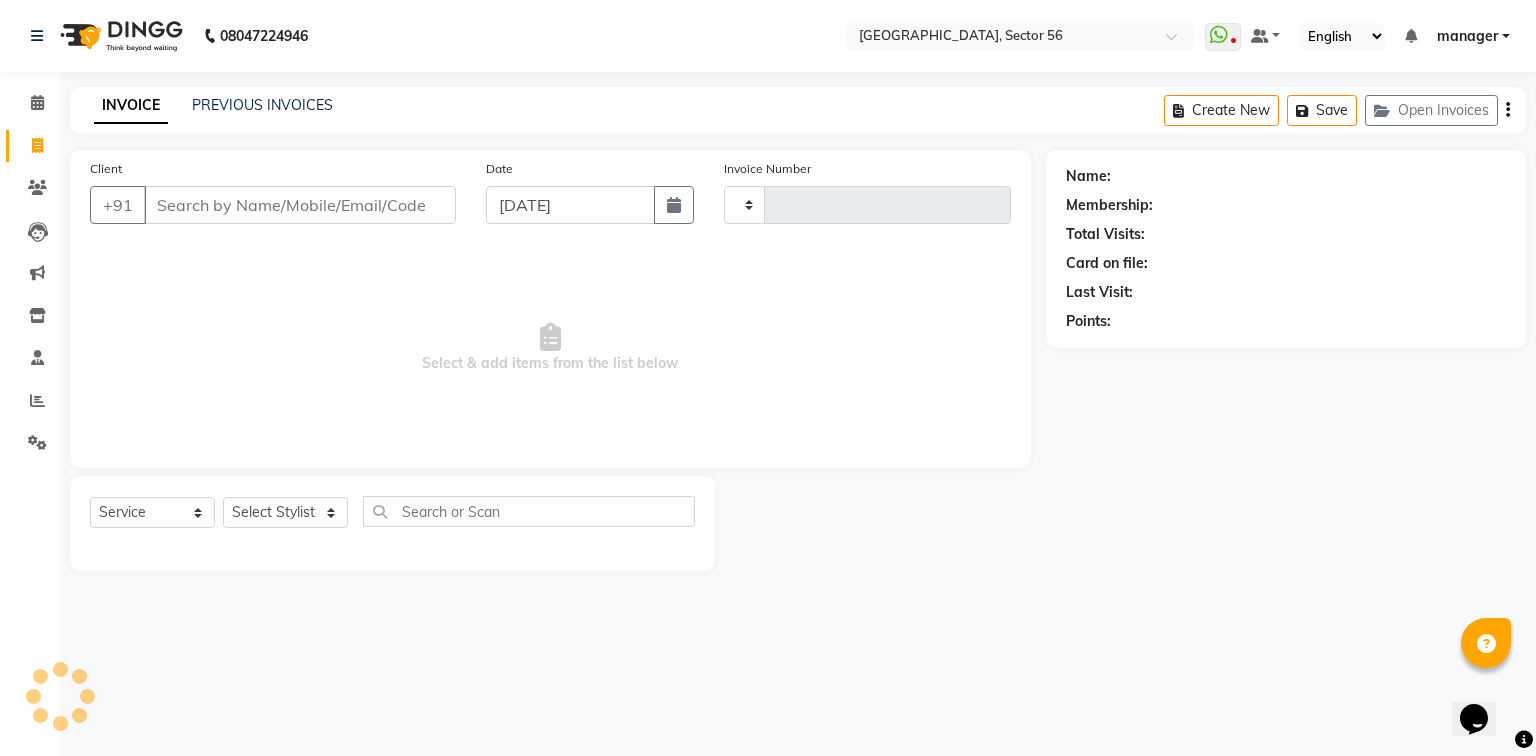 type on "3940" 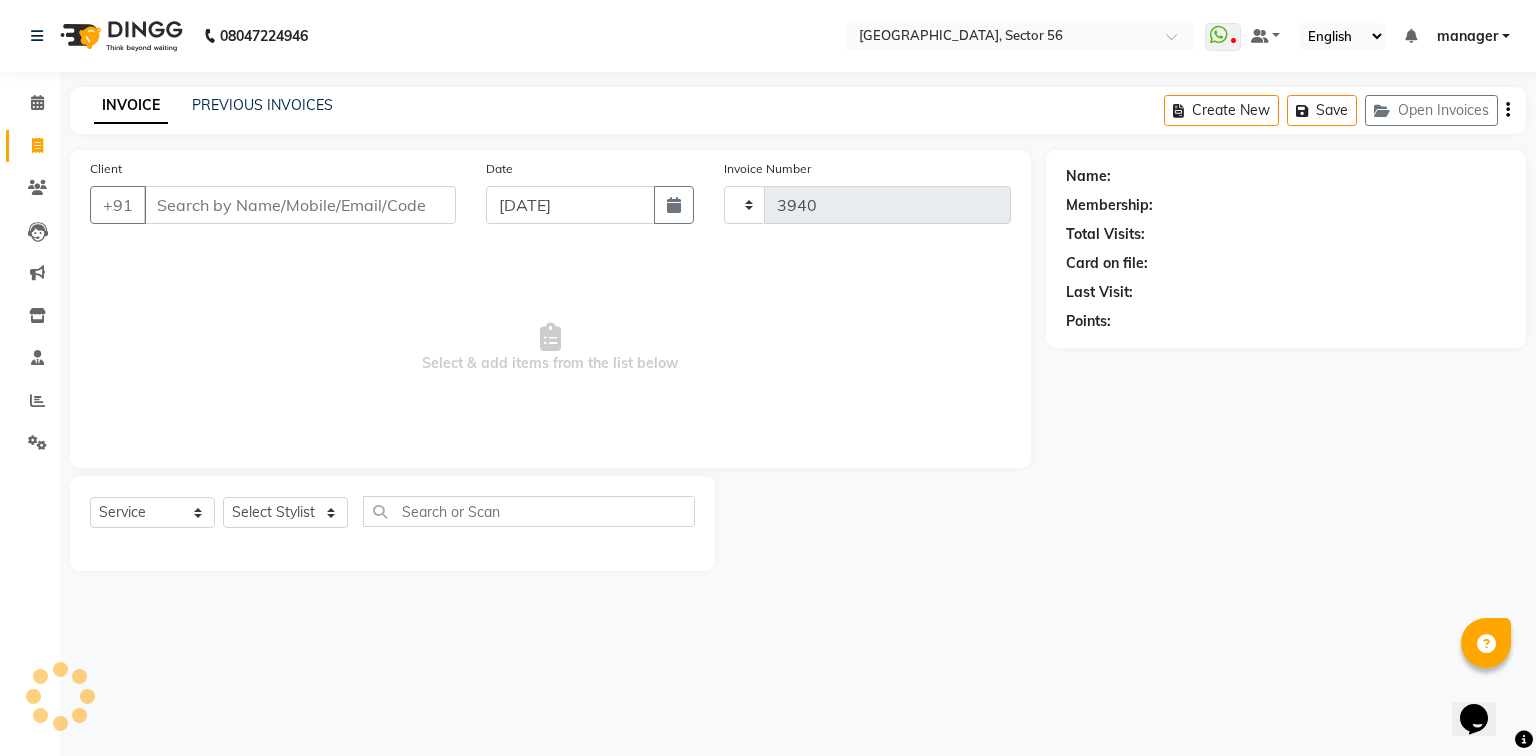 select on "5557" 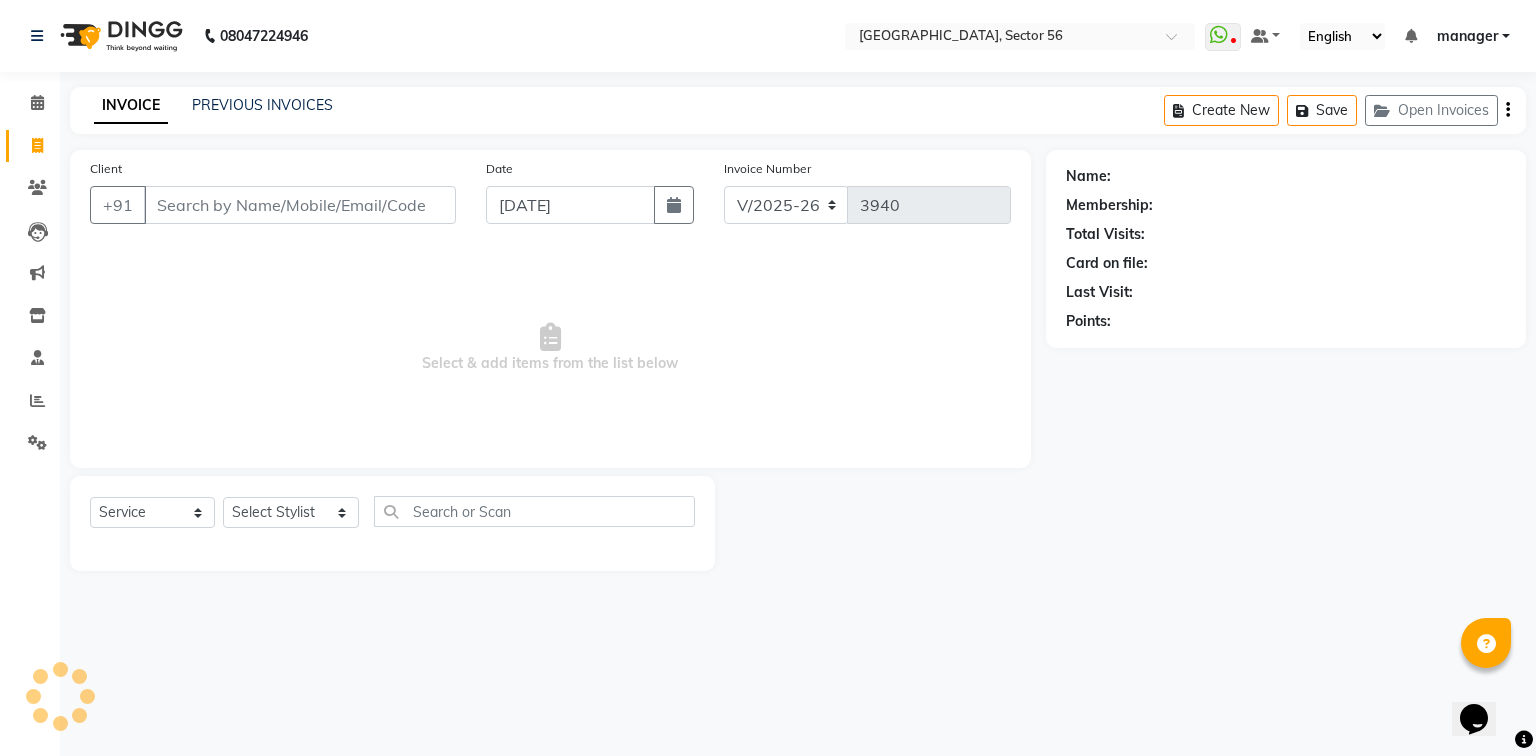click on "Client" at bounding box center [300, 205] 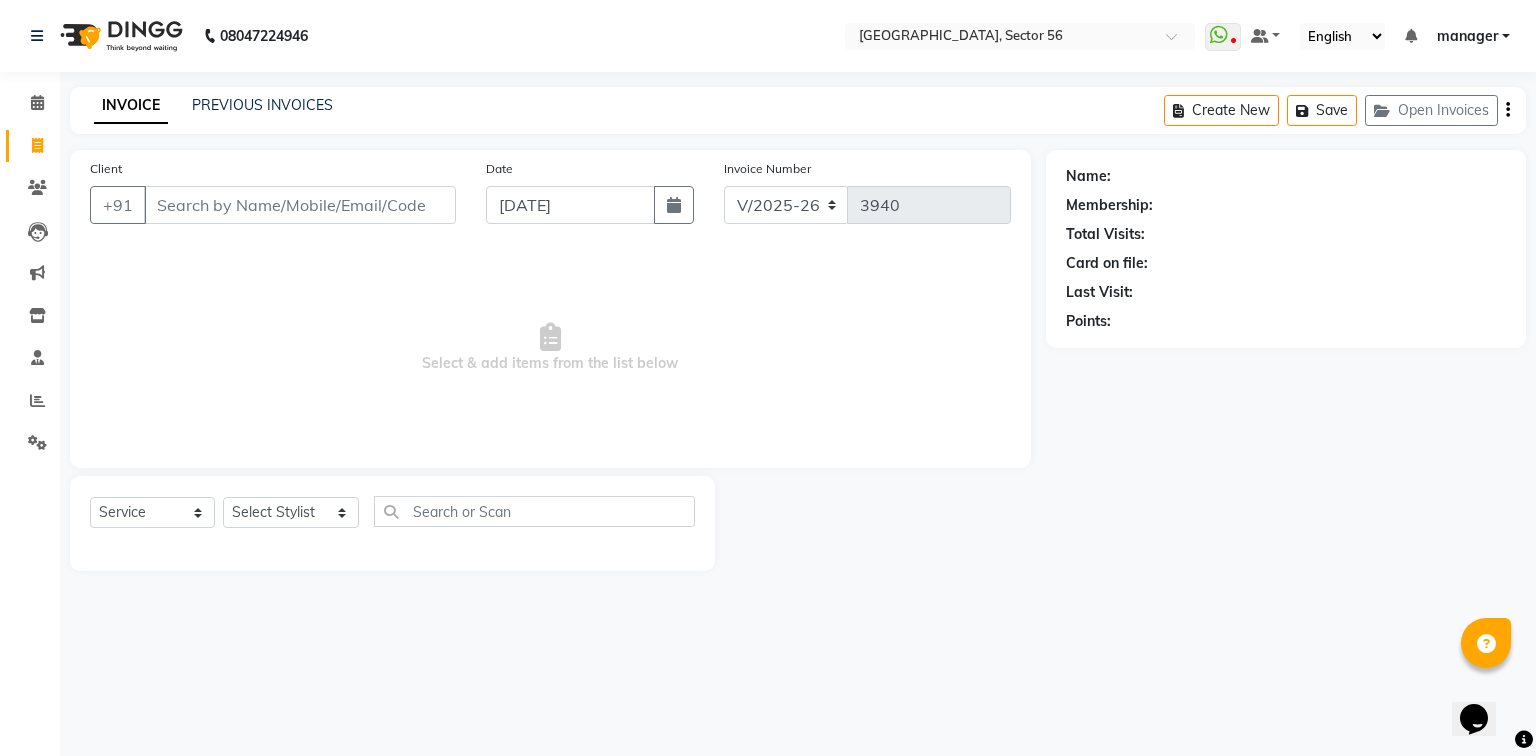 click on "Client" at bounding box center [300, 205] 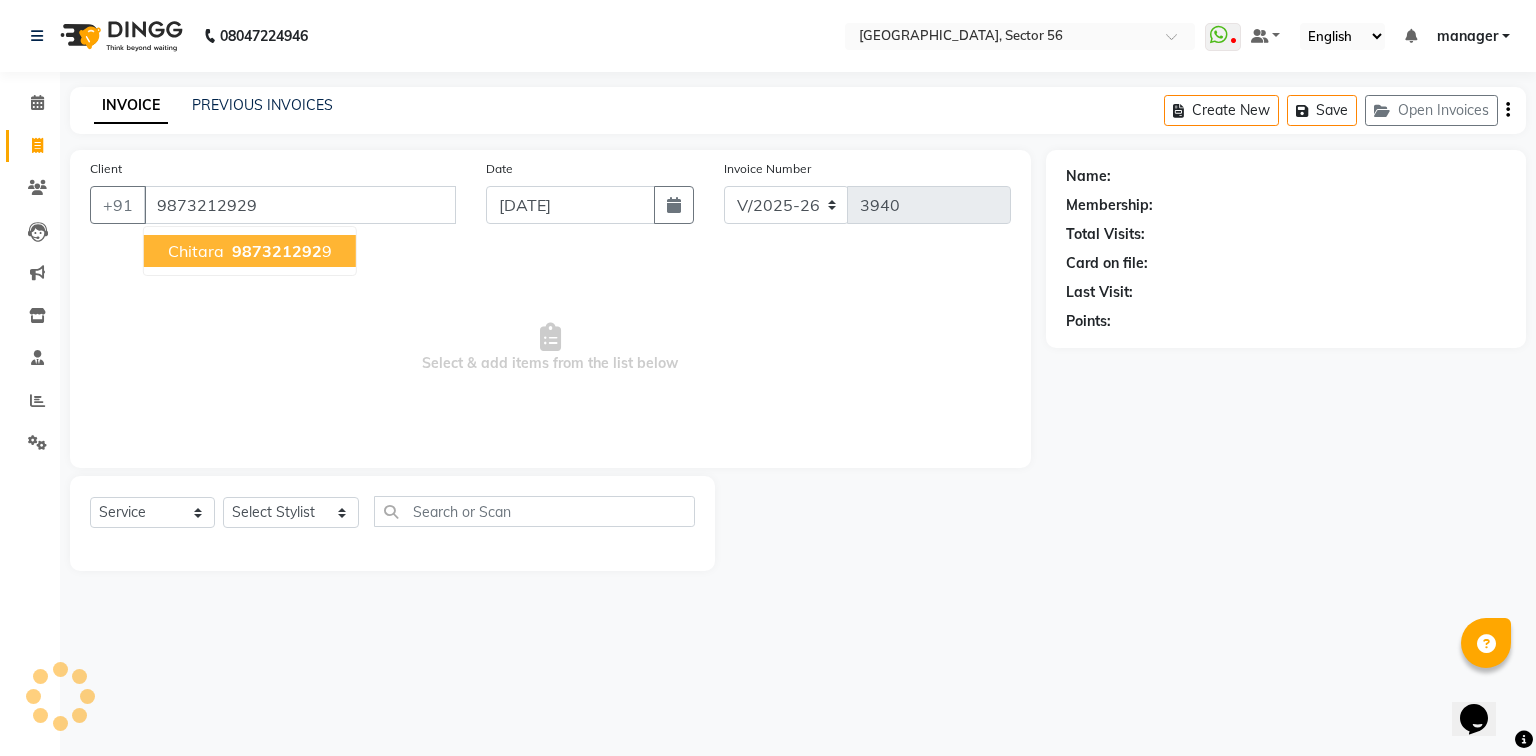 type on "9873212929" 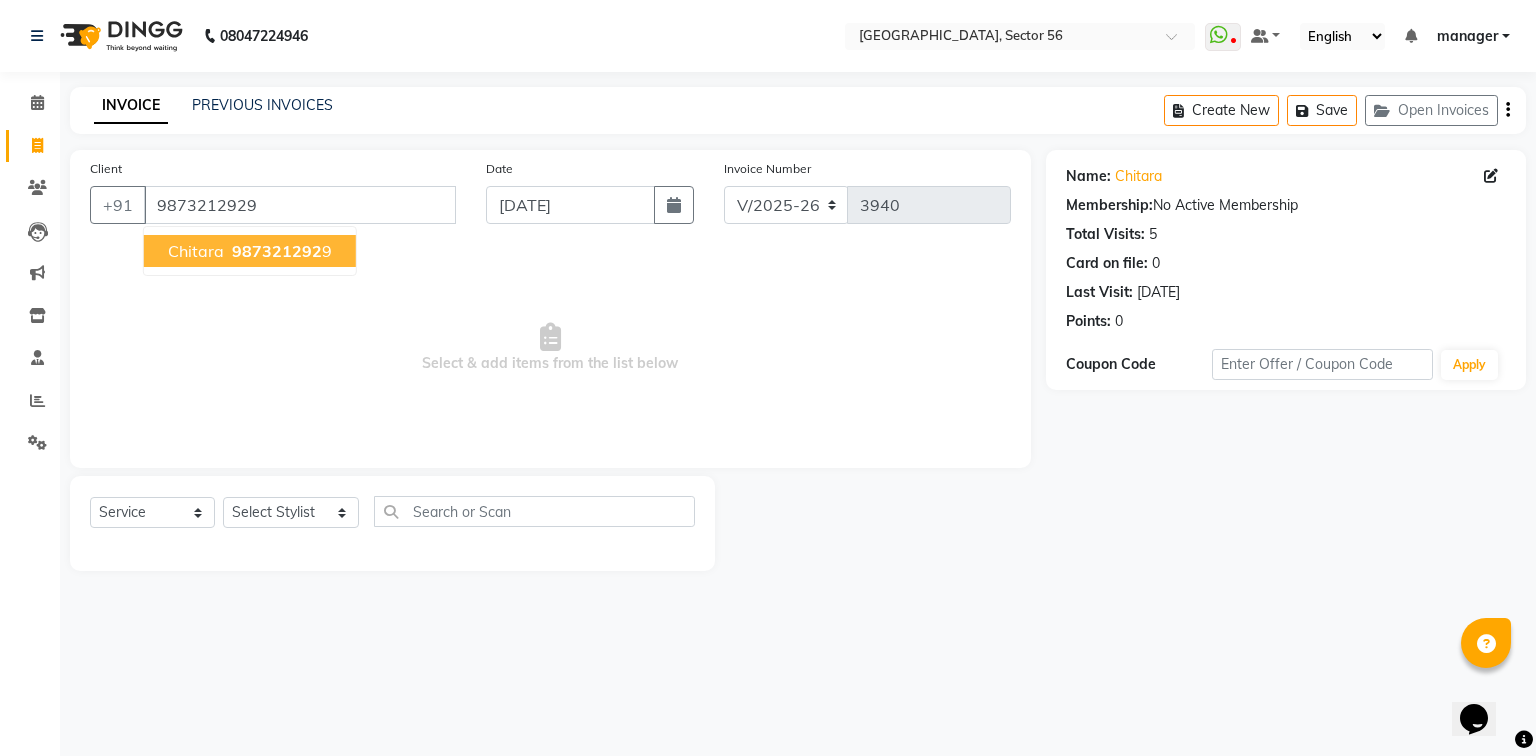 click on "chitara" at bounding box center (196, 251) 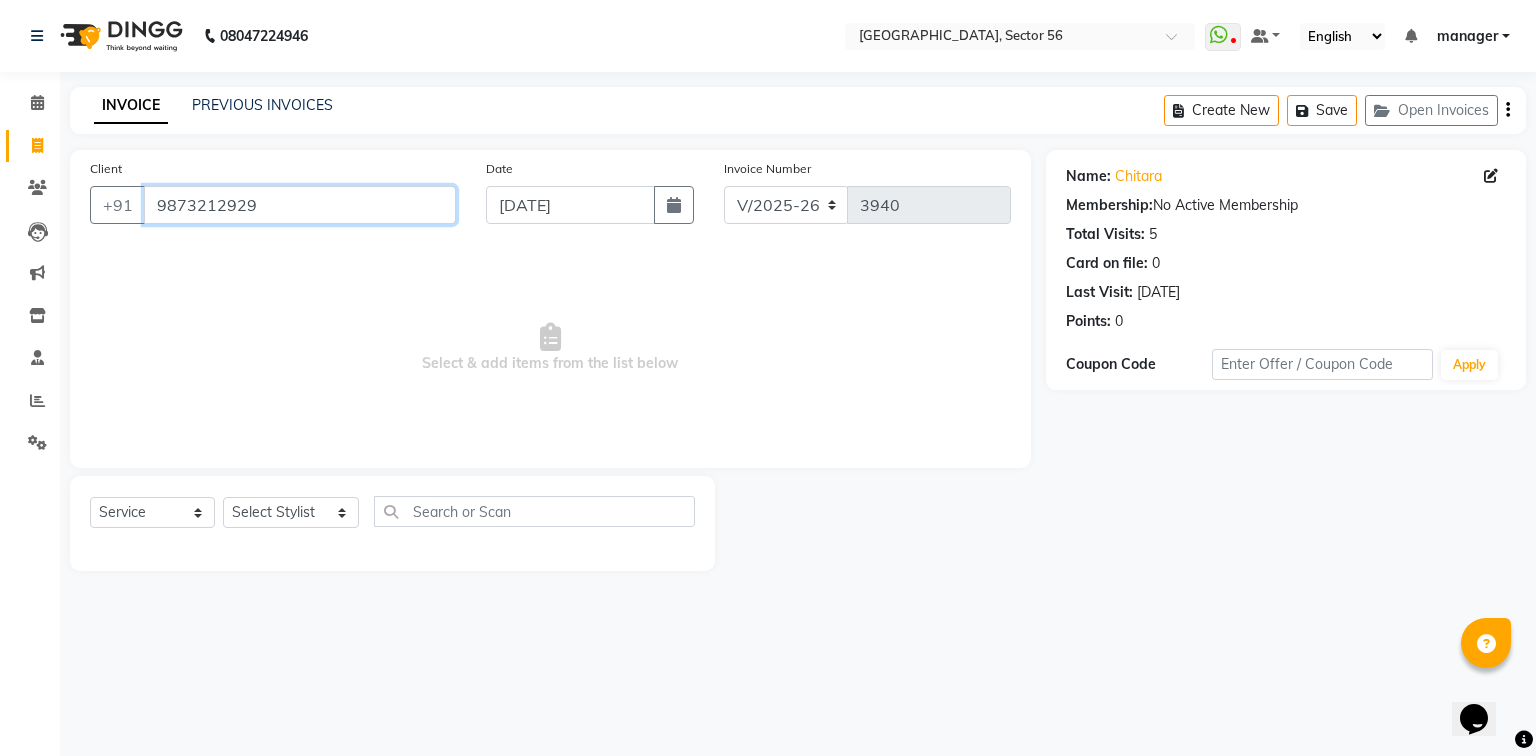 click on "9873212929" at bounding box center [300, 205] 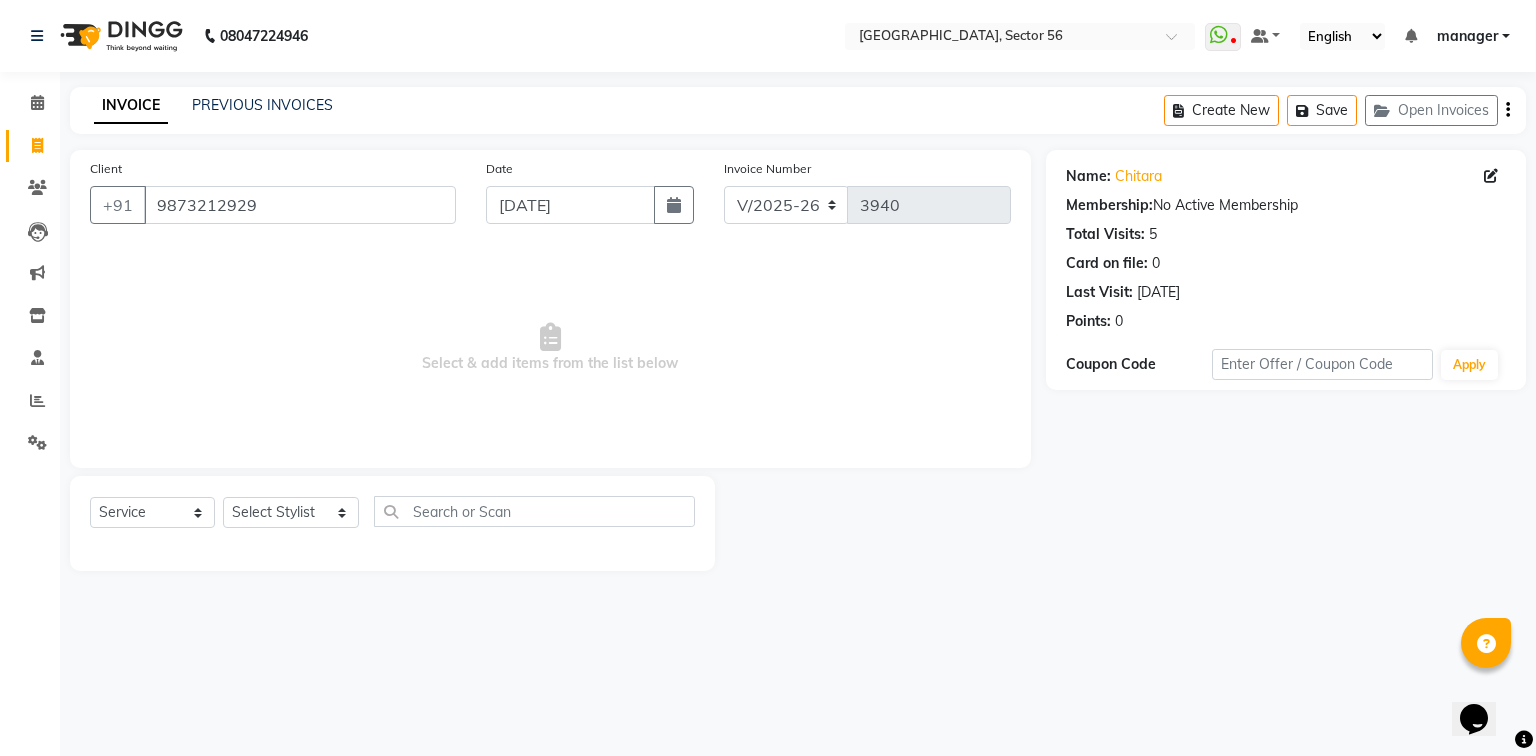 click on "Calendar  Invoice  Clients  Leads   Marketing  Inventory  Staff  Reports  Settings Completed InProgress Upcoming Dropped Tentative Check-In Confirm Bookings Segments Page Builder" 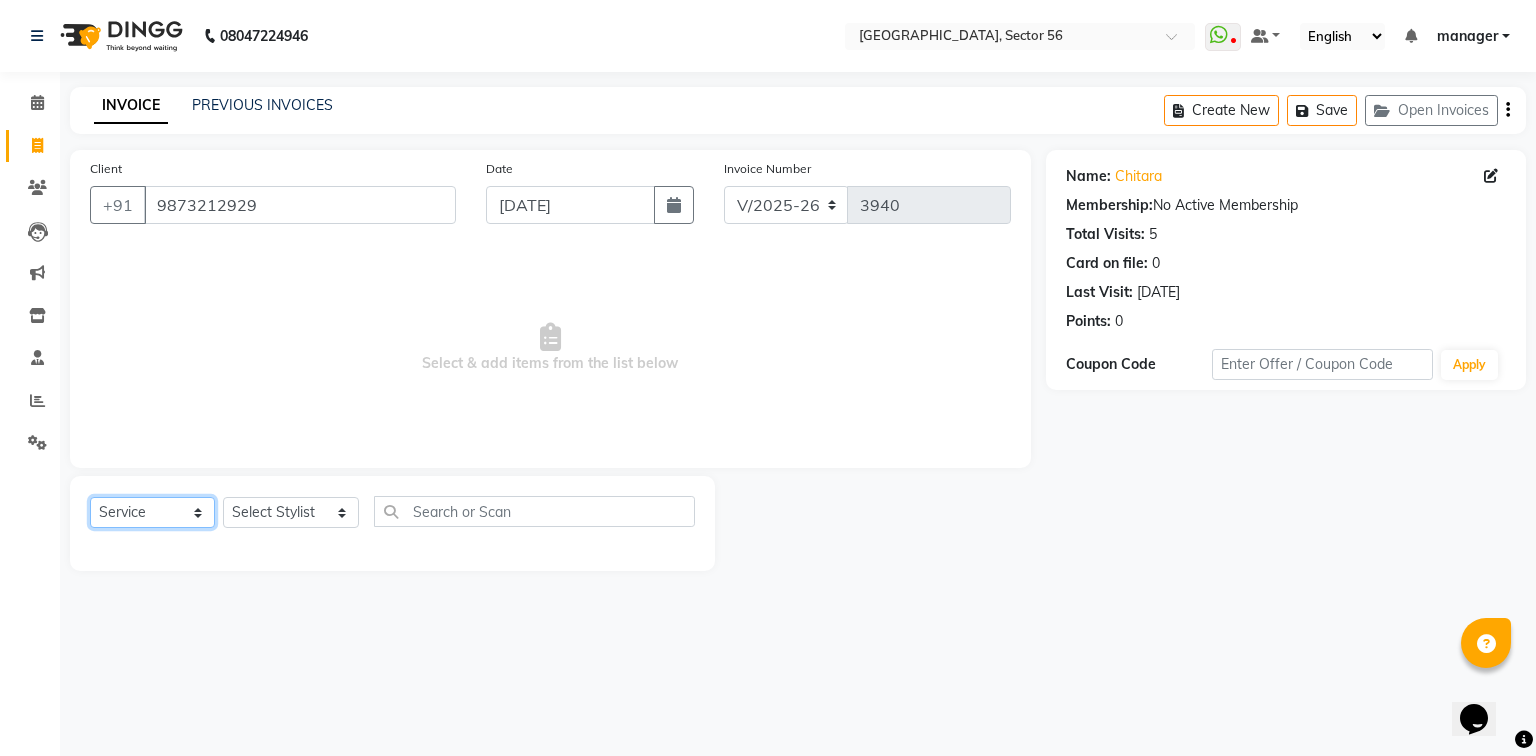 drag, startPoint x: 176, startPoint y: 508, endPoint x: 172, endPoint y: 525, distance: 17.464249 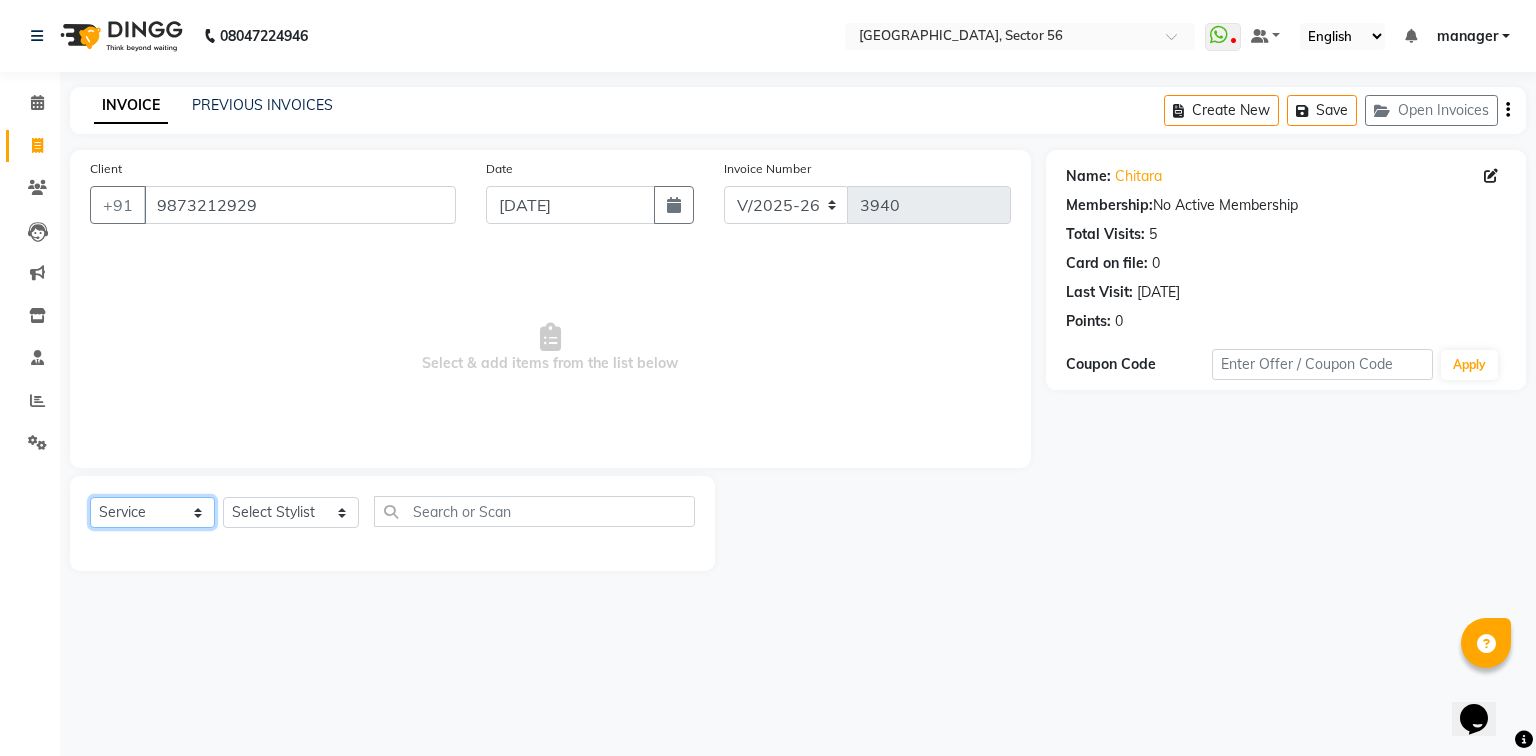 select on "P" 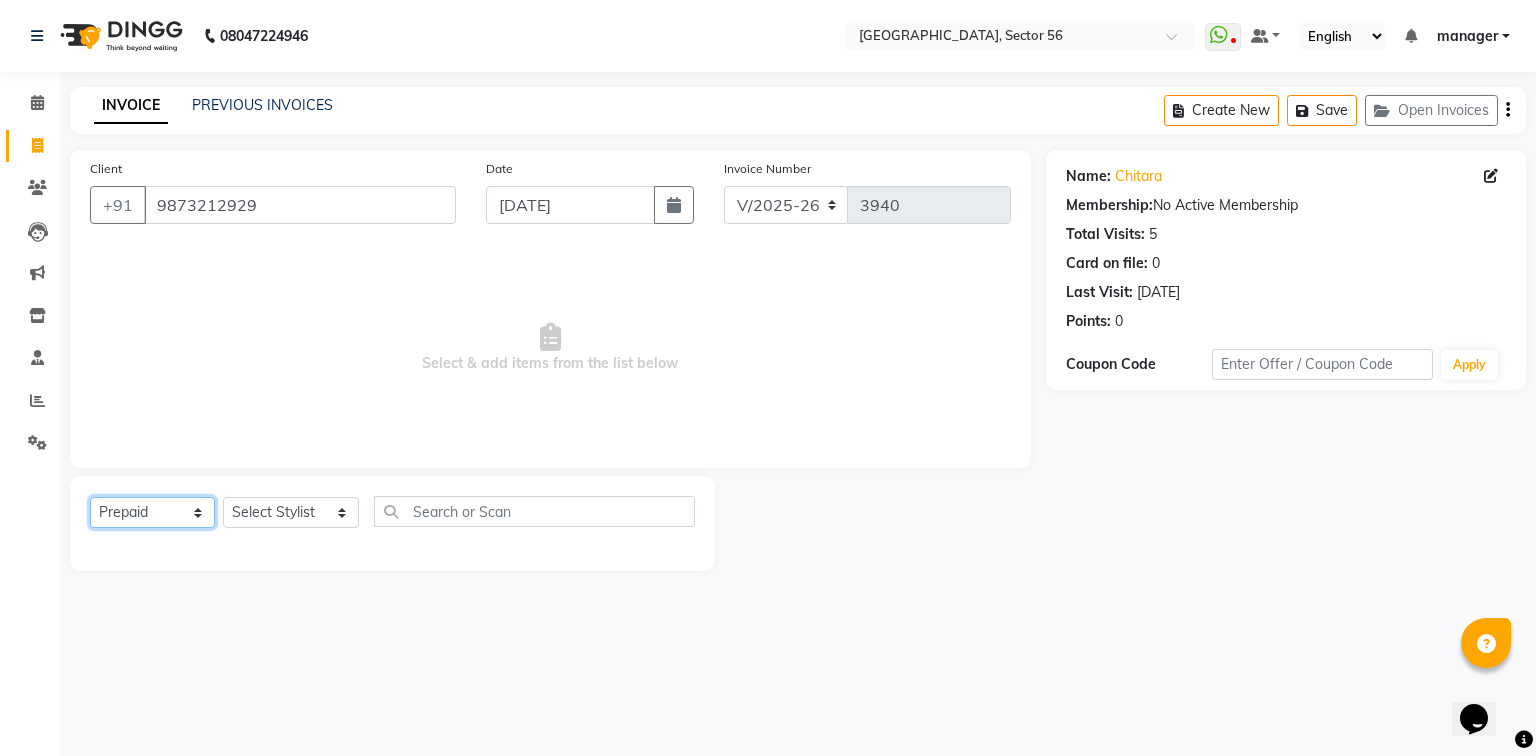 click on "Select  Service  Product  Membership  Package Voucher Prepaid Gift Card" 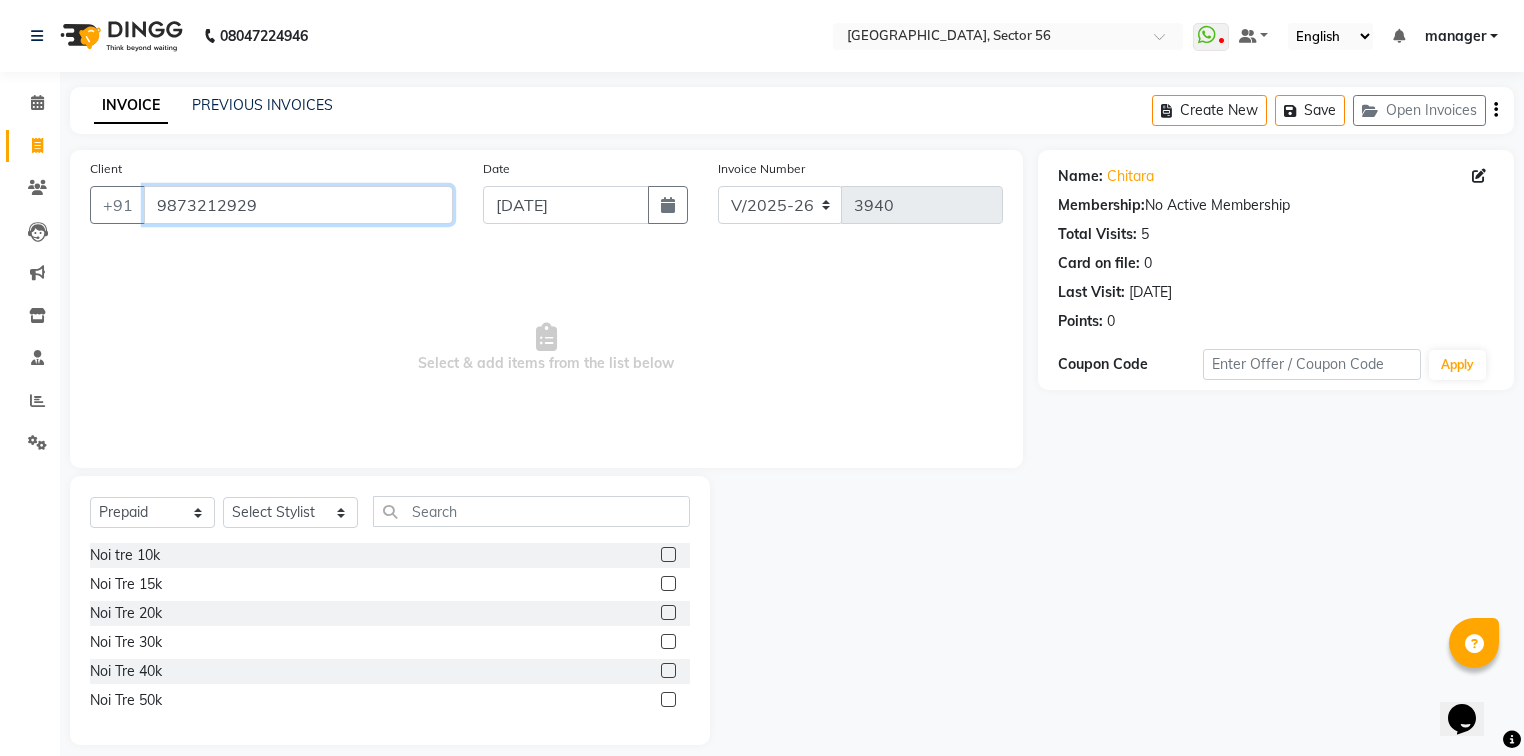 click on "9873212929" at bounding box center [298, 205] 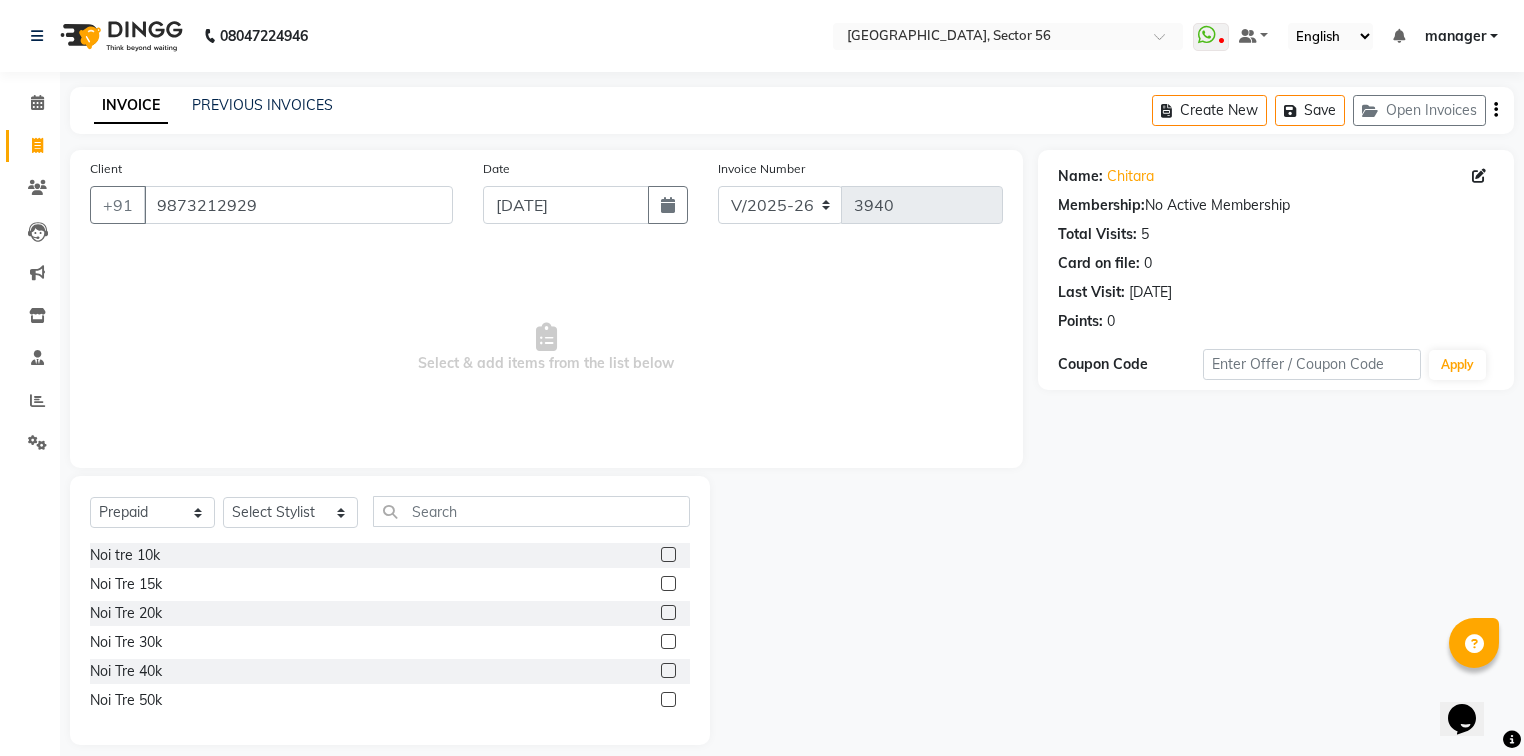 click on "Completed InProgress Upcoming Dropped Tentative Check-In Confirm" 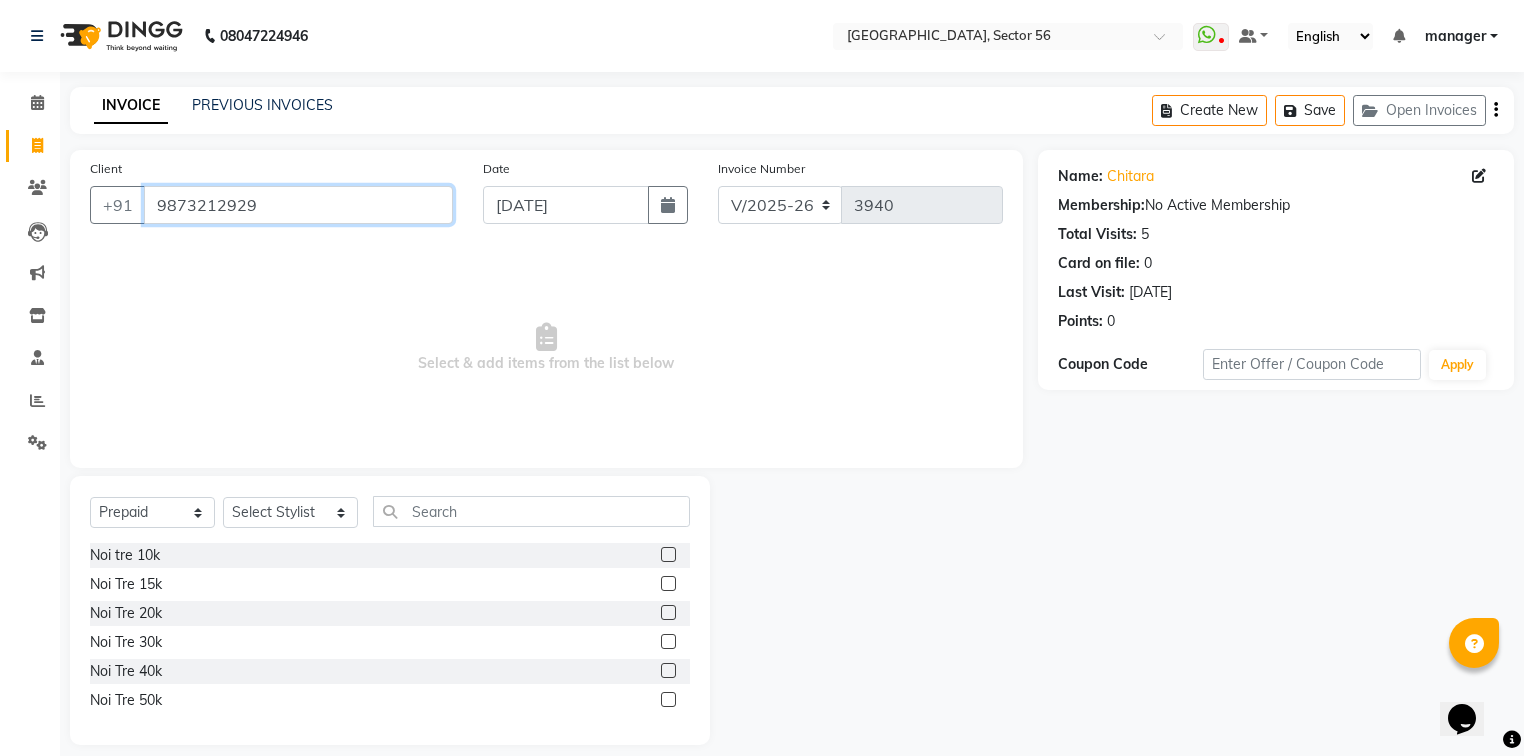 click on "9873212929" at bounding box center [298, 205] 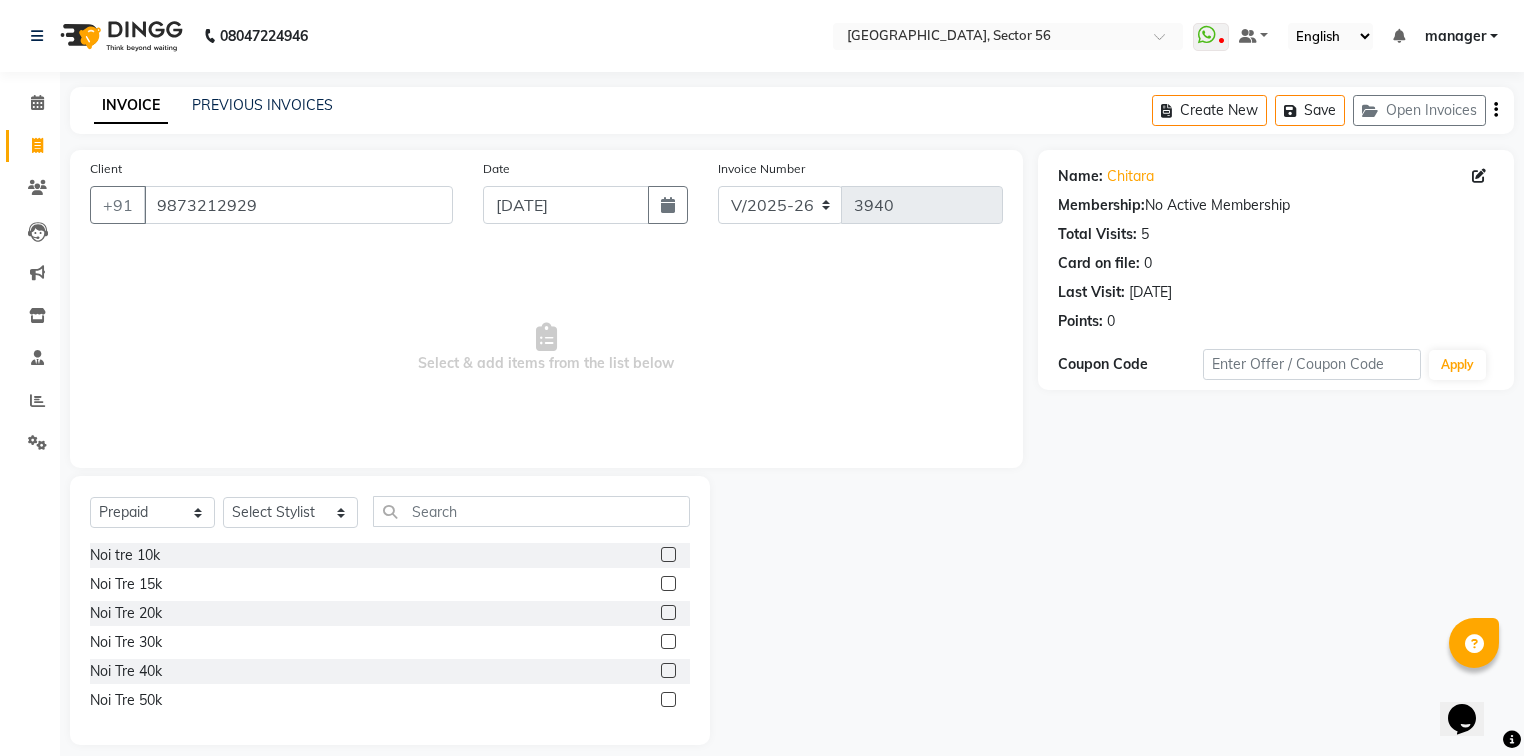 click on "Settings" 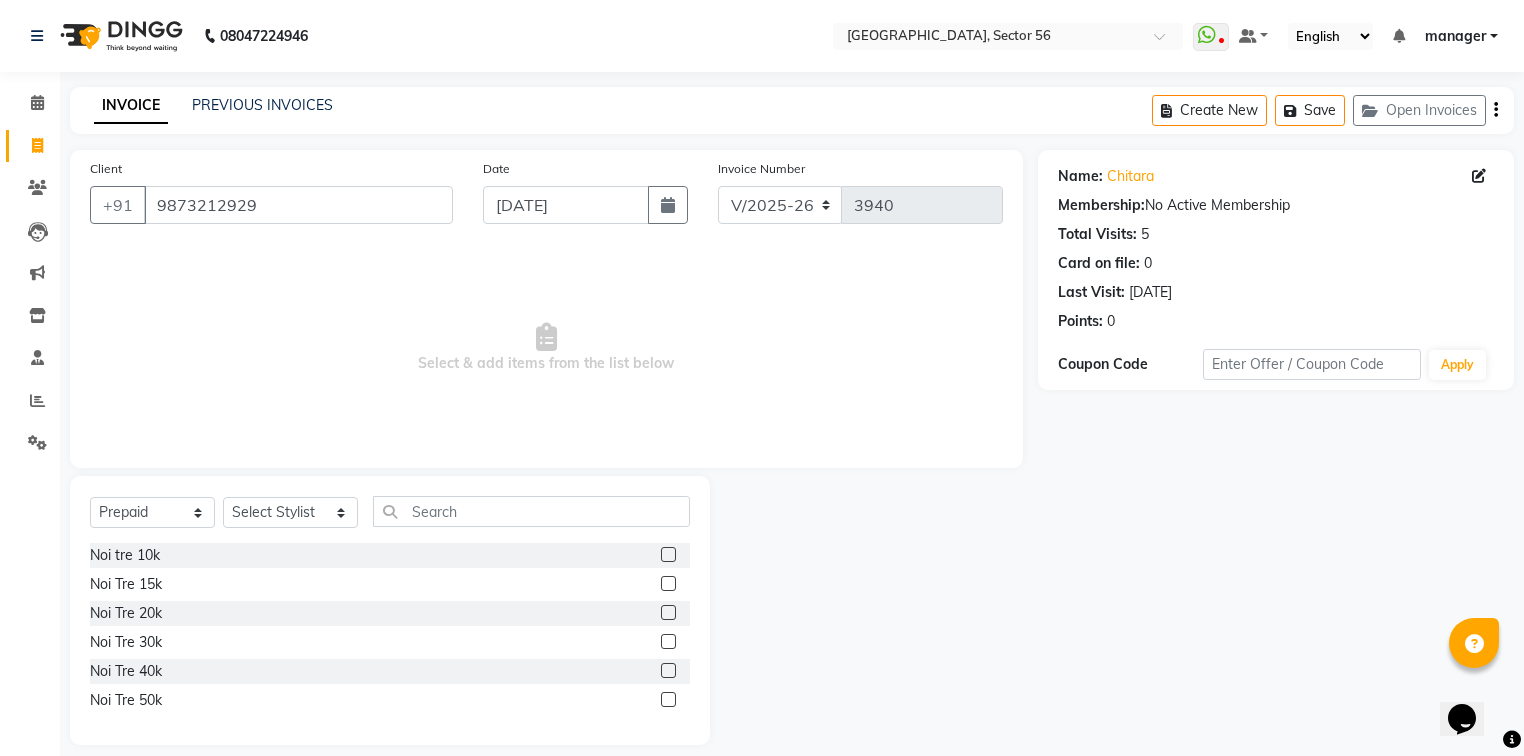 click on "Calendar  Invoice  Clients  Leads   Marketing  Inventory  Staff  Reports  Settings Completed InProgress Upcoming Dropped Tentative Check-In Confirm Bookings Segments Page Builder" 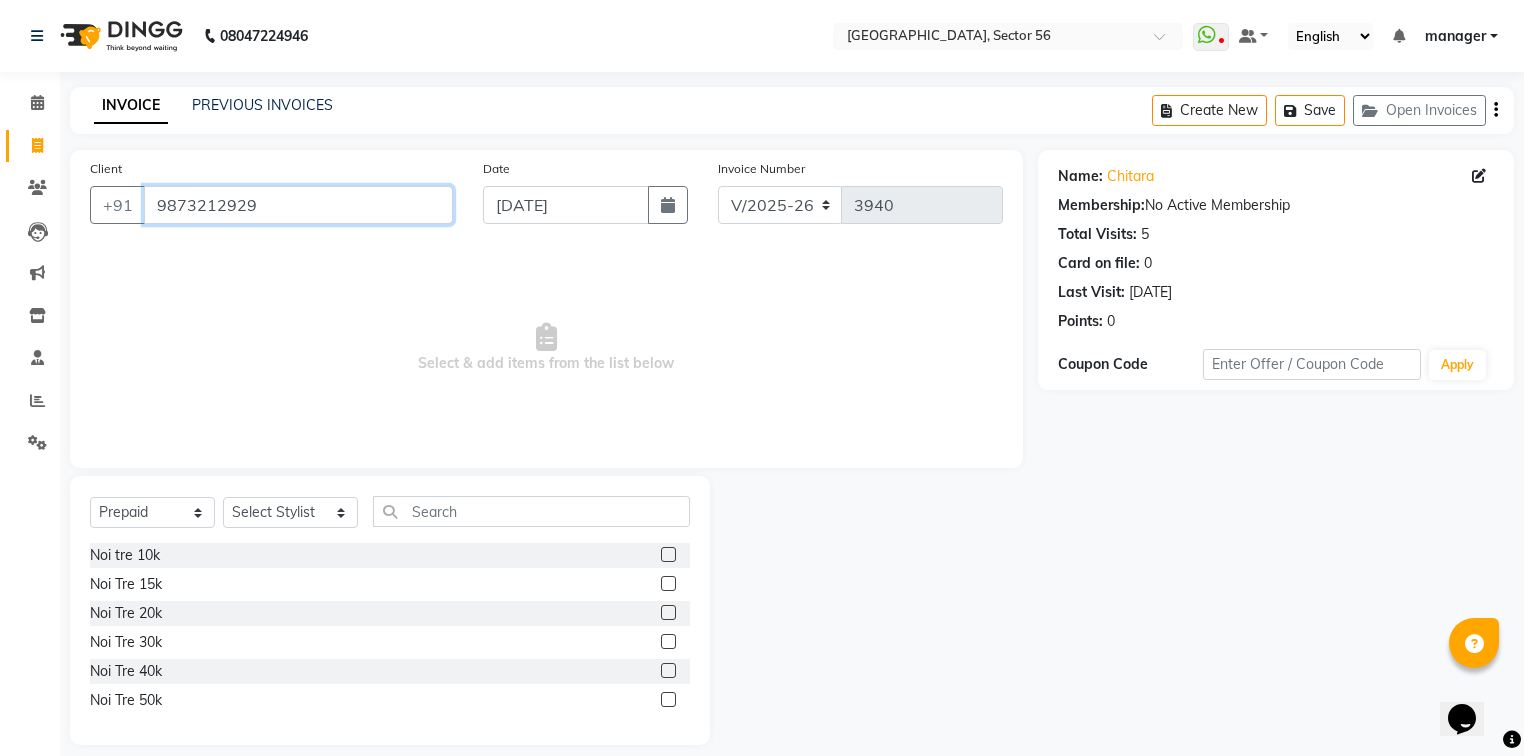 click on "9873212929" at bounding box center (298, 205) 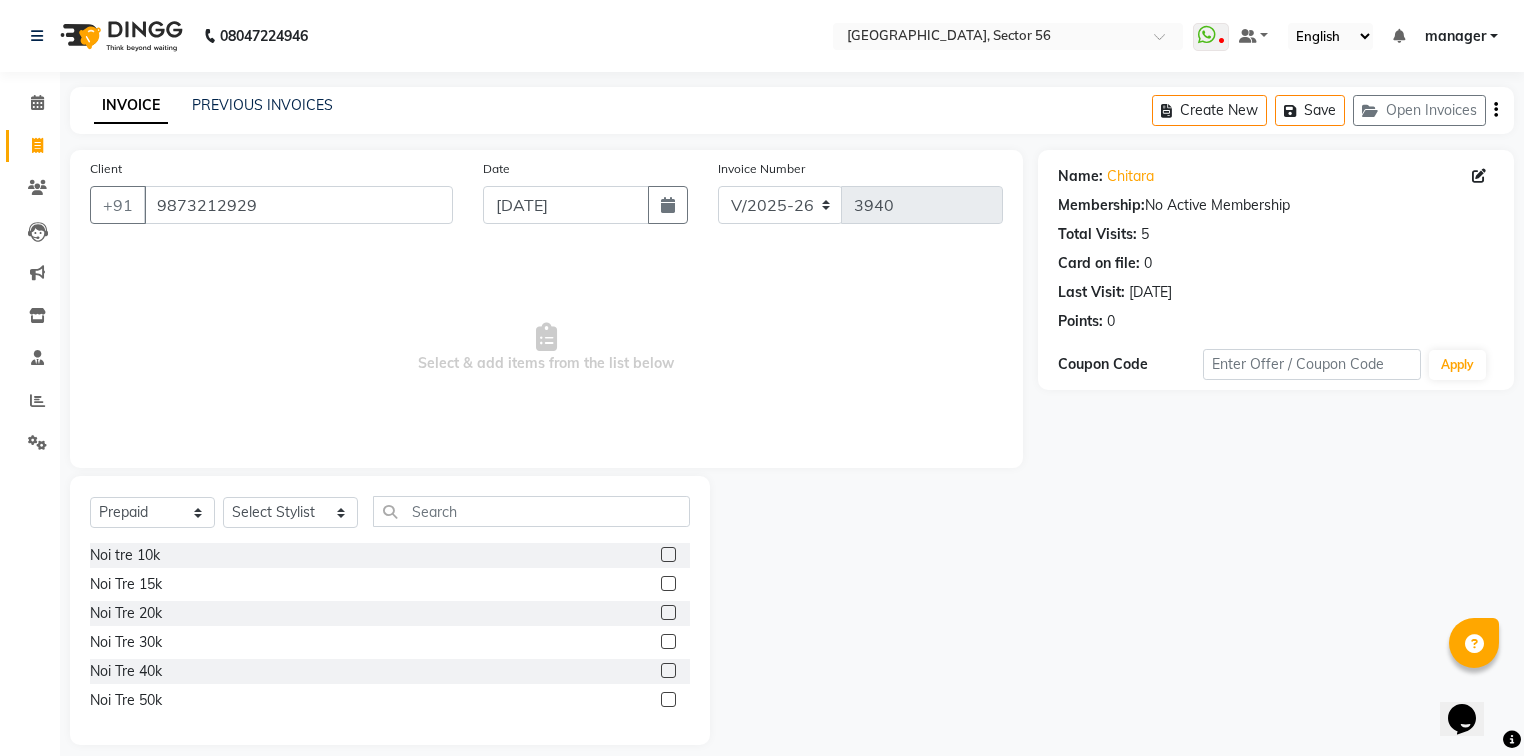 click on "Settings" 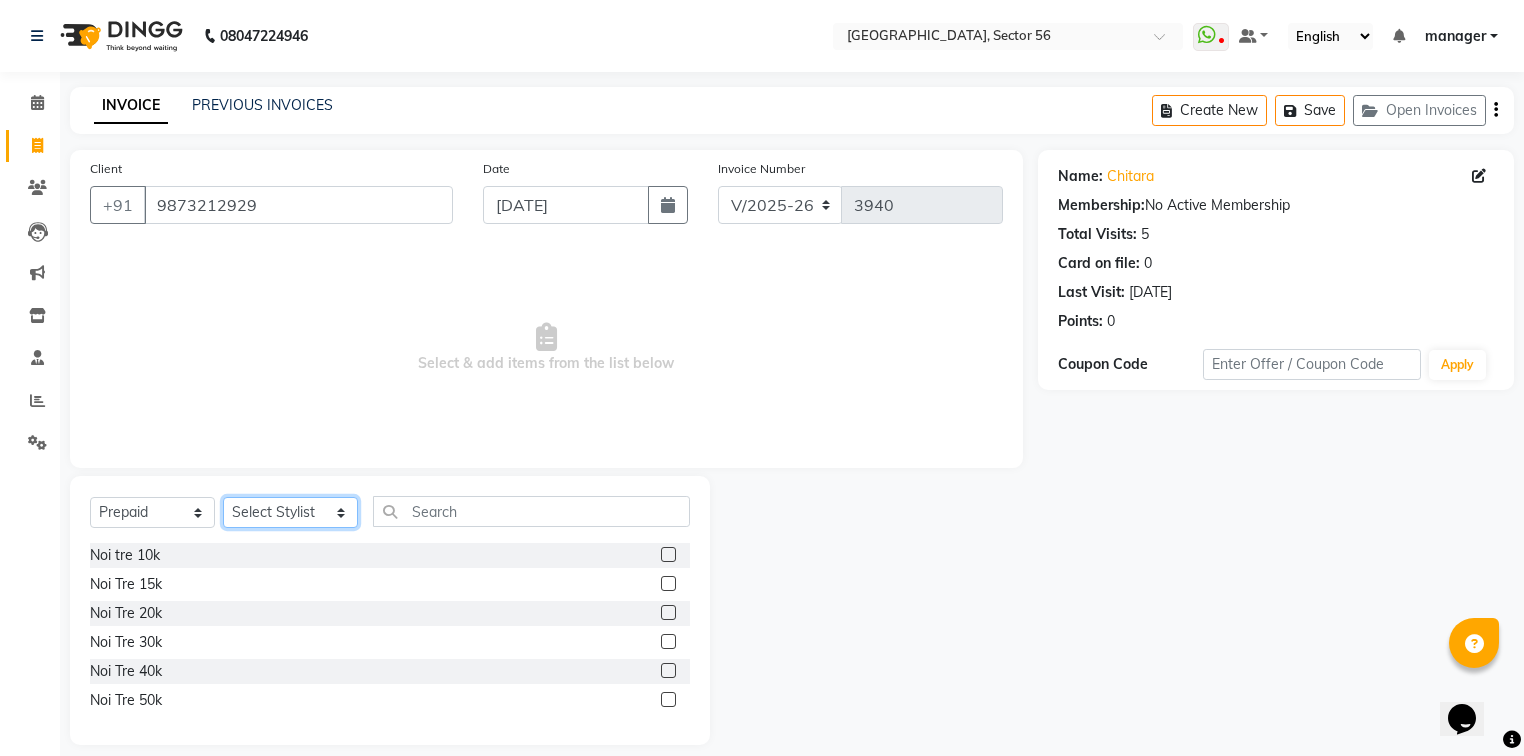 click on "Select Stylist [PERSON_NAME] [PERSON_NAME] [PERSON_NAME] MARKET STAFF amit amit spm [PERSON_NAME] [PERSON_NAME] Buty [PERSON_NAME] NAILS ARTIST [PERSON_NAME] annu [PERSON_NAME] [PERSON_NAME]  [PERSON_NAME] DINGG Support [PERSON_NAME] nail artist [PERSON_NAME] janveer [PERSON_NAME] [PERSON_NAME] manager [PERSON_NAME] [DEMOGRAPHIC_DATA] [PERSON_NAME] [PERSON_NAME] [PERSON_NAME]  Prem SPM [PERSON_NAME] [PERSON_NAME] qashim assistent [PERSON_NAME] pedicurist rano  [PERSON_NAME] [PERSON_NAME] rohan devid rohit assistent [PERSON_NAME] [PERSON_NAME] [PERSON_NAME] [PERSON_NAME] shyam [PERSON_NAME] spm [PERSON_NAME] beauty [PERSON_NAME] [PERSON_NAME] [PERSON_NAME] assitent vishnu assistent [PERSON_NAME]" 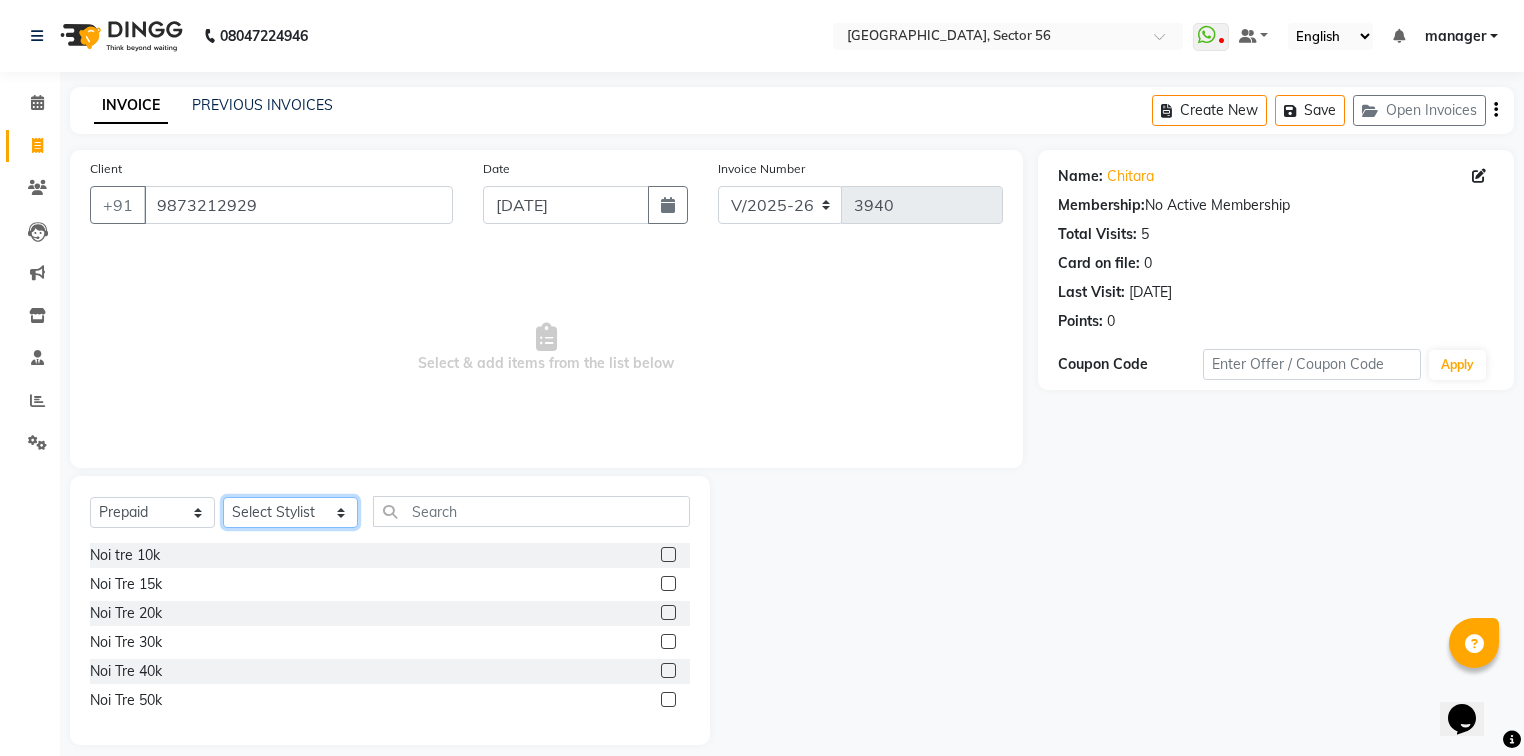 select on "43535" 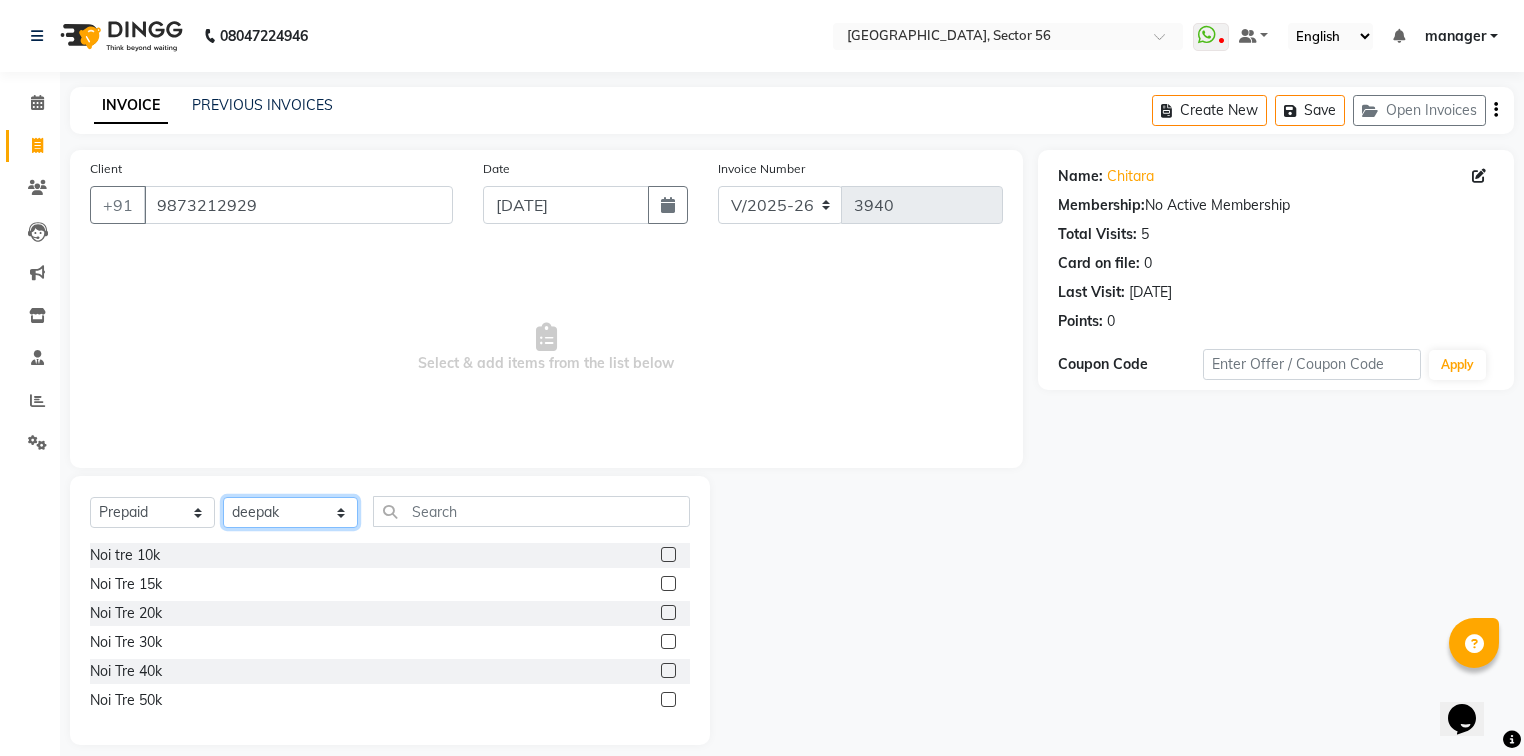 click on "Select Stylist [PERSON_NAME] [PERSON_NAME] [PERSON_NAME] MARKET STAFF amit amit spm [PERSON_NAME] [PERSON_NAME] Buty [PERSON_NAME] NAILS ARTIST [PERSON_NAME] annu [PERSON_NAME] [PERSON_NAME]  [PERSON_NAME] DINGG Support [PERSON_NAME] nail artist [PERSON_NAME] janveer [PERSON_NAME] [PERSON_NAME] manager [PERSON_NAME] [DEMOGRAPHIC_DATA] [PERSON_NAME] [PERSON_NAME] [PERSON_NAME]  Prem SPM [PERSON_NAME] [PERSON_NAME] qashim assistent [PERSON_NAME] pedicurist rano  [PERSON_NAME] [PERSON_NAME] rohan devid rohit assistent [PERSON_NAME] [PERSON_NAME] [PERSON_NAME] [PERSON_NAME] shyam [PERSON_NAME] spm [PERSON_NAME] beauty [PERSON_NAME] [PERSON_NAME] [PERSON_NAME] assitent vishnu assistent [PERSON_NAME]" 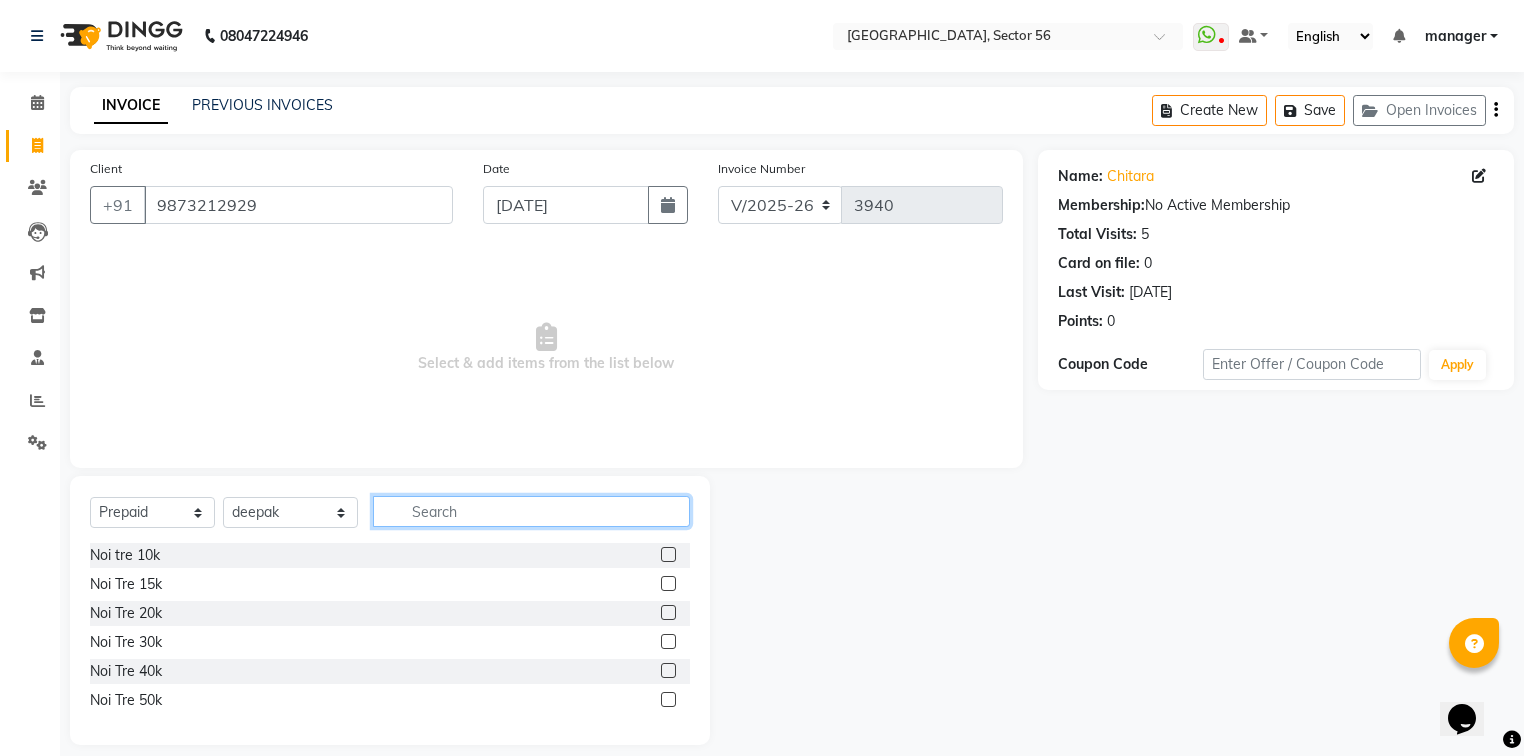 click 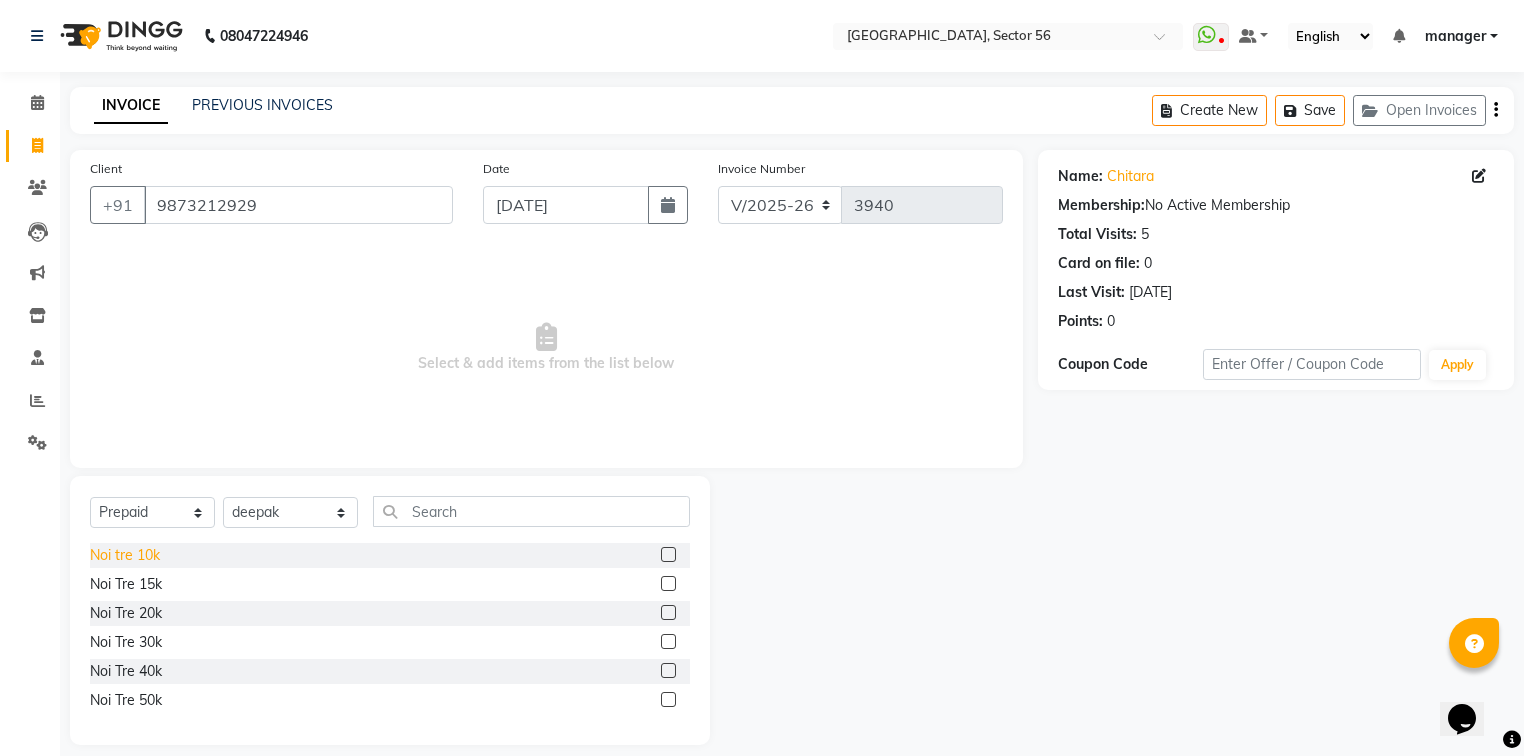 click on "Noi tre 10k" 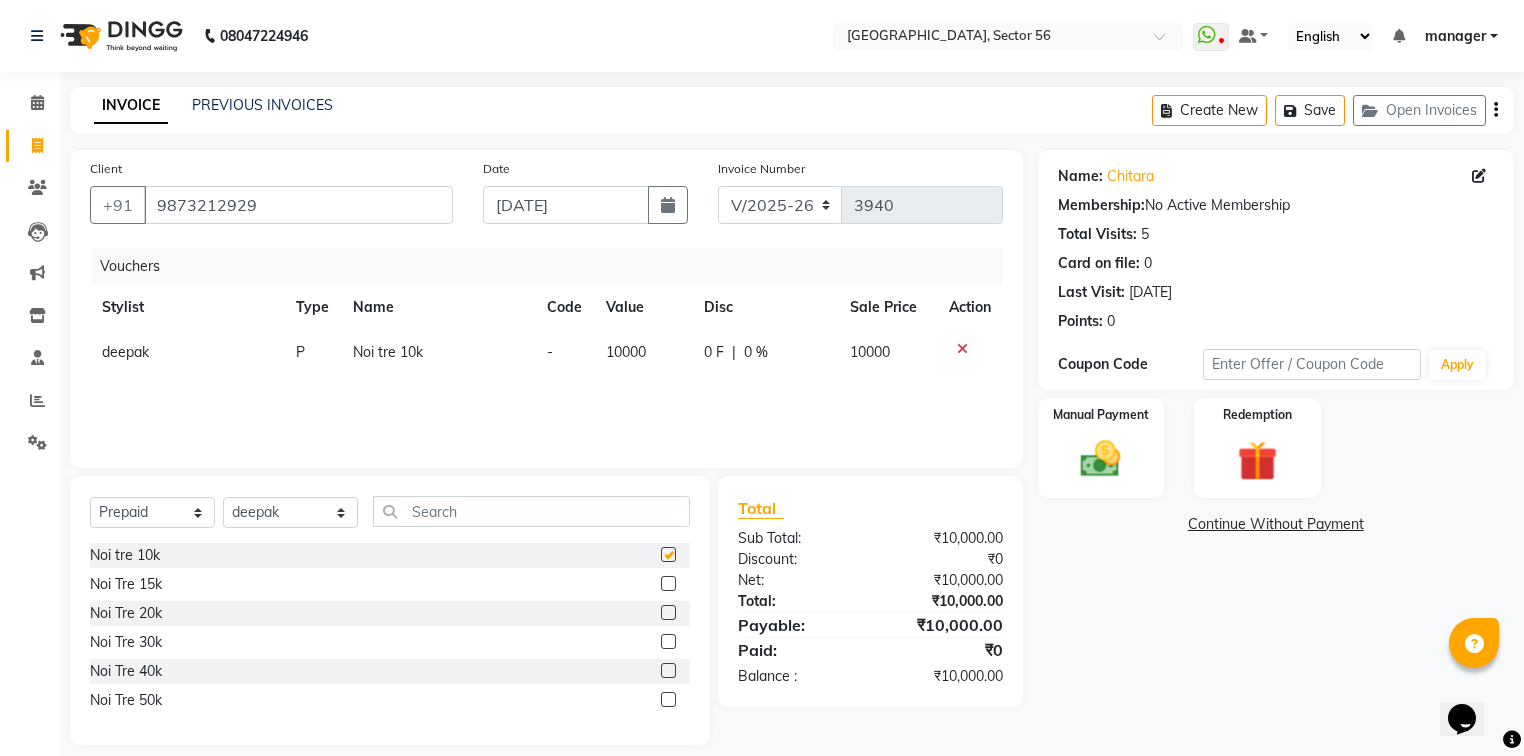 checkbox on "false" 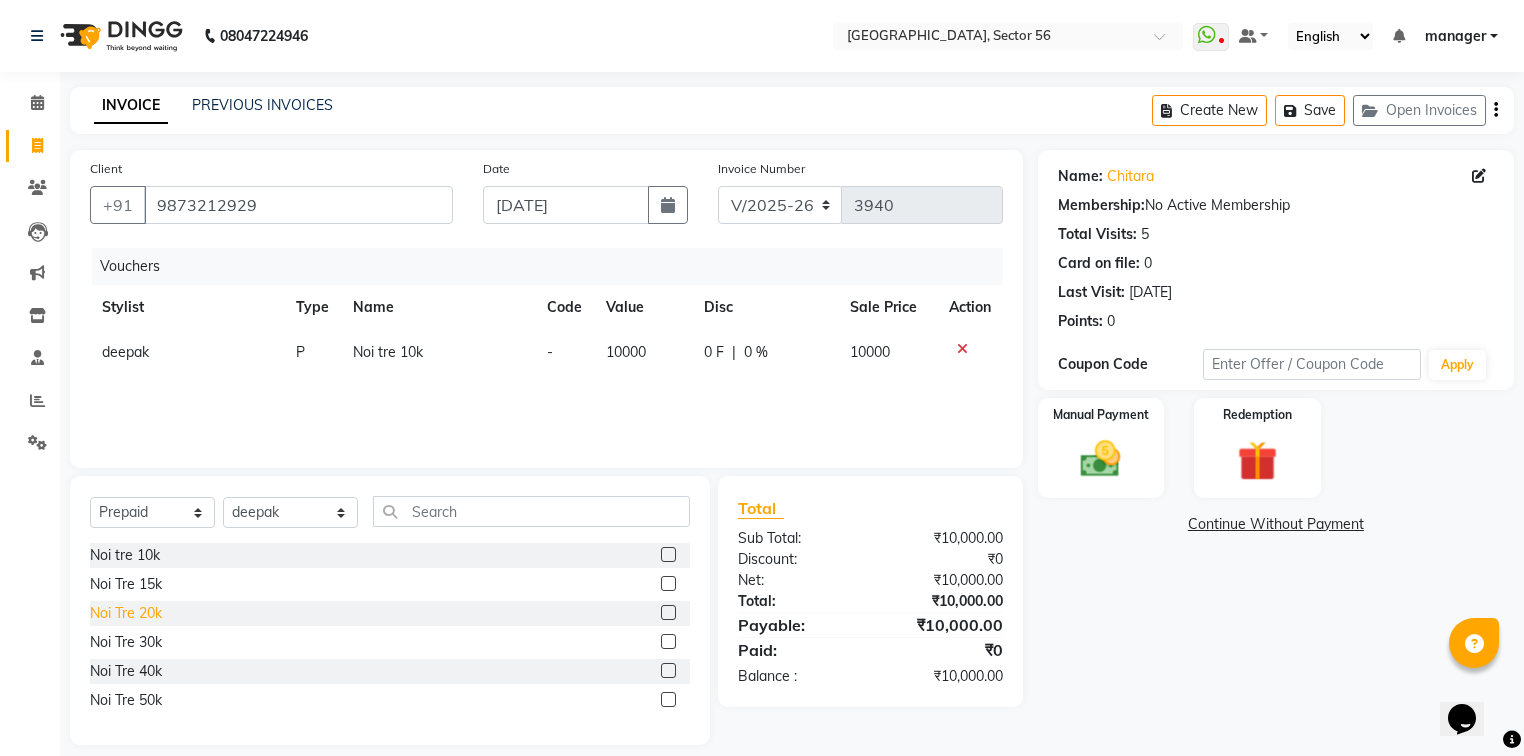click on "Noi Tre 20k" 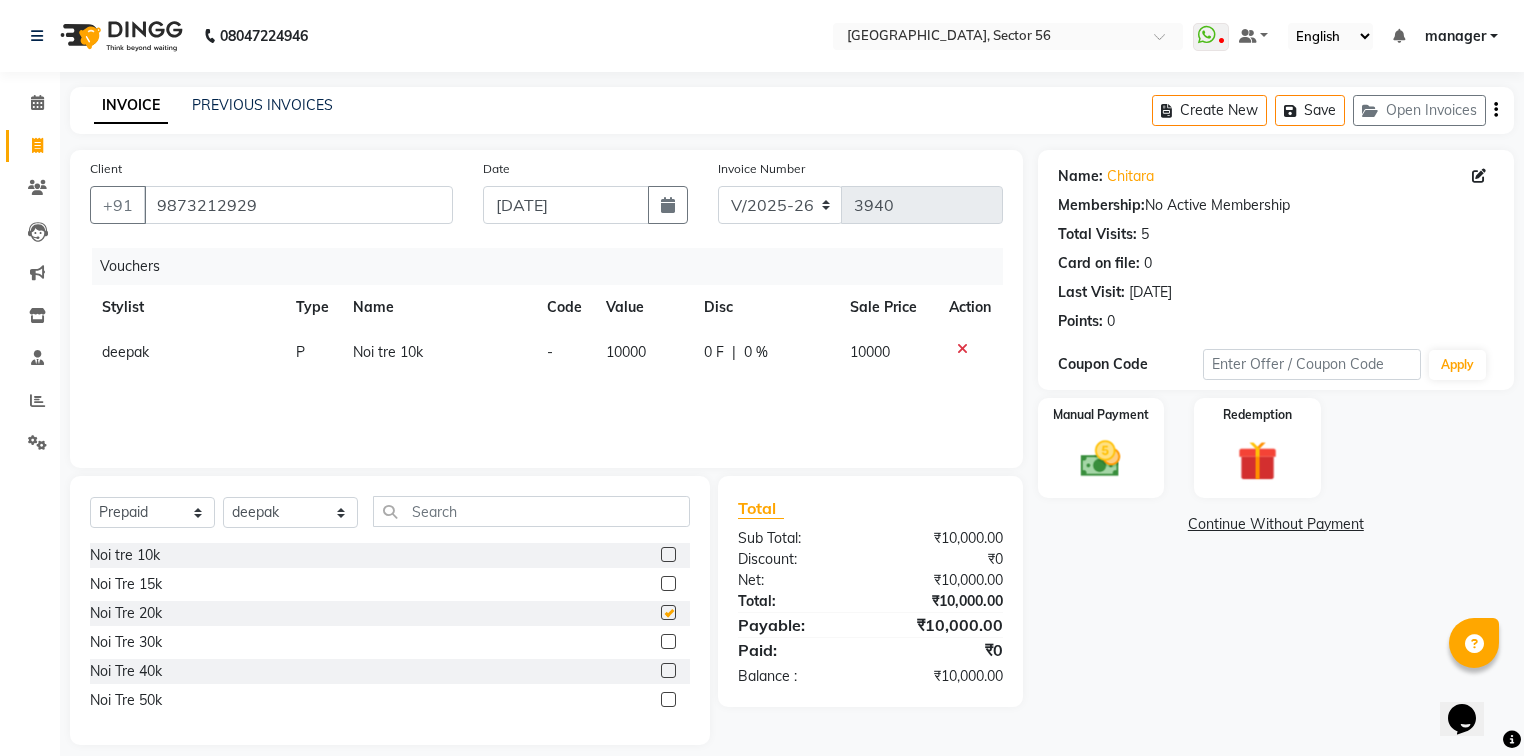 checkbox on "false" 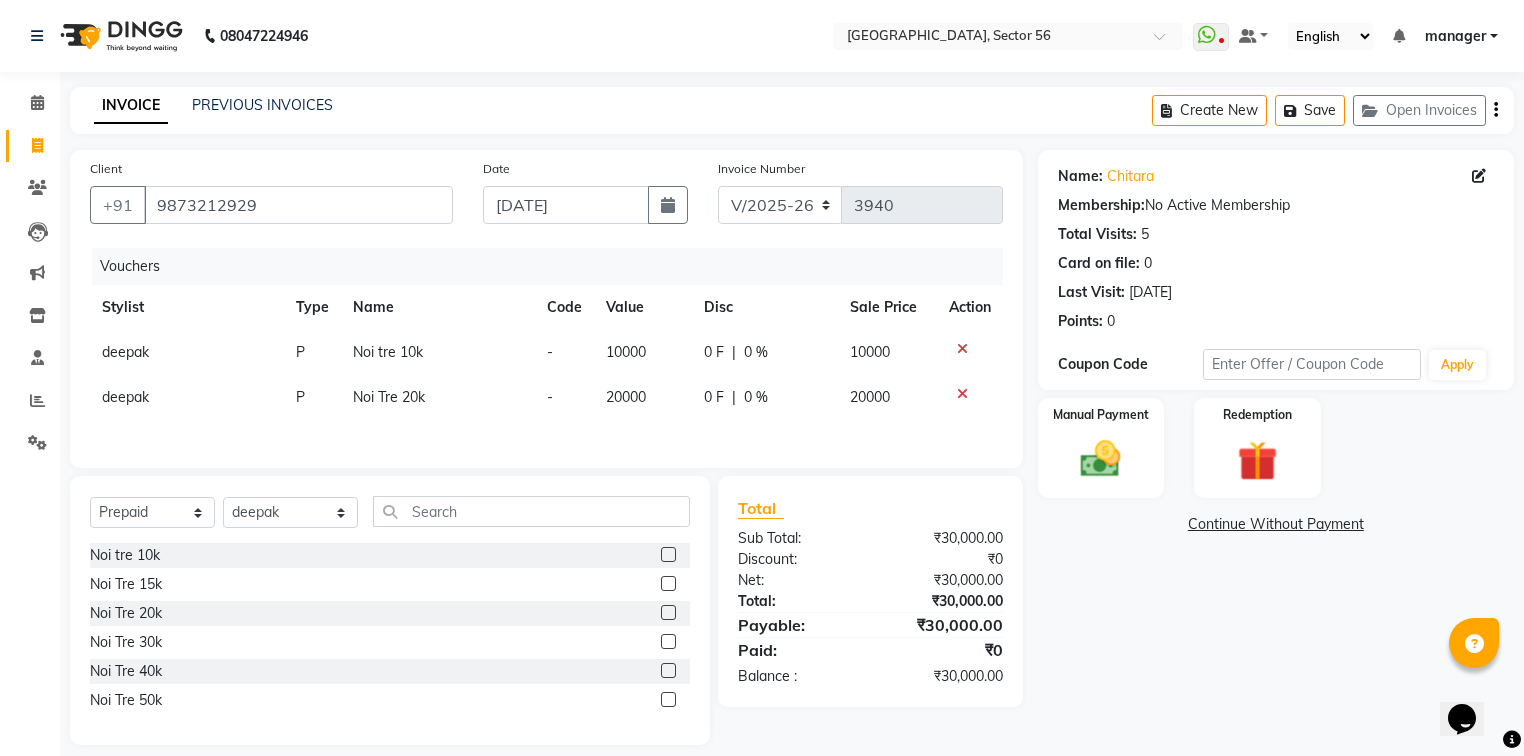 click 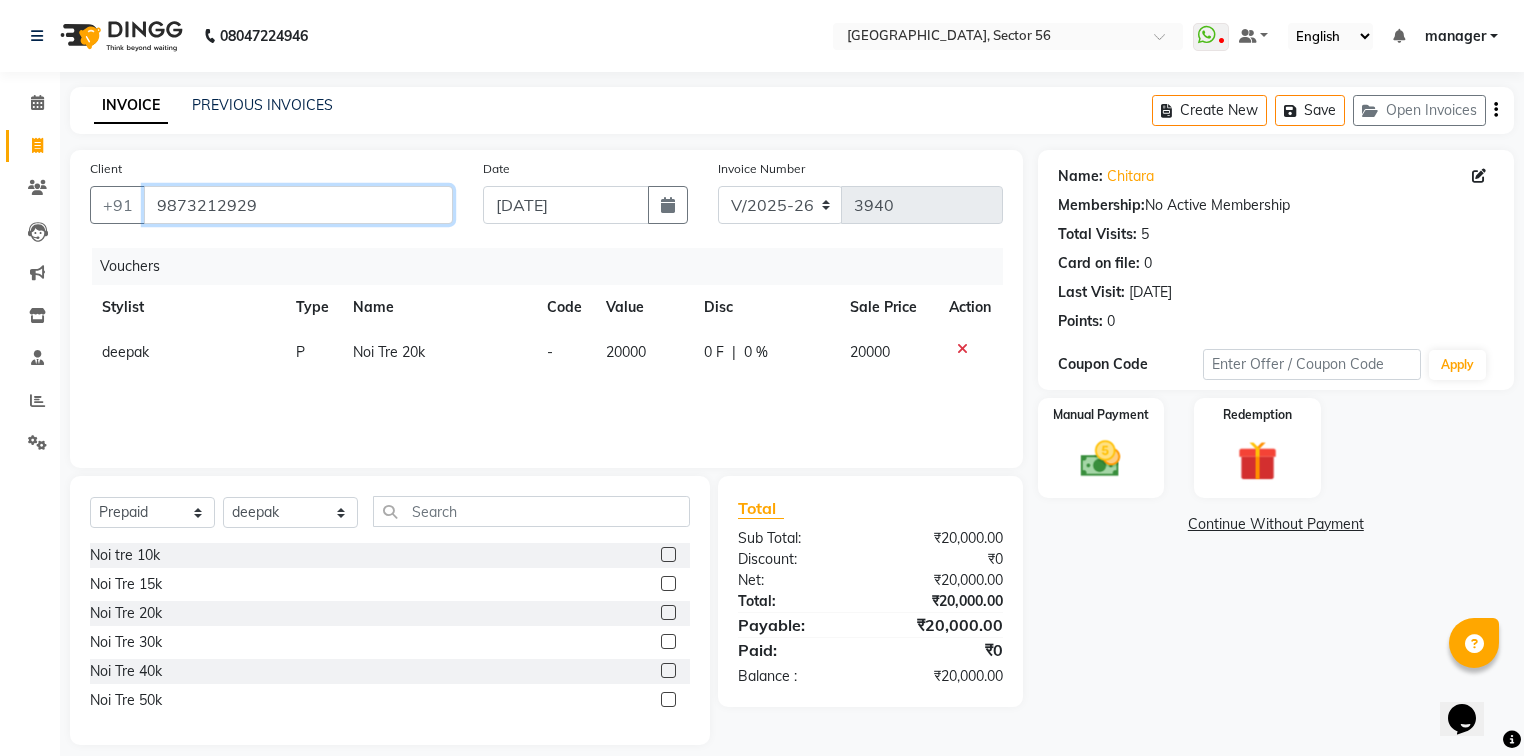 click on "9873212929" at bounding box center [298, 205] 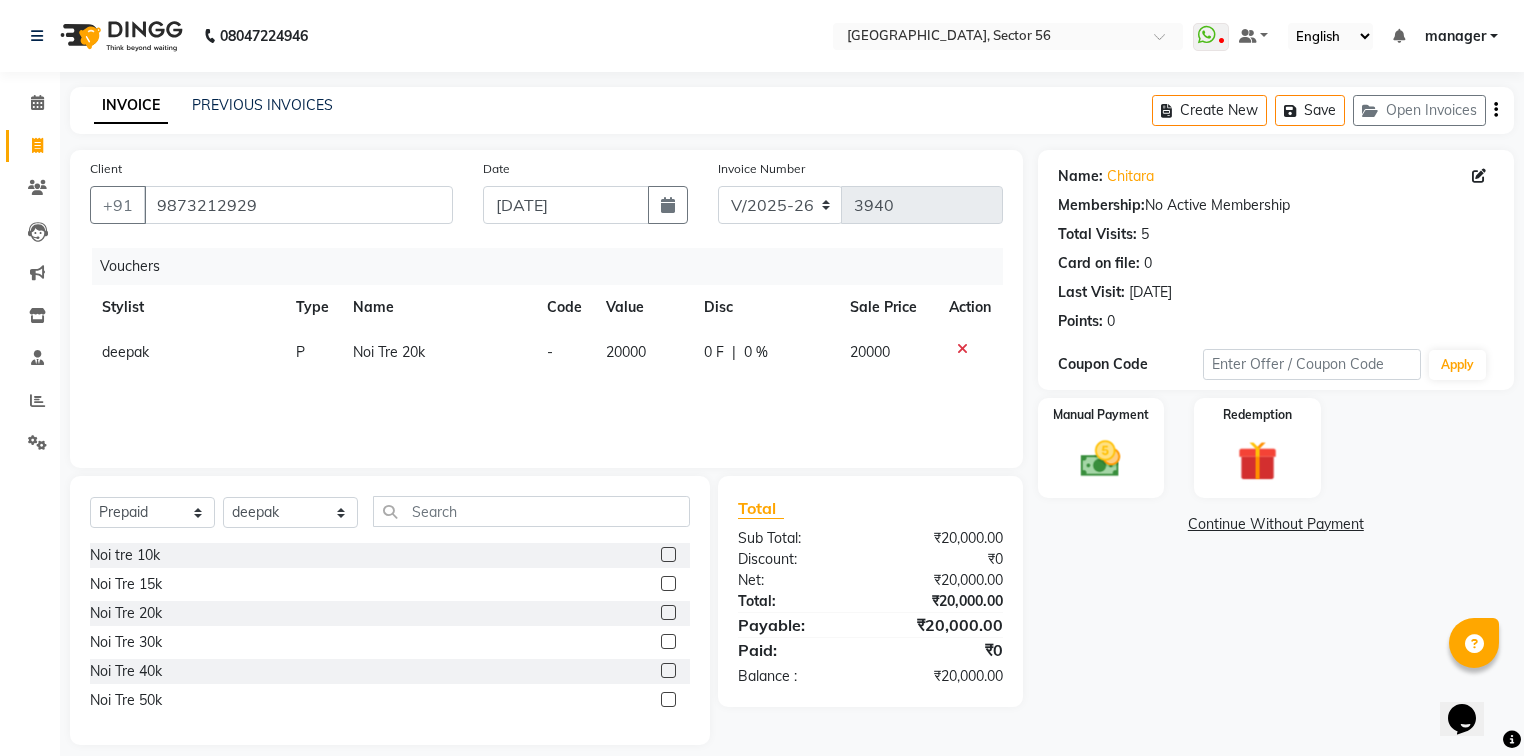 click on "Calendar  Invoice  Clients  Leads   Marketing  Inventory  Staff  Reports  Settings Completed InProgress Upcoming Dropped Tentative Check-In Confirm Bookings Segments Page Builder" 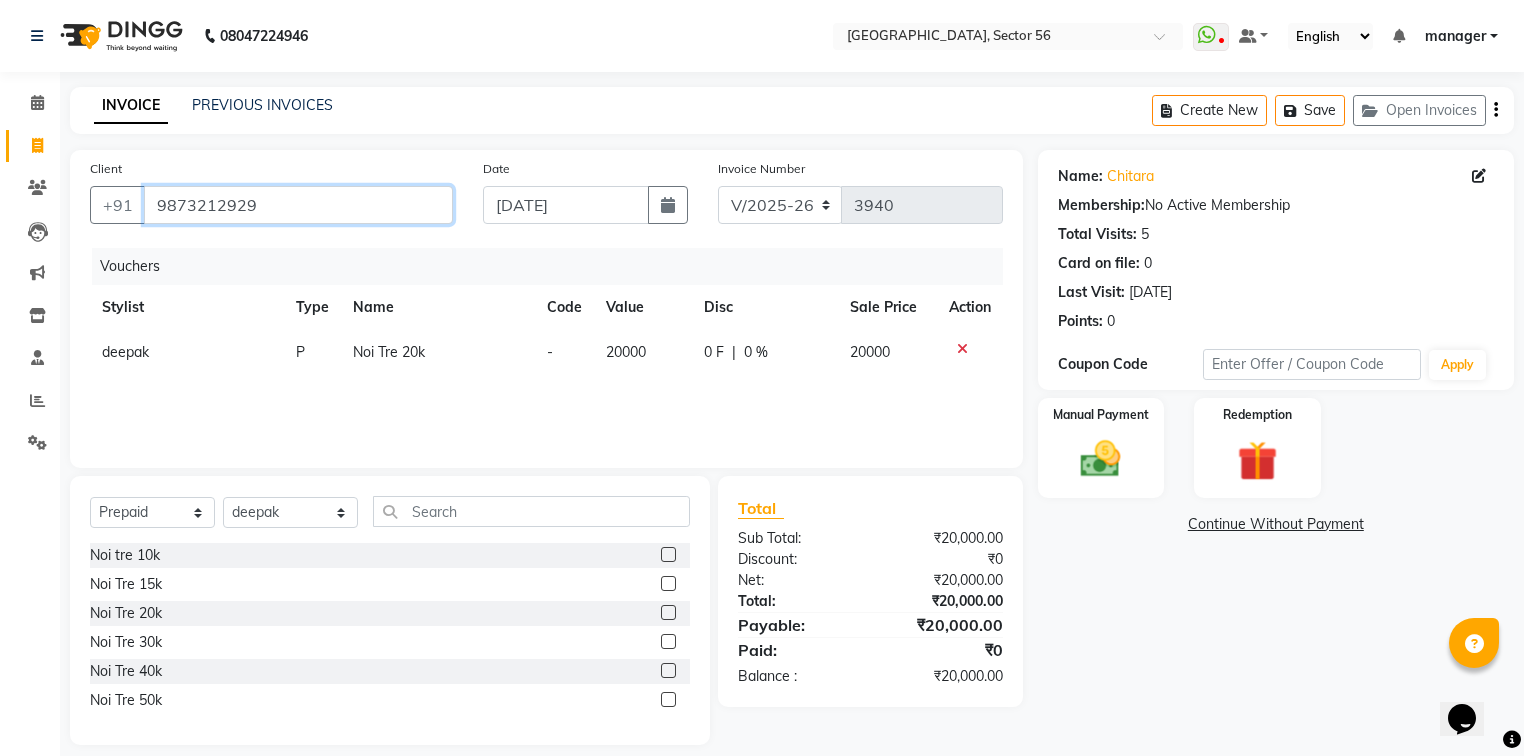 click on "9873212929" at bounding box center [298, 205] 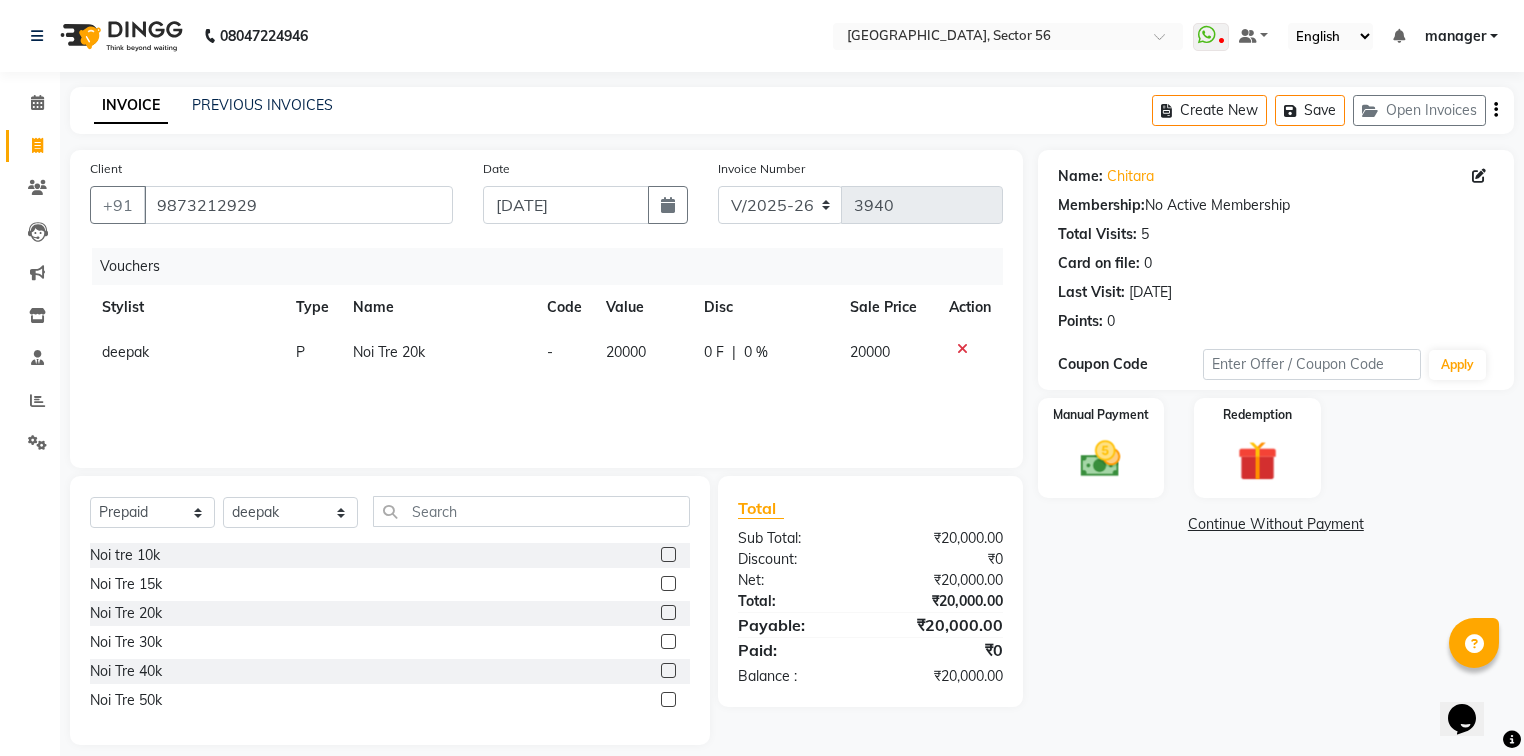click on "Calendar  Invoice  Clients  Leads   Marketing  Inventory  Staff  Reports  Settings Completed InProgress Upcoming Dropped Tentative Check-In Confirm Bookings Segments Page Builder" 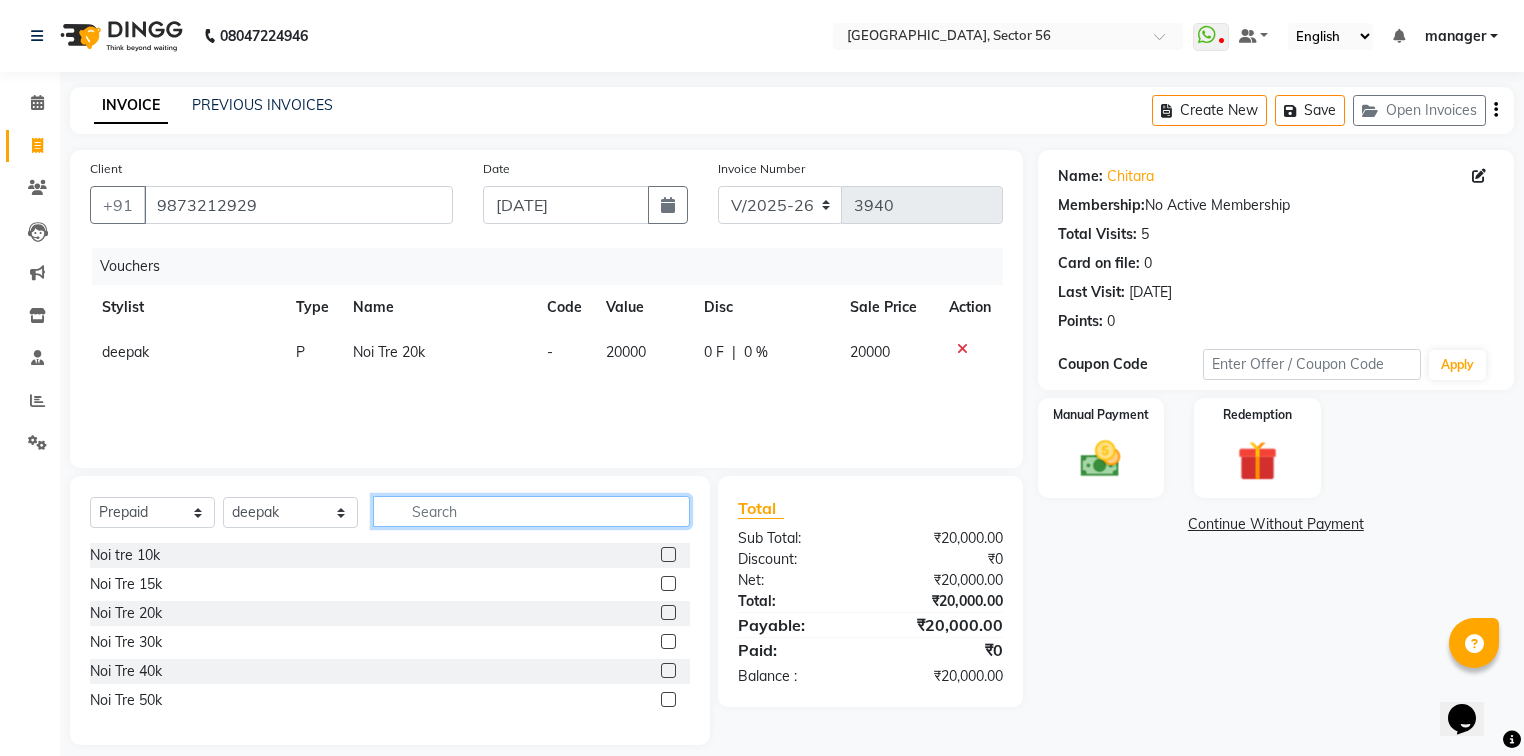 click 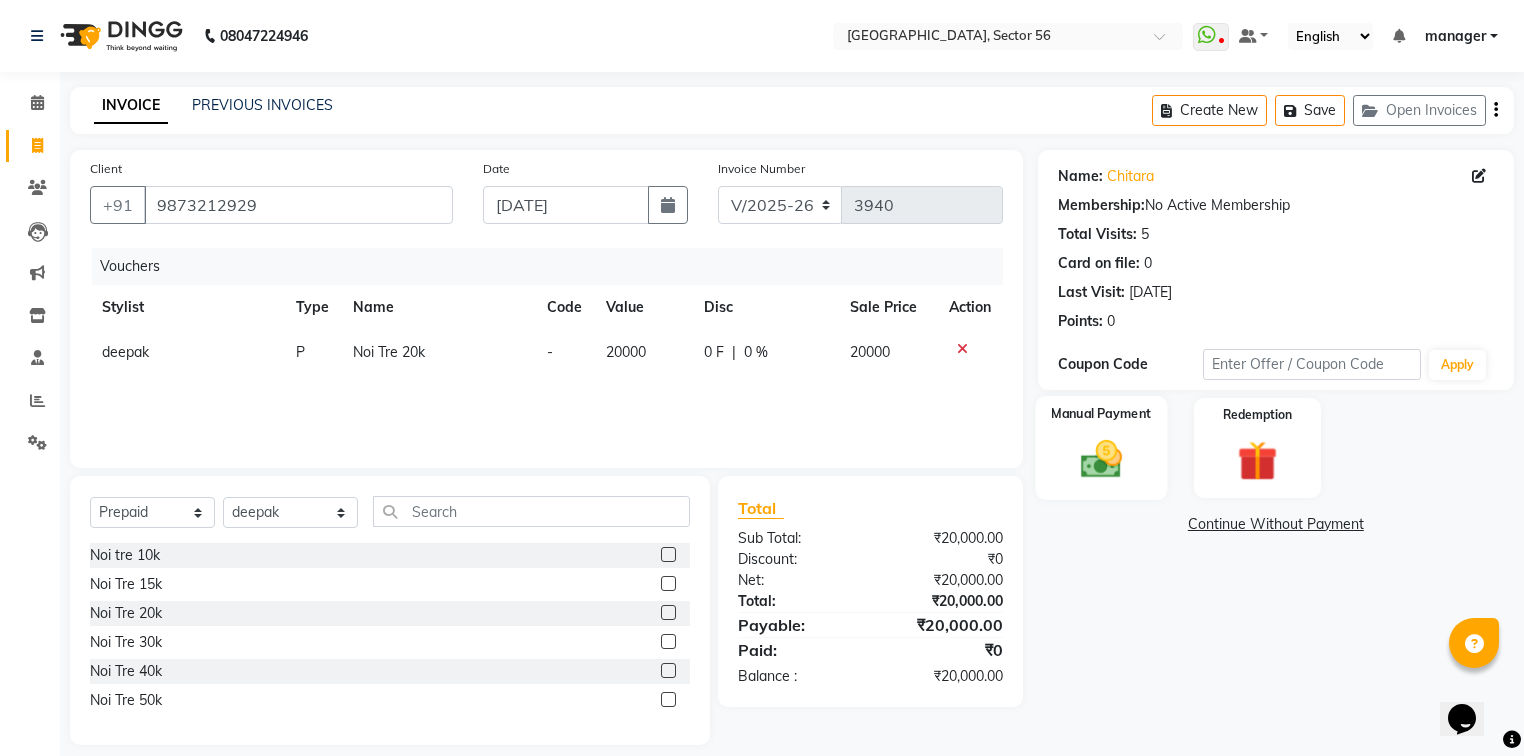 click 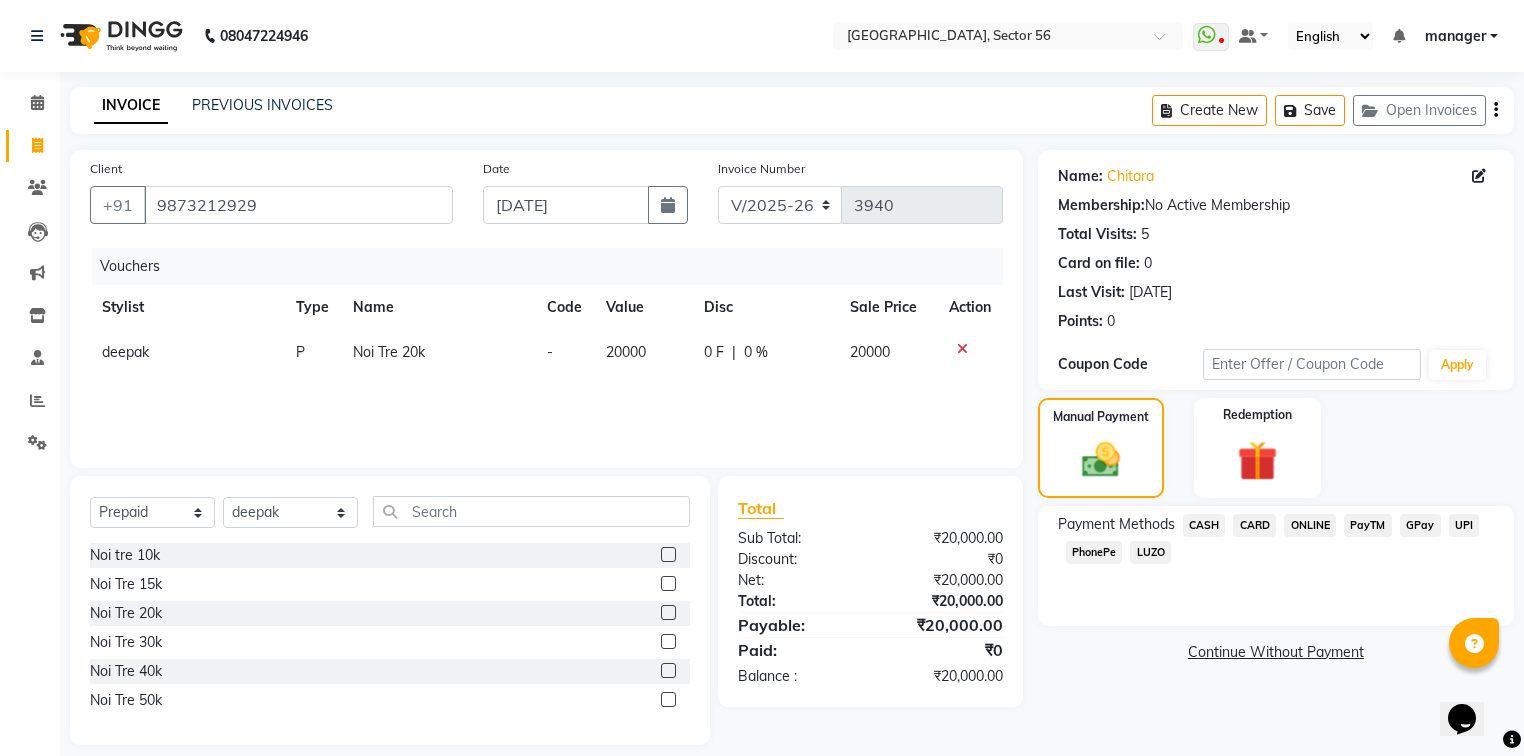 click on "CASH" 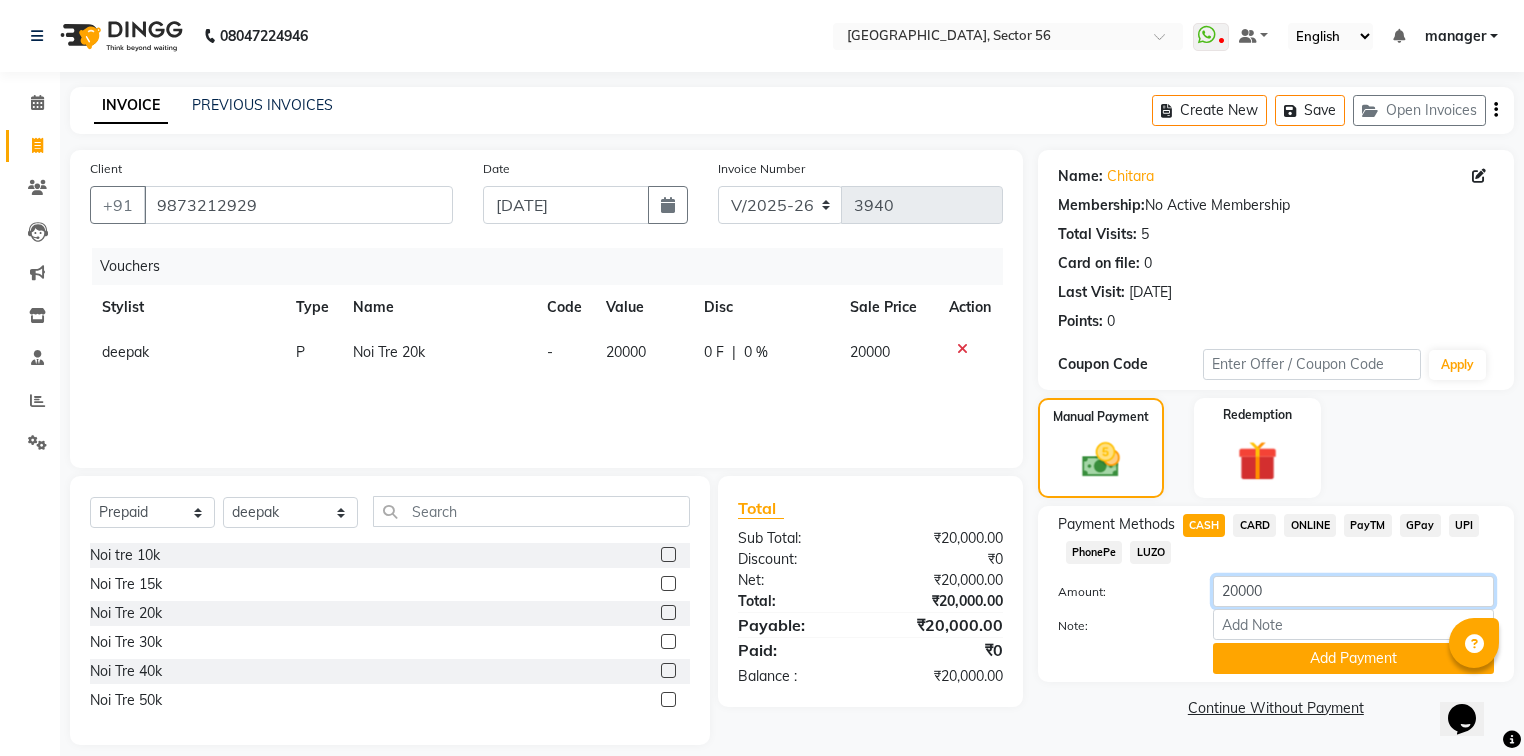 drag, startPoint x: 1280, startPoint y: 588, endPoint x: 1167, endPoint y: 606, distance: 114.424644 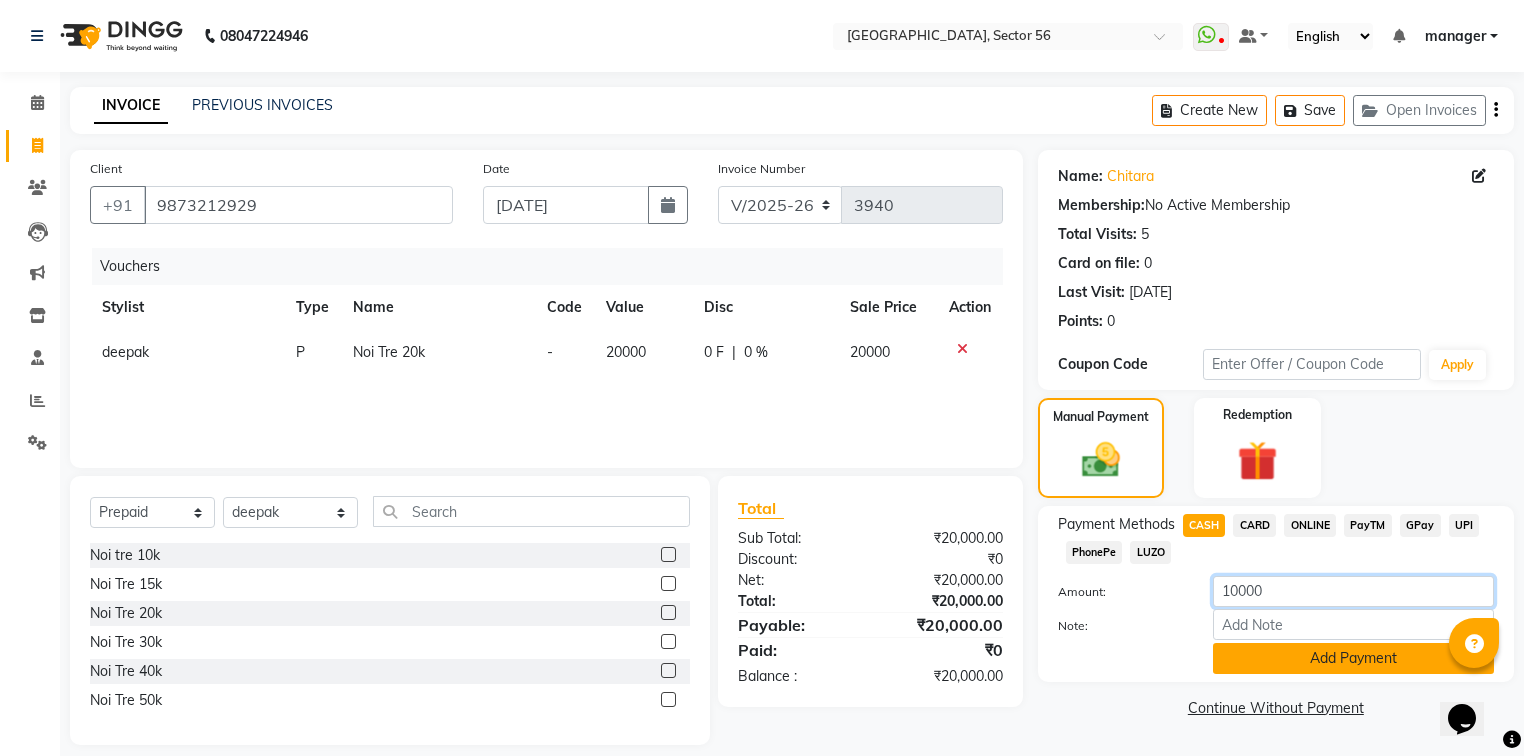 type on "10000" 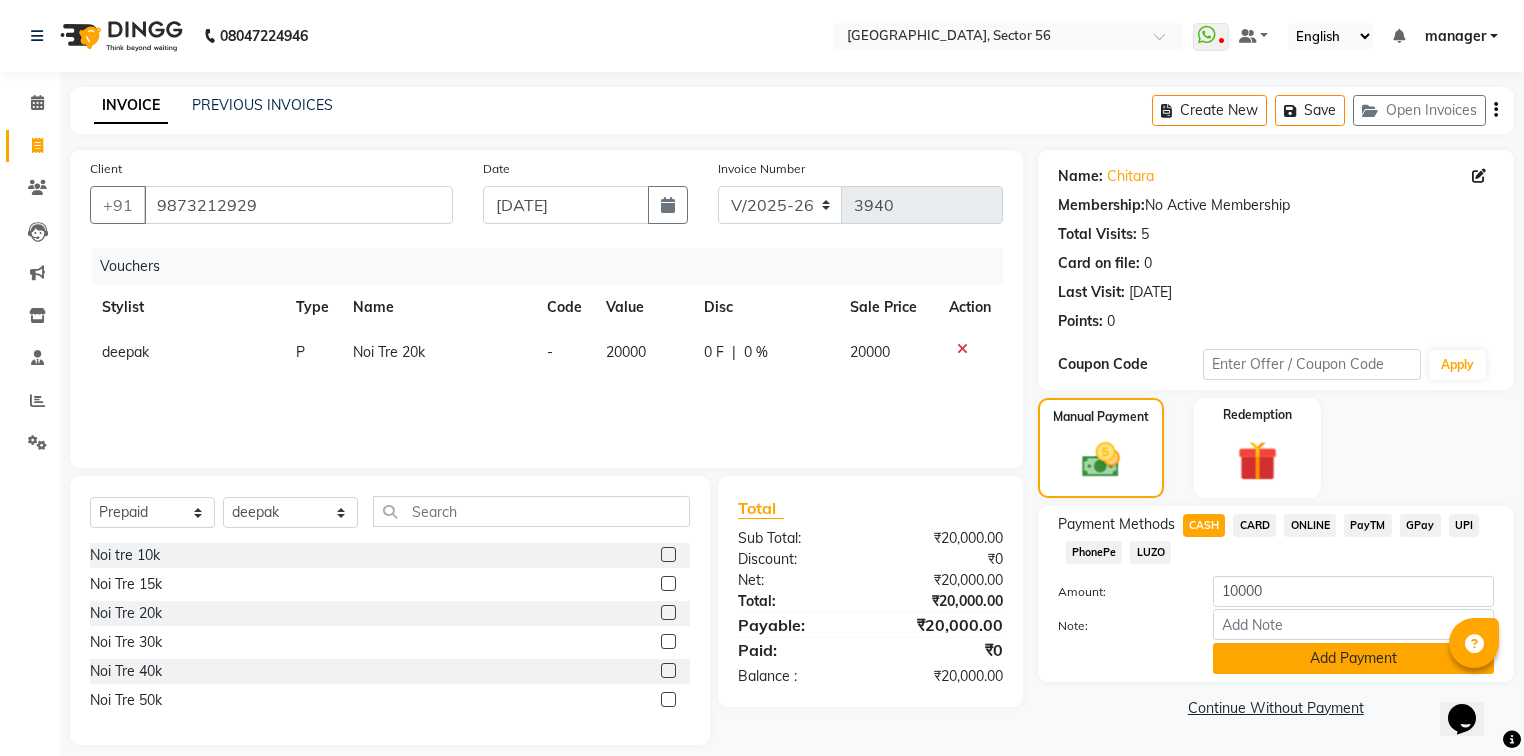 click on "Add Payment" 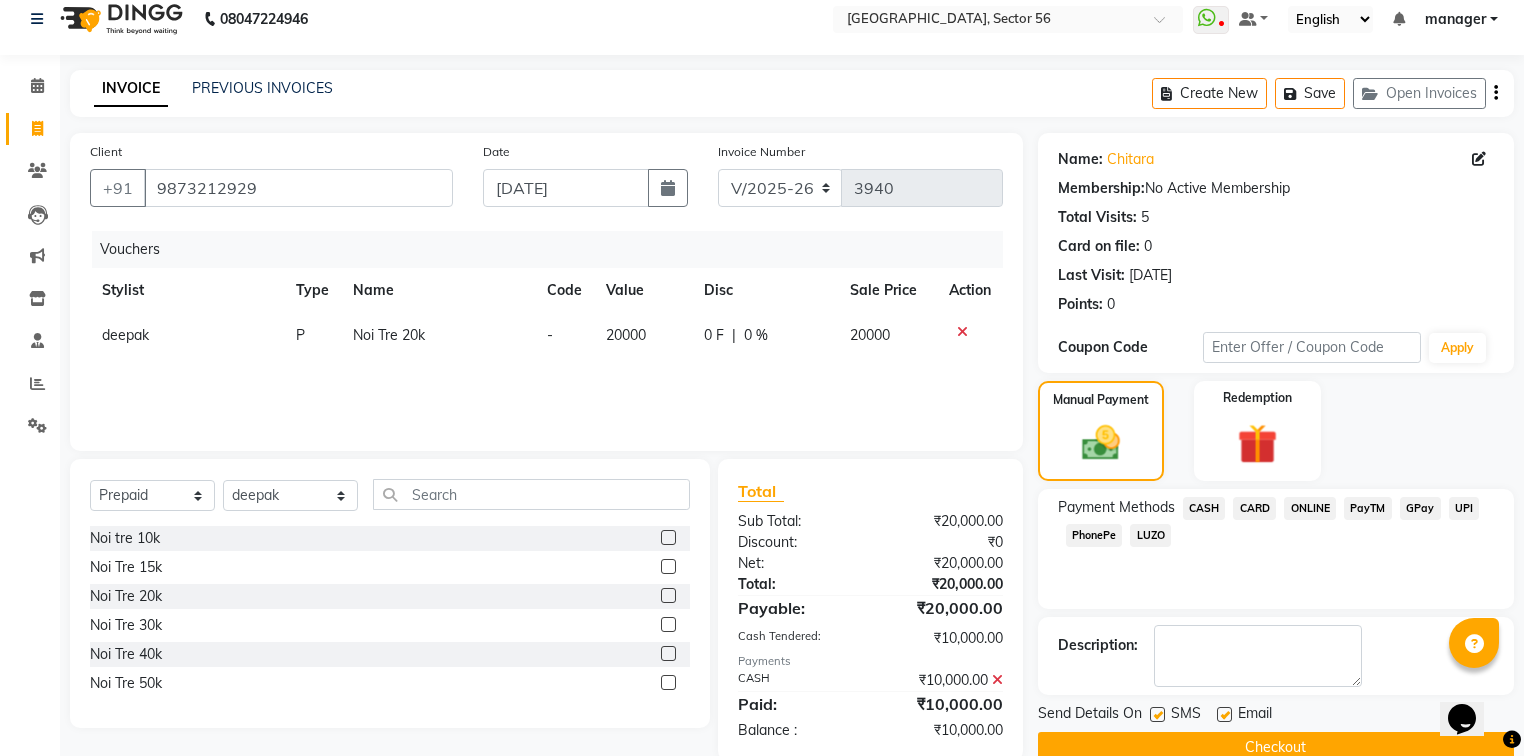 scroll, scrollTop: 52, scrollLeft: 0, axis: vertical 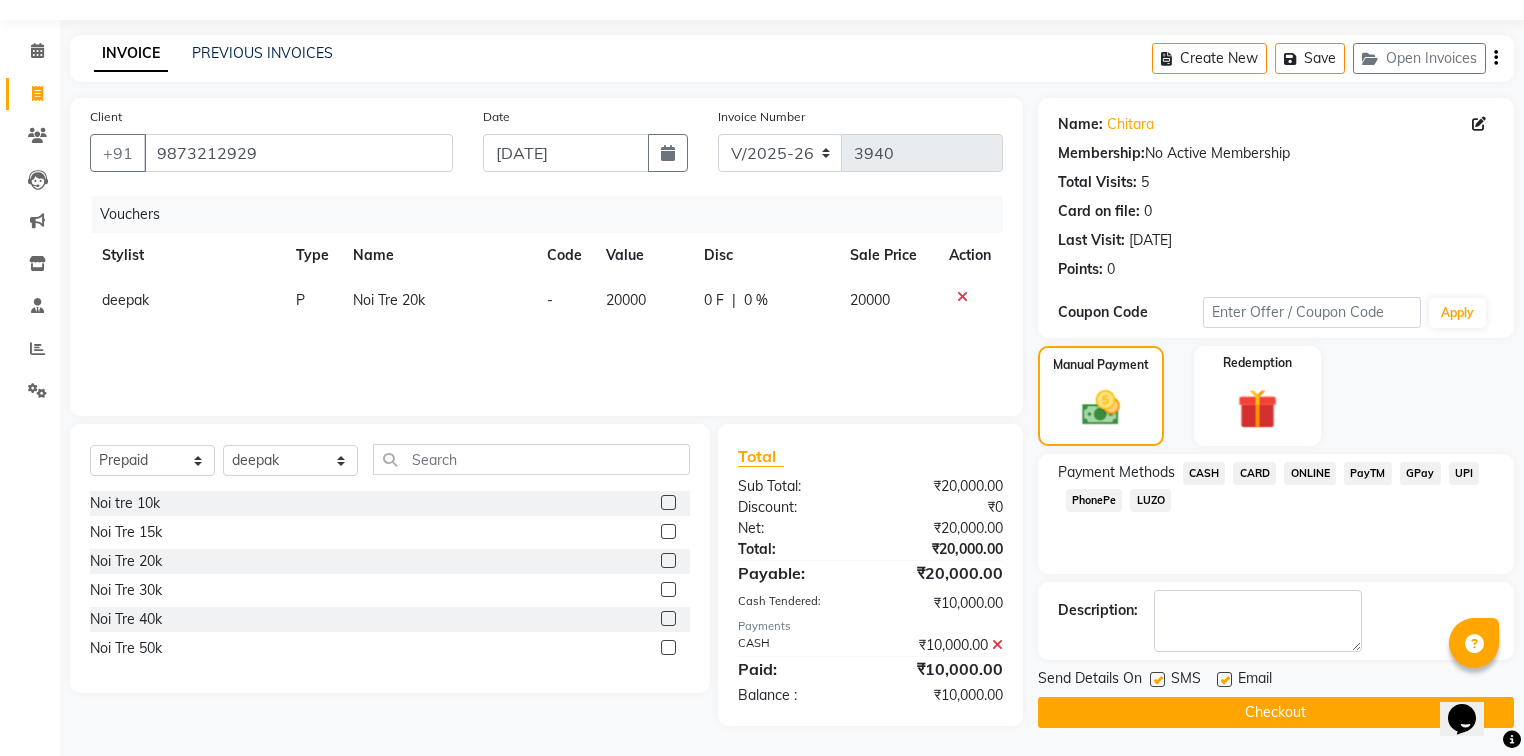 click on "GPay" 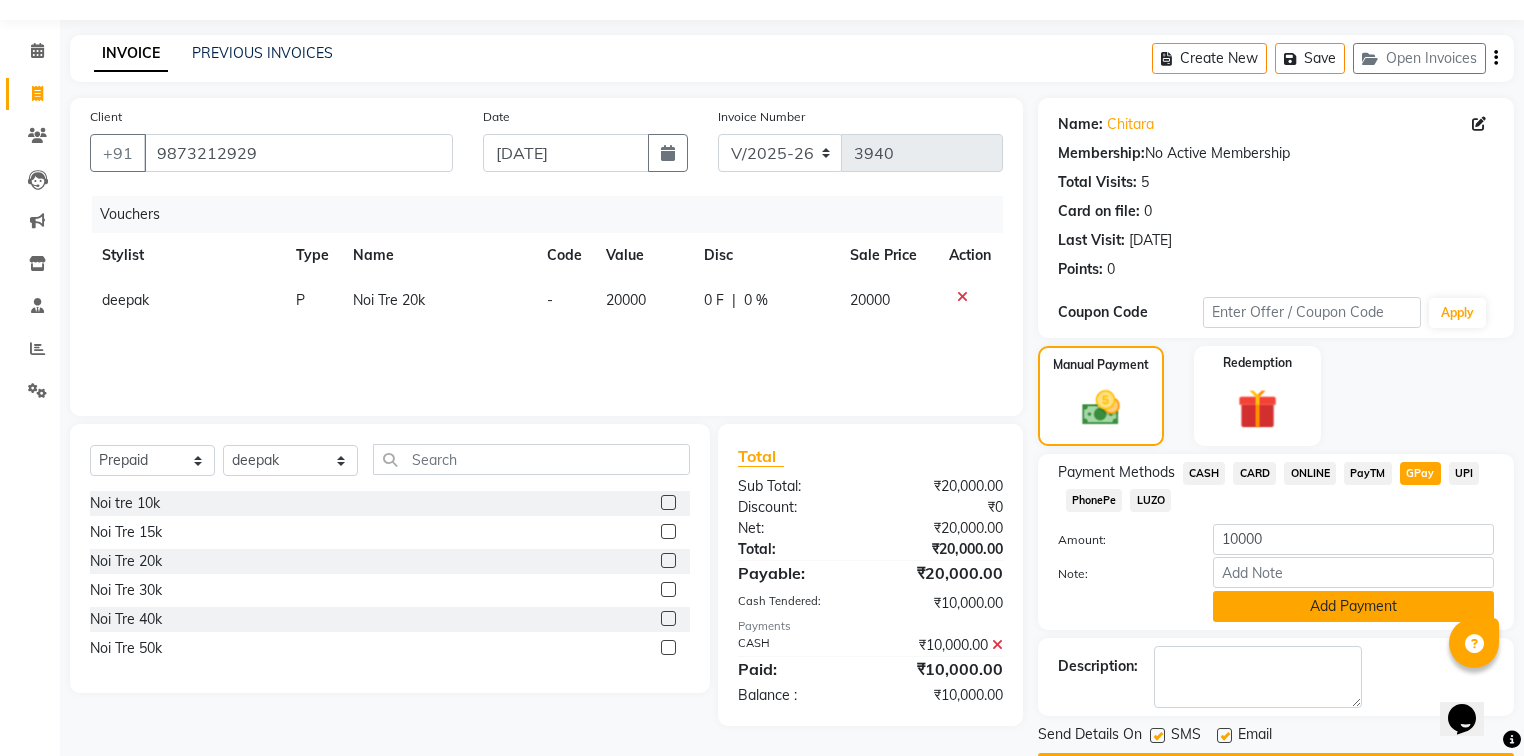 click on "Add Payment" 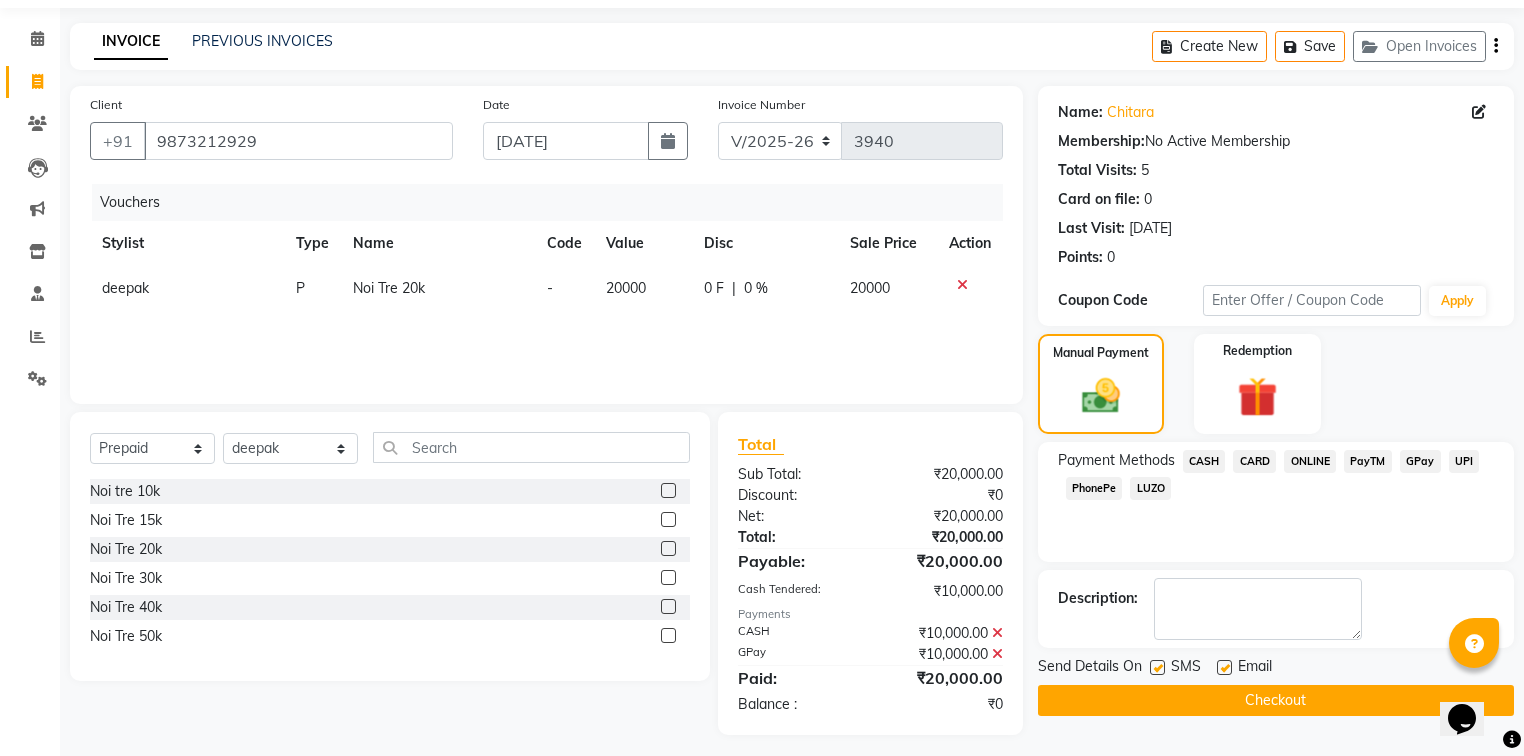 scroll, scrollTop: 73, scrollLeft: 0, axis: vertical 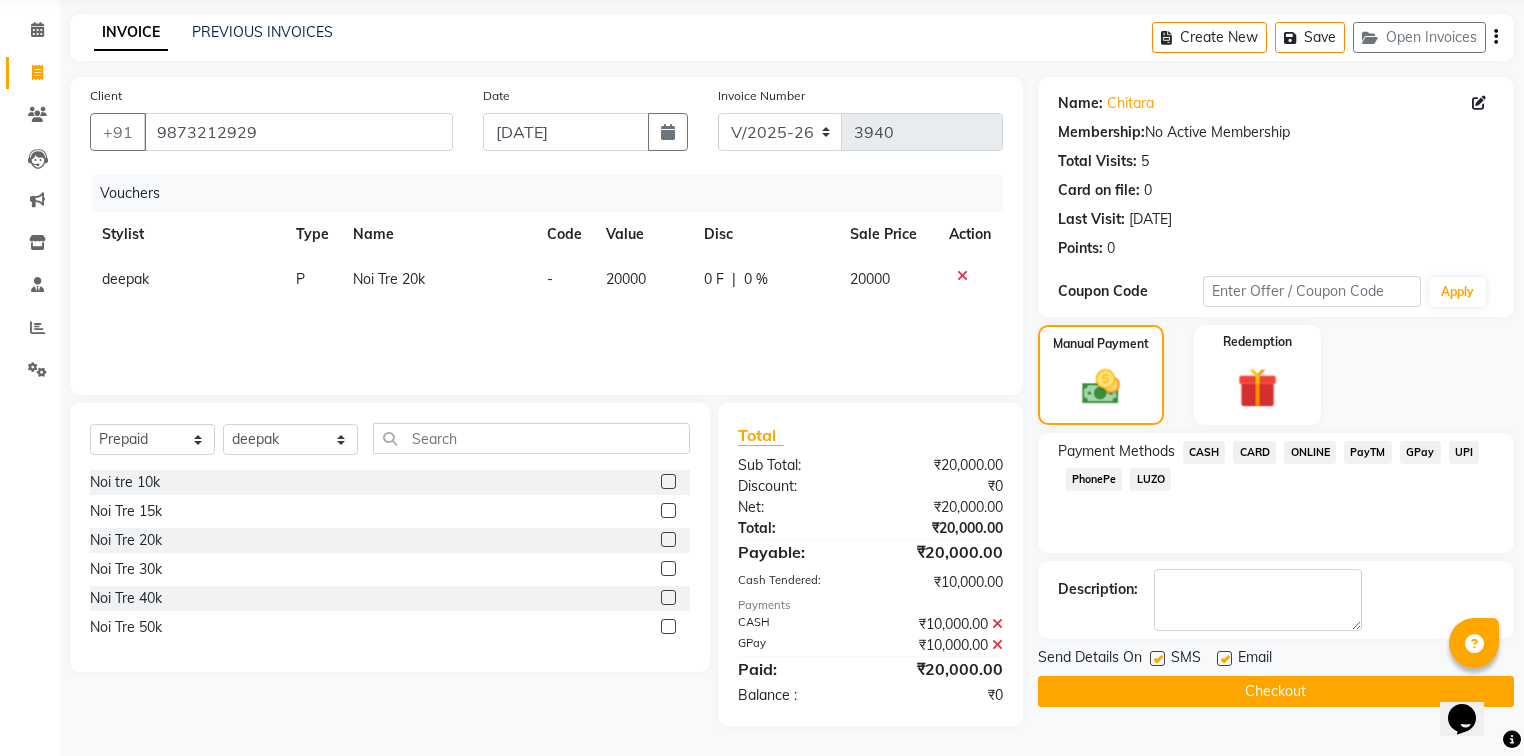 click on "Checkout" 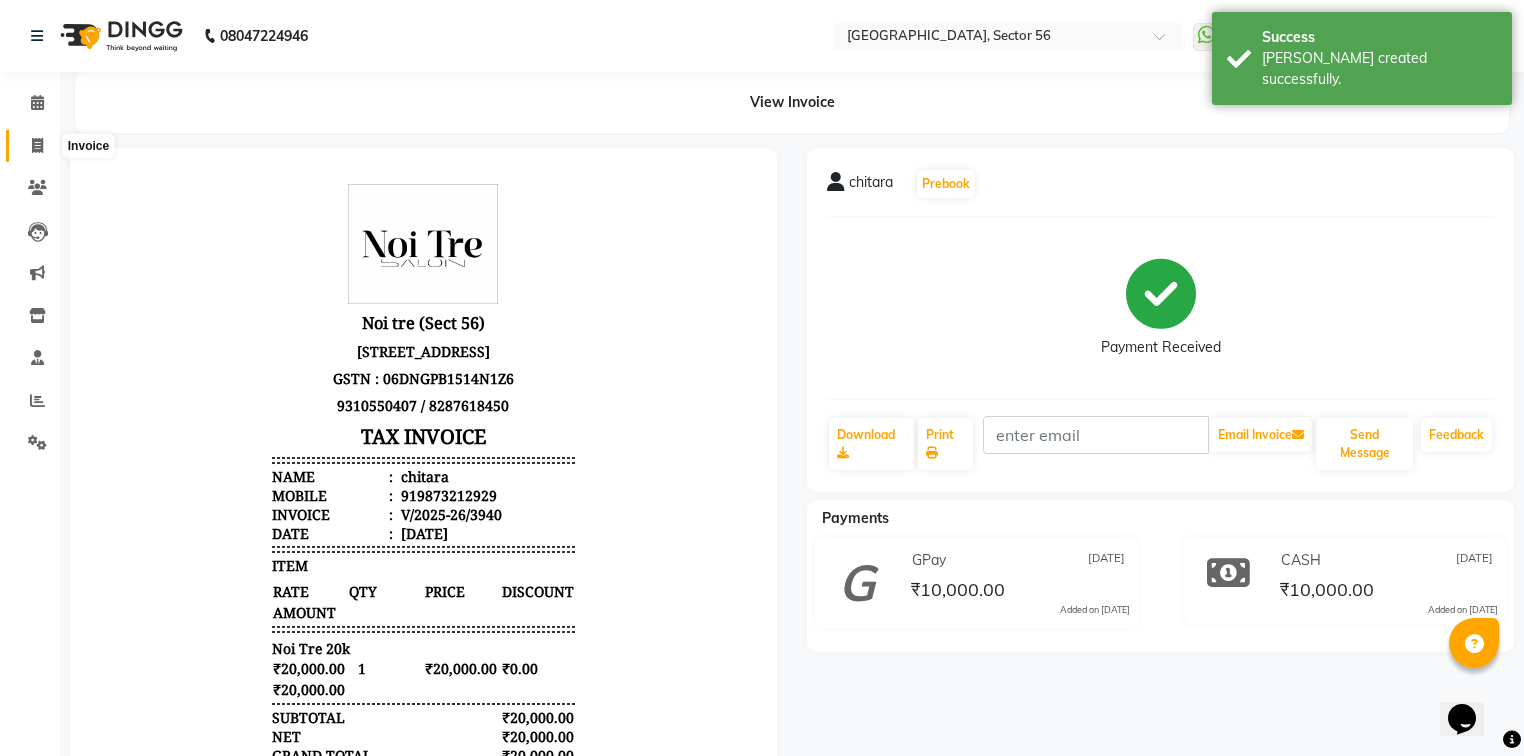 scroll, scrollTop: 0, scrollLeft: 0, axis: both 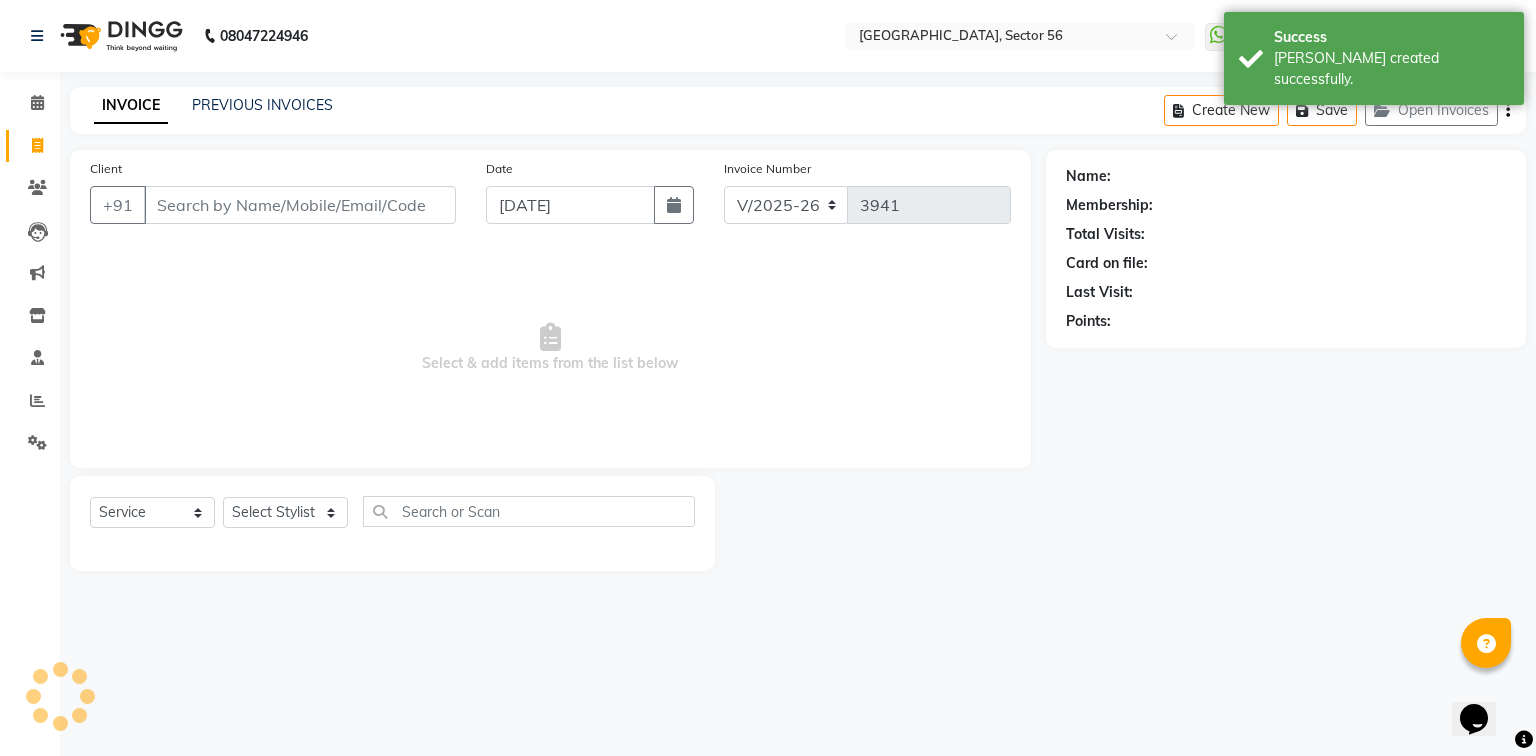 click on "Client" at bounding box center (300, 205) 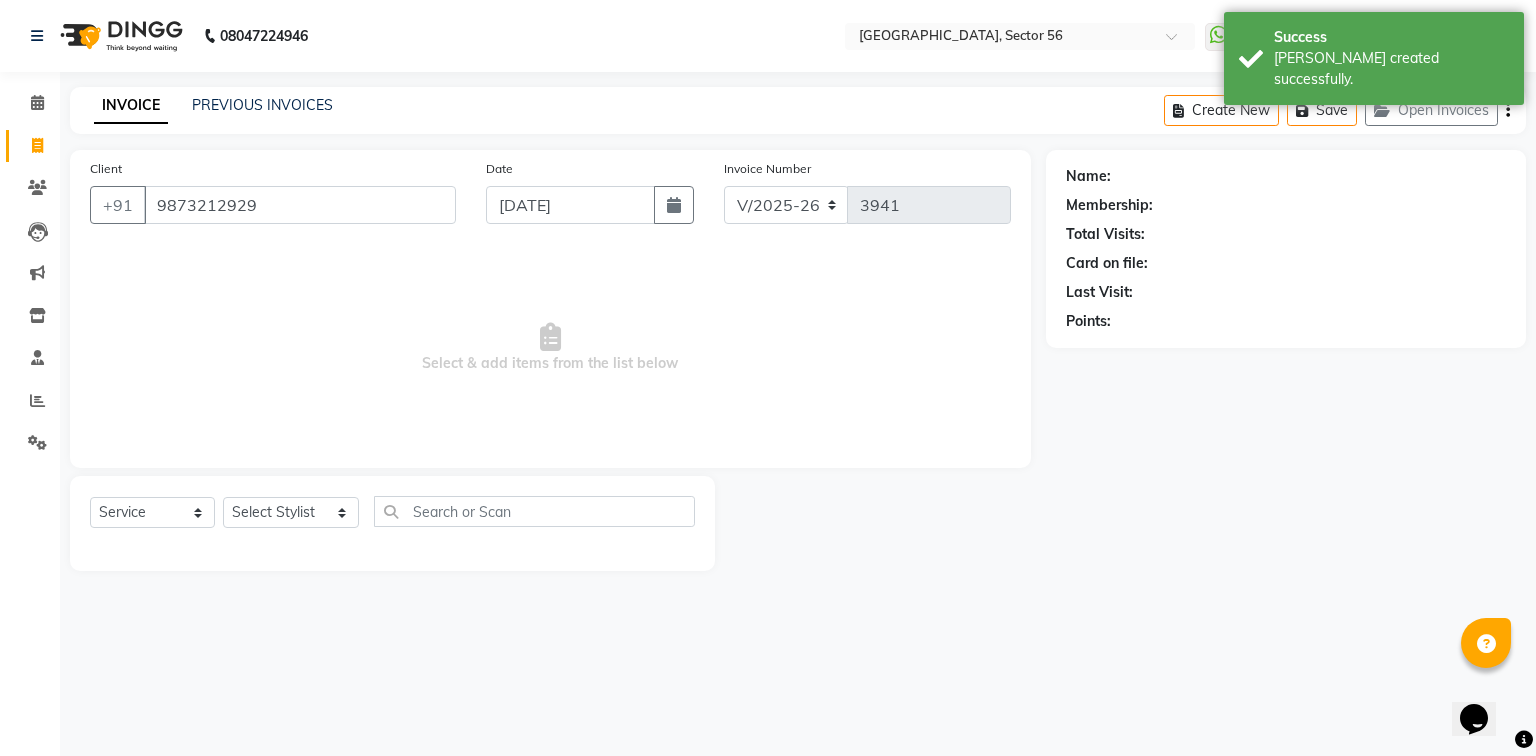 type on "9873212929" 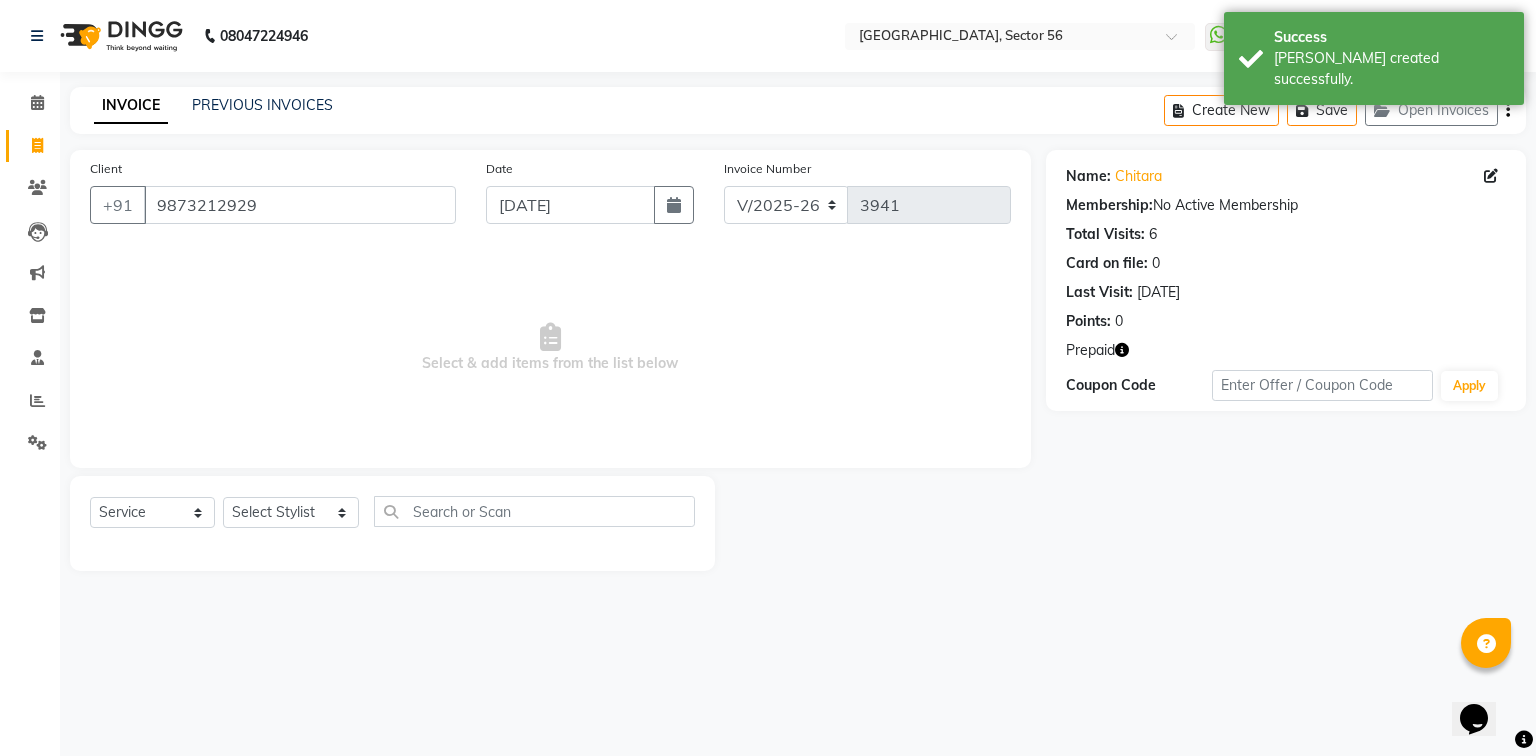 click 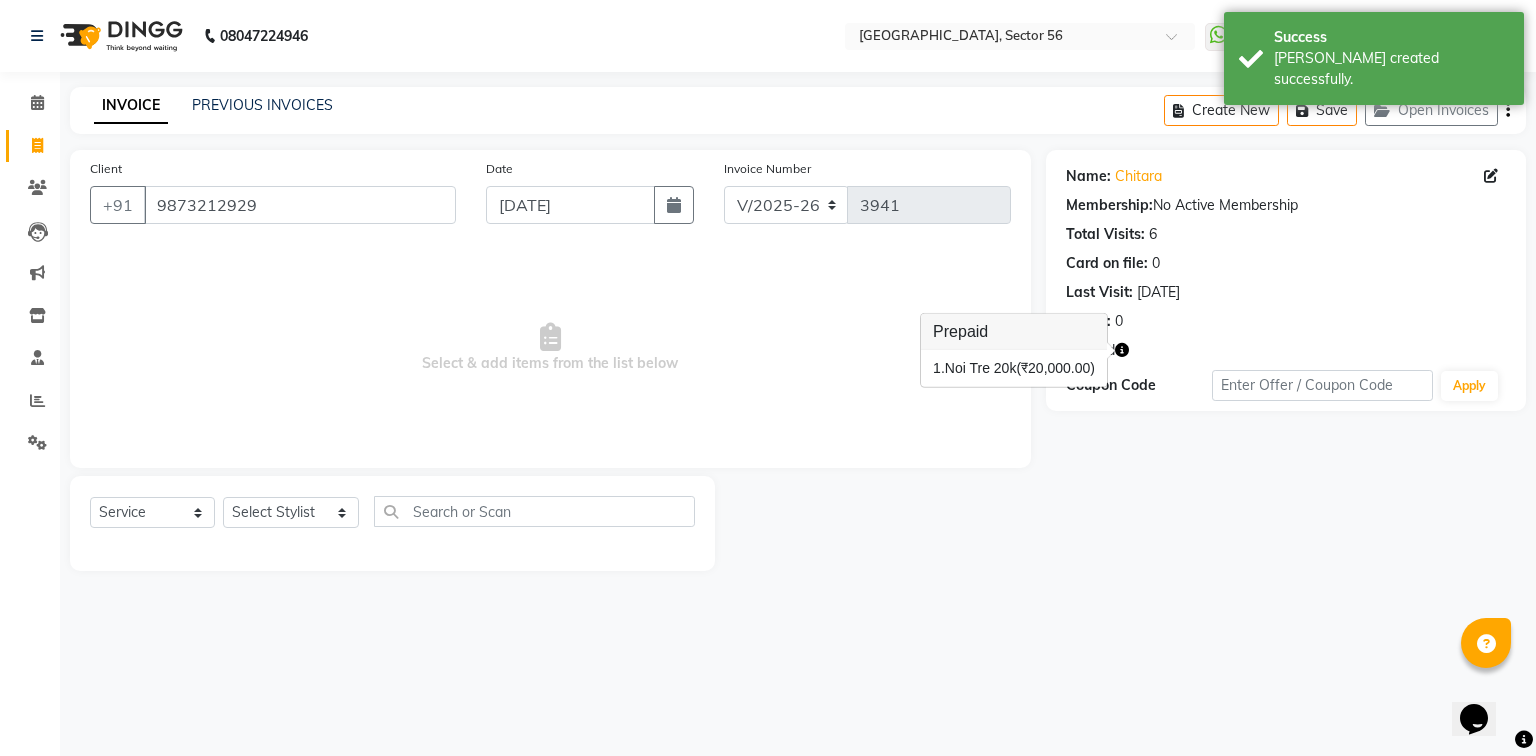 click on "Name: Chitara  Membership:  No Active Membership  Total Visits:  6 Card on file:  0 Last Visit:   10-07-2025 Points:   0  Prepaid Coupon Code Apply" 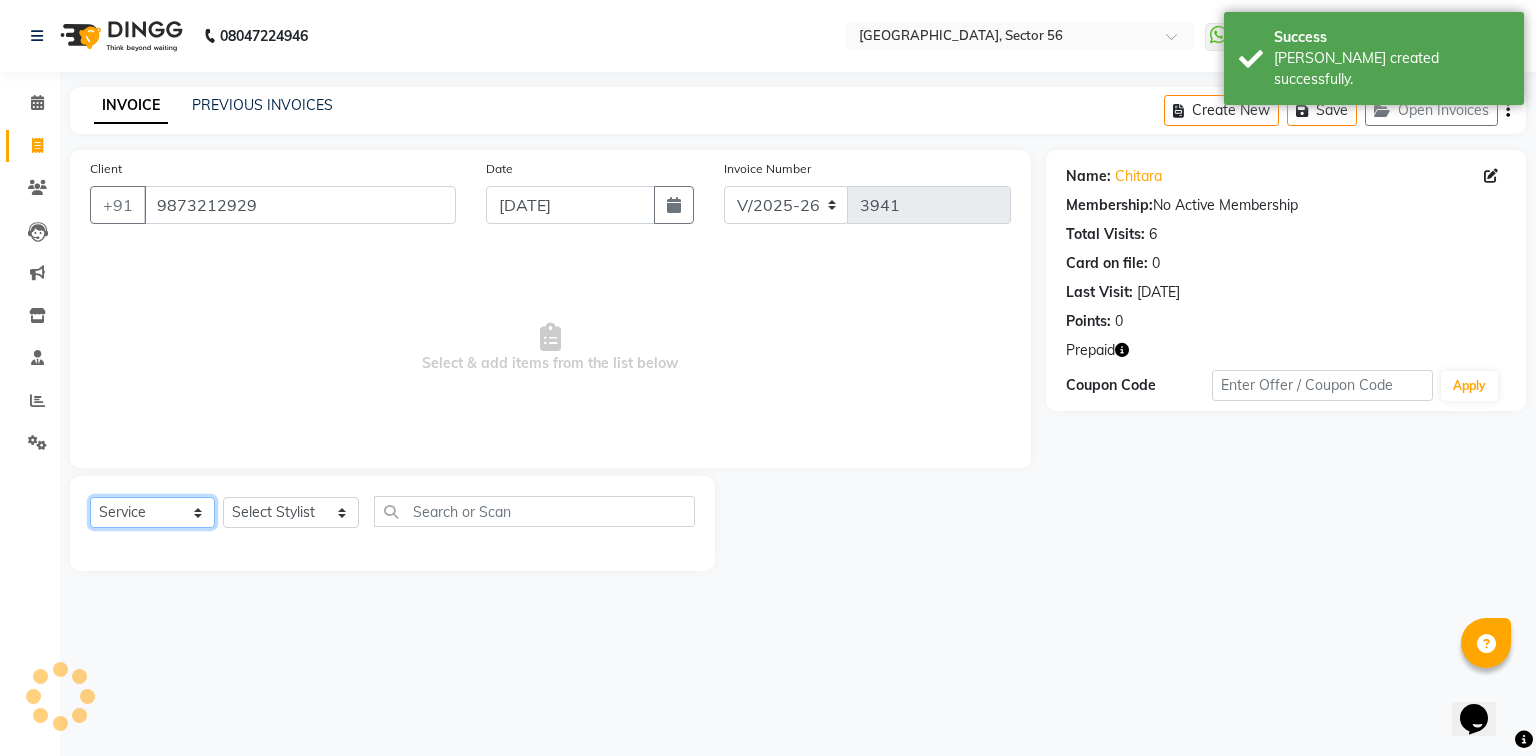 drag, startPoint x: 168, startPoint y: 508, endPoint x: 163, endPoint y: 527, distance: 19.646883 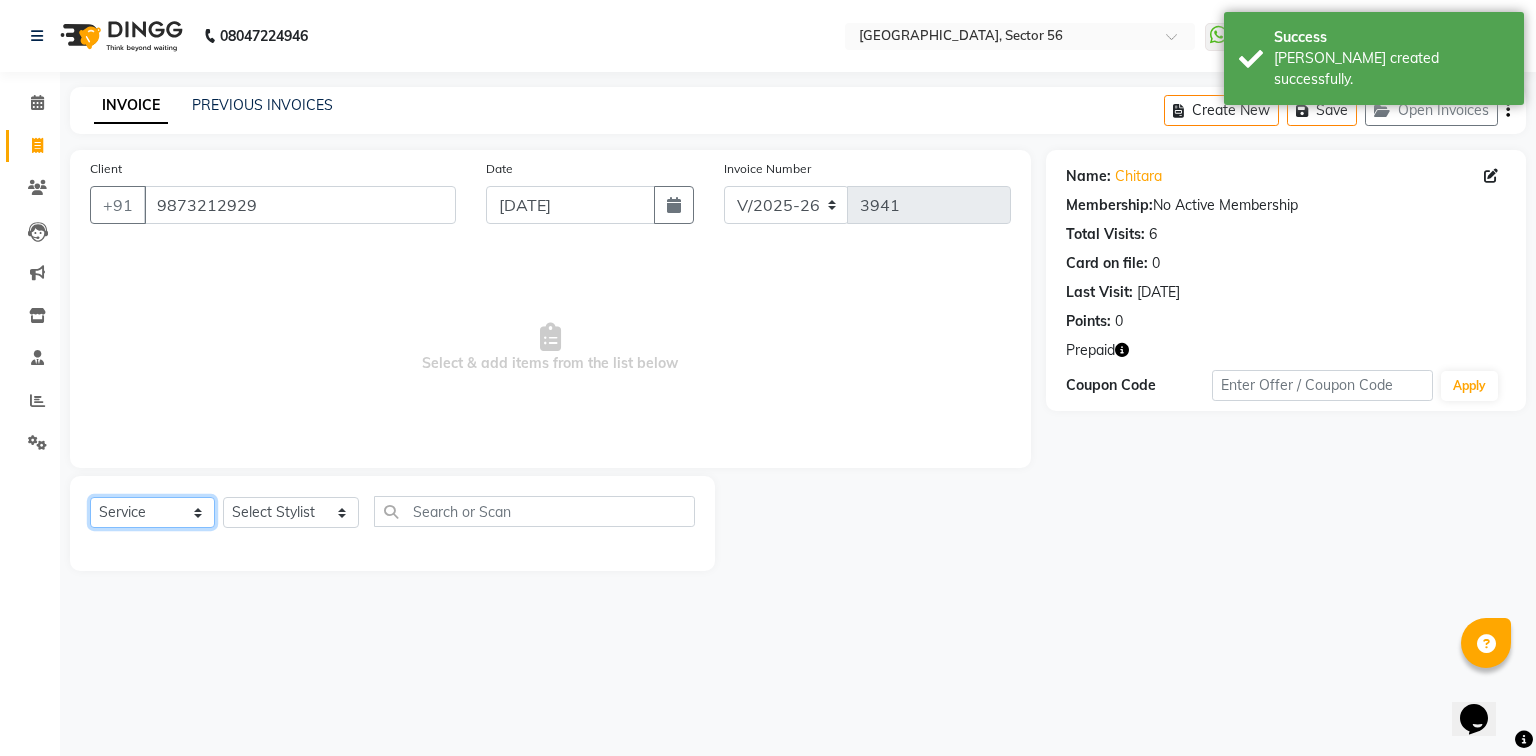 select on "V" 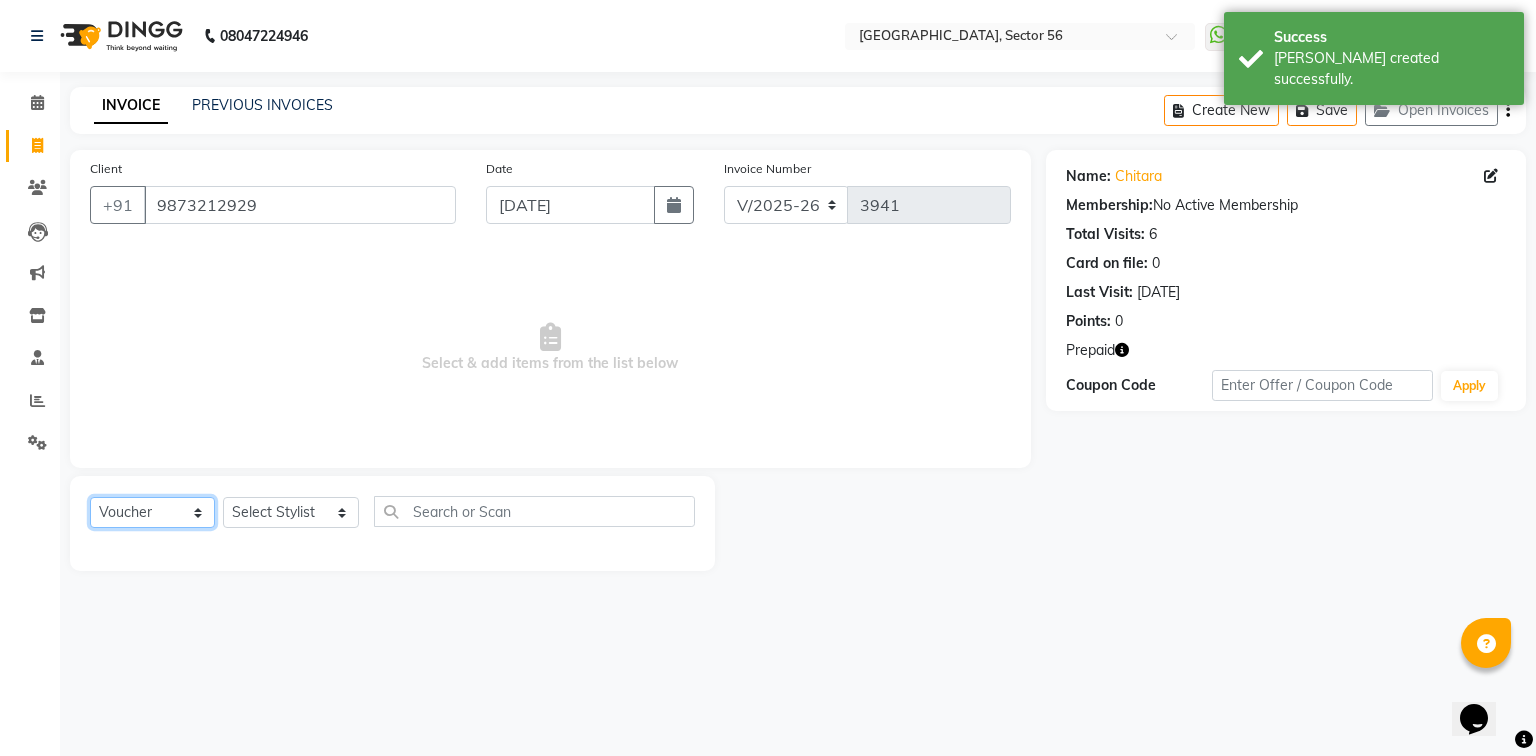 click on "Select  Service  Product  Membership  Package Voucher Prepaid Gift Card" 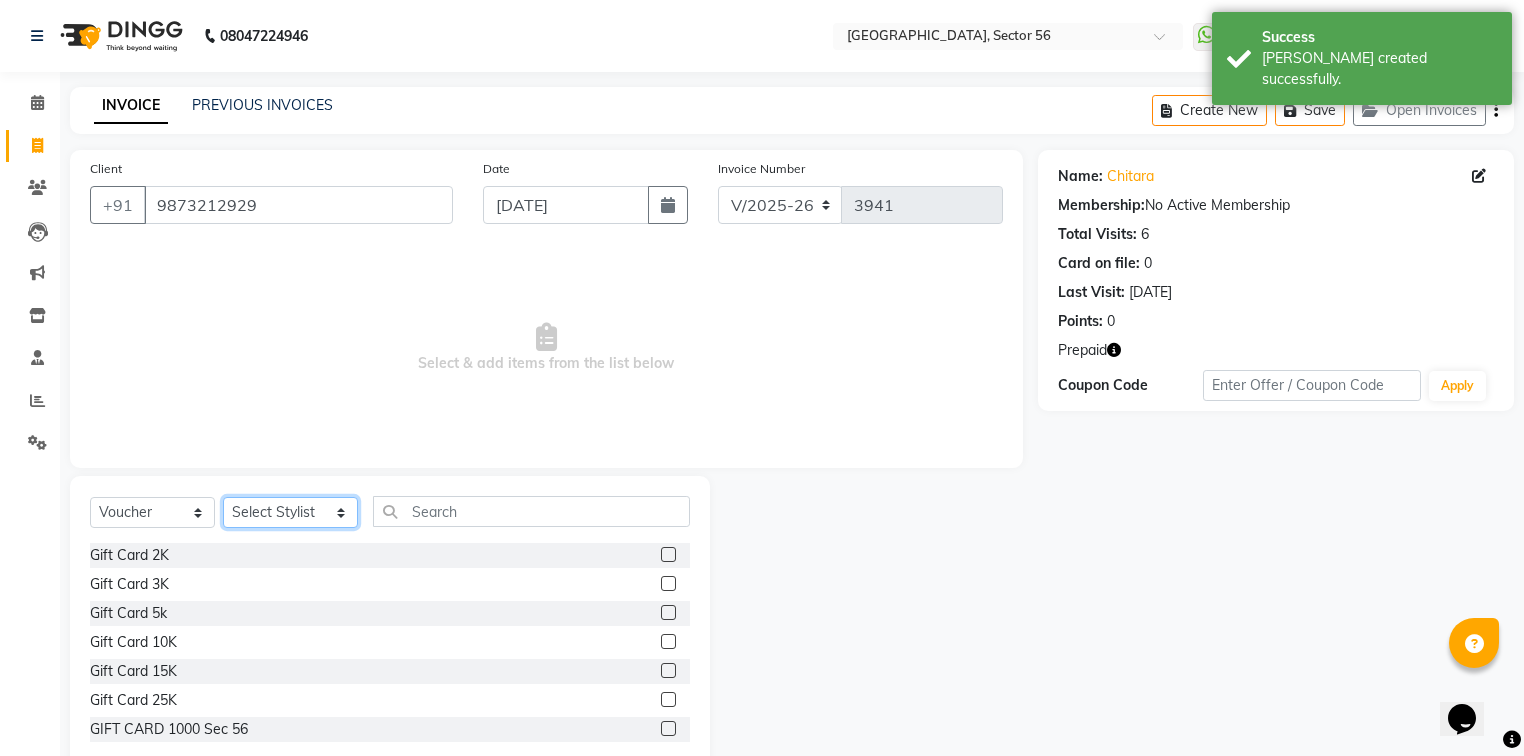 click on "Select Stylist [PERSON_NAME] [PERSON_NAME] [PERSON_NAME] MARKET STAFF amit amit spm [PERSON_NAME] [PERSON_NAME] Buty [PERSON_NAME] NAILS ARTIST [PERSON_NAME] annu [PERSON_NAME] [PERSON_NAME]  [PERSON_NAME] DINGG Support [PERSON_NAME] nail artist [PERSON_NAME] janveer [PERSON_NAME] [PERSON_NAME] manager [PERSON_NAME] [DEMOGRAPHIC_DATA] [PERSON_NAME] [PERSON_NAME] [PERSON_NAME]  Prem SPM [PERSON_NAME] [PERSON_NAME] qashim assistent [PERSON_NAME] pedicurist rano  [PERSON_NAME] [PERSON_NAME] rohan devid rohit assistent [PERSON_NAME] [PERSON_NAME] [PERSON_NAME] [PERSON_NAME] shyam [PERSON_NAME] spm [PERSON_NAME] beauty [PERSON_NAME] [PERSON_NAME] [PERSON_NAME] assitent vishnu assistent [PERSON_NAME]" 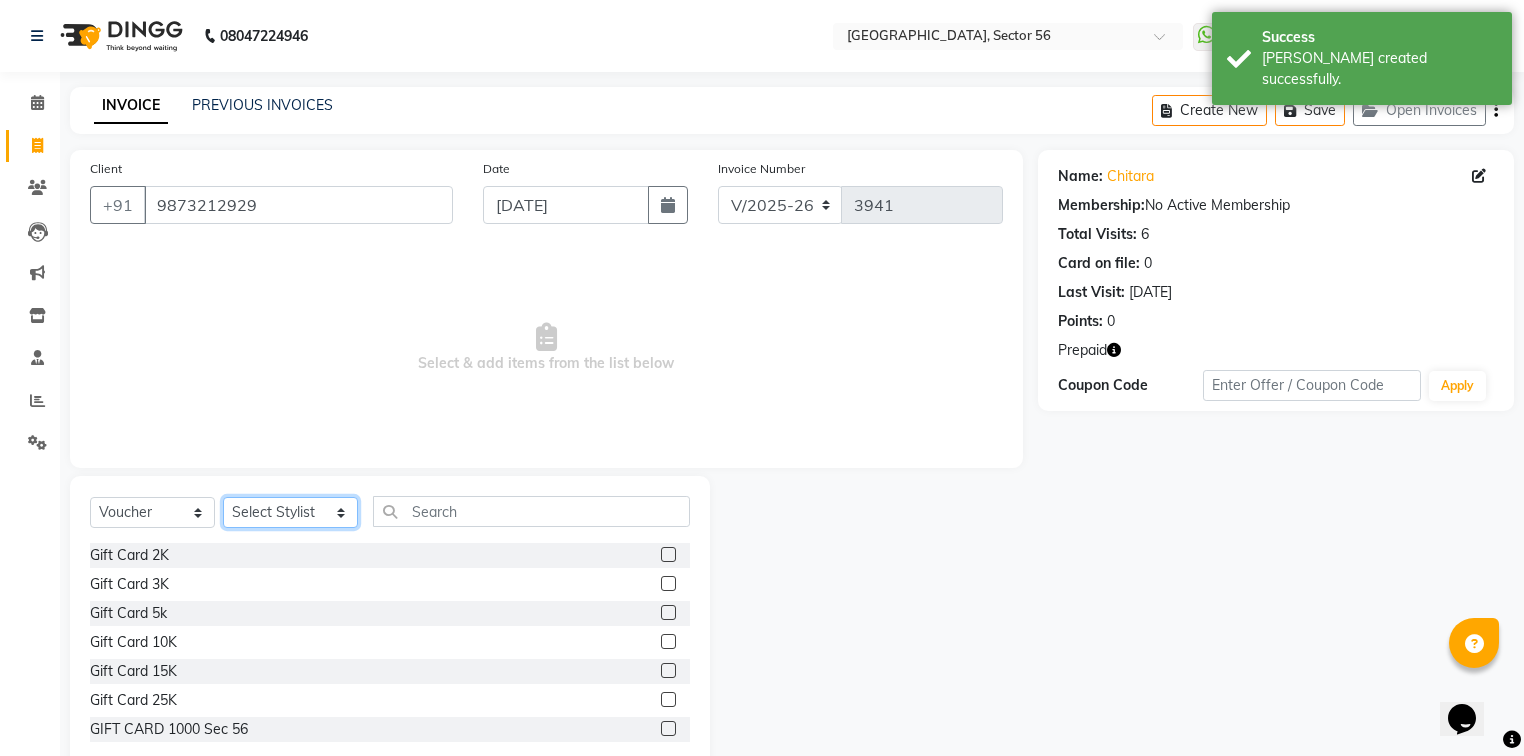 select on "43535" 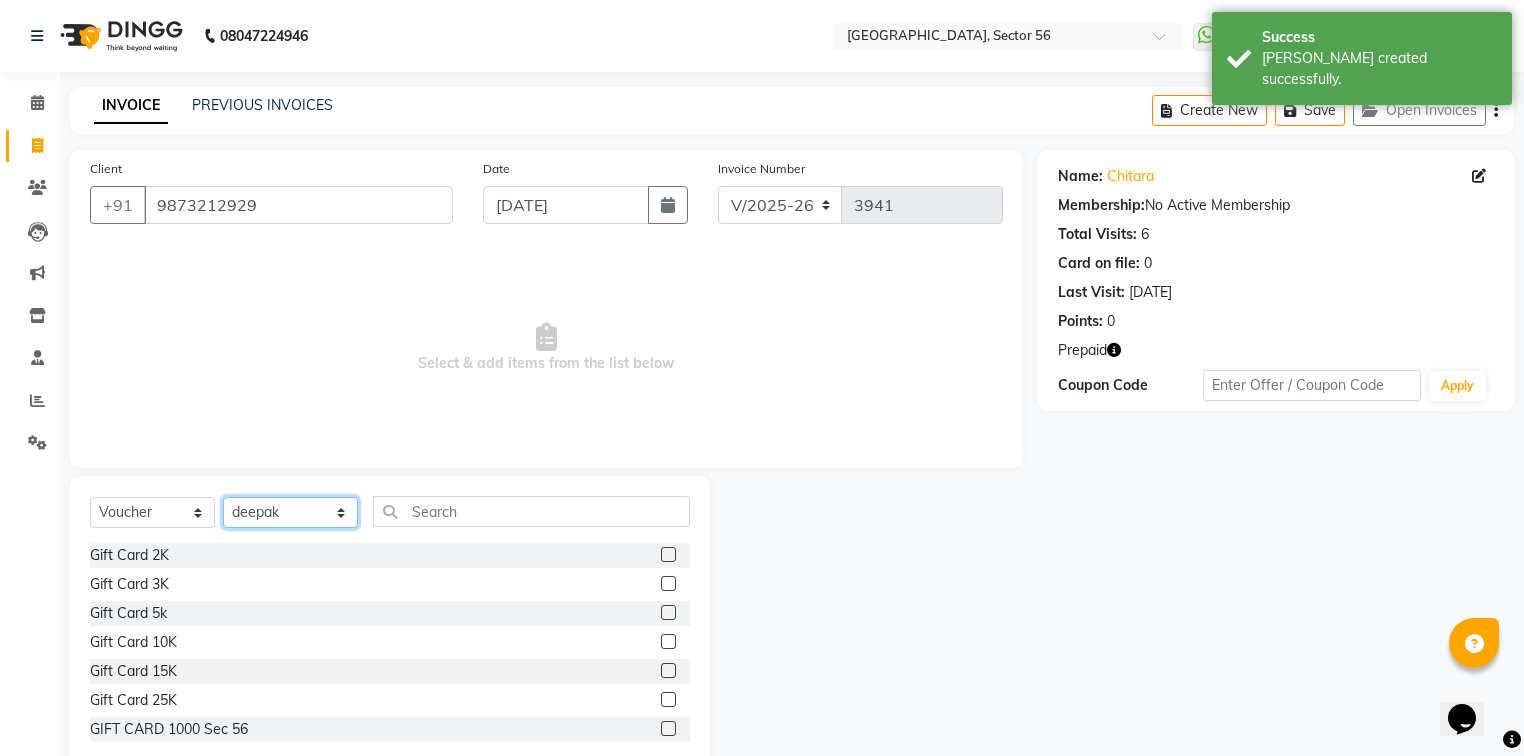 click on "Select Stylist [PERSON_NAME] [PERSON_NAME] [PERSON_NAME] MARKET STAFF amit amit spm [PERSON_NAME] [PERSON_NAME] Buty [PERSON_NAME] NAILS ARTIST [PERSON_NAME] annu [PERSON_NAME] [PERSON_NAME]  [PERSON_NAME] DINGG Support [PERSON_NAME] nail artist [PERSON_NAME] janveer [PERSON_NAME] [PERSON_NAME] manager [PERSON_NAME] [DEMOGRAPHIC_DATA] [PERSON_NAME] [PERSON_NAME] [PERSON_NAME]  Prem SPM [PERSON_NAME] [PERSON_NAME] qashim assistent [PERSON_NAME] pedicurist rano  [PERSON_NAME] [PERSON_NAME] rohan devid rohit assistent [PERSON_NAME] [PERSON_NAME] [PERSON_NAME] [PERSON_NAME] shyam [PERSON_NAME] spm [PERSON_NAME] beauty [PERSON_NAME] [PERSON_NAME] [PERSON_NAME] assitent vishnu assistent [PERSON_NAME]" 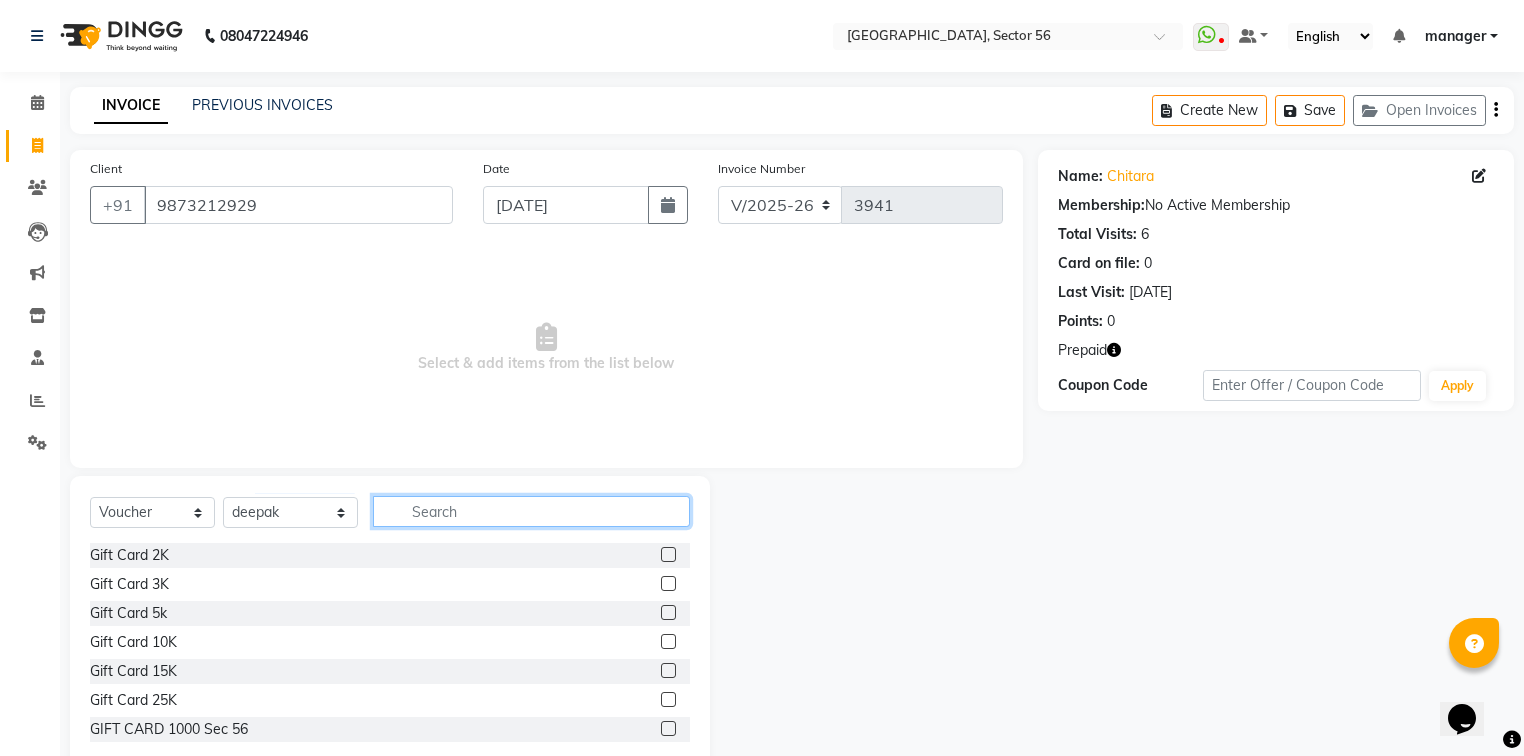 click 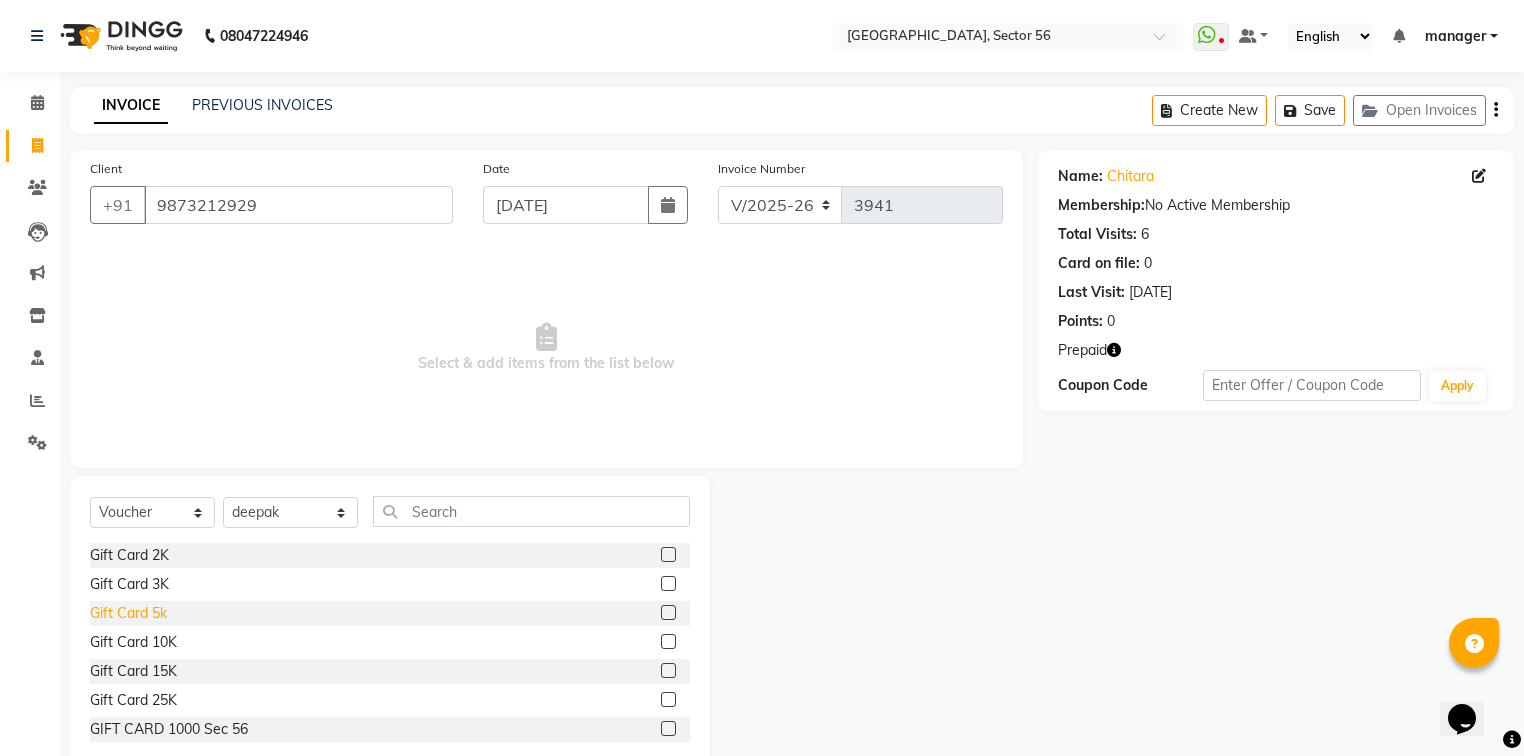 drag, startPoint x: 151, startPoint y: 620, endPoint x: 164, endPoint y: 608, distance: 17.691807 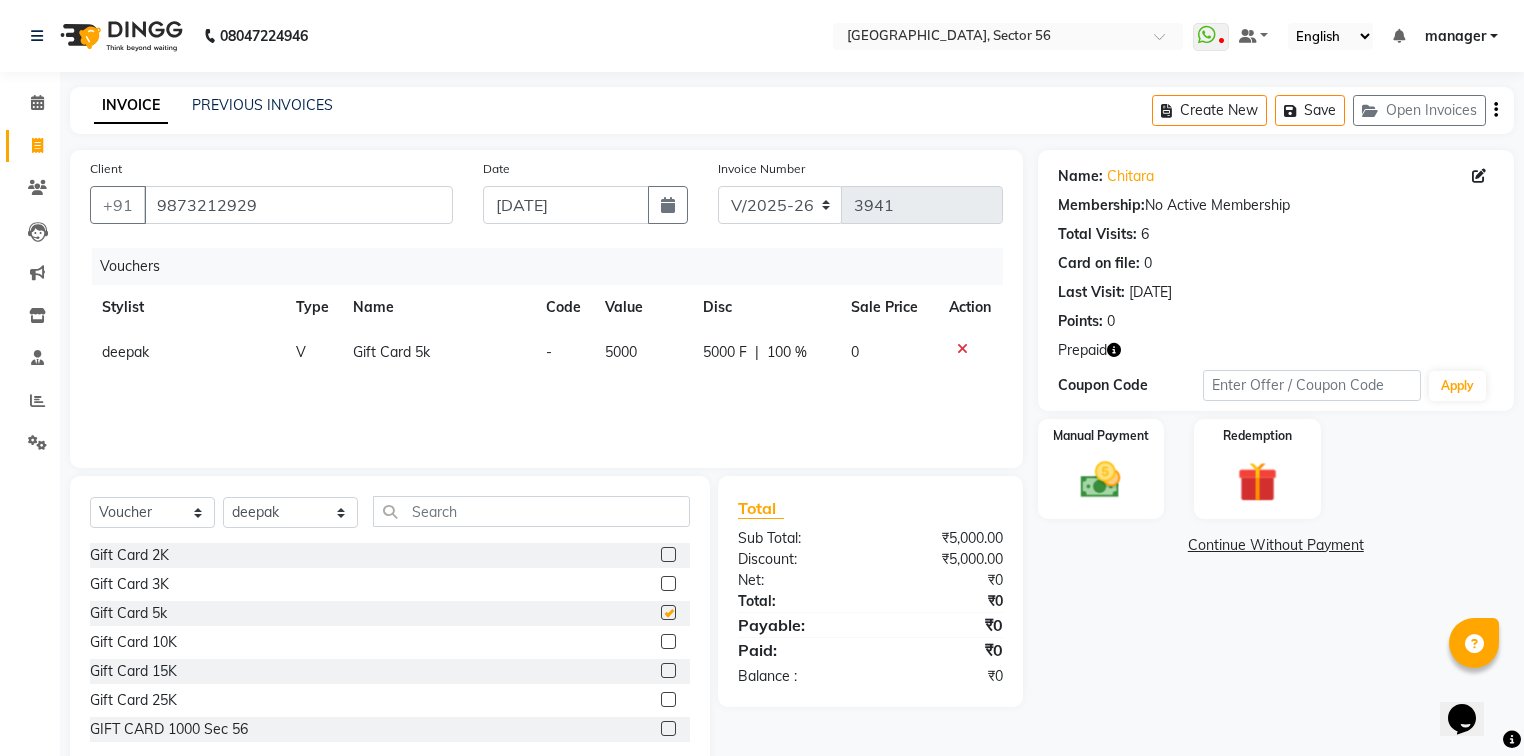 checkbox on "false" 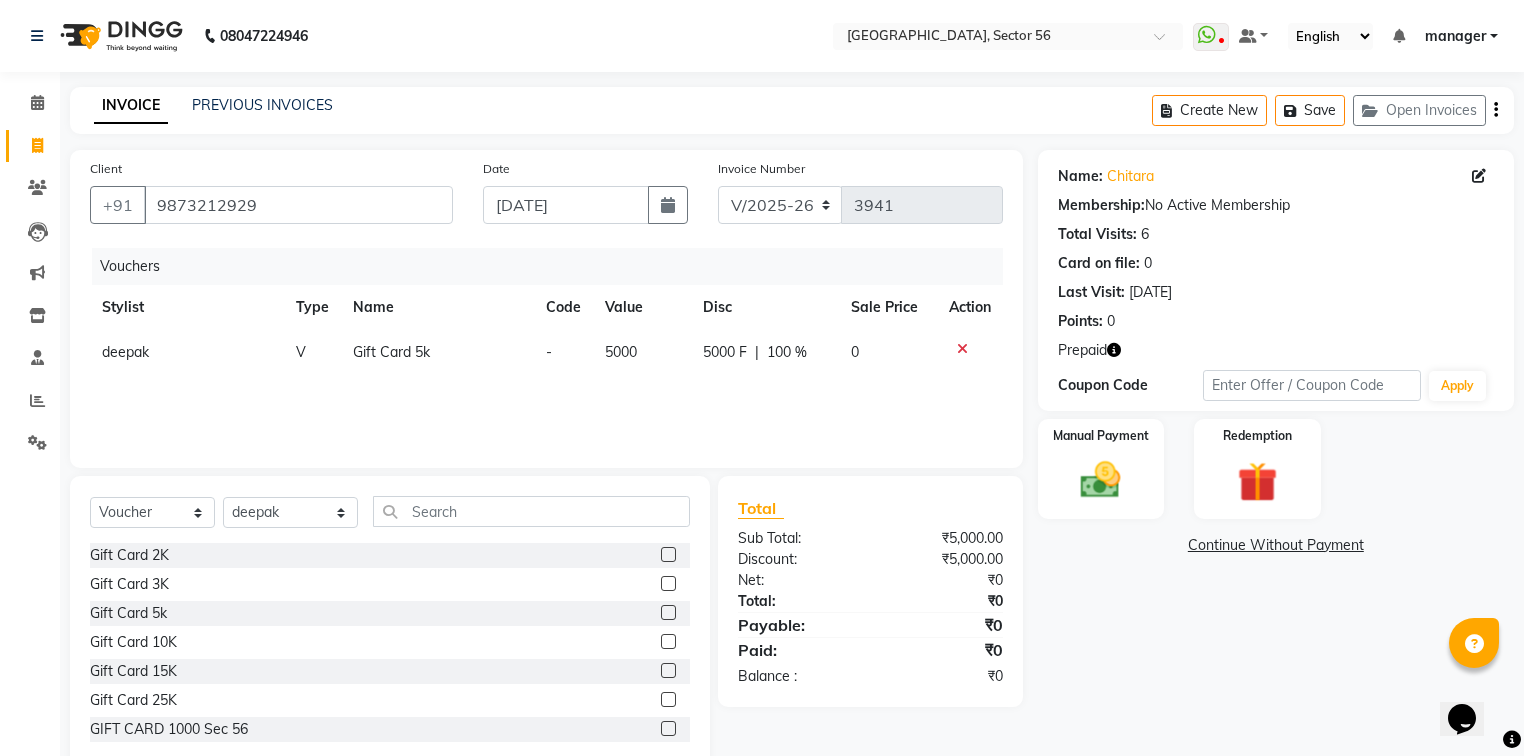 click on "Continue Without Payment" 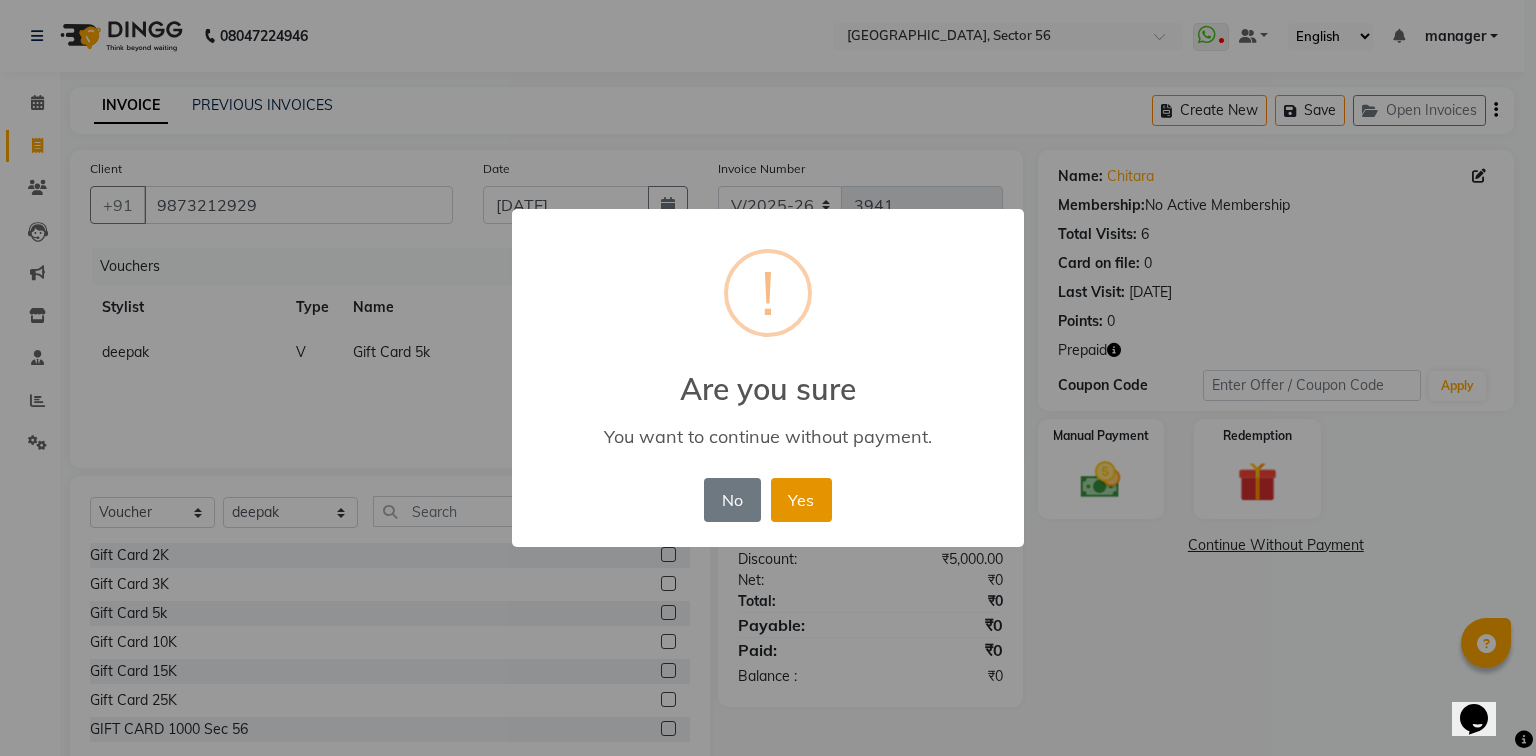 click on "Yes" at bounding box center [801, 500] 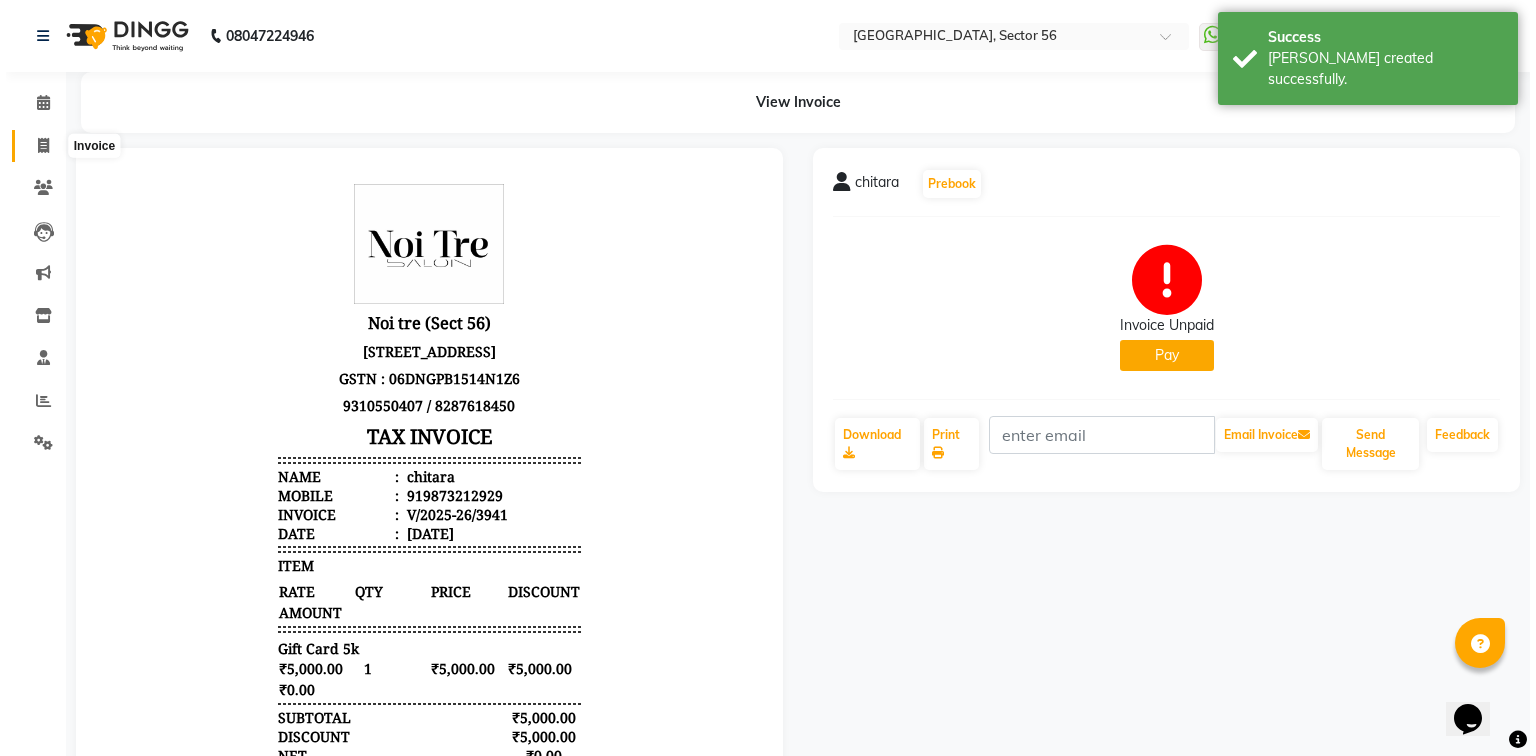 scroll, scrollTop: 0, scrollLeft: 0, axis: both 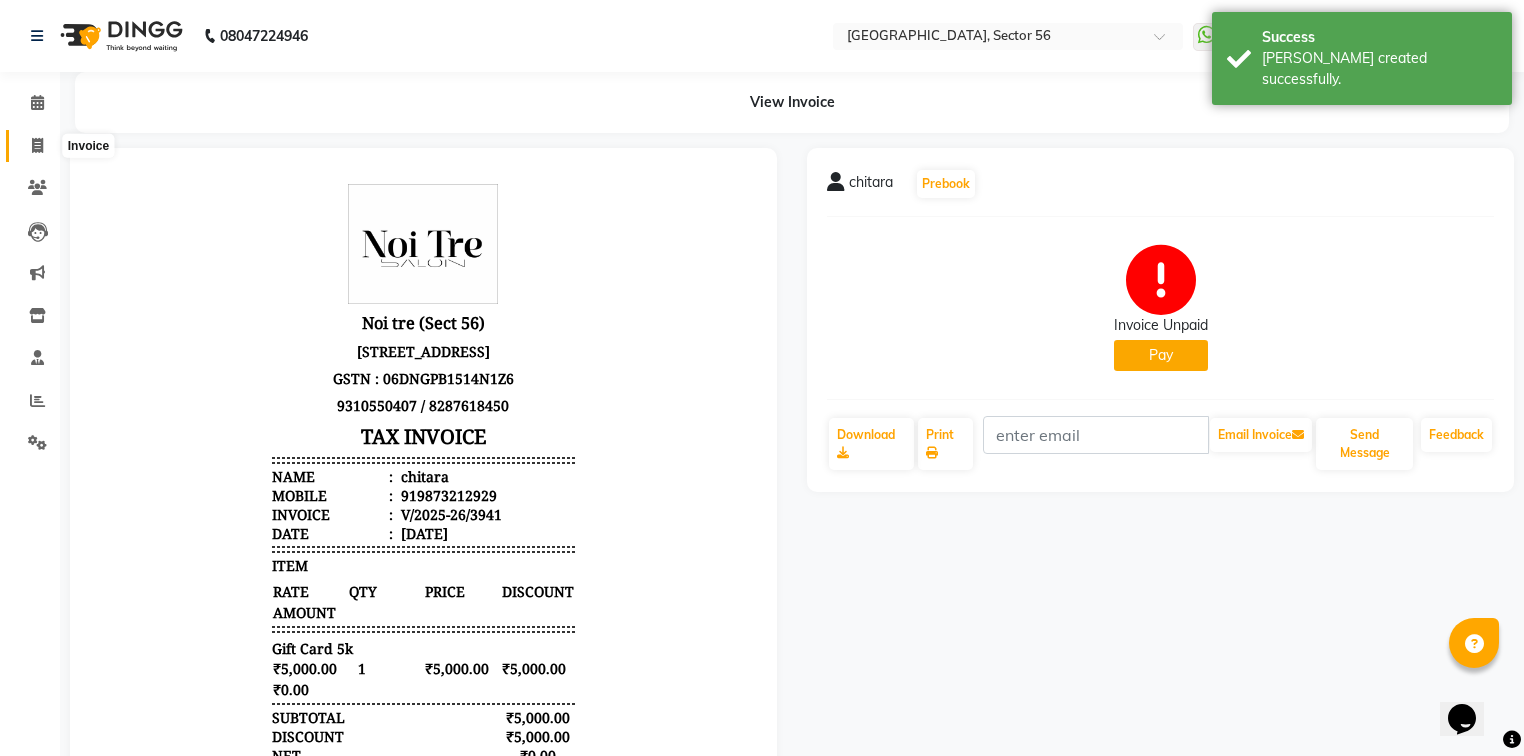 click 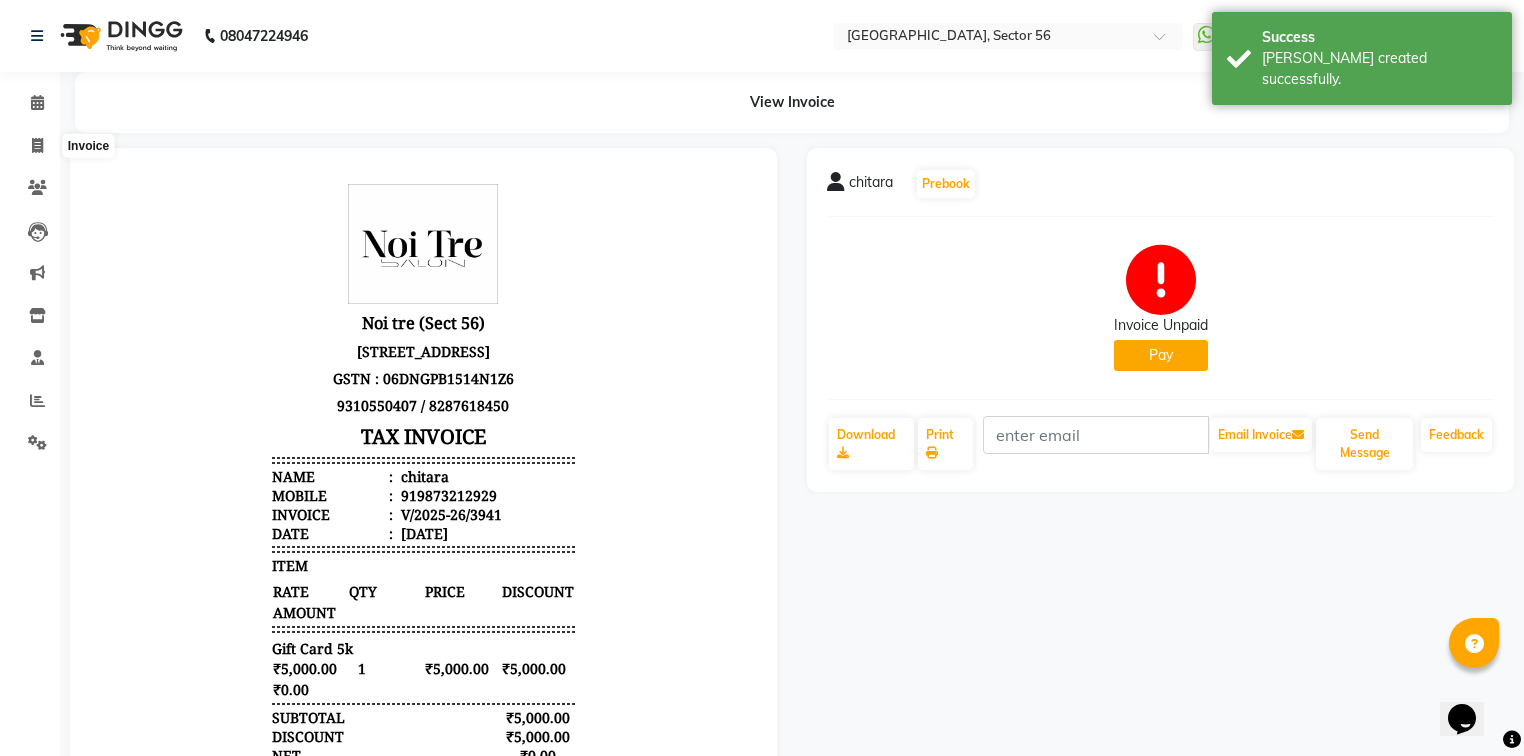 select on "5557" 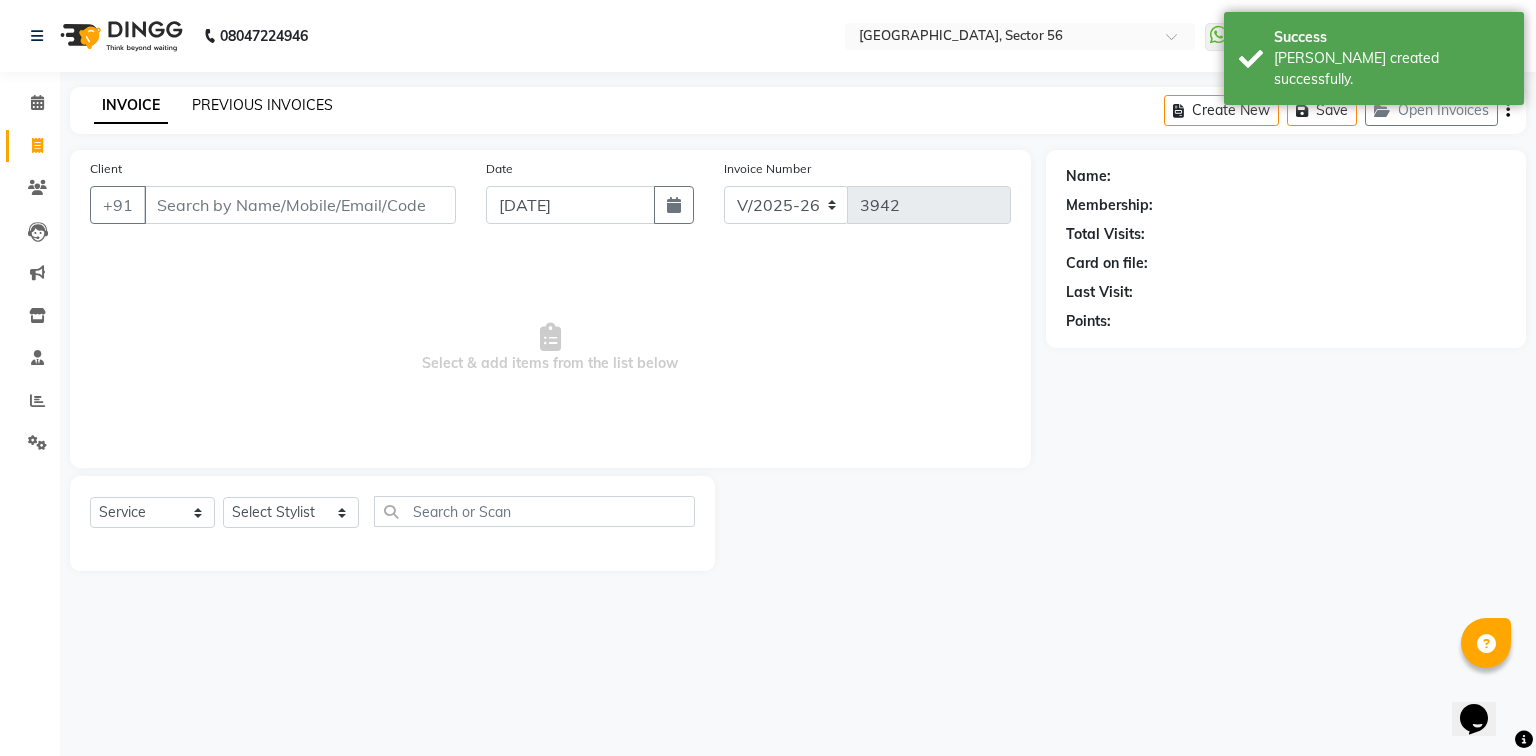 click on "PREVIOUS INVOICES" 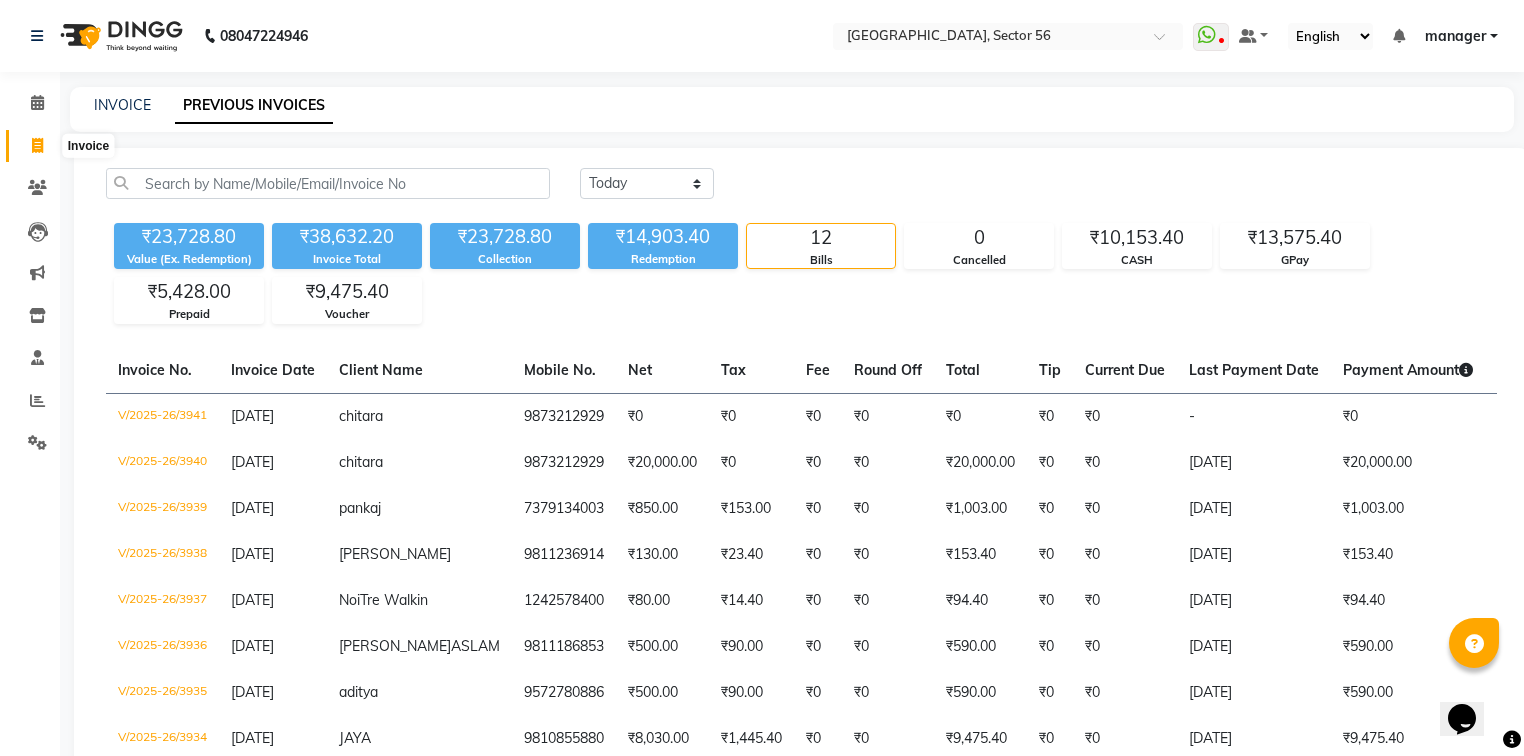 click 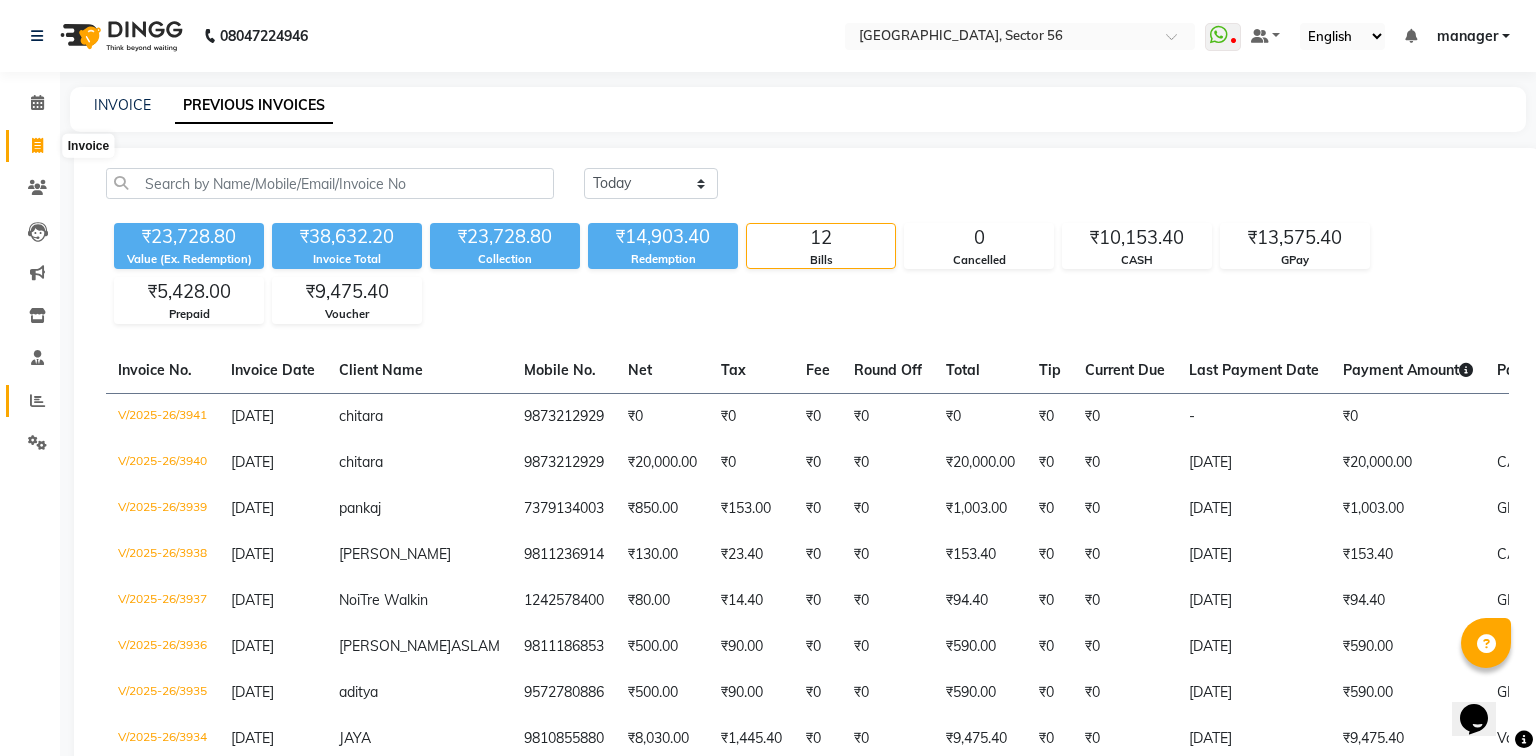 select on "5557" 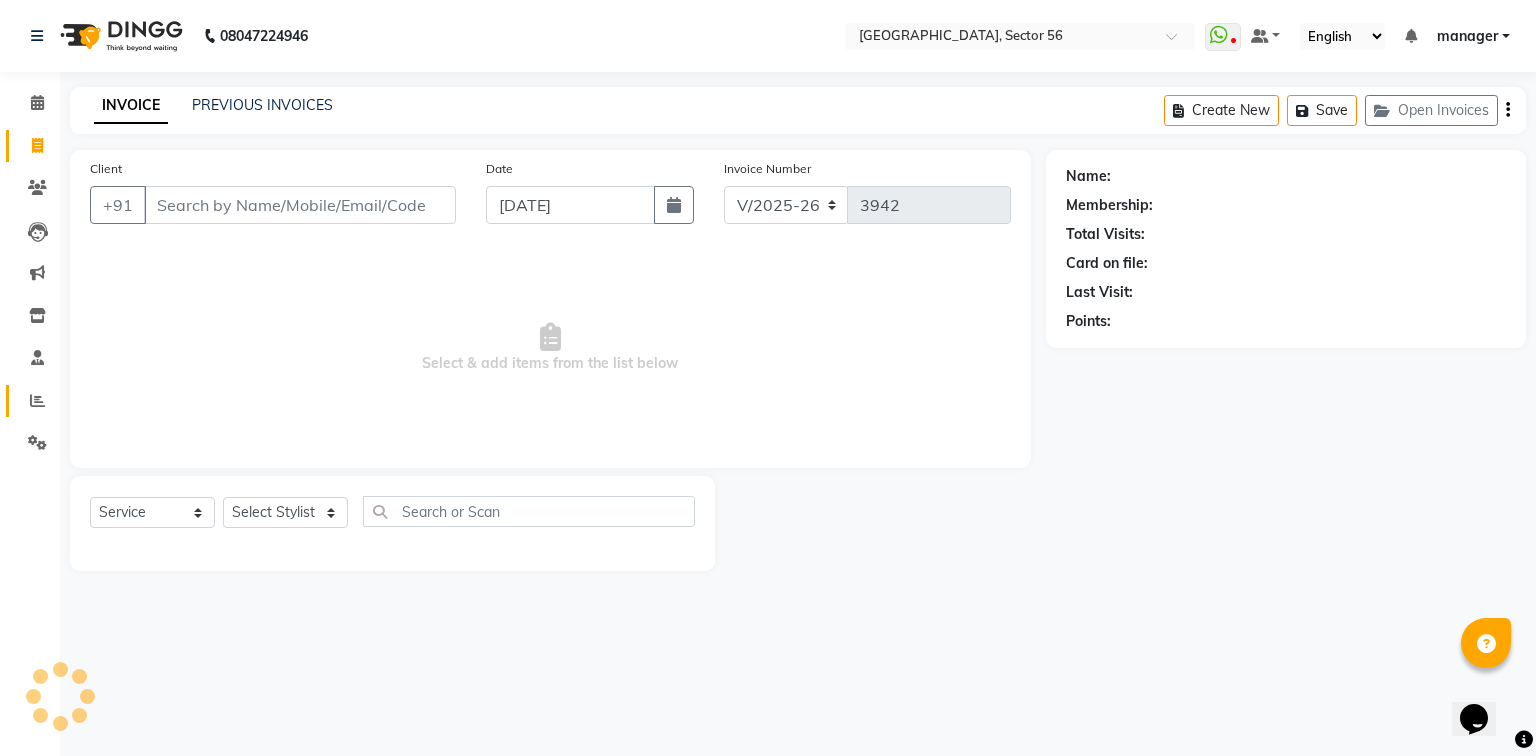 click 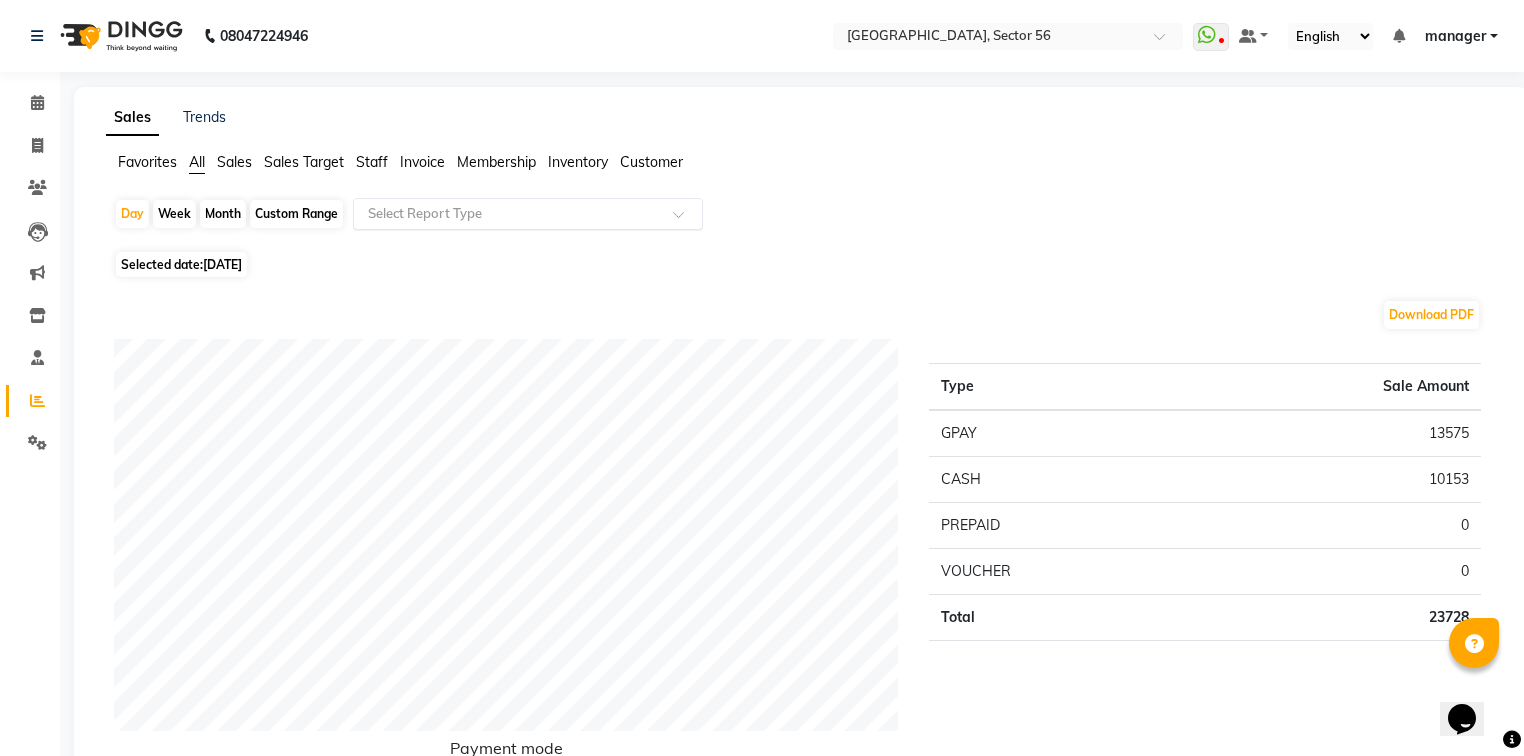 click 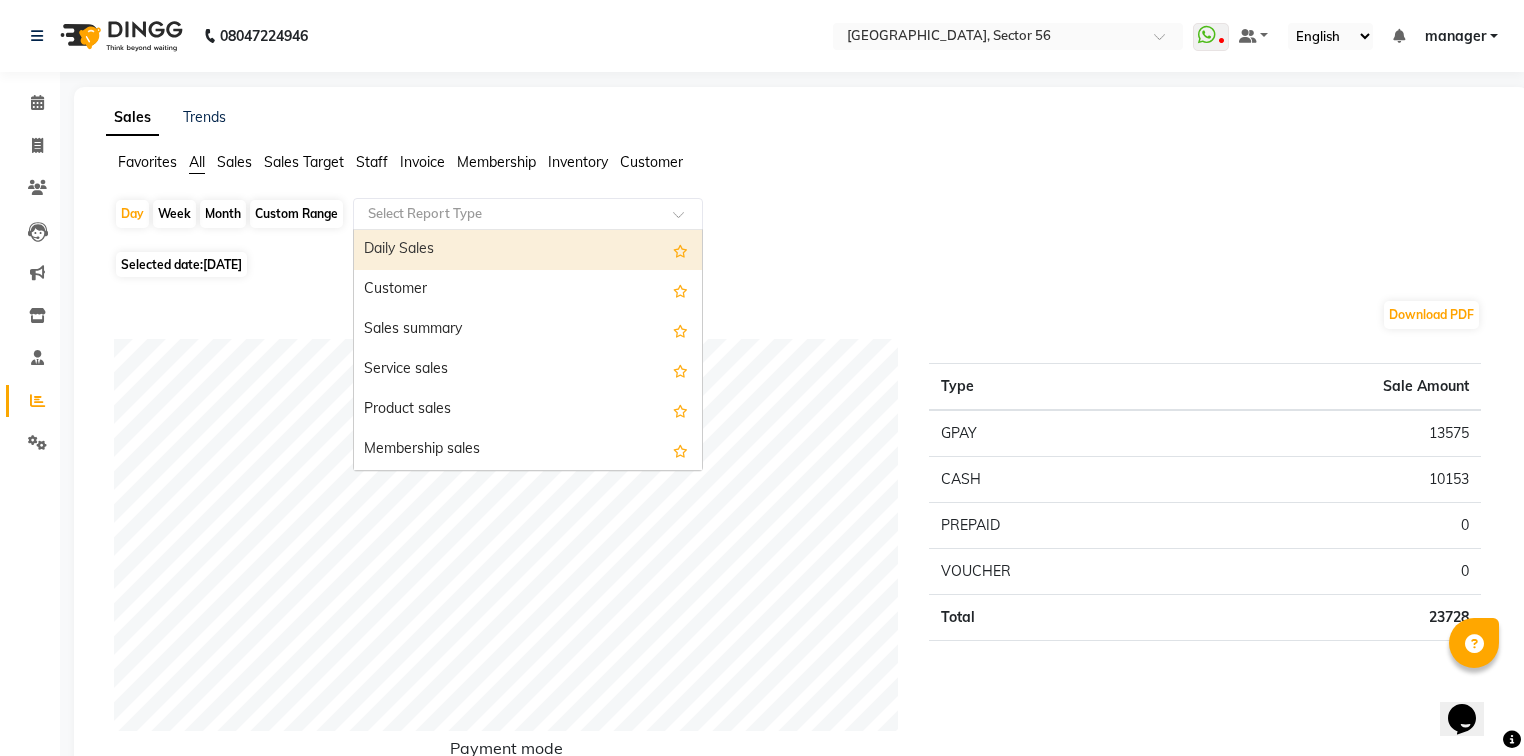 type on "c" 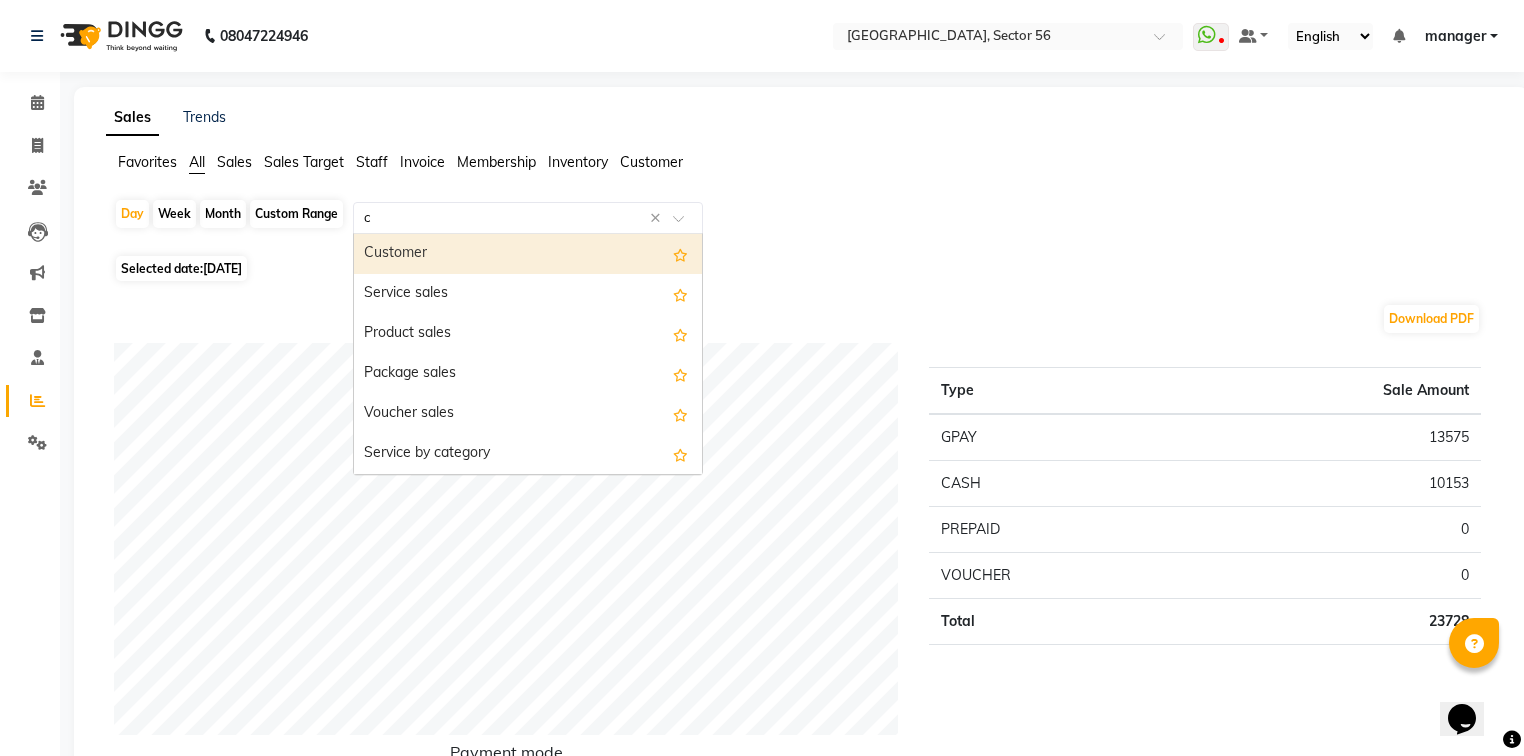 type 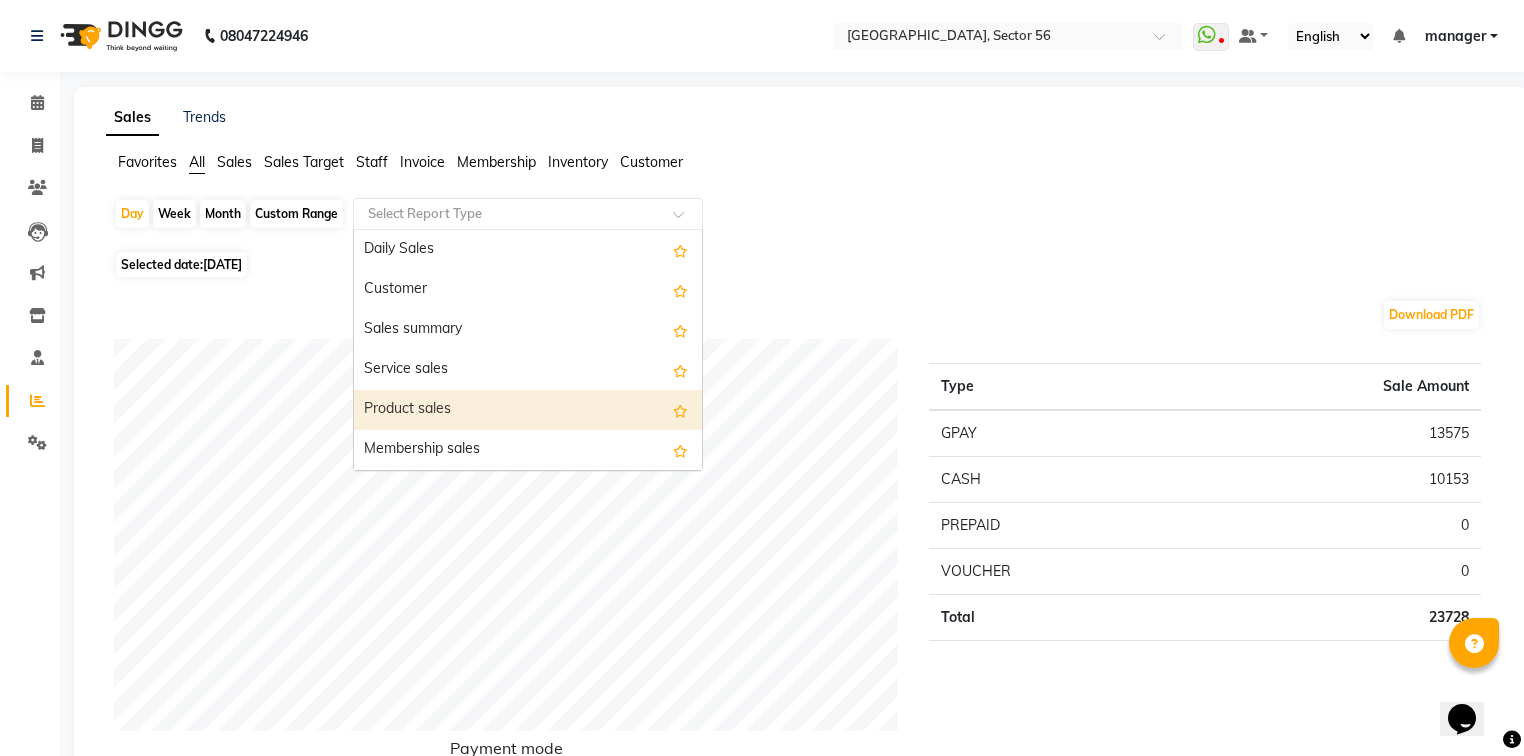 click on "Product sales" at bounding box center (528, 410) 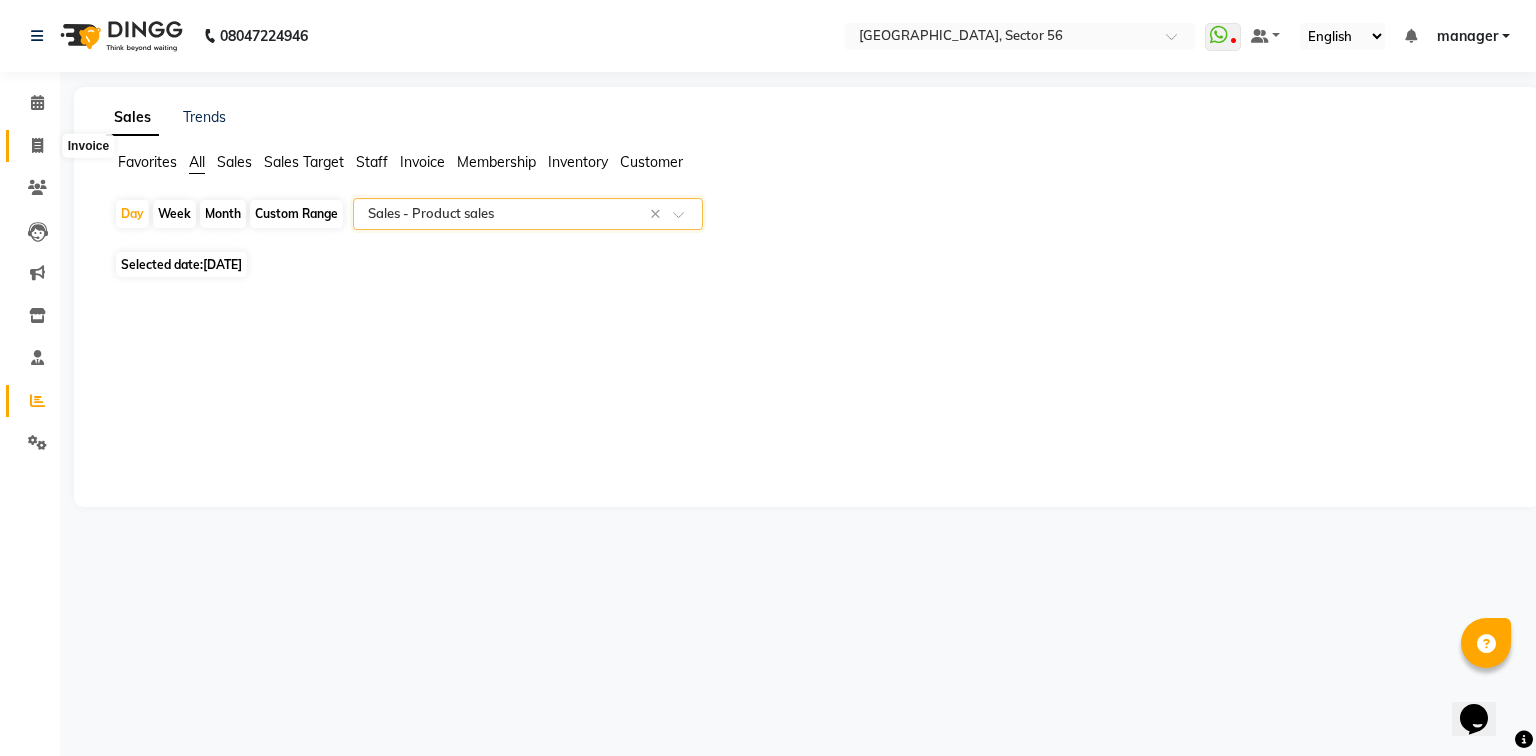 click 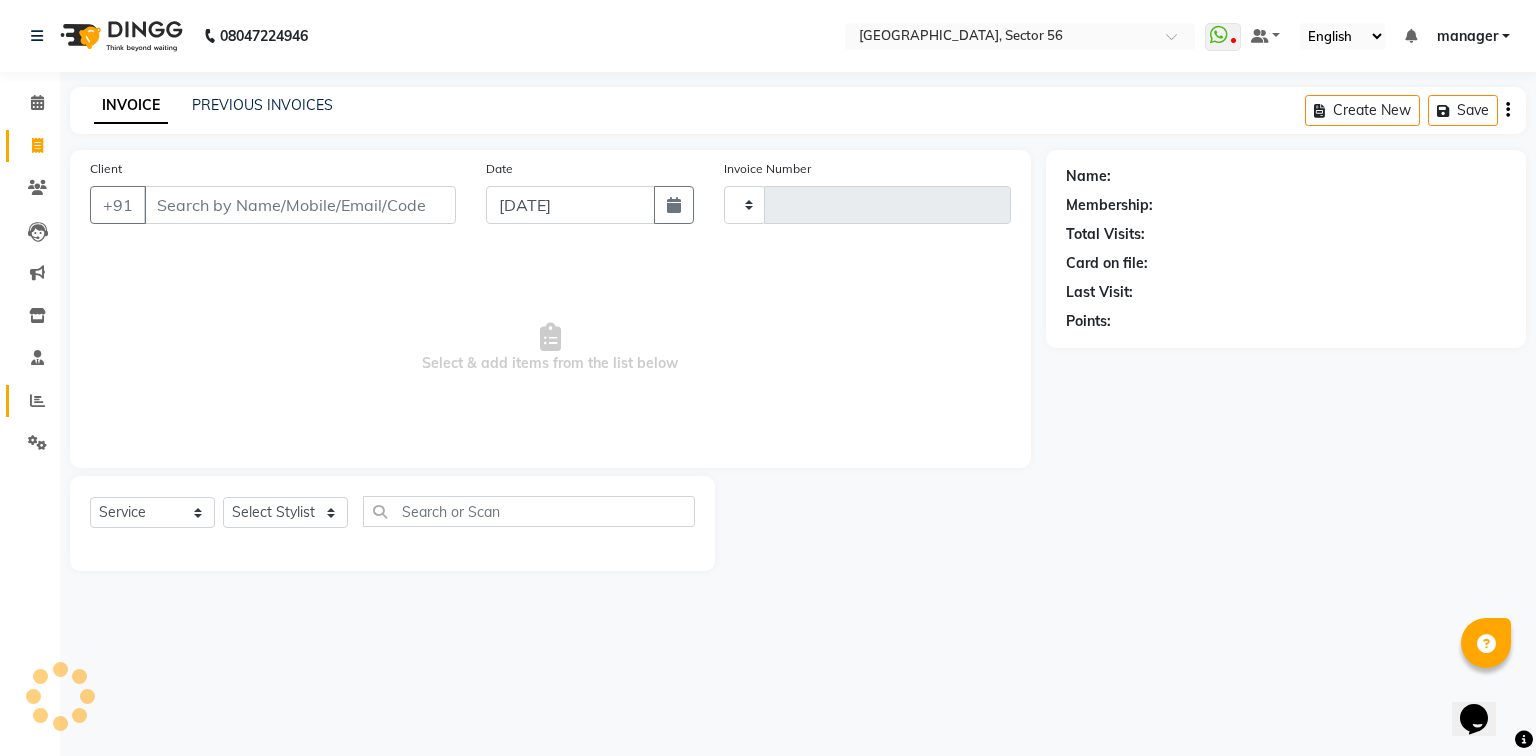 type on "3942" 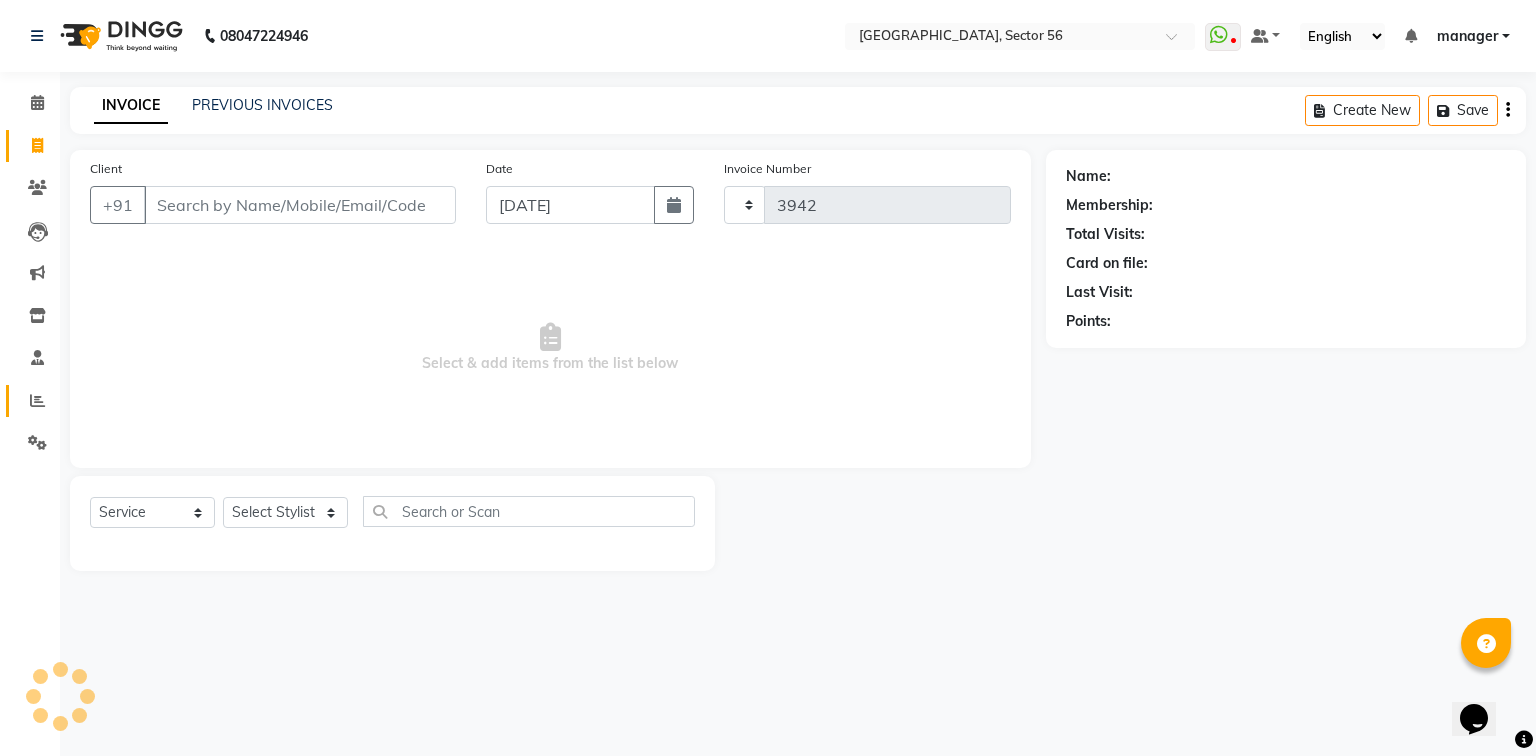 select on "5557" 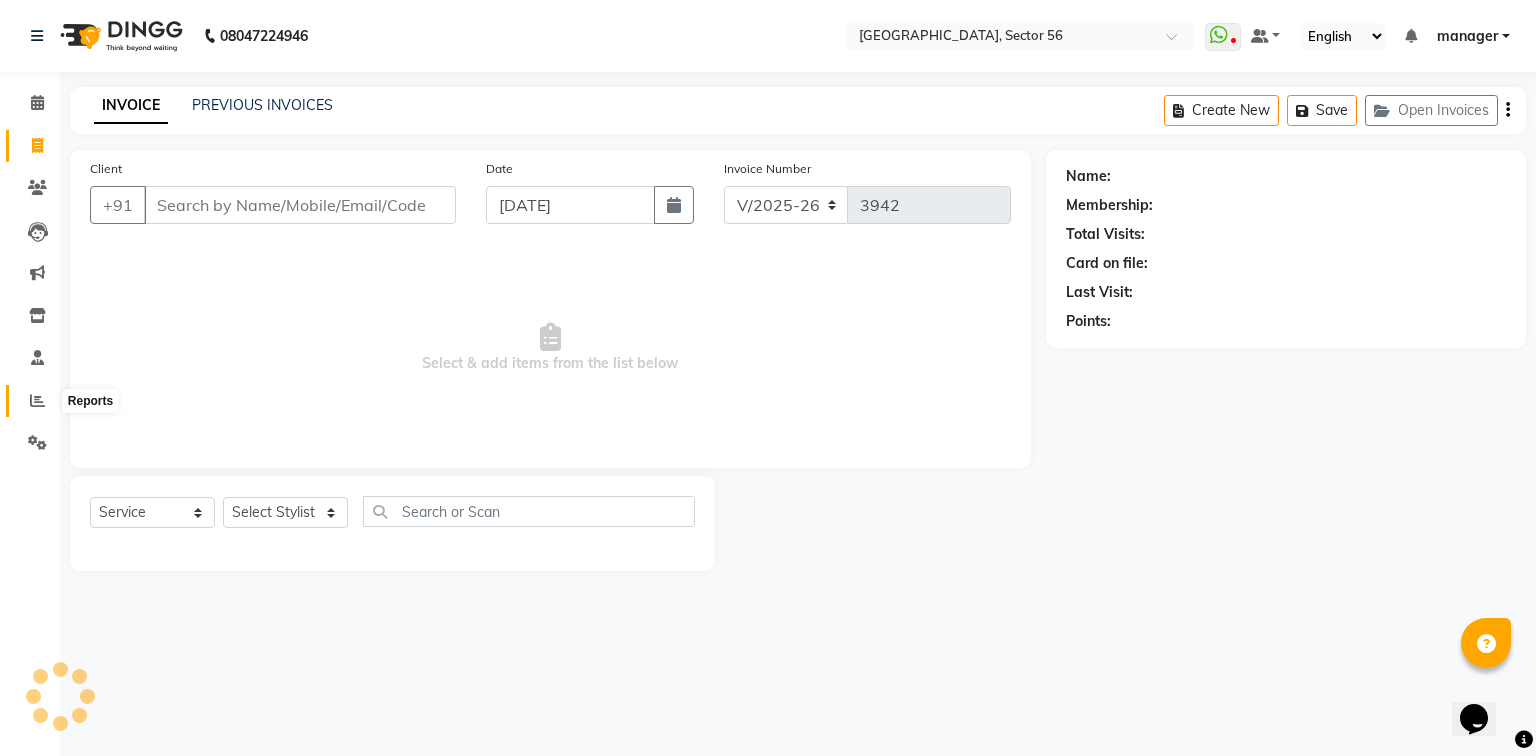 click 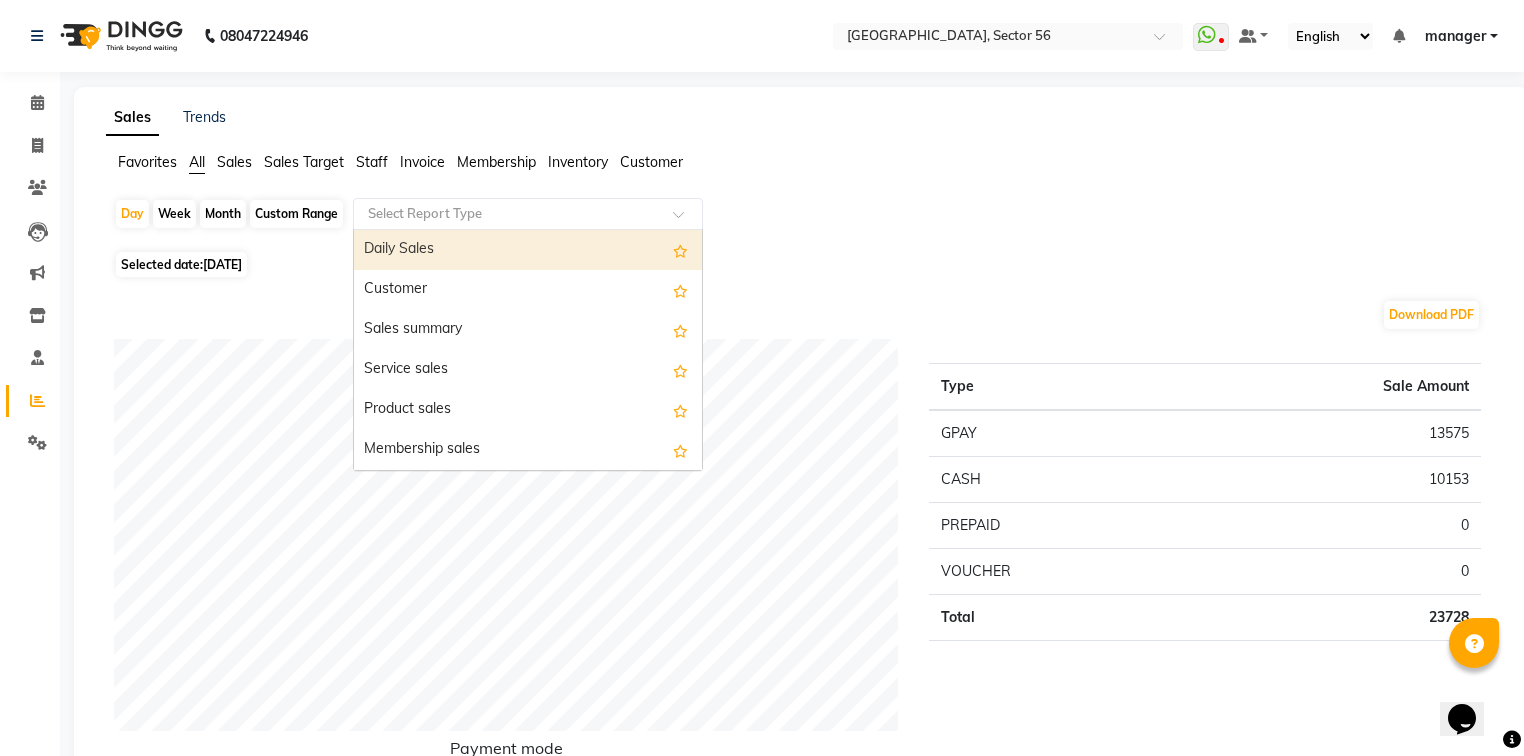click 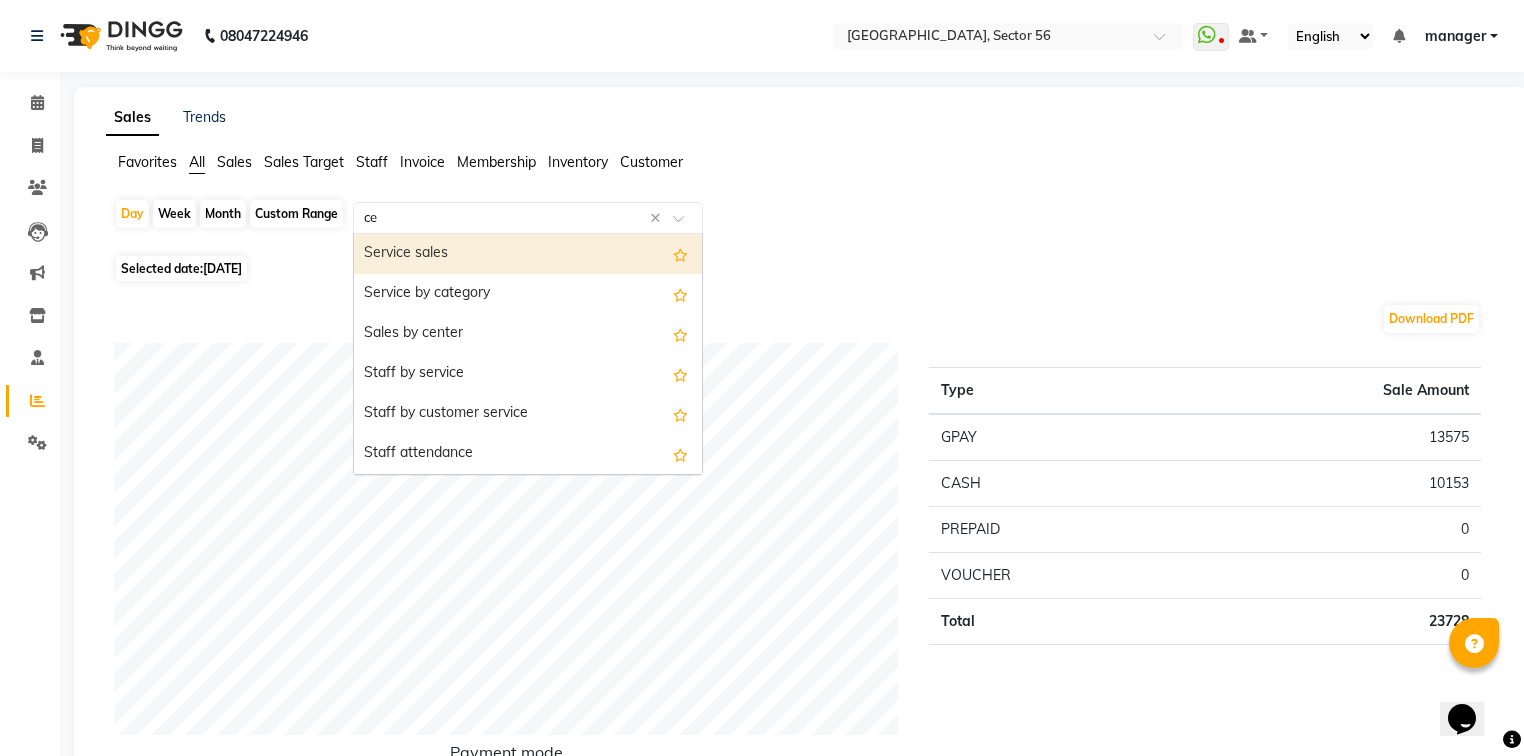 type on "cen" 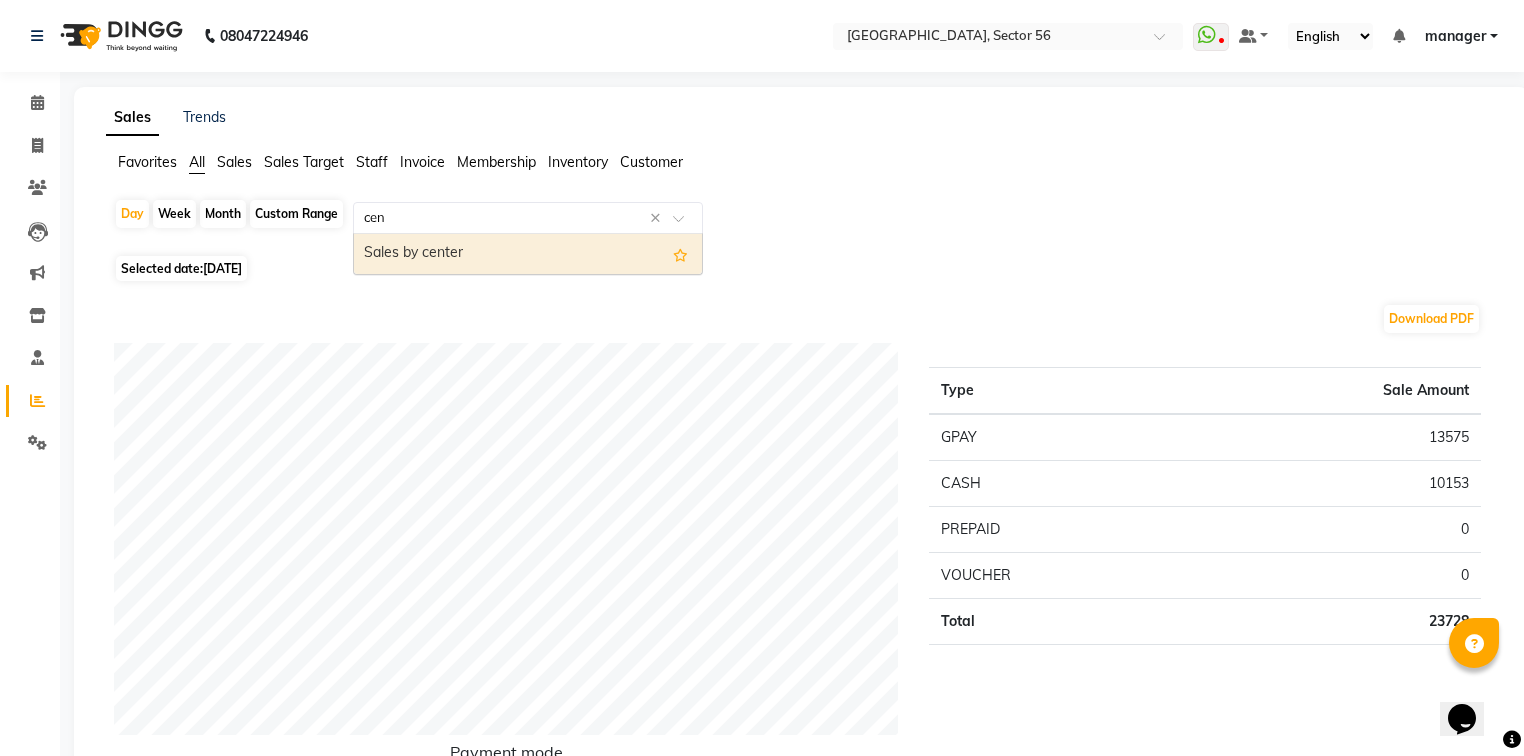 click on "Sales by center" at bounding box center (528, 254) 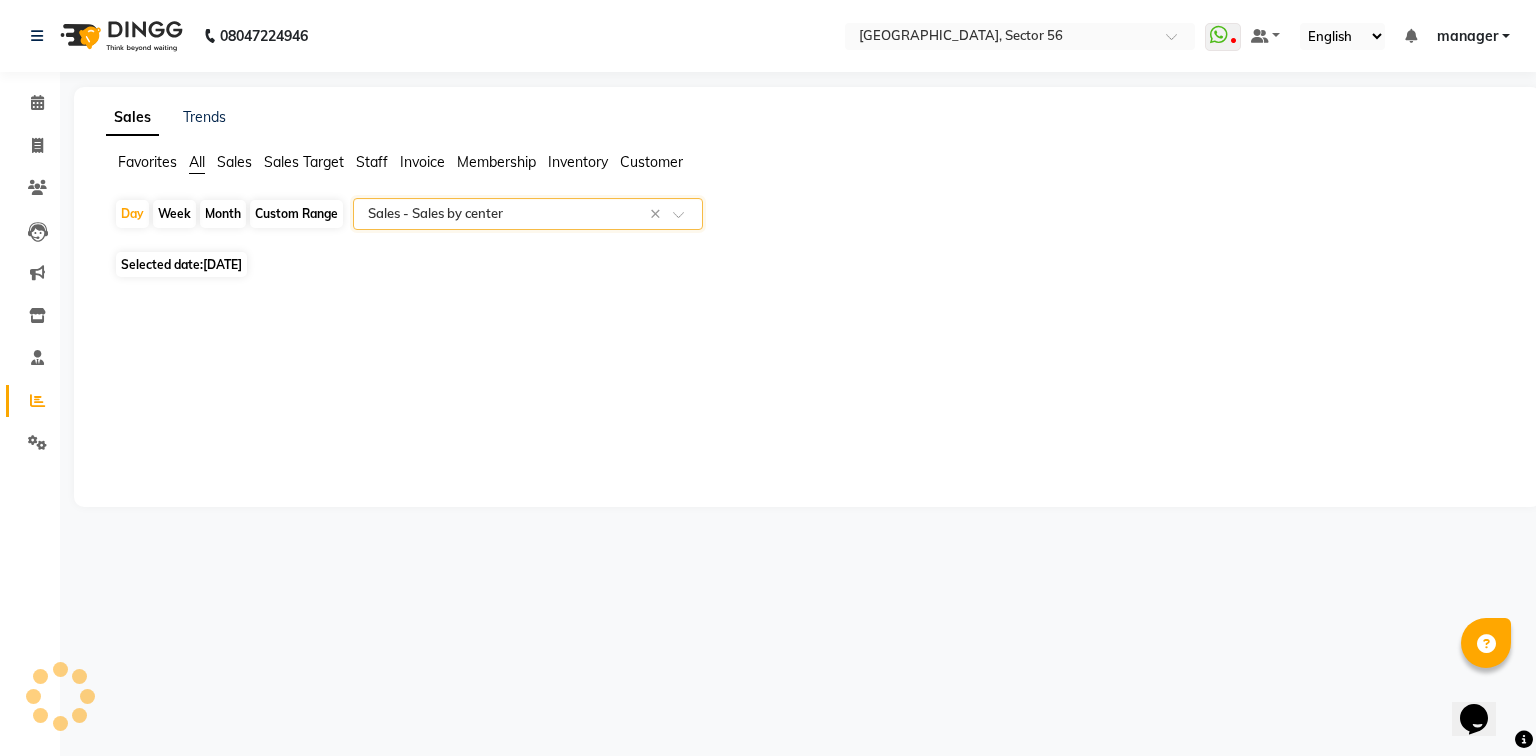 select on "full_report" 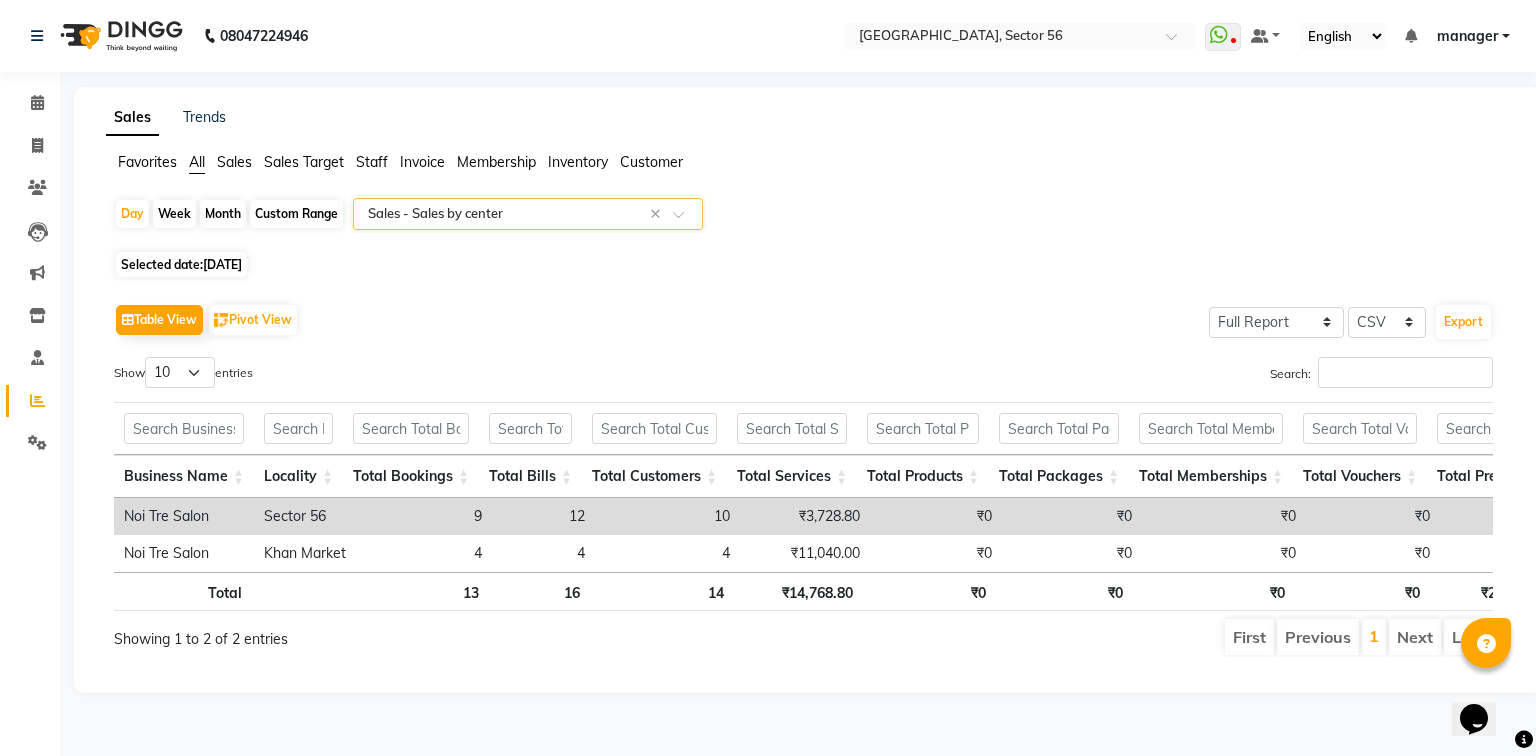 scroll, scrollTop: 0, scrollLeft: 204, axis: horizontal 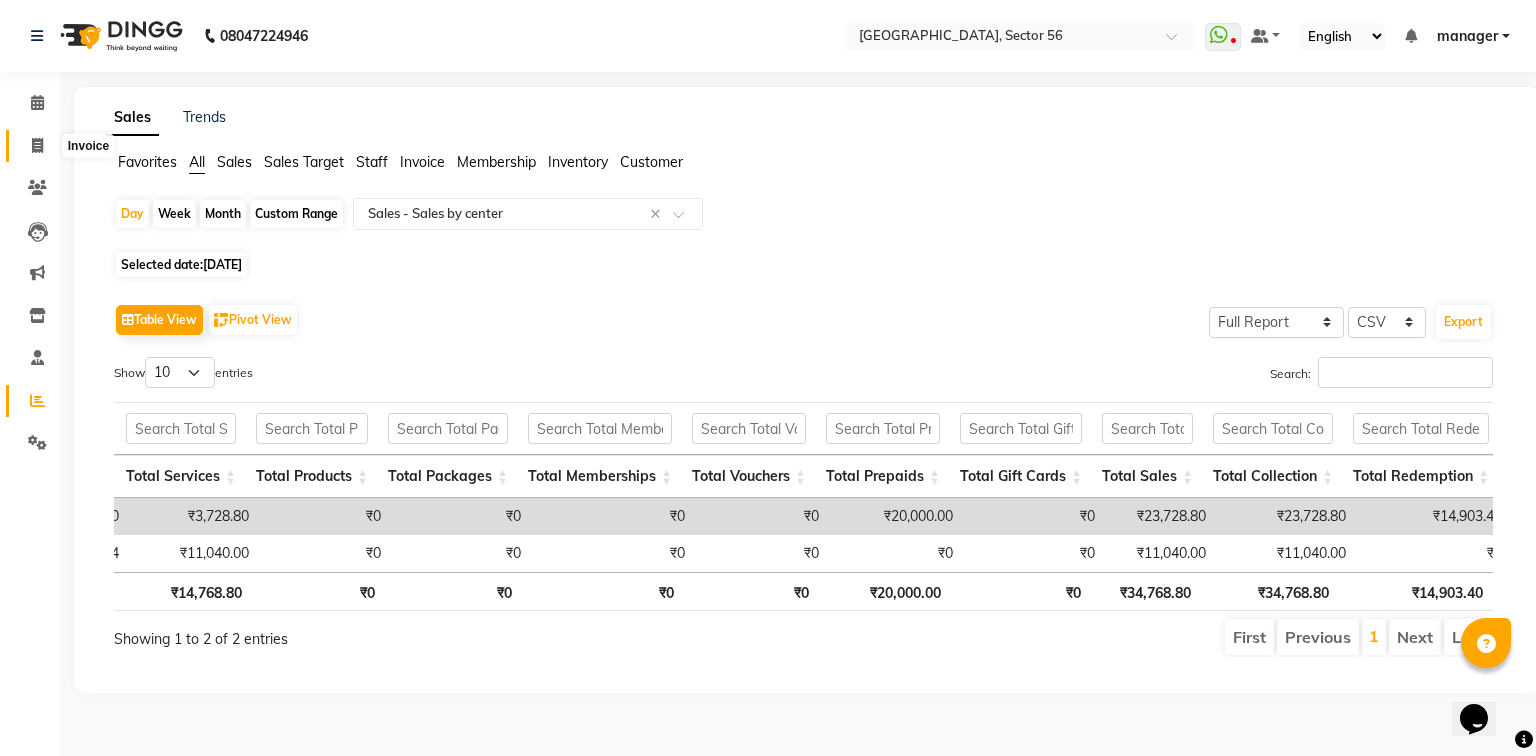 click 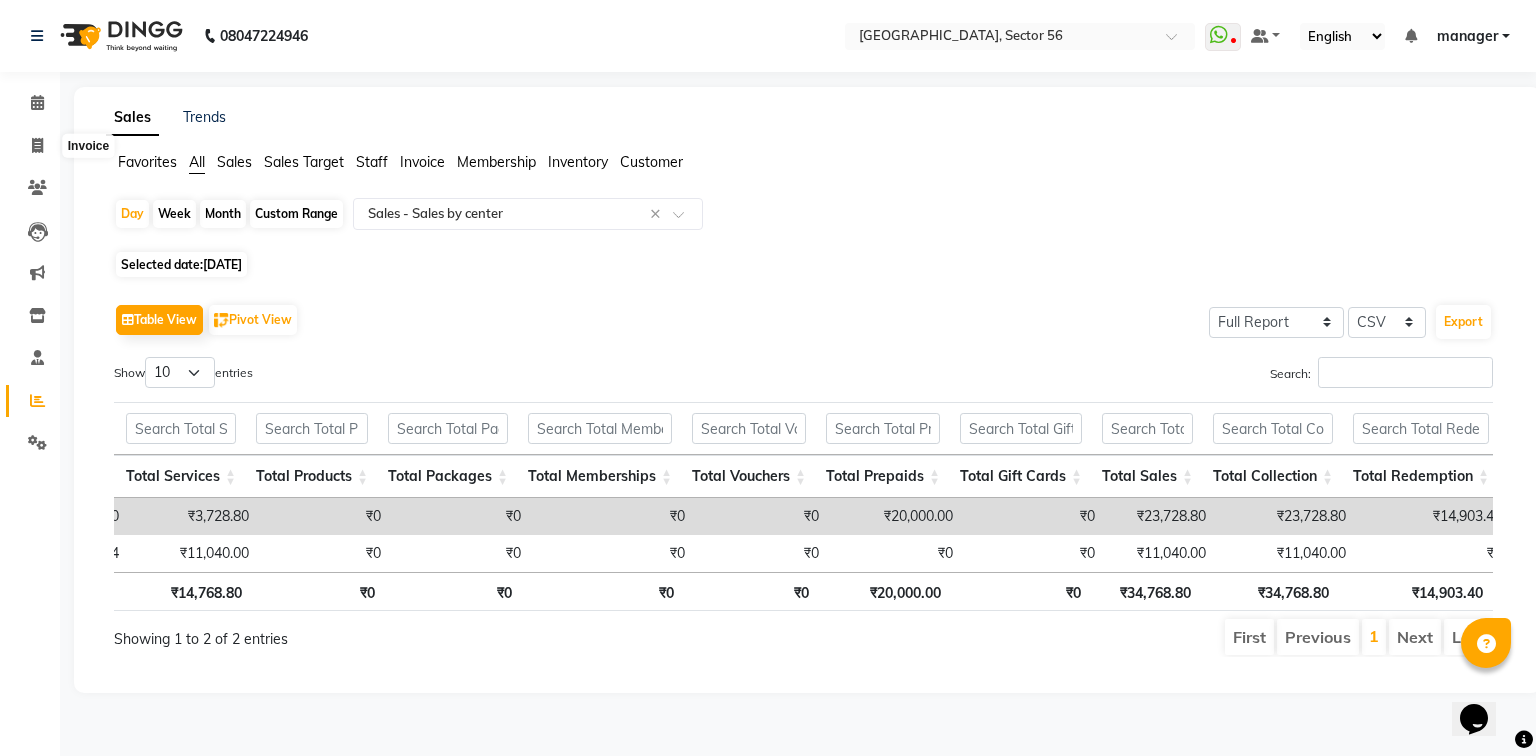 select on "service" 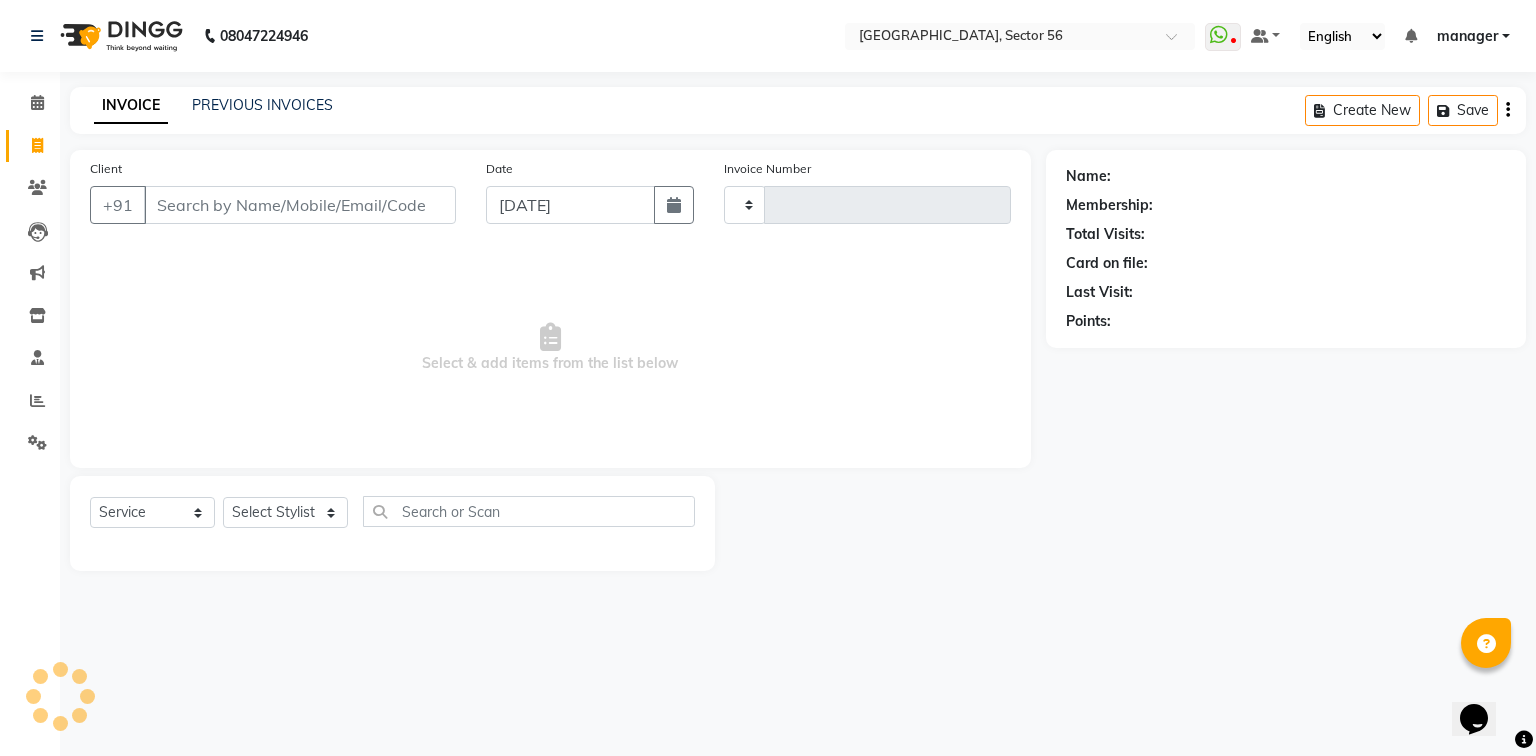 type on "3942" 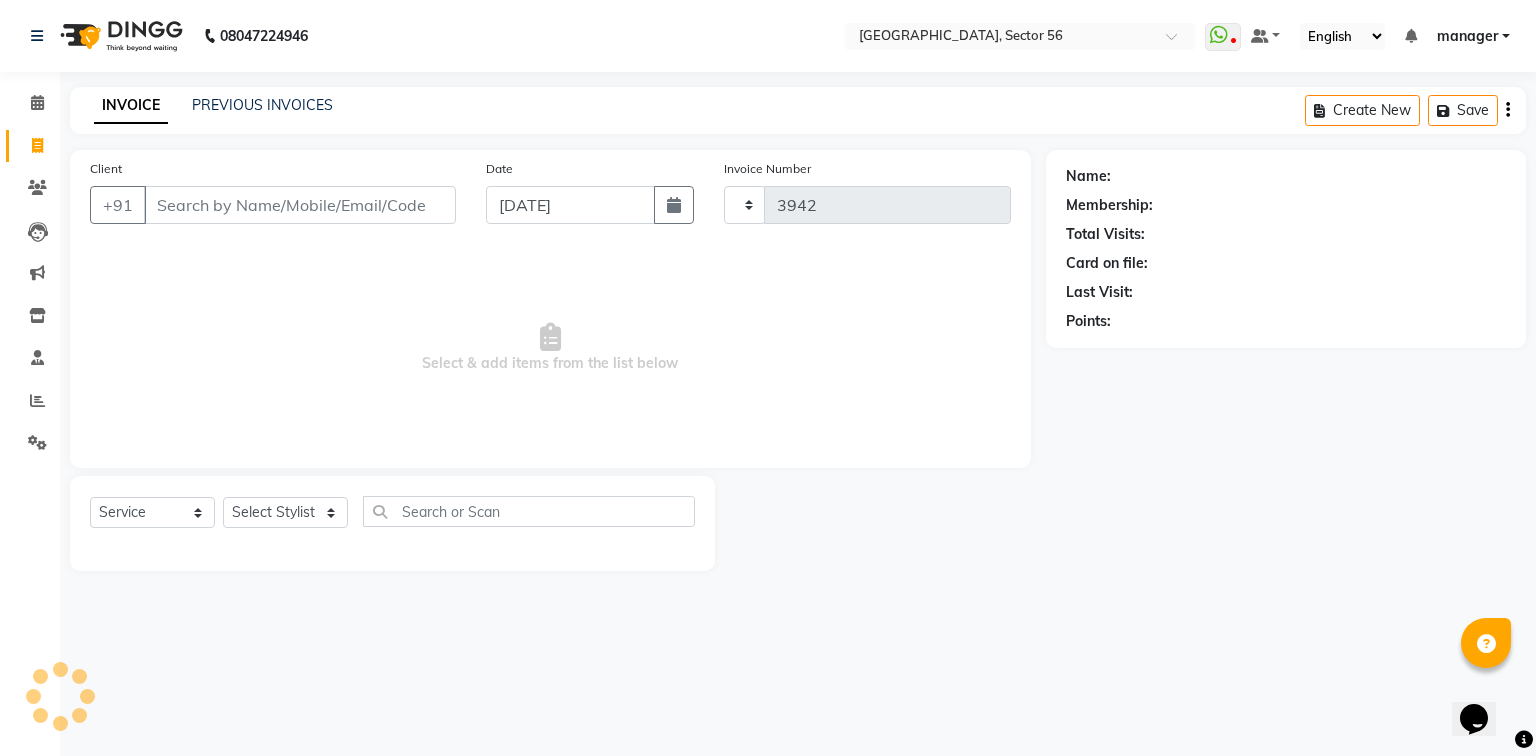 select on "5557" 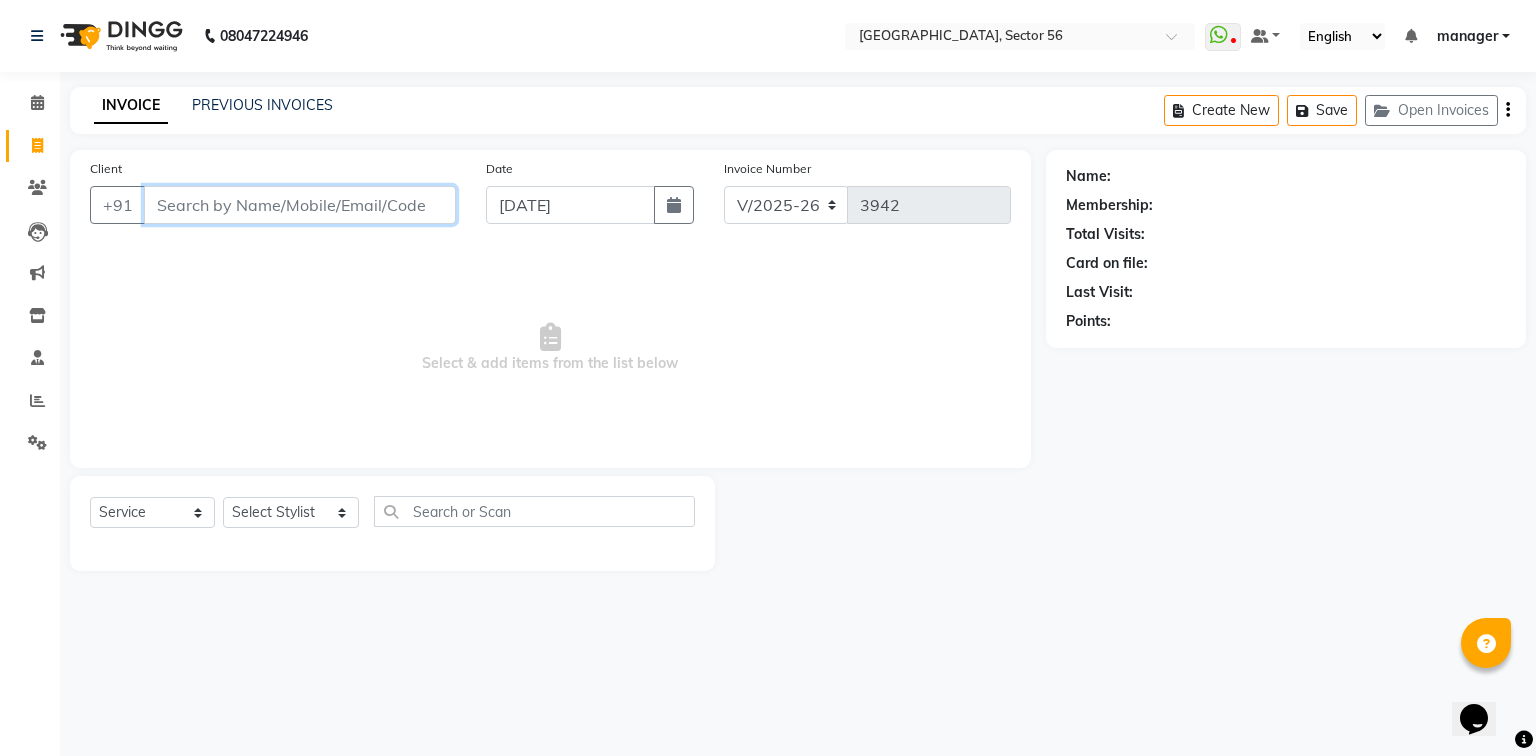 click on "Client" at bounding box center [300, 205] 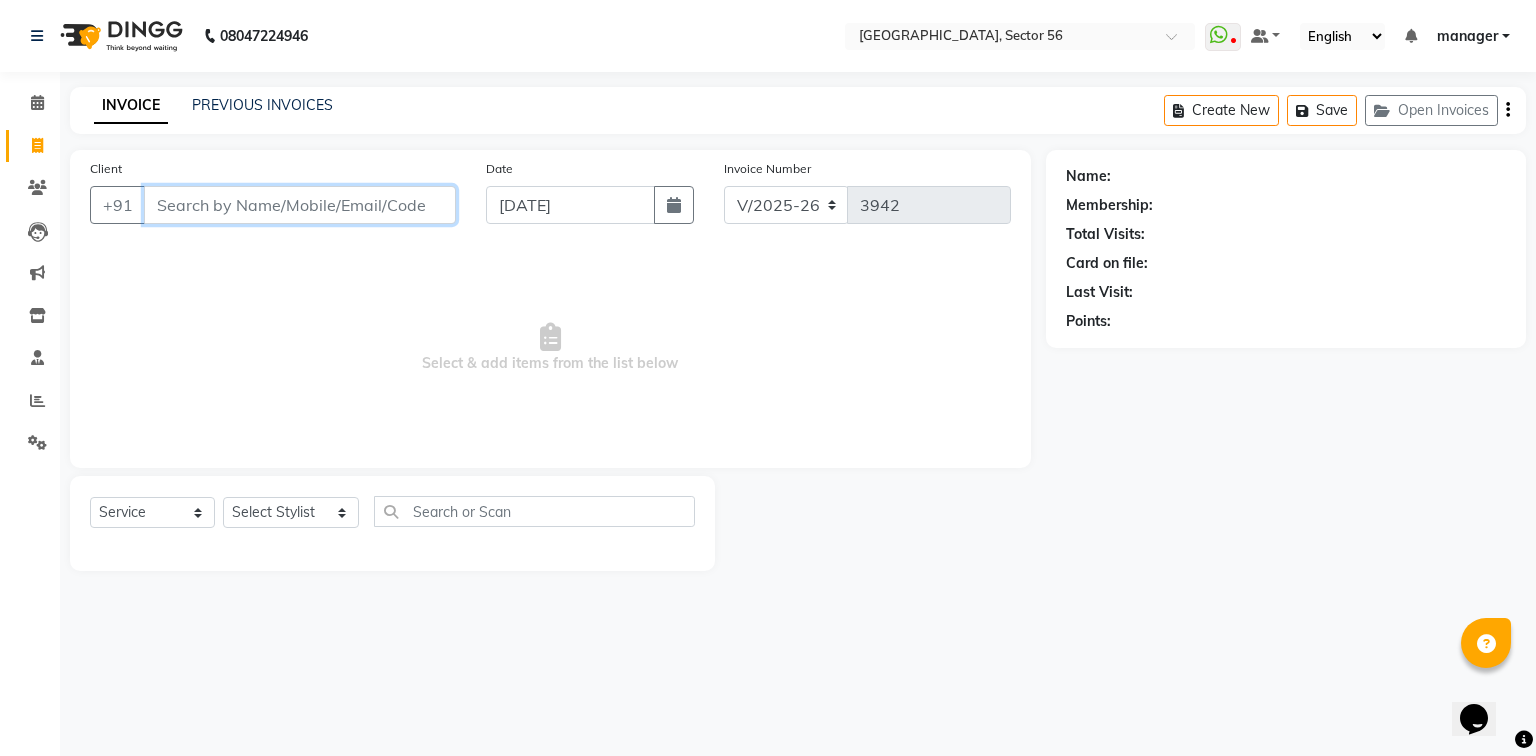 click on "Client" at bounding box center (300, 205) 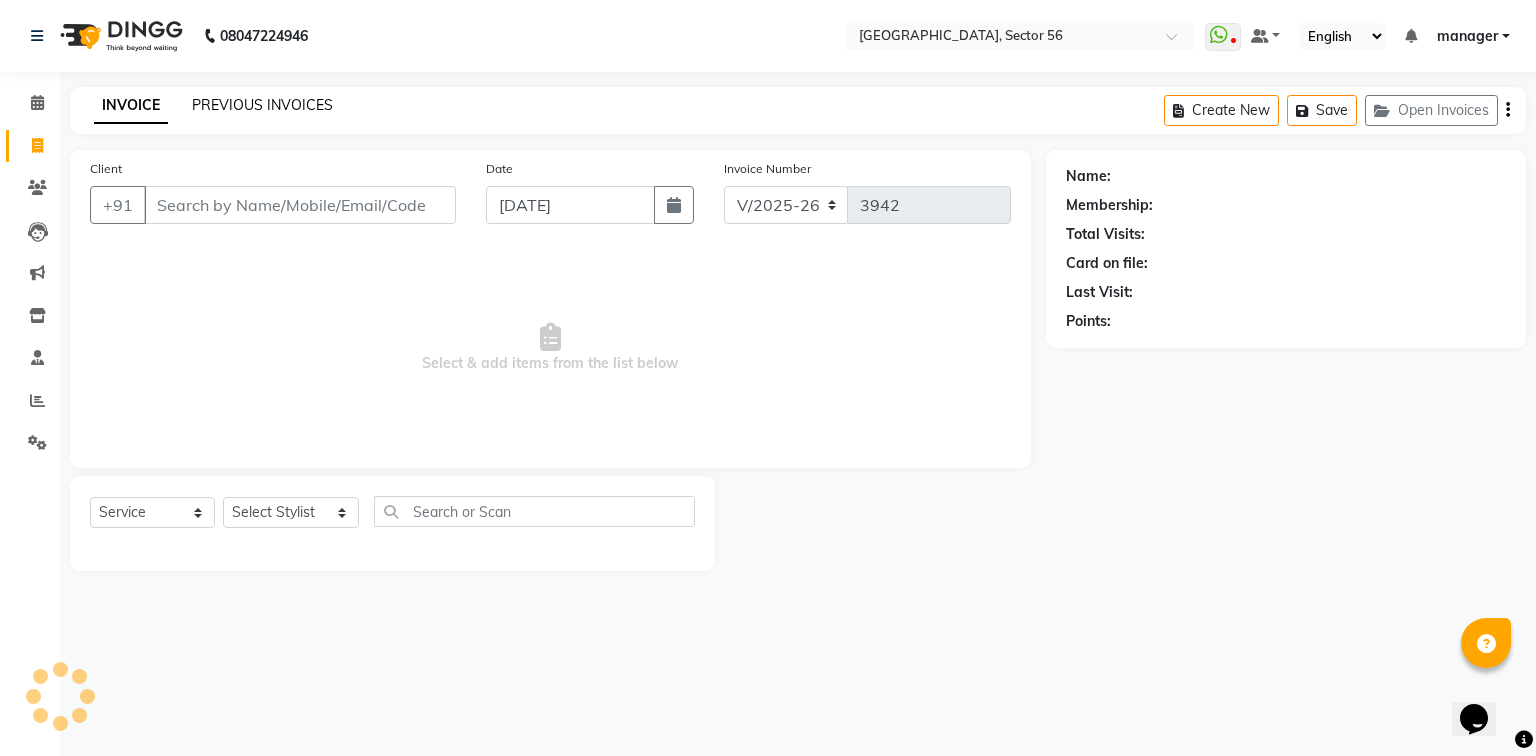 click on "PREVIOUS INVOICES" 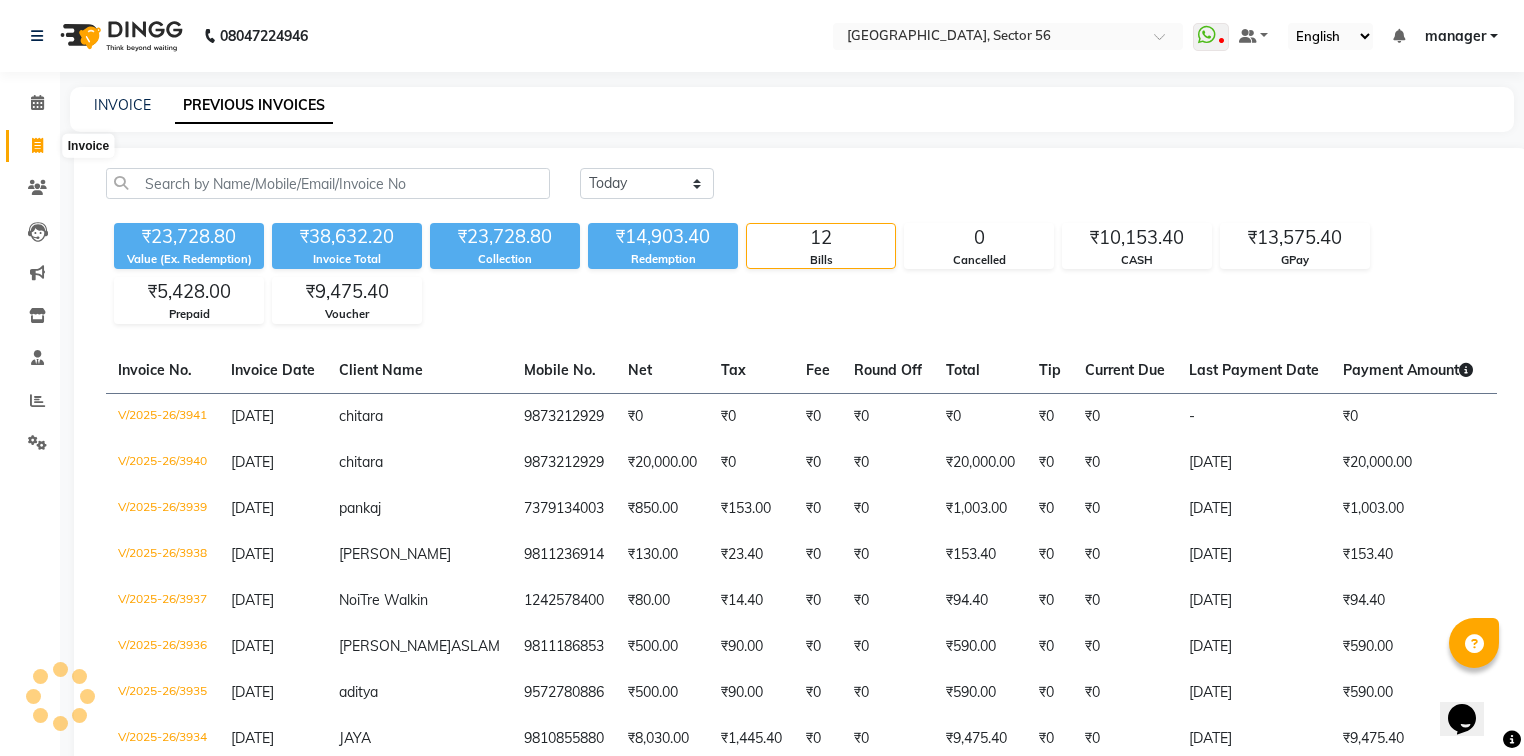 click 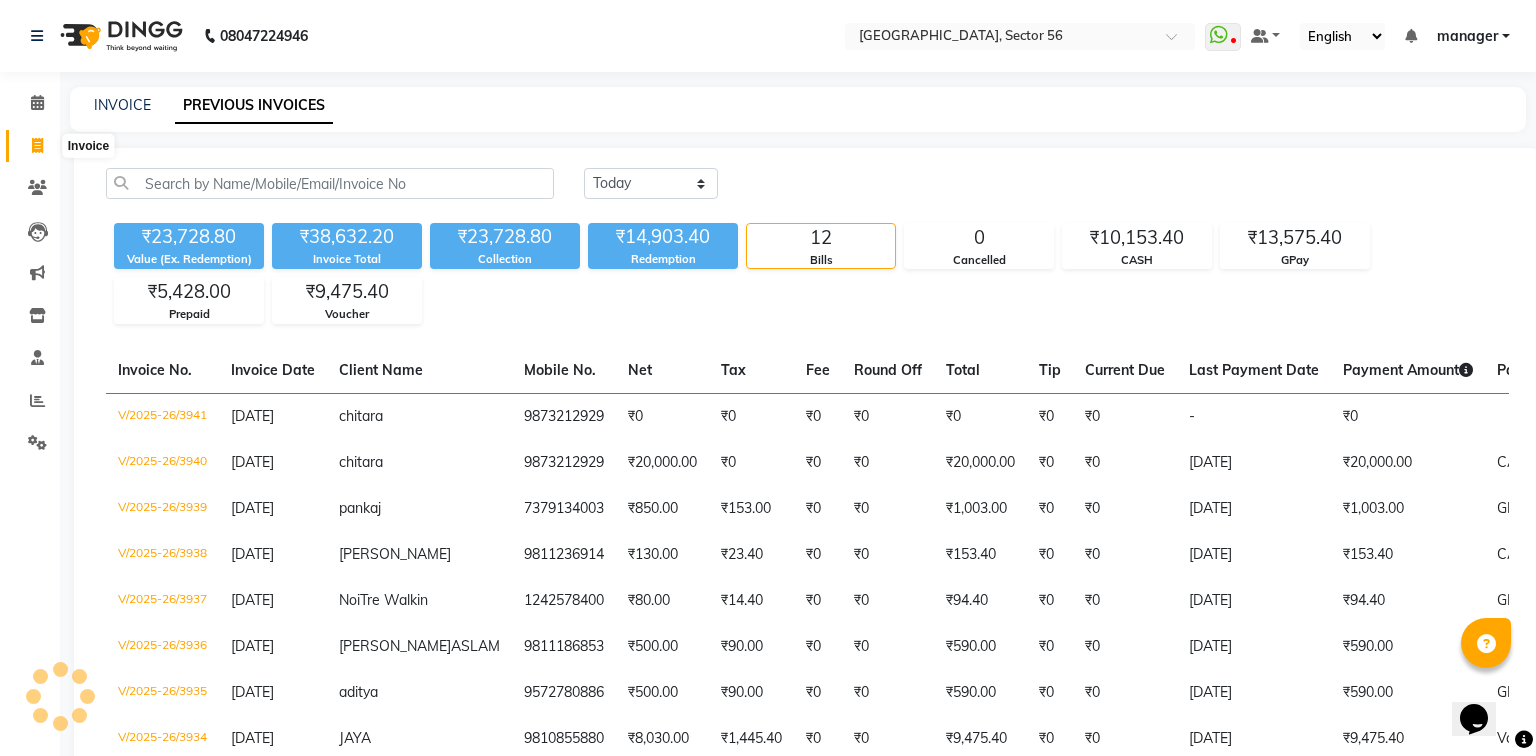 select on "service" 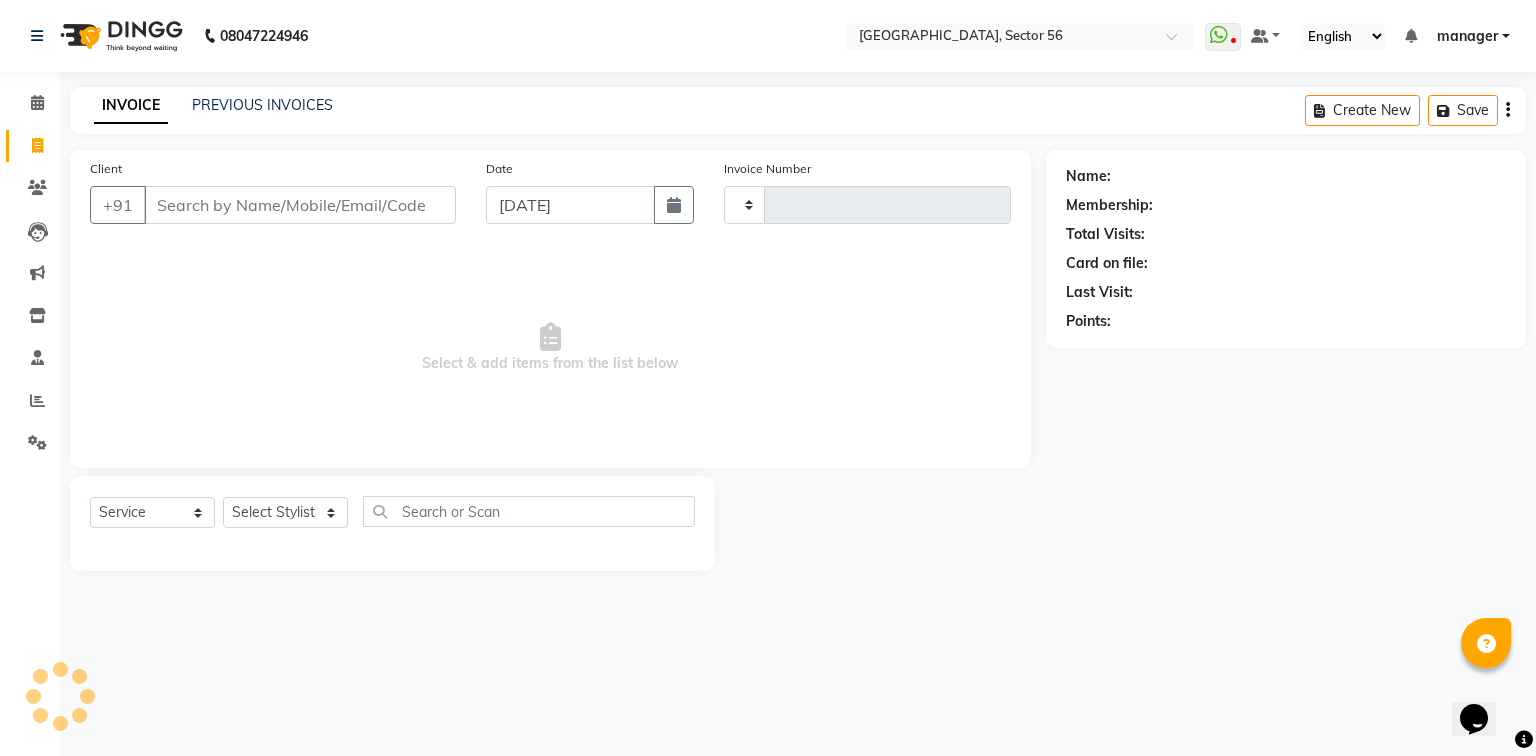 type on "3942" 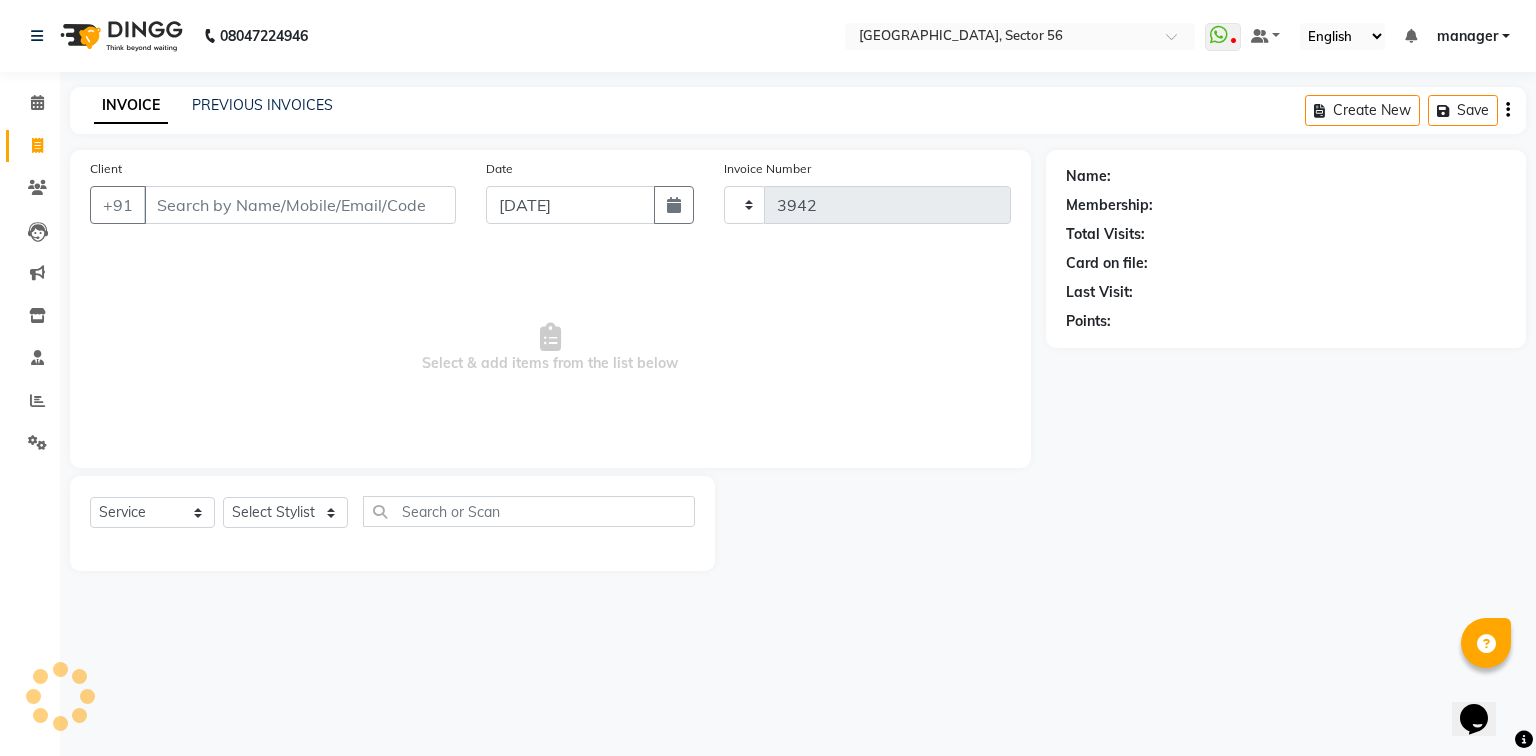 select on "5557" 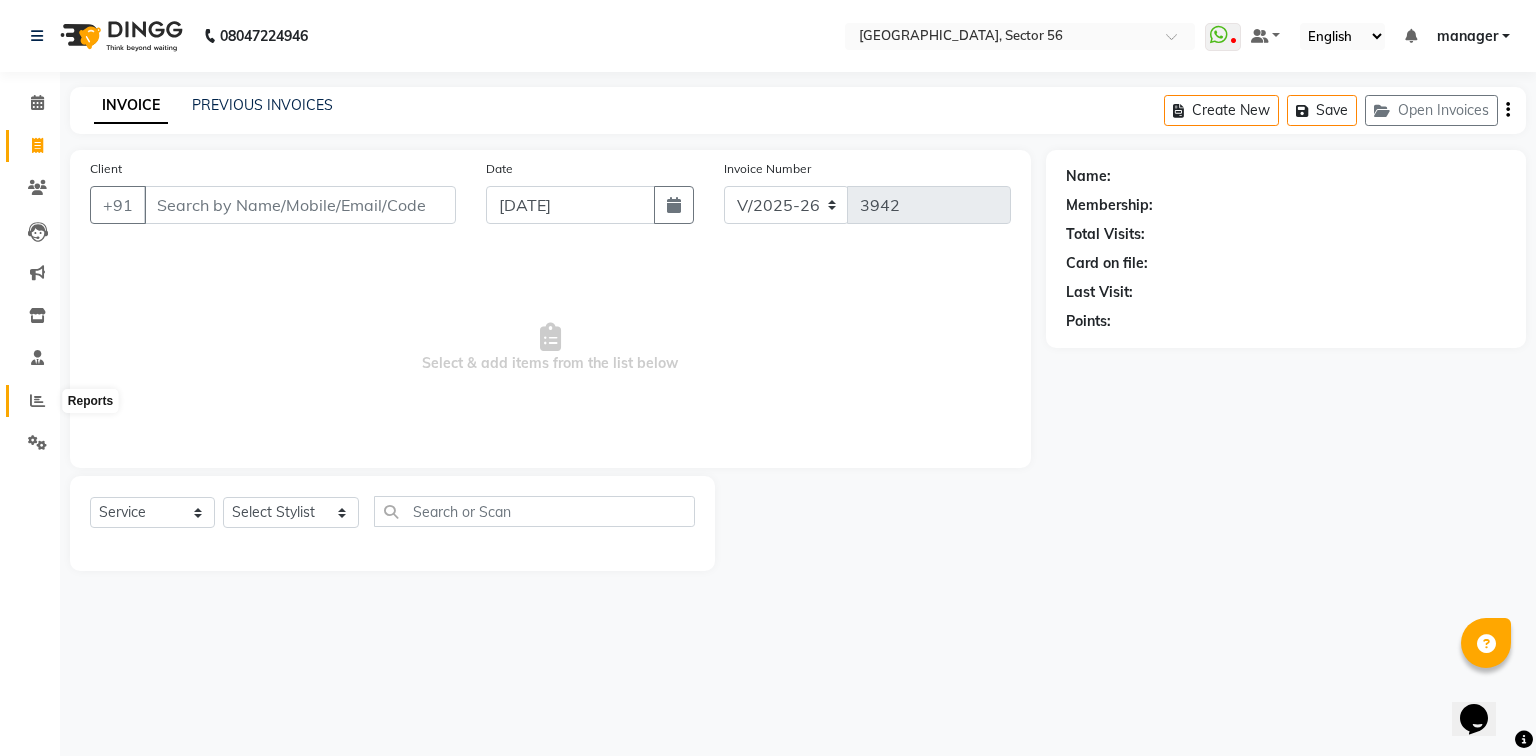 click 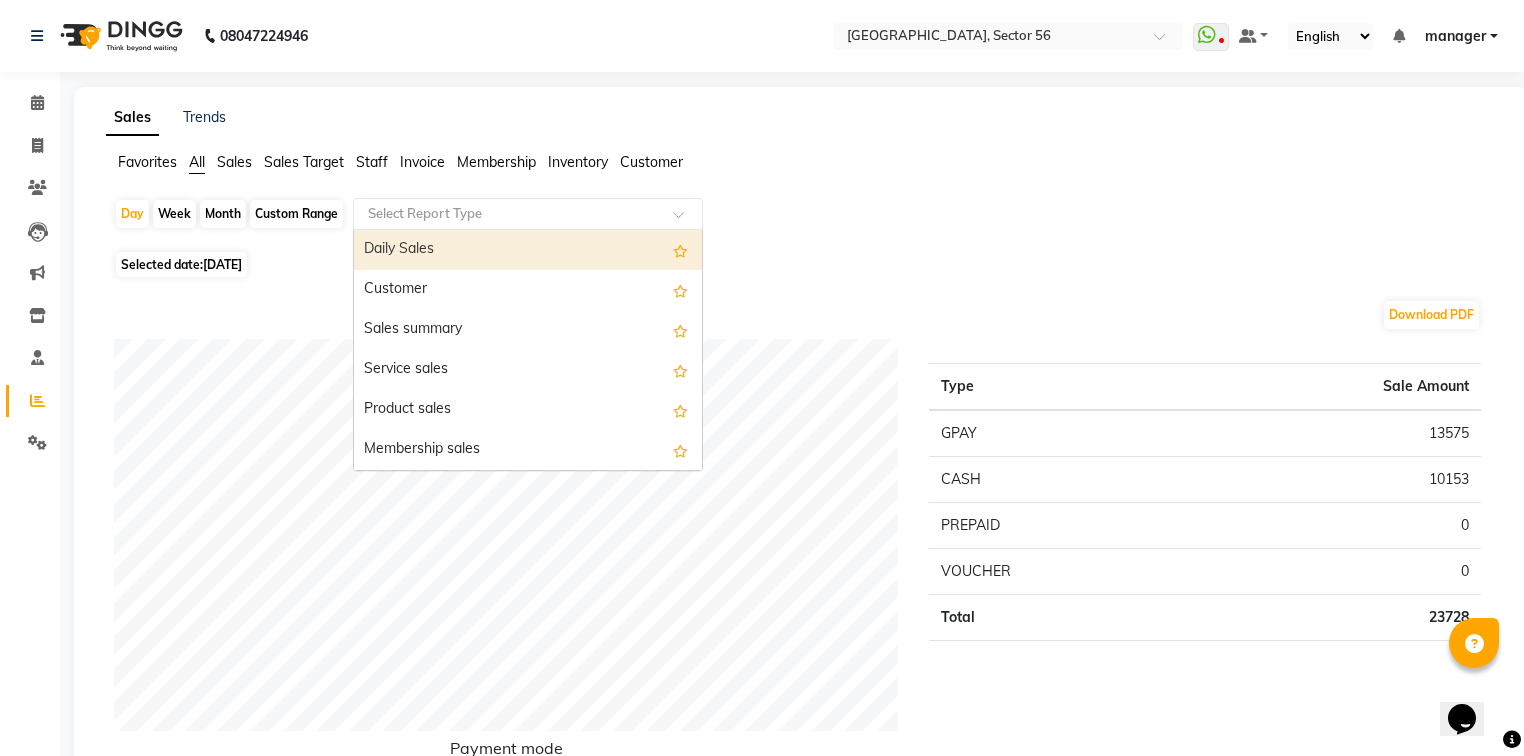 drag, startPoint x: 440, startPoint y: 212, endPoint x: 430, endPoint y: 363, distance: 151.33076 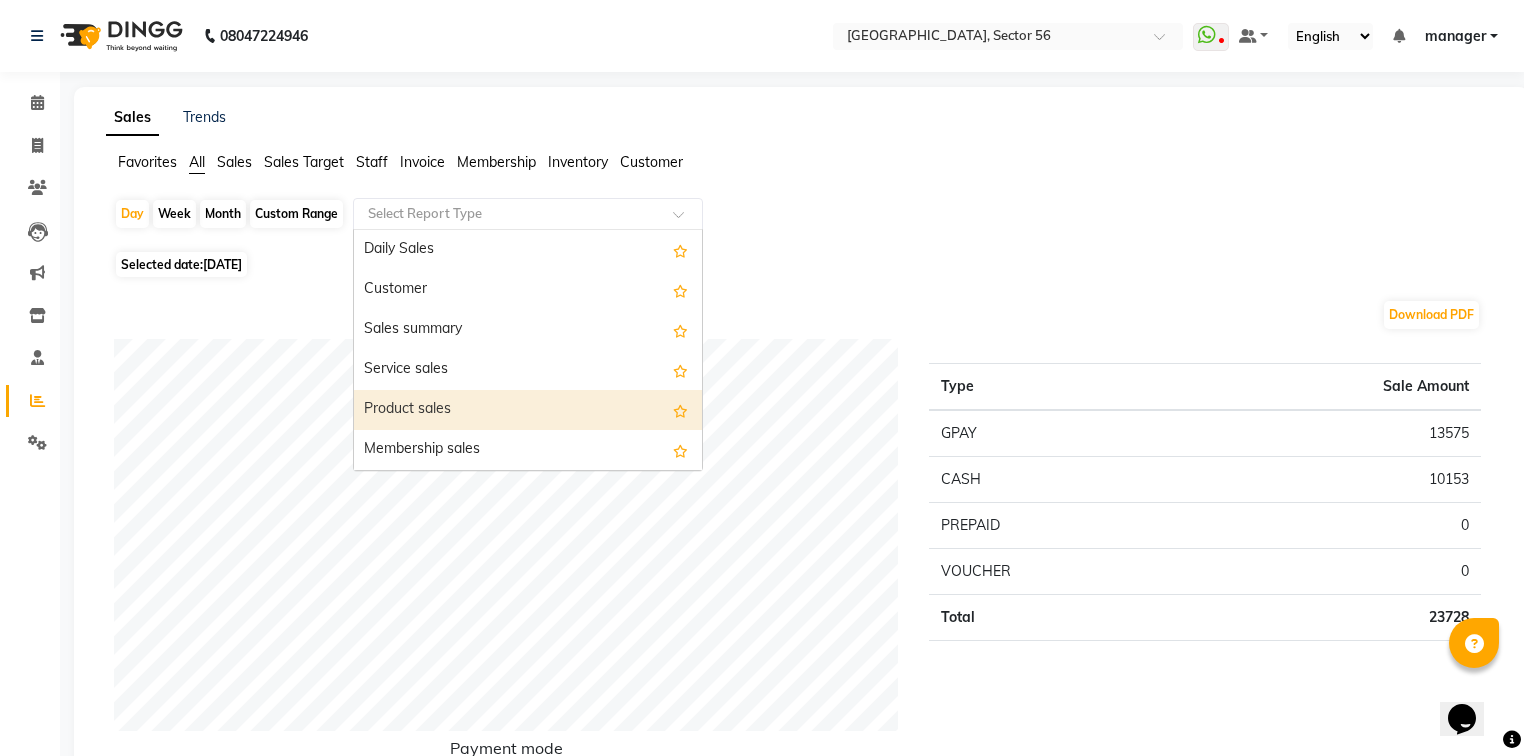 scroll, scrollTop: 480, scrollLeft: 0, axis: vertical 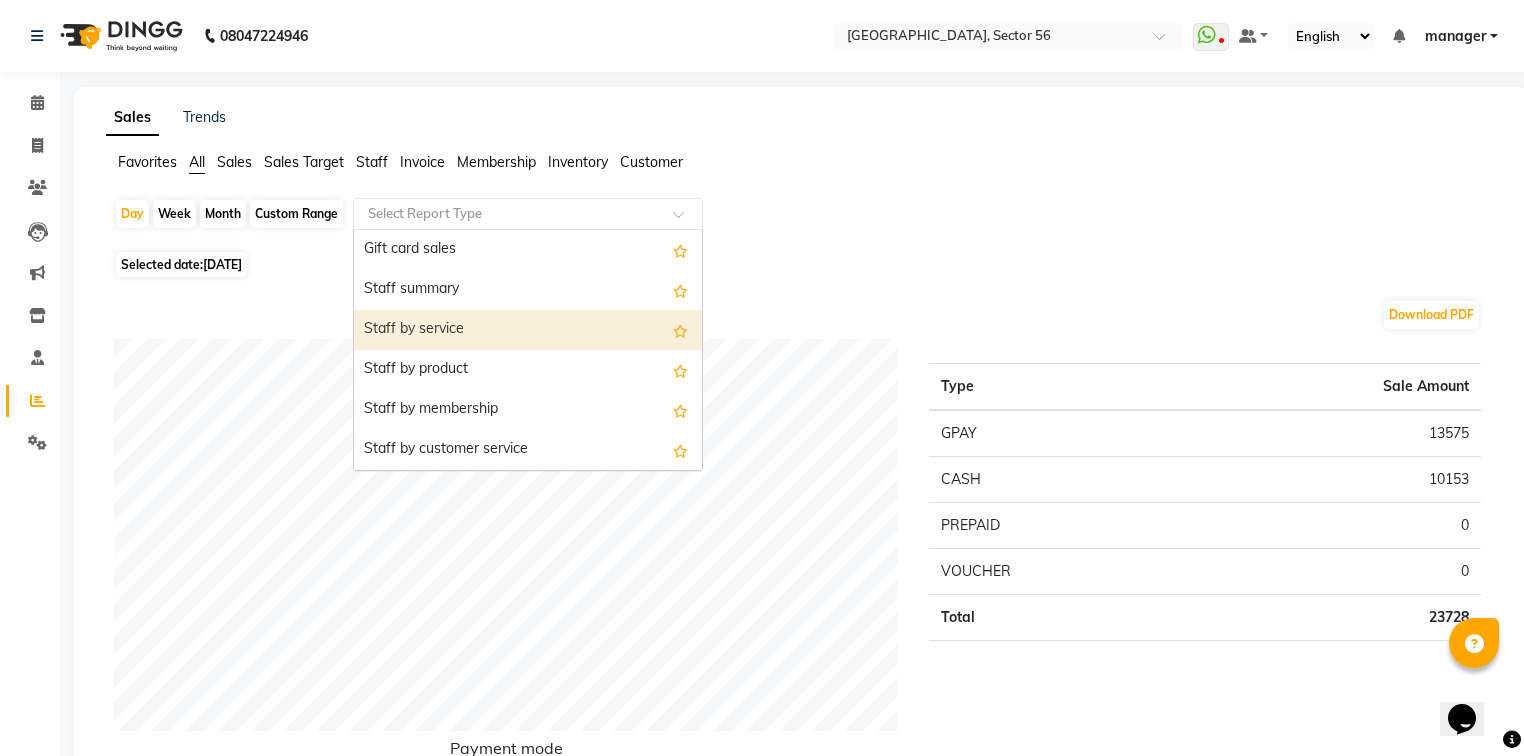 click on "Staff by service" at bounding box center (528, 330) 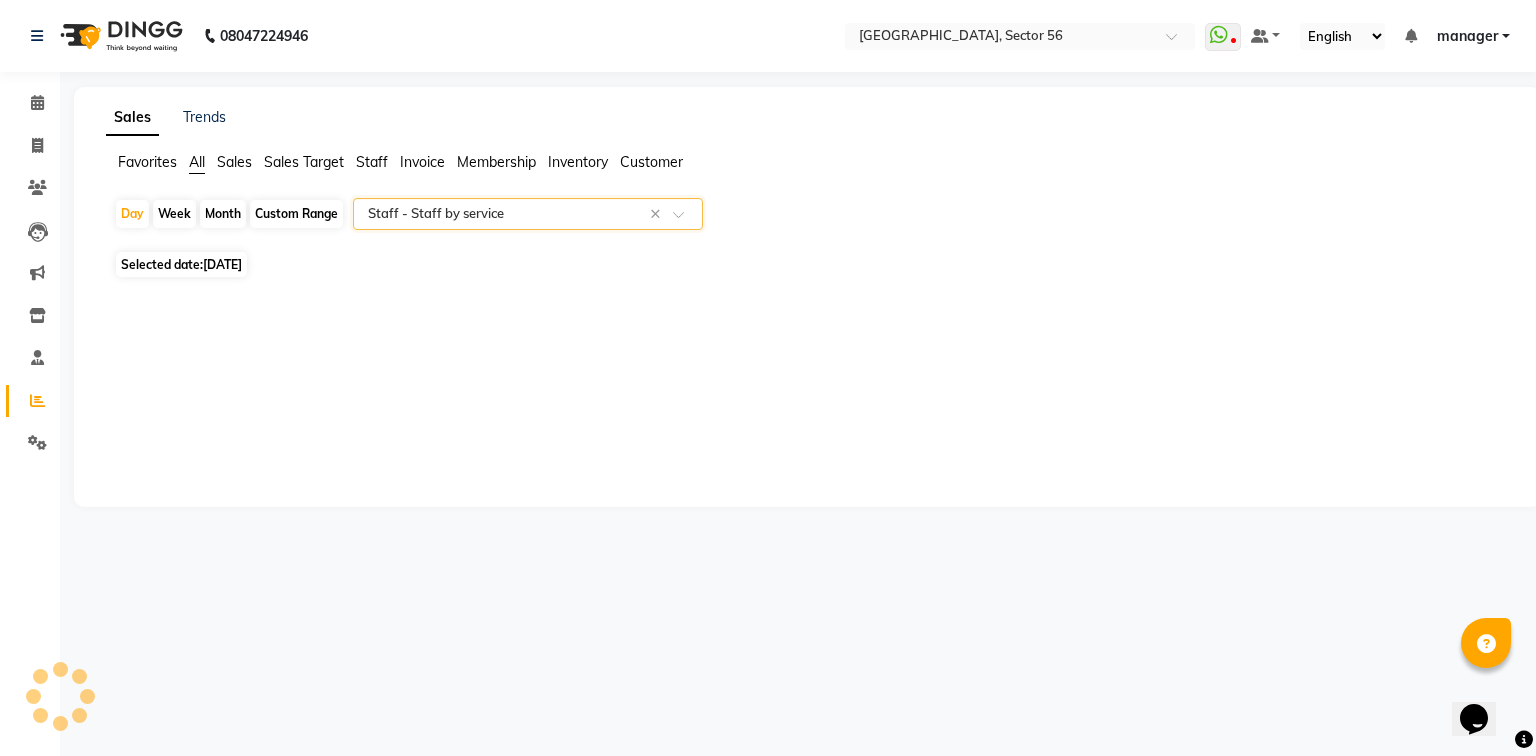 select on "full_report" 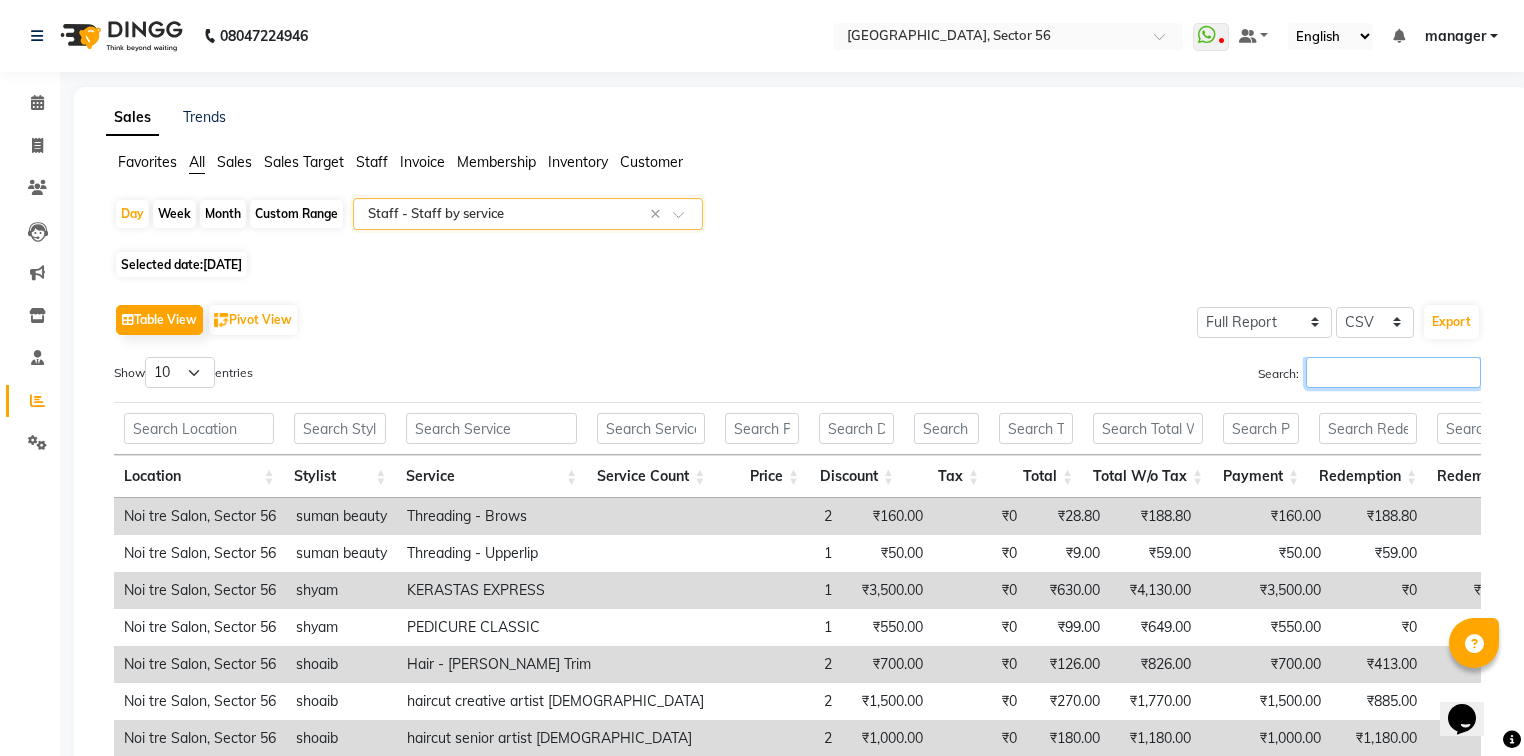 click on "Search:" at bounding box center (1393, 372) 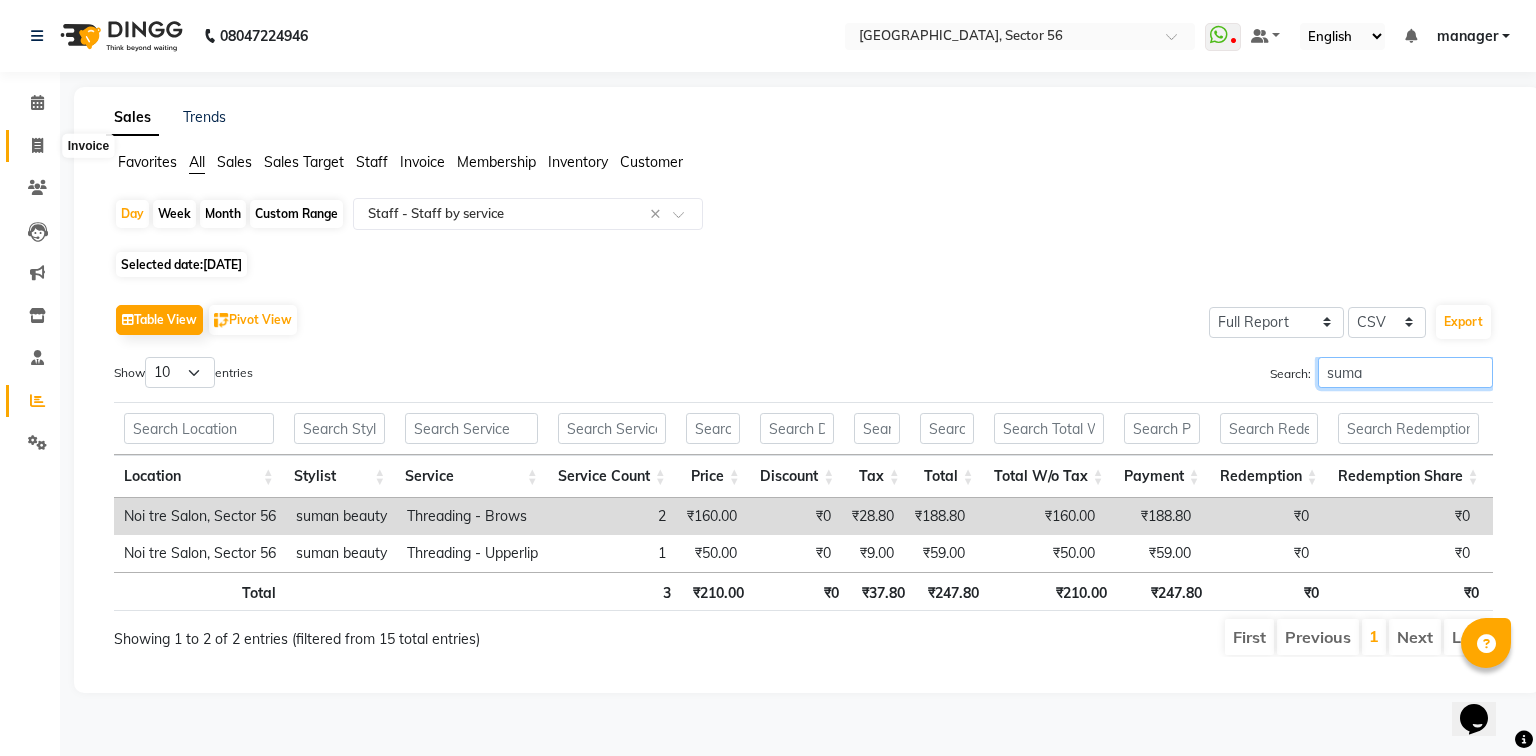 type on "suma" 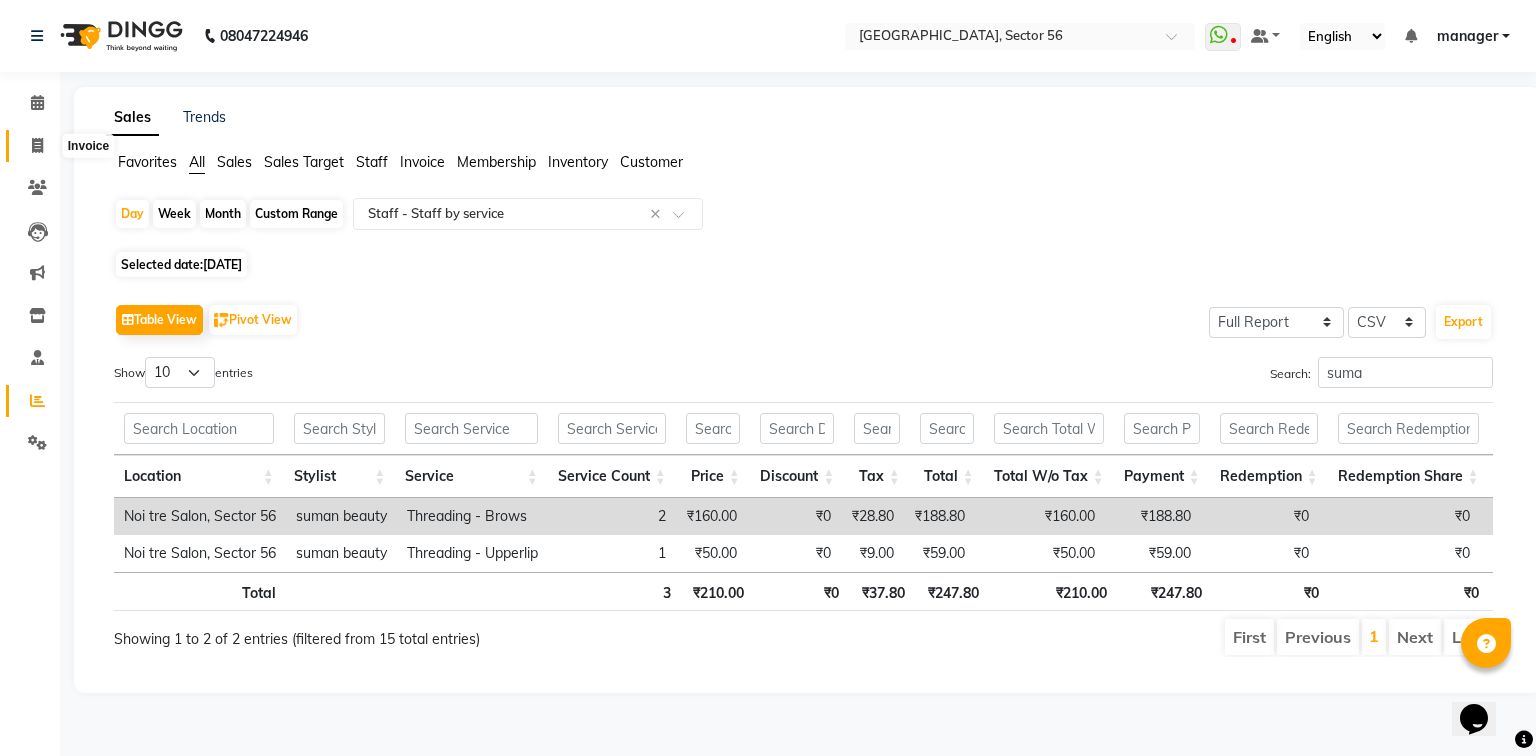 click 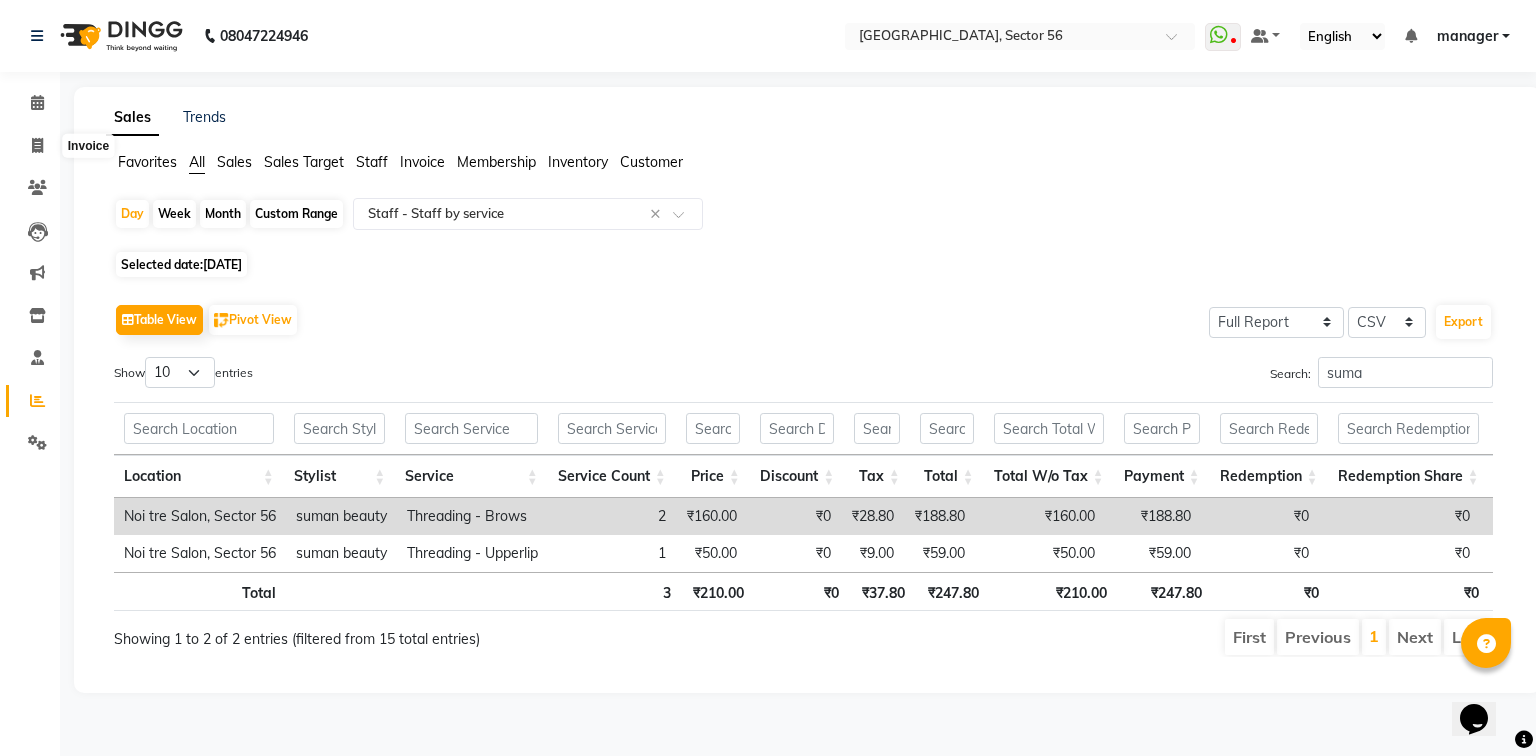 select on "5557" 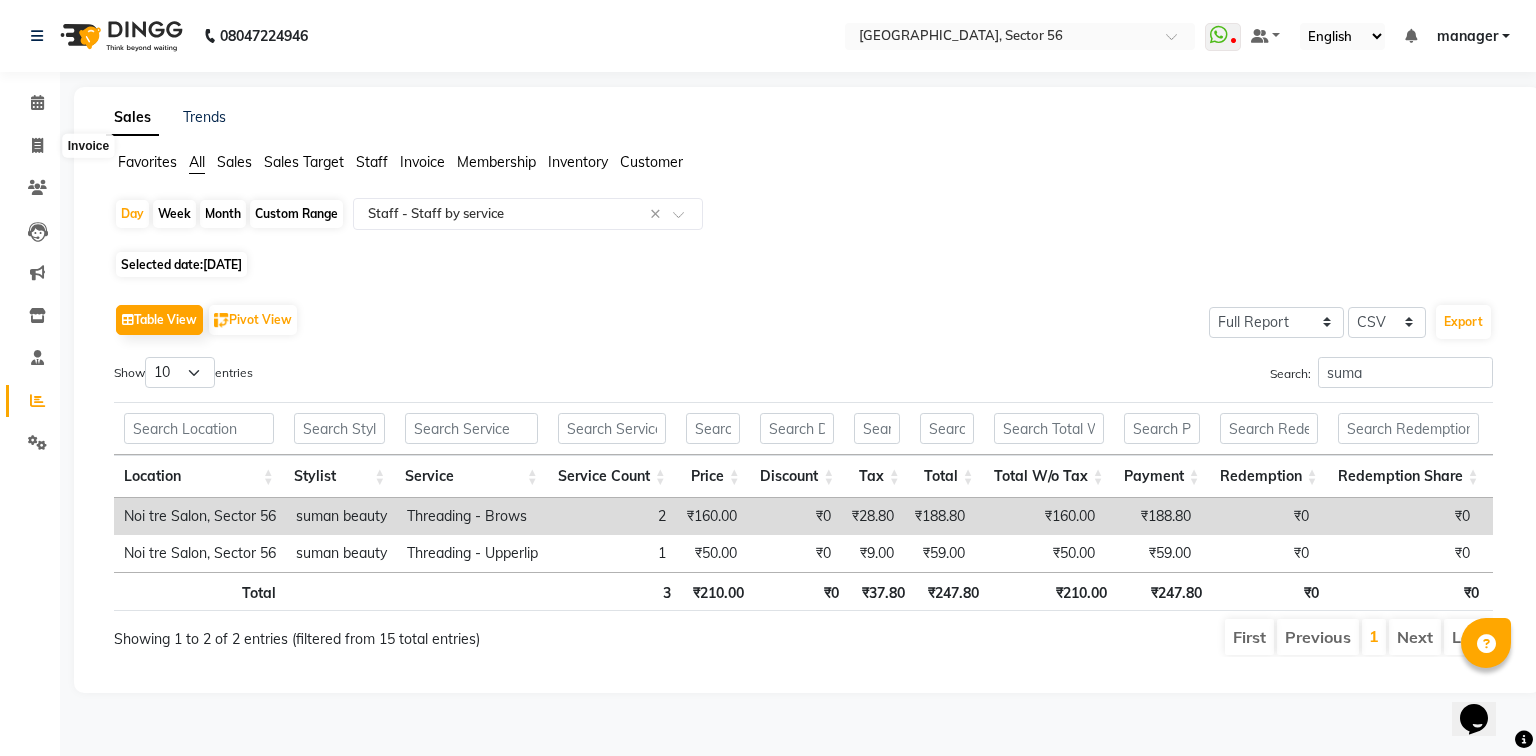 select on "service" 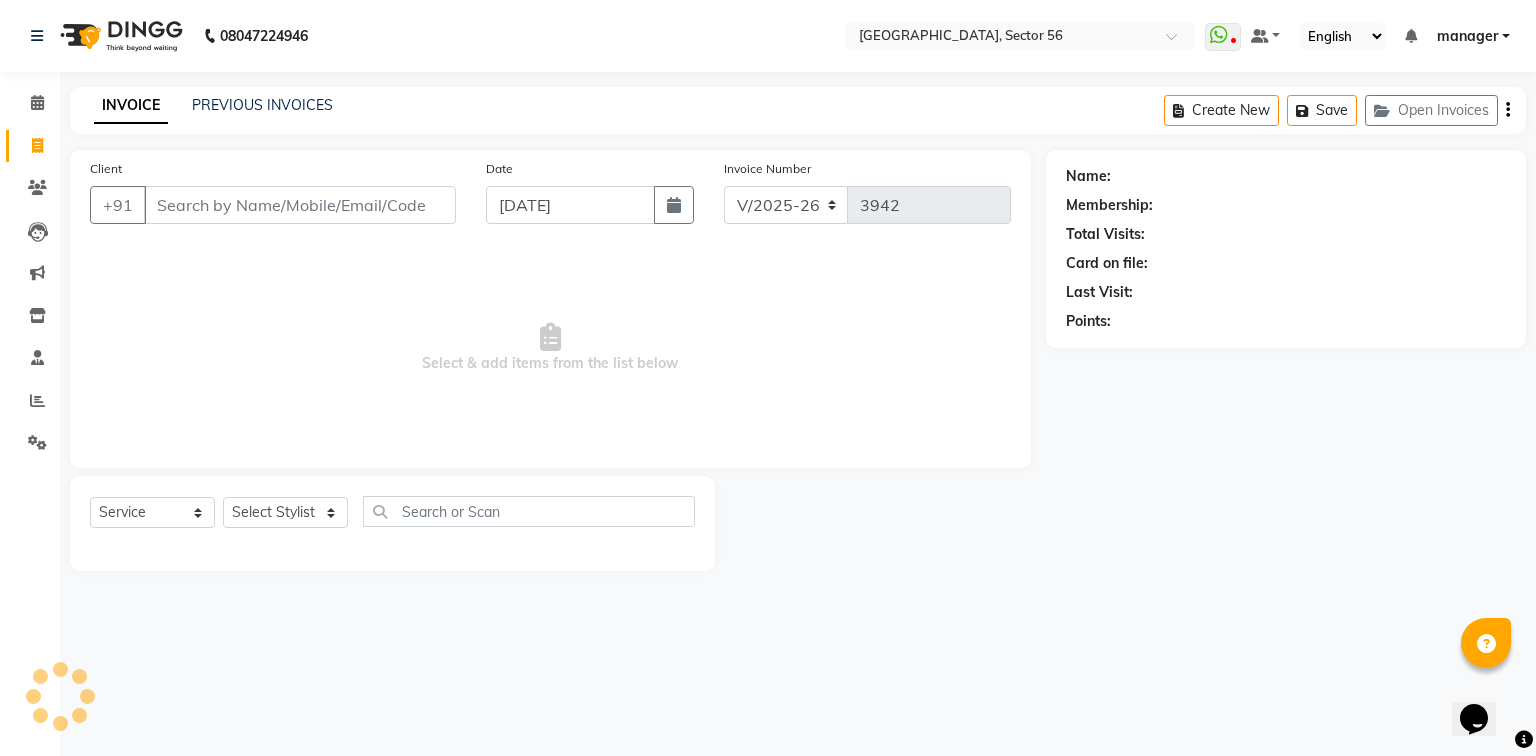 click on "Client" at bounding box center [300, 205] 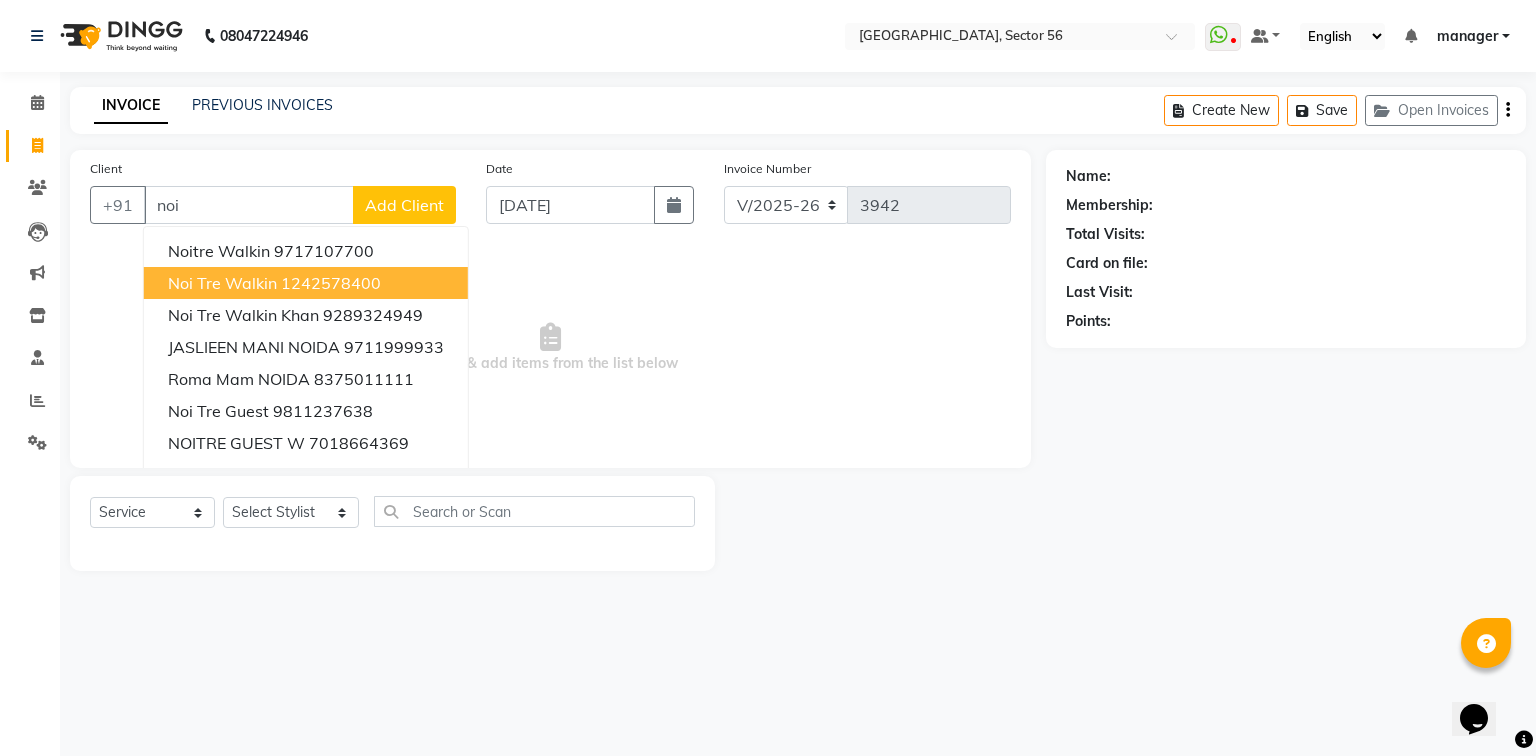 click on "Noi Tre Walkin" at bounding box center [222, 283] 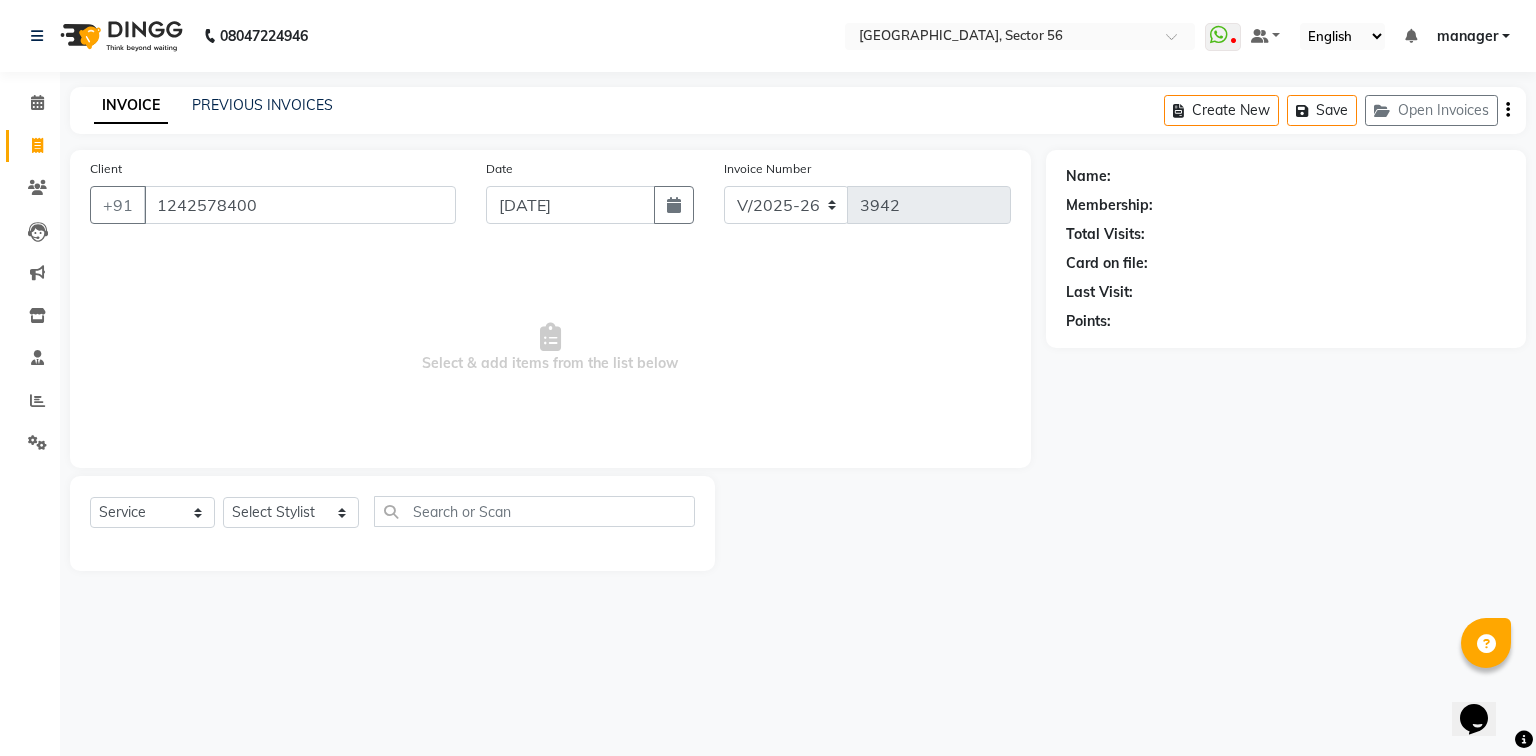 type on "1242578400" 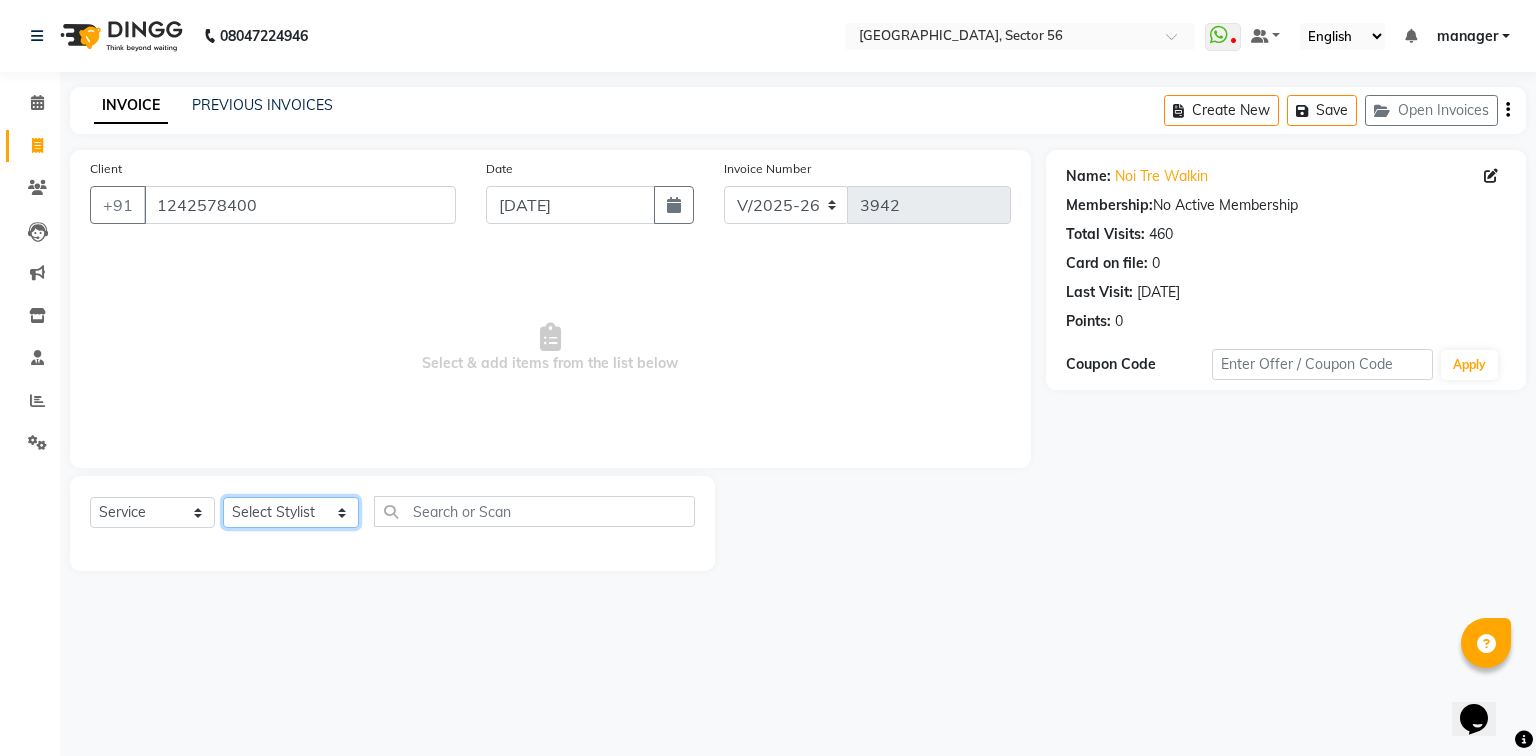 click on "Select Stylist [PERSON_NAME] [PERSON_NAME] [PERSON_NAME] MARKET STAFF amit amit spm [PERSON_NAME] [PERSON_NAME] Buty [PERSON_NAME] NAILS ARTIST [PERSON_NAME] annu [PERSON_NAME] [PERSON_NAME]  [PERSON_NAME] DINGG Support [PERSON_NAME] nail artist [PERSON_NAME] janveer [PERSON_NAME] [PERSON_NAME] manager [PERSON_NAME] [DEMOGRAPHIC_DATA] [PERSON_NAME] [PERSON_NAME] [PERSON_NAME]  Prem SPM [PERSON_NAME] [PERSON_NAME] qashim assistent [PERSON_NAME] pedicurist rano  [PERSON_NAME] [PERSON_NAME] rohan devid rohit assistent [PERSON_NAME] [PERSON_NAME] [PERSON_NAME] [PERSON_NAME] shyam [PERSON_NAME] spm [PERSON_NAME] beauty [PERSON_NAME] [PERSON_NAME] [PERSON_NAME] assitent vishnu assistent [PERSON_NAME]" 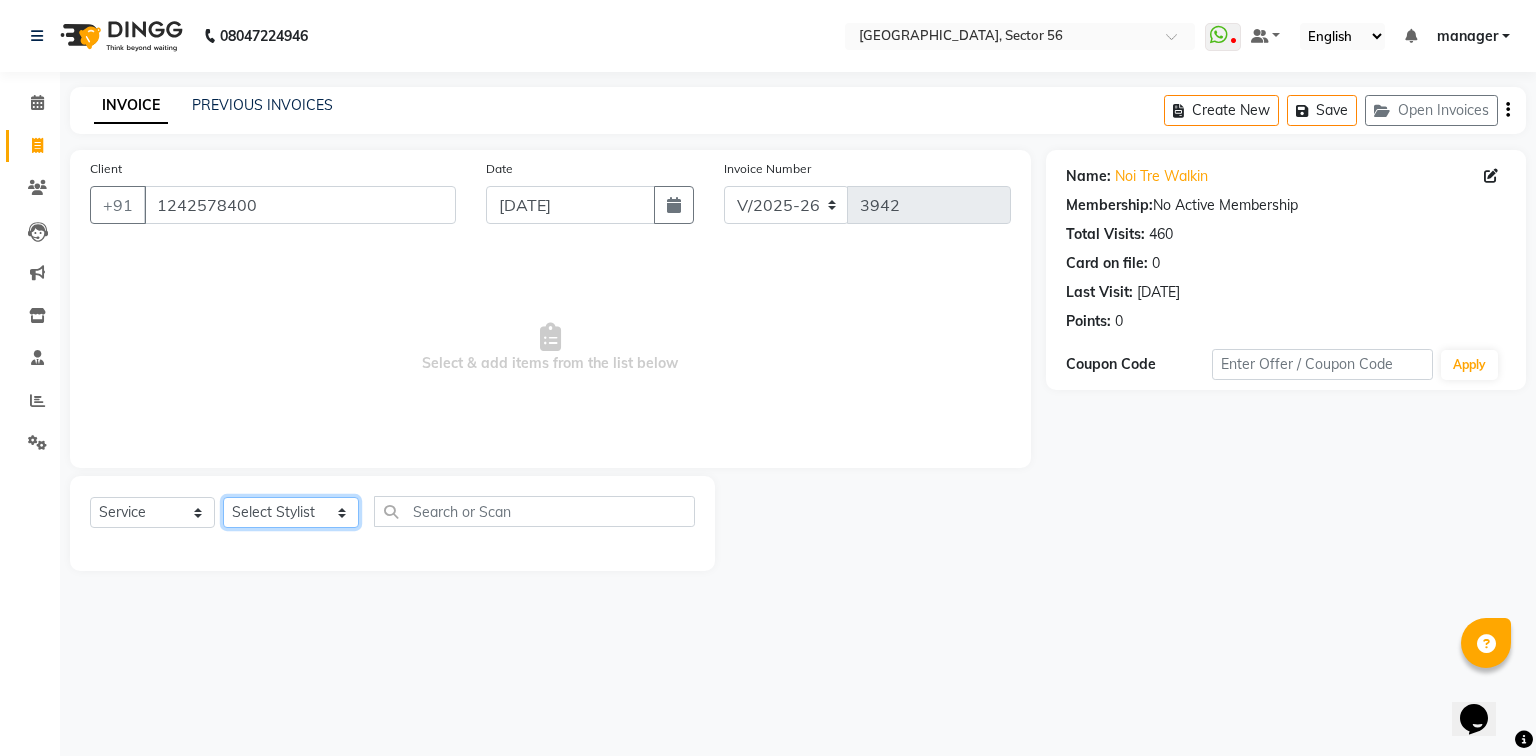 select on "73938" 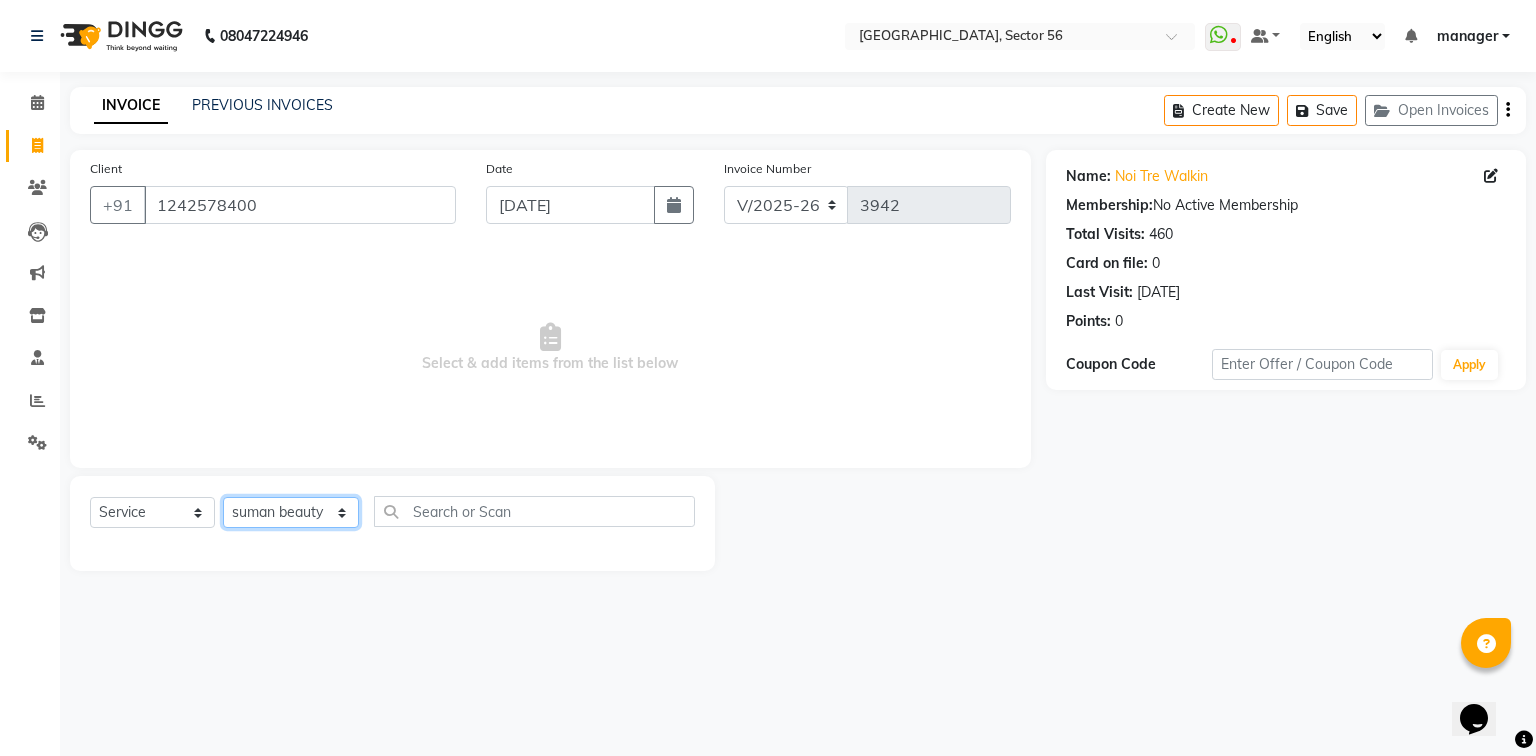 click on "Select Stylist [PERSON_NAME] [PERSON_NAME] [PERSON_NAME] MARKET STAFF amit amit spm [PERSON_NAME] [PERSON_NAME] Buty [PERSON_NAME] NAILS ARTIST [PERSON_NAME] annu [PERSON_NAME] [PERSON_NAME]  [PERSON_NAME] DINGG Support [PERSON_NAME] nail artist [PERSON_NAME] janveer [PERSON_NAME] [PERSON_NAME] manager [PERSON_NAME] [DEMOGRAPHIC_DATA] [PERSON_NAME] [PERSON_NAME] [PERSON_NAME]  Prem SPM [PERSON_NAME] [PERSON_NAME] qashim assistent [PERSON_NAME] pedicurist rano  [PERSON_NAME] [PERSON_NAME] rohan devid rohit assistent [PERSON_NAME] [PERSON_NAME] [PERSON_NAME] [PERSON_NAME] shyam [PERSON_NAME] spm [PERSON_NAME] beauty [PERSON_NAME] [PERSON_NAME] [PERSON_NAME] assitent vishnu assistent [PERSON_NAME]" 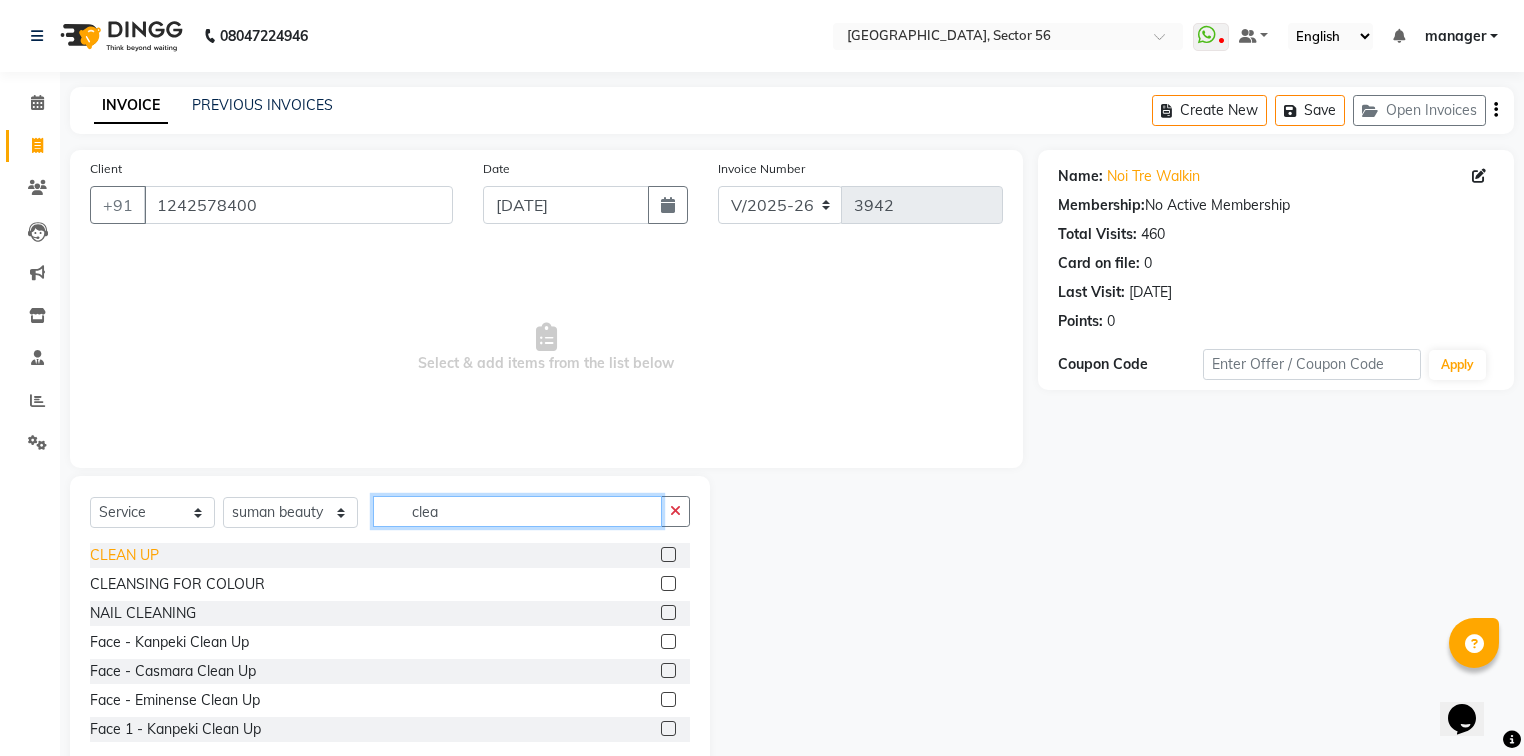 type on "clea" 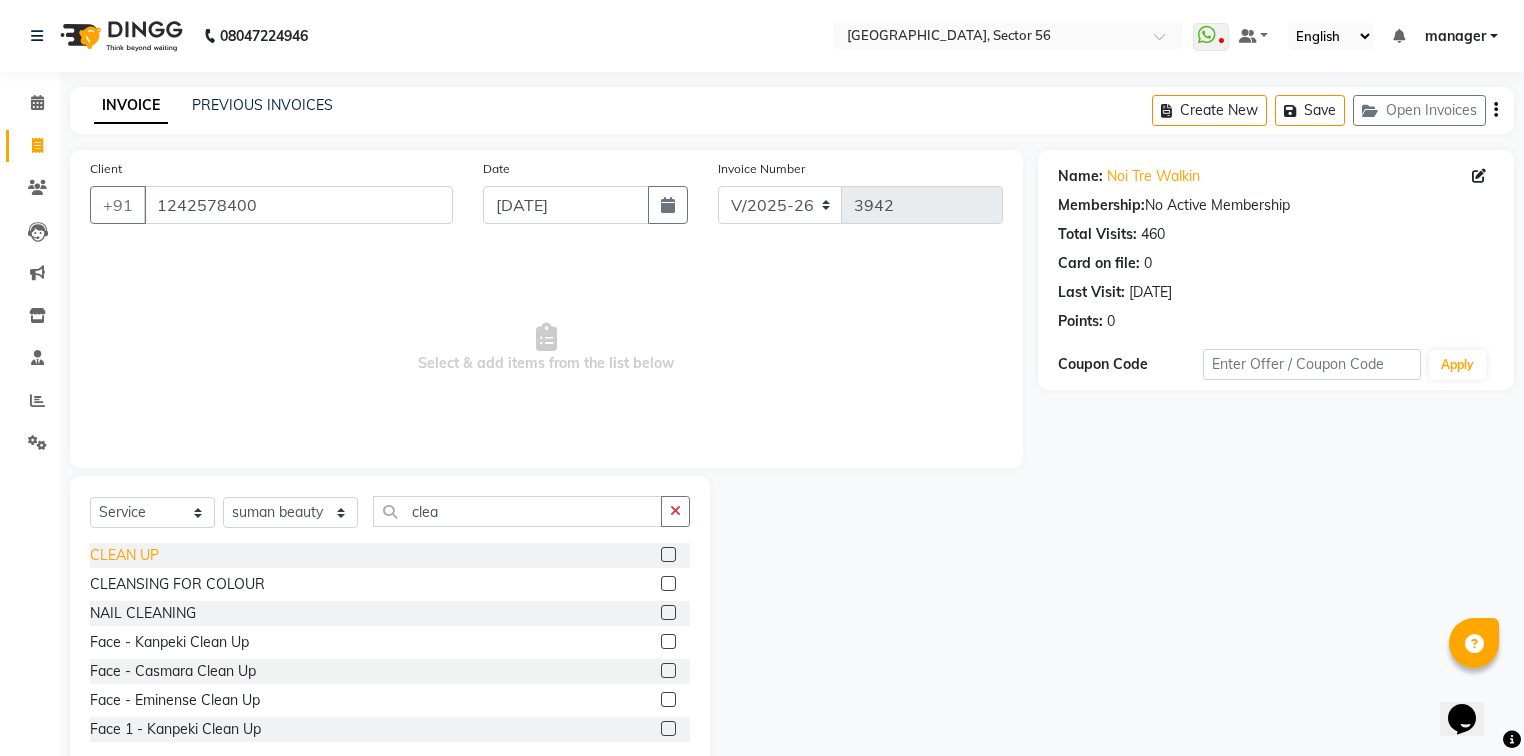 click on "CLEAN UP" 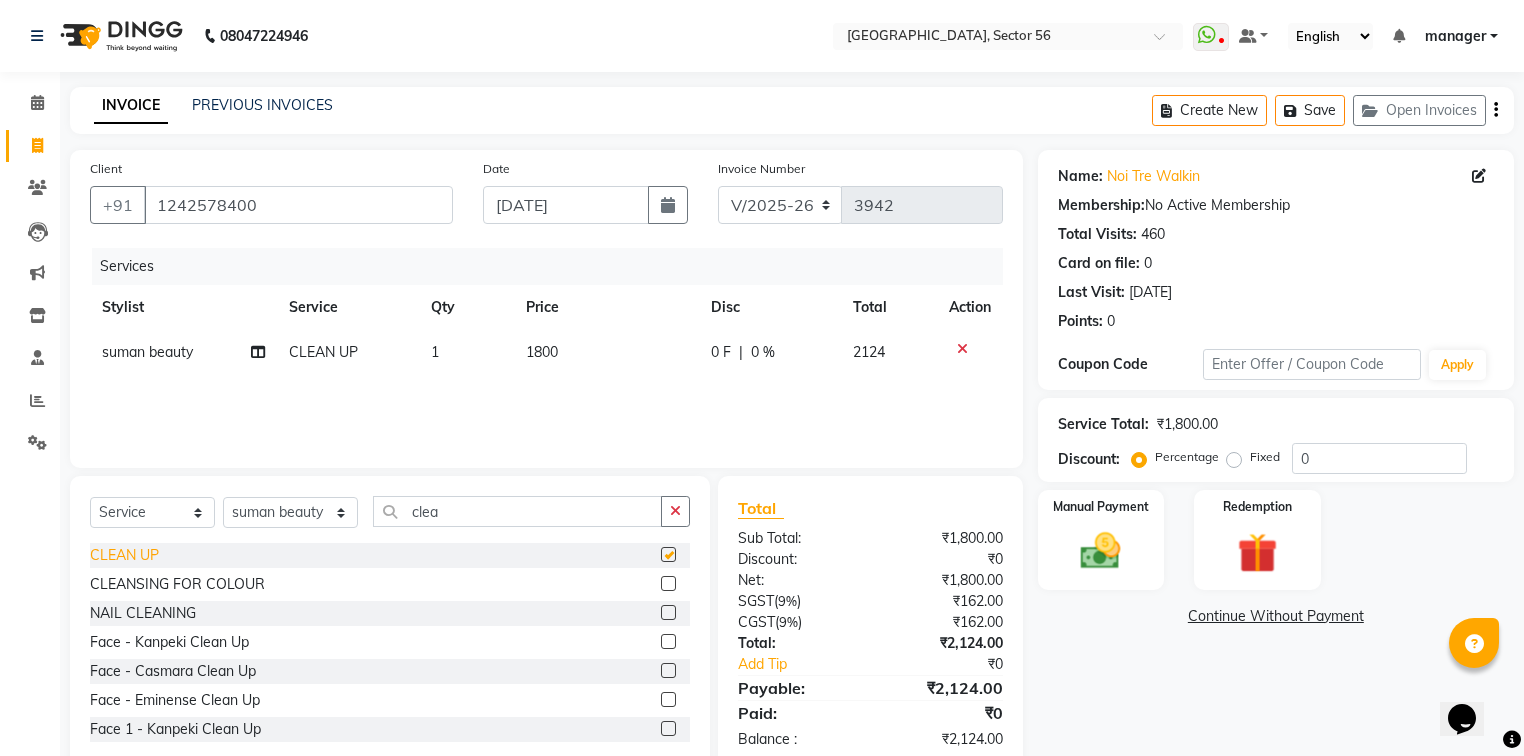 checkbox on "false" 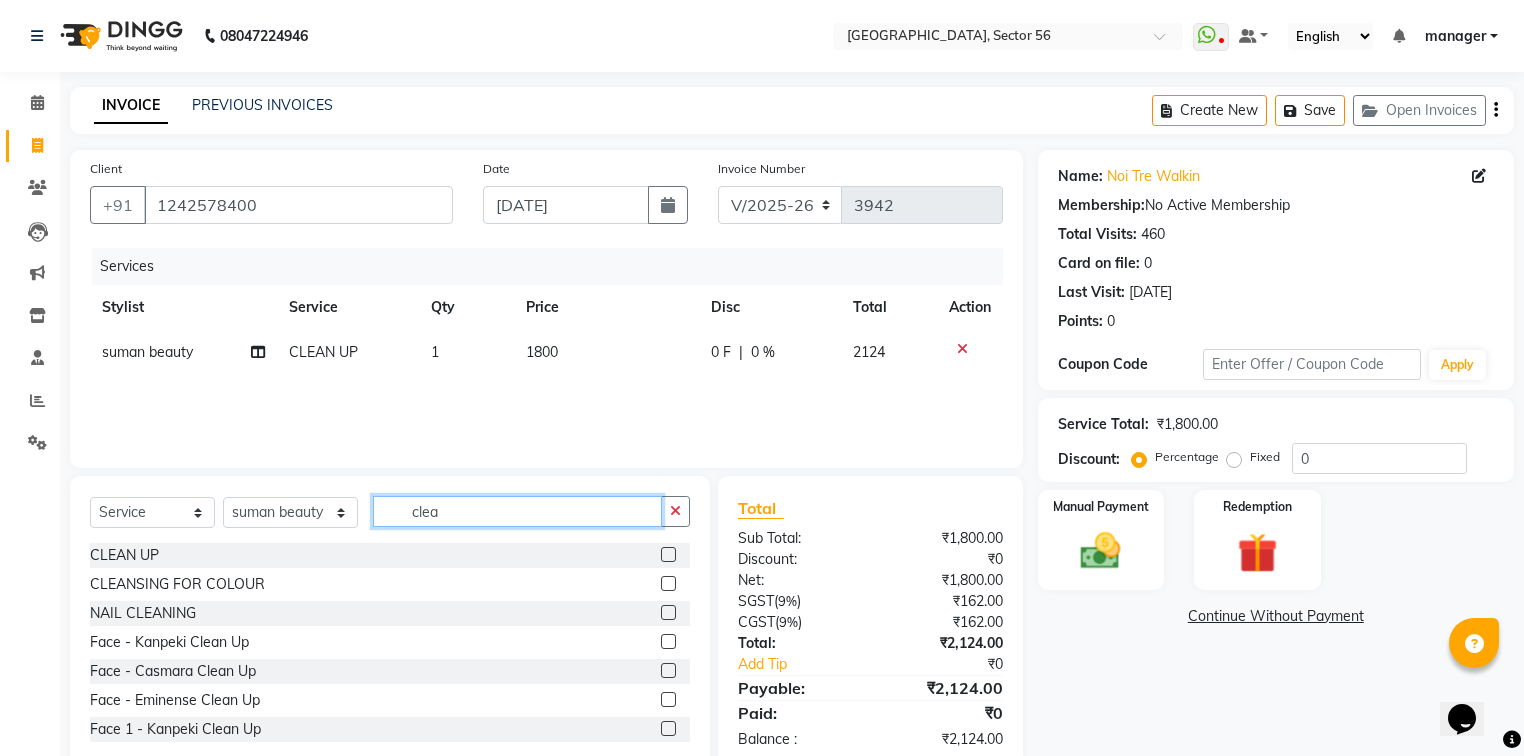 drag, startPoint x: 444, startPoint y: 515, endPoint x: 370, endPoint y: 518, distance: 74.06078 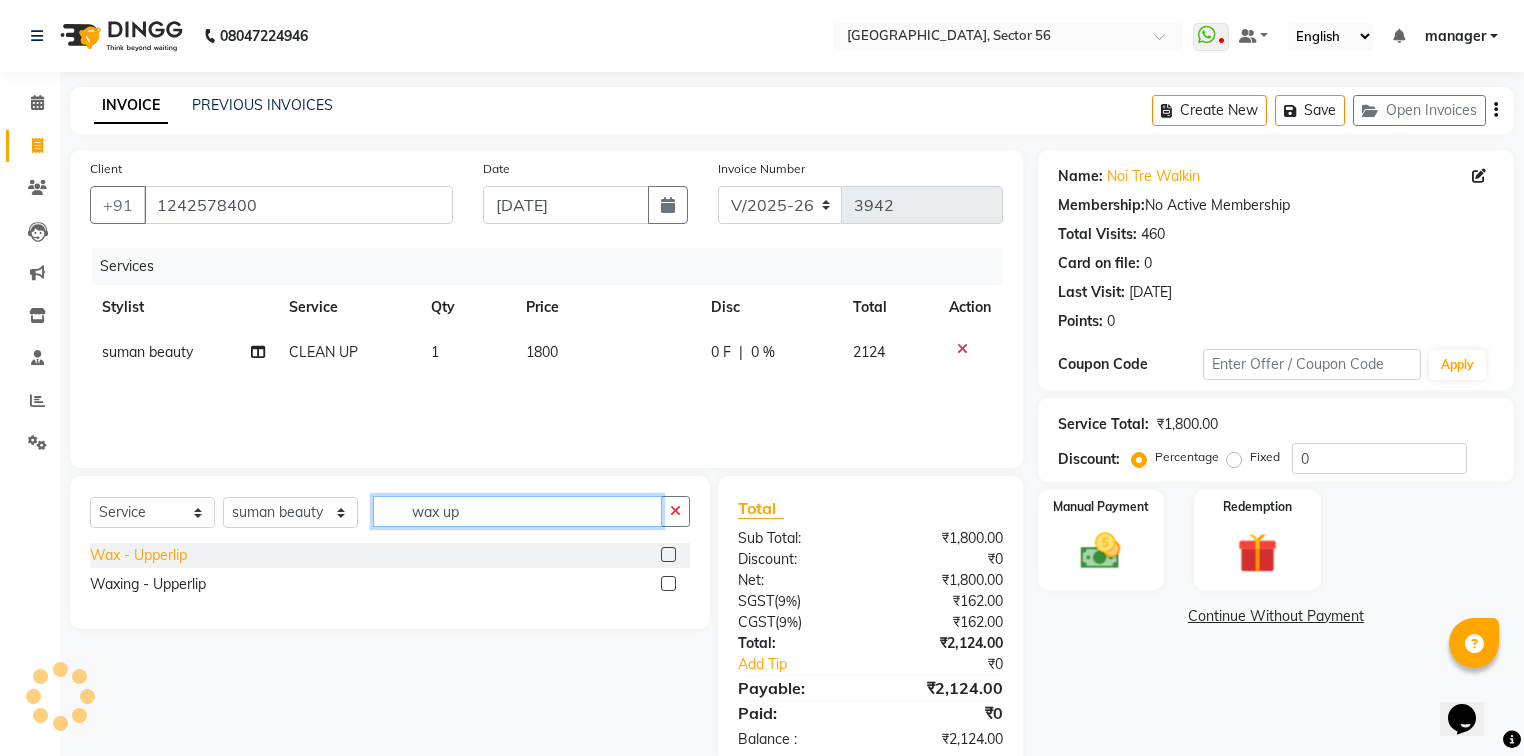 type on "wax up" 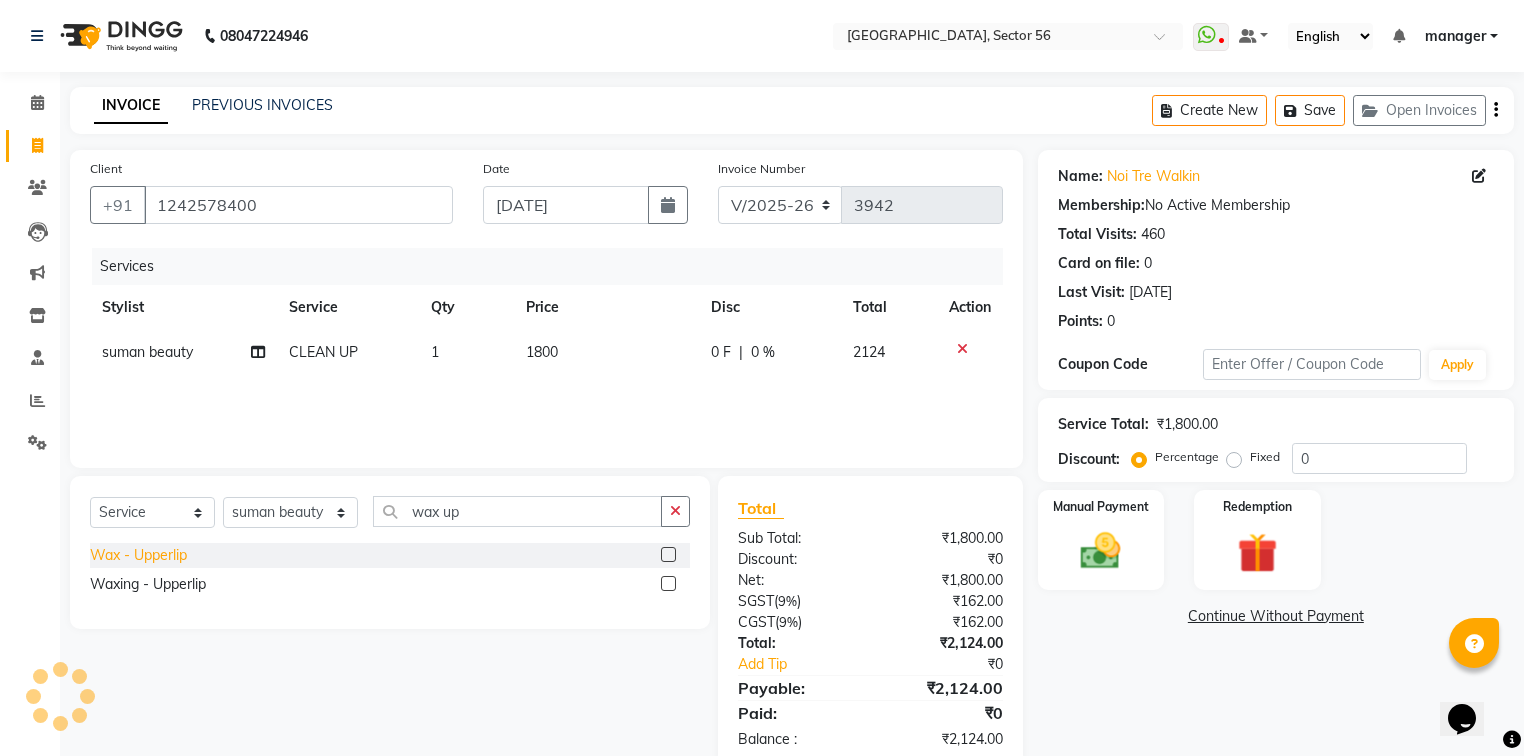 click on "Wax - Upperlip" 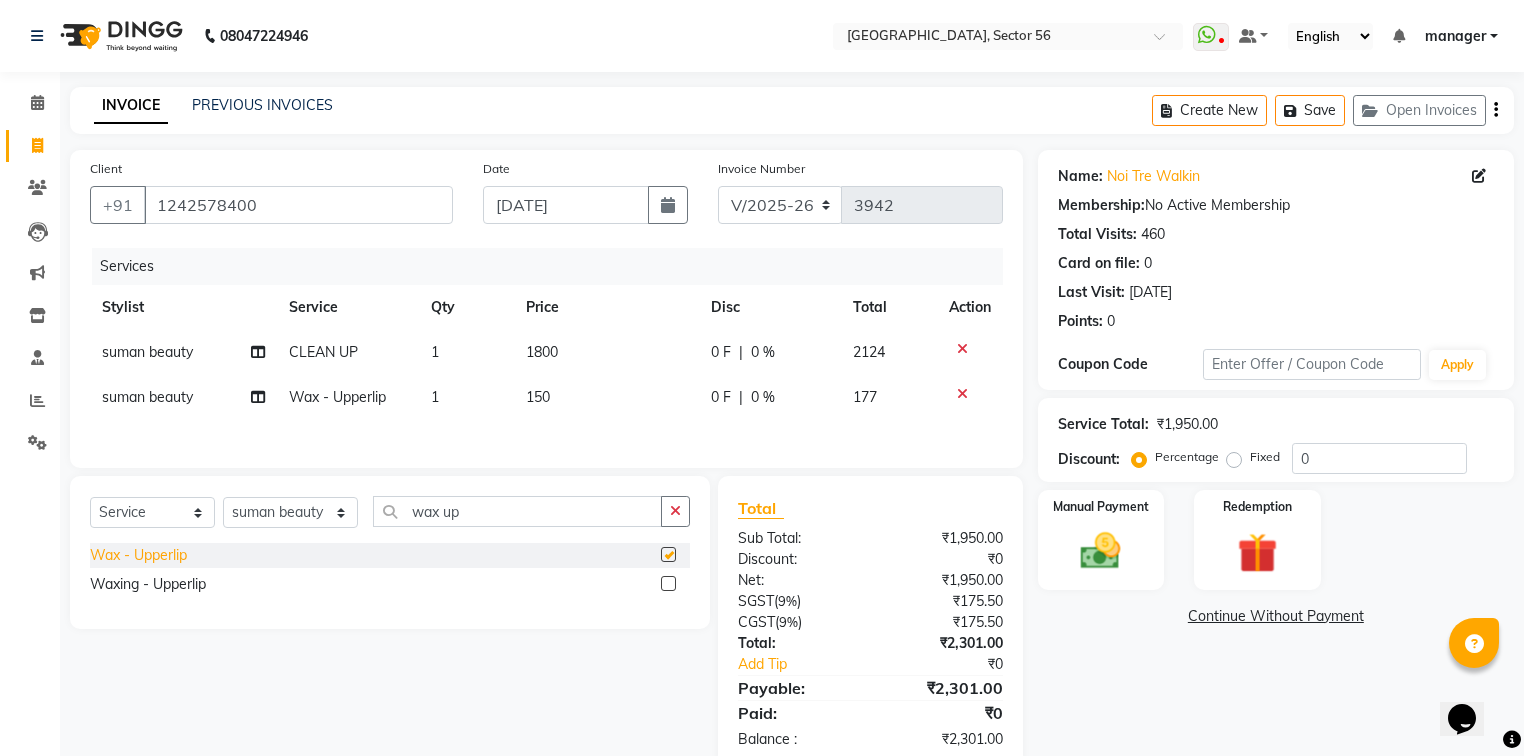 checkbox on "false" 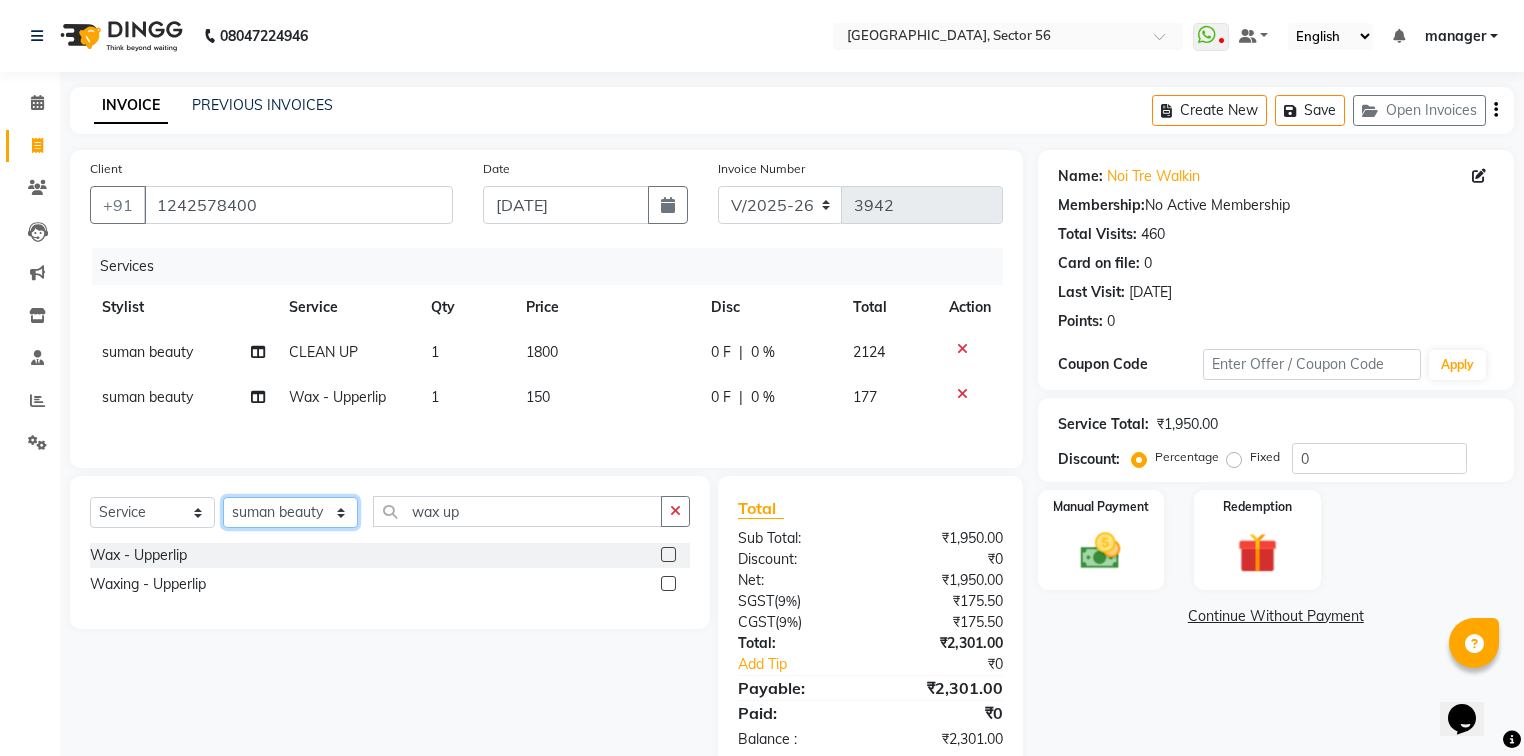 click on "Select Stylist [PERSON_NAME] [PERSON_NAME] [PERSON_NAME] MARKET STAFF amit amit spm [PERSON_NAME] [PERSON_NAME] Buty [PERSON_NAME] NAILS ARTIST [PERSON_NAME] annu [PERSON_NAME] [PERSON_NAME]  [PERSON_NAME] DINGG Support [PERSON_NAME] nail artist [PERSON_NAME] janveer [PERSON_NAME] [PERSON_NAME] manager [PERSON_NAME] [DEMOGRAPHIC_DATA] [PERSON_NAME] [PERSON_NAME] [PERSON_NAME]  Prem SPM [PERSON_NAME] [PERSON_NAME] qashim assistent [PERSON_NAME] pedicurist rano  [PERSON_NAME] [PERSON_NAME] rohan devid rohit assistent [PERSON_NAME] [PERSON_NAME] [PERSON_NAME] [PERSON_NAME] shyam [PERSON_NAME] spm [PERSON_NAME] beauty [PERSON_NAME] [PERSON_NAME] [PERSON_NAME] assitent vishnu assistent [PERSON_NAME]" 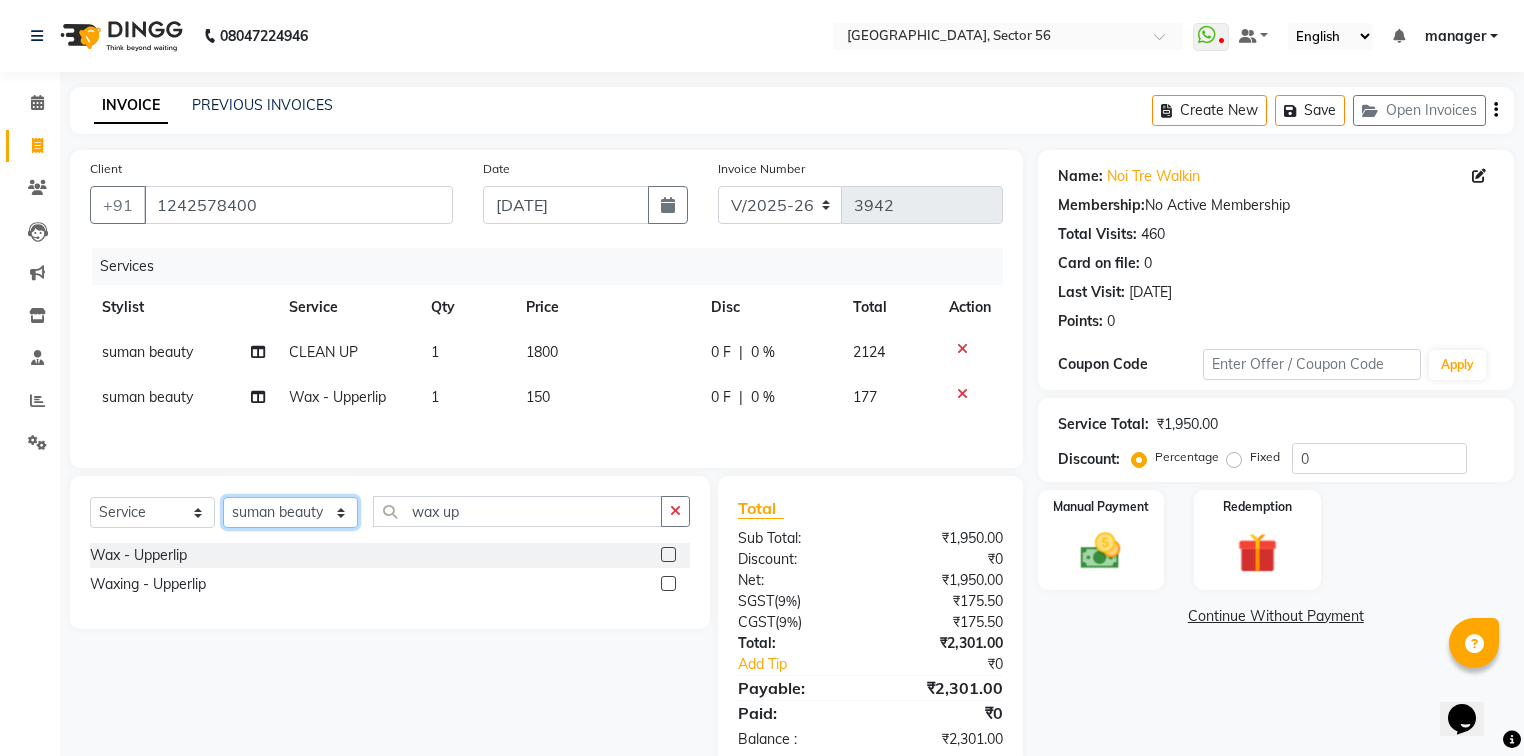 select on "77983" 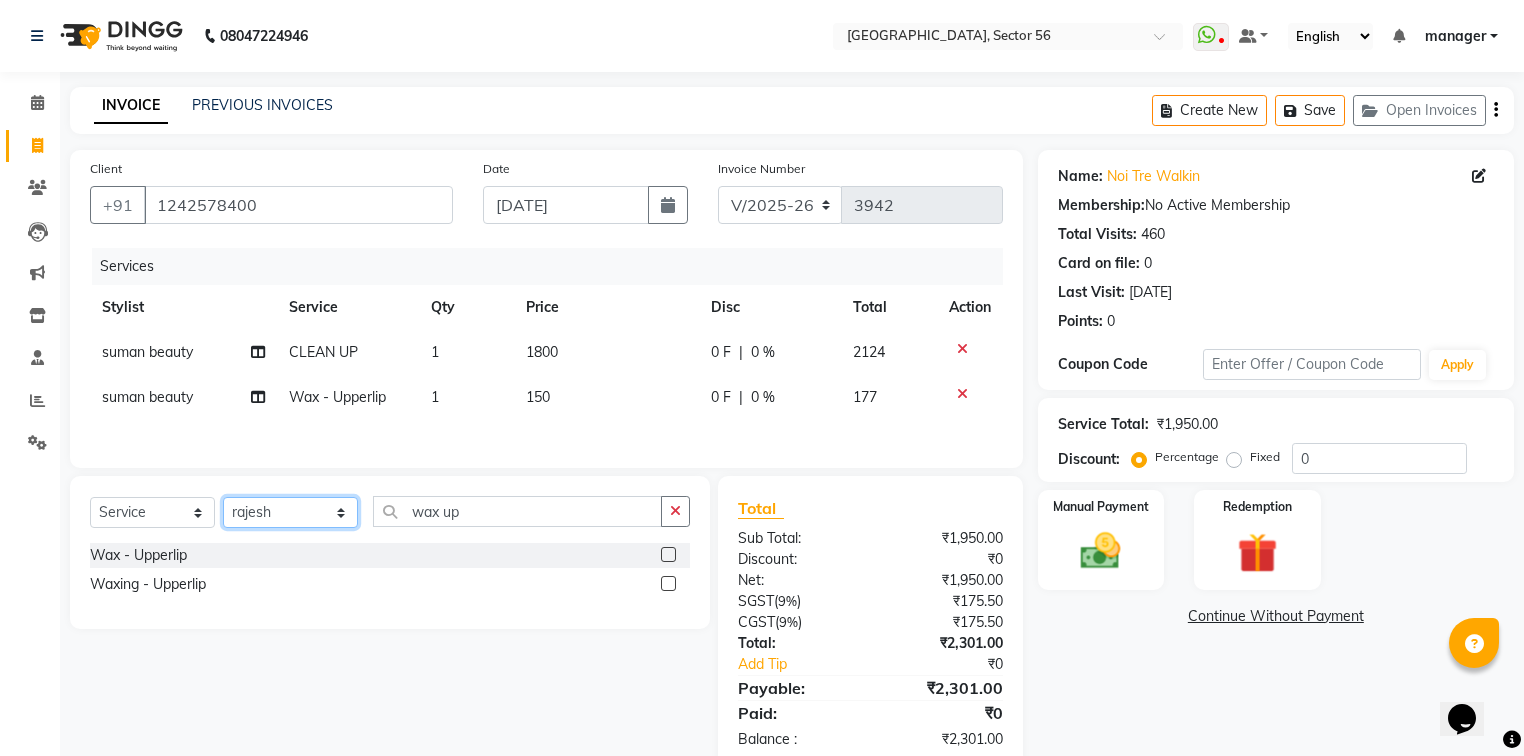 click on "Select Stylist [PERSON_NAME] [PERSON_NAME] [PERSON_NAME] MARKET STAFF amit amit spm [PERSON_NAME] [PERSON_NAME] Buty [PERSON_NAME] NAILS ARTIST [PERSON_NAME] annu [PERSON_NAME] [PERSON_NAME]  [PERSON_NAME] DINGG Support [PERSON_NAME] nail artist [PERSON_NAME] janveer [PERSON_NAME] [PERSON_NAME] manager [PERSON_NAME] [DEMOGRAPHIC_DATA] [PERSON_NAME] [PERSON_NAME] [PERSON_NAME]  Prem SPM [PERSON_NAME] [PERSON_NAME] qashim assistent [PERSON_NAME] pedicurist rano  [PERSON_NAME] [PERSON_NAME] rohan devid rohit assistent [PERSON_NAME] [PERSON_NAME] [PERSON_NAME] [PERSON_NAME] shyam [PERSON_NAME] spm [PERSON_NAME] beauty [PERSON_NAME] [PERSON_NAME] [PERSON_NAME] assitent vishnu assistent [PERSON_NAME]" 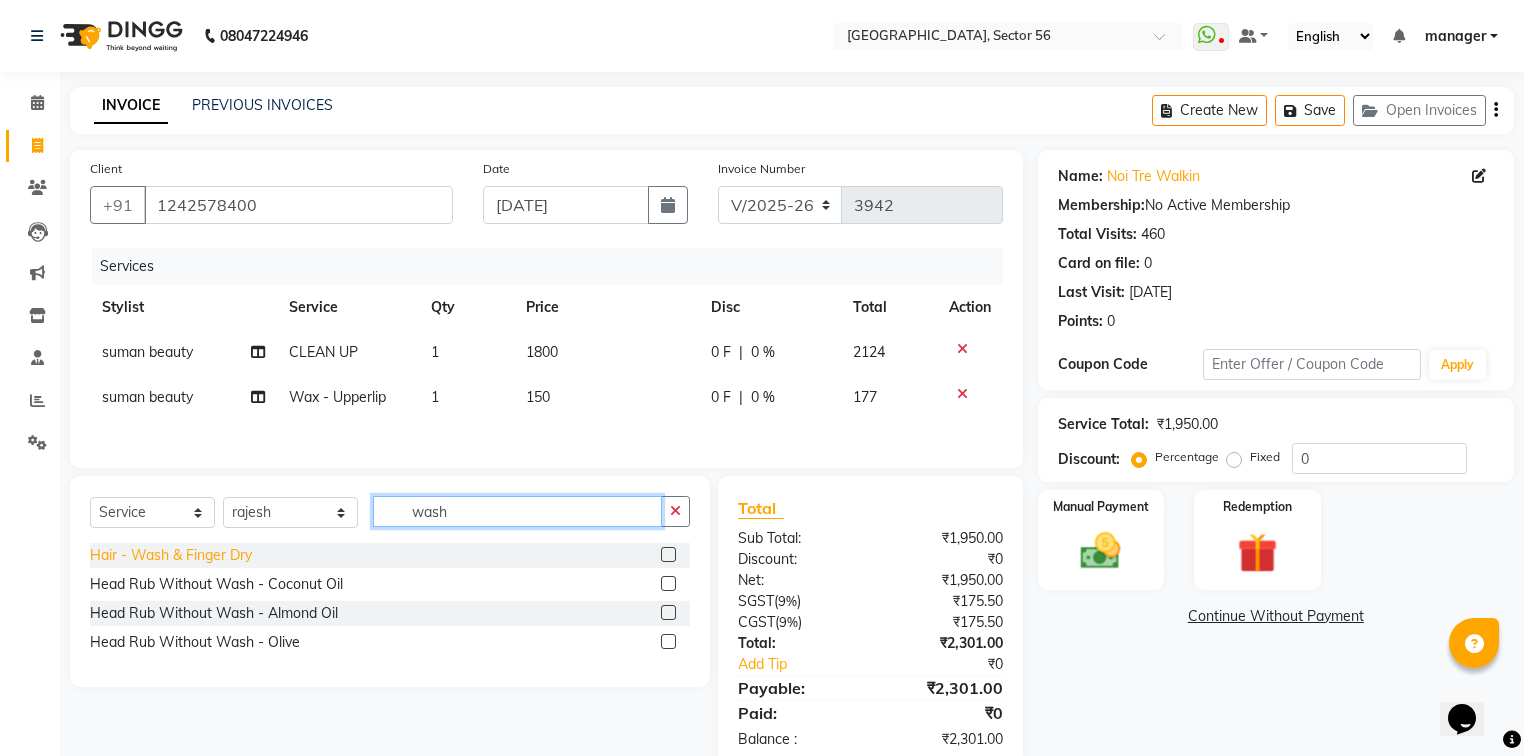 type on "wash" 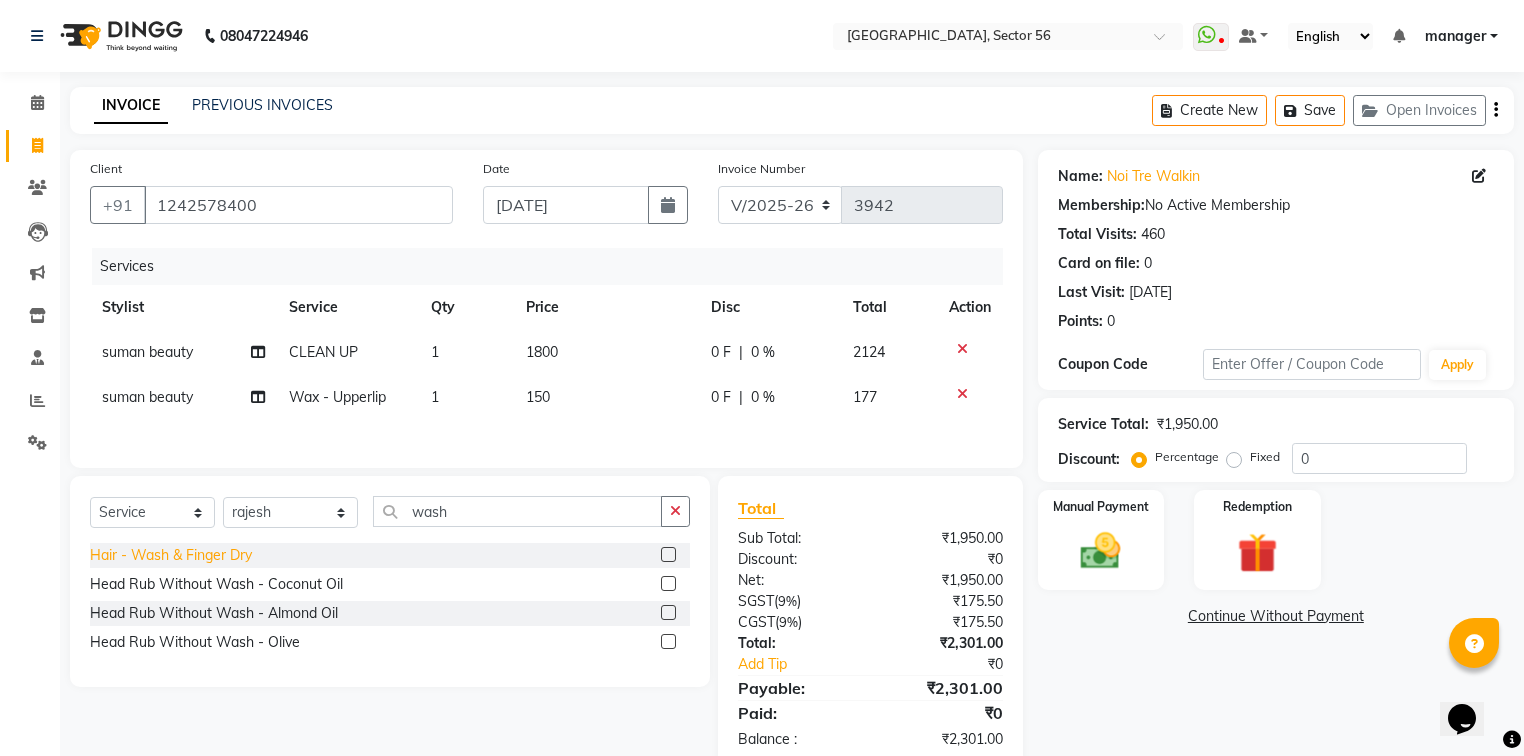 click on "Hair - Wash  & Finger Dry" 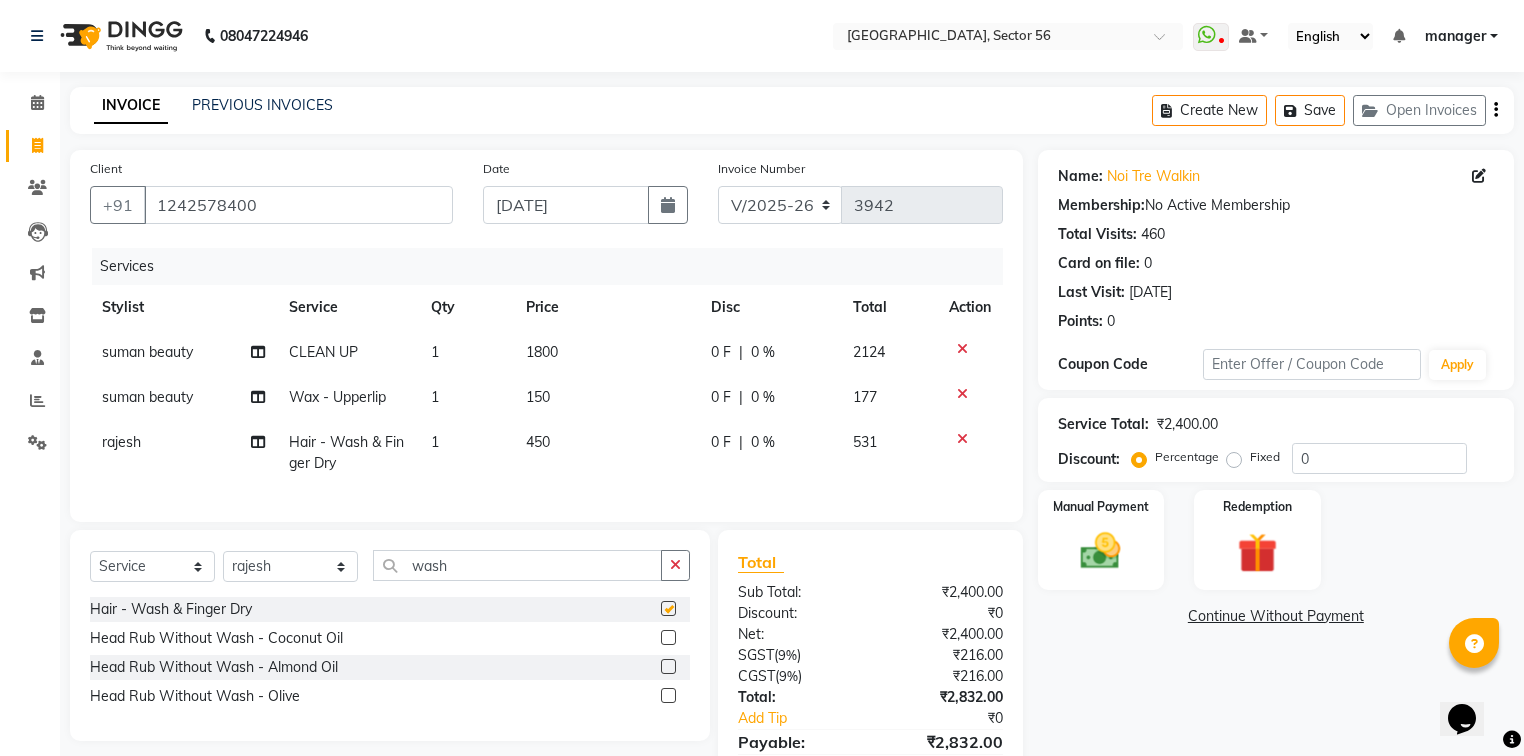 checkbox on "false" 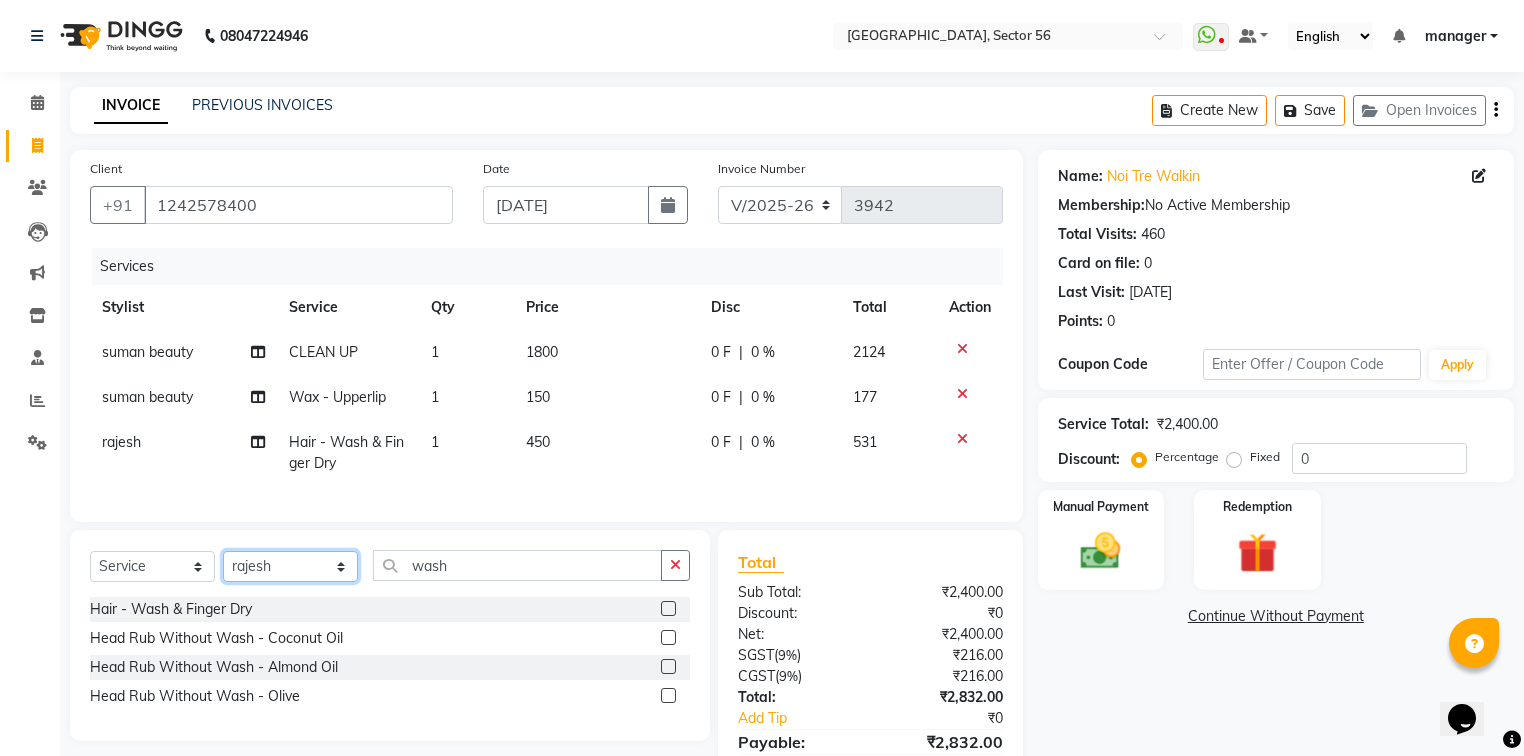 click on "Select Stylist [PERSON_NAME] [PERSON_NAME] [PERSON_NAME] MARKET STAFF amit amit spm [PERSON_NAME] [PERSON_NAME] Buty [PERSON_NAME] NAILS ARTIST [PERSON_NAME] annu [PERSON_NAME] [PERSON_NAME]  [PERSON_NAME] DINGG Support [PERSON_NAME] nail artist [PERSON_NAME] janveer [PERSON_NAME] [PERSON_NAME] manager [PERSON_NAME] [DEMOGRAPHIC_DATA] [PERSON_NAME] [PERSON_NAME] [PERSON_NAME]  Prem SPM [PERSON_NAME] [PERSON_NAME] qashim assistent [PERSON_NAME] pedicurist rano  [PERSON_NAME] [PERSON_NAME] rohan devid rohit assistent [PERSON_NAME] [PERSON_NAME] [PERSON_NAME] [PERSON_NAME] shyam [PERSON_NAME] spm [PERSON_NAME] beauty [PERSON_NAME] [PERSON_NAME] [PERSON_NAME] assitent vishnu assistent [PERSON_NAME]" 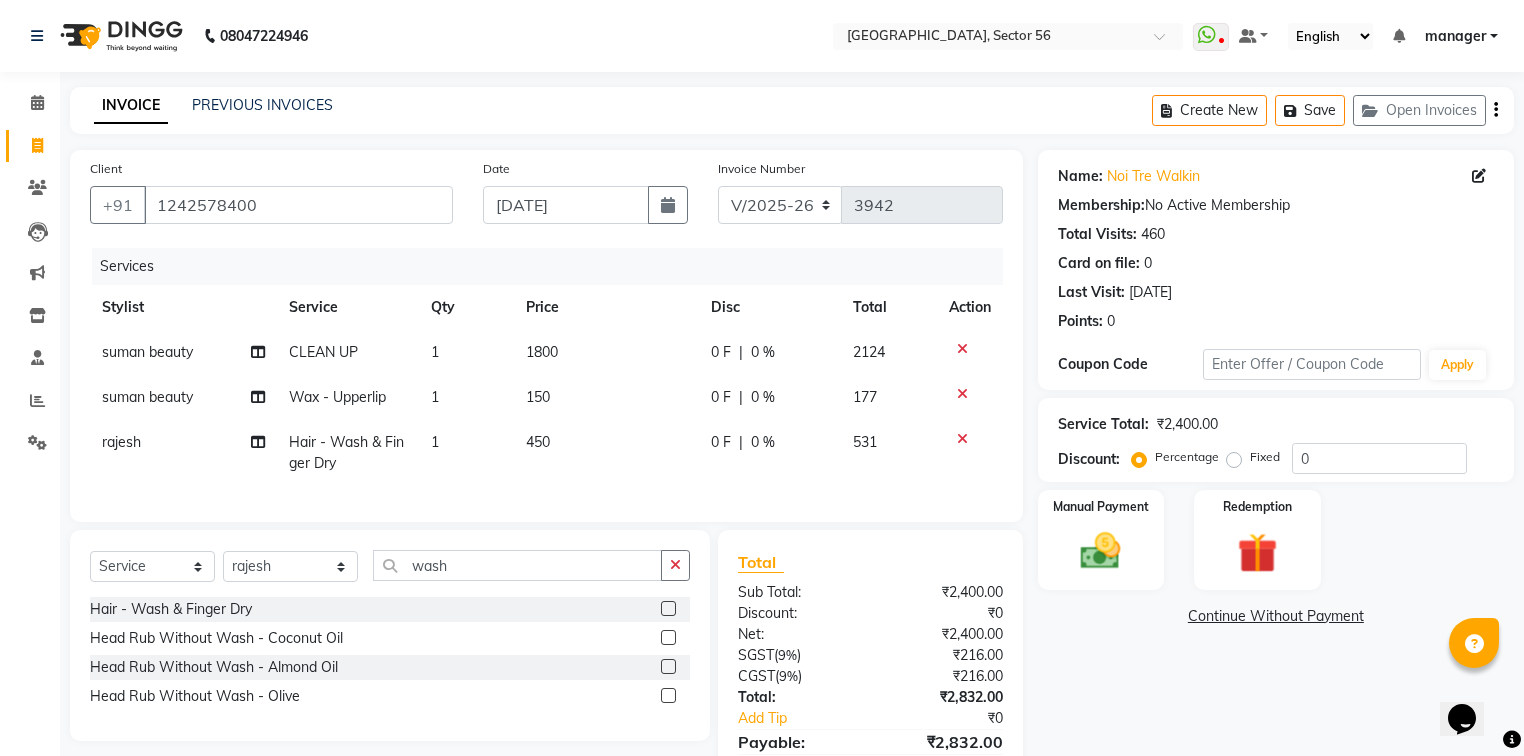 drag, startPoint x: 0, startPoint y: 585, endPoint x: 16, endPoint y: 572, distance: 20.615528 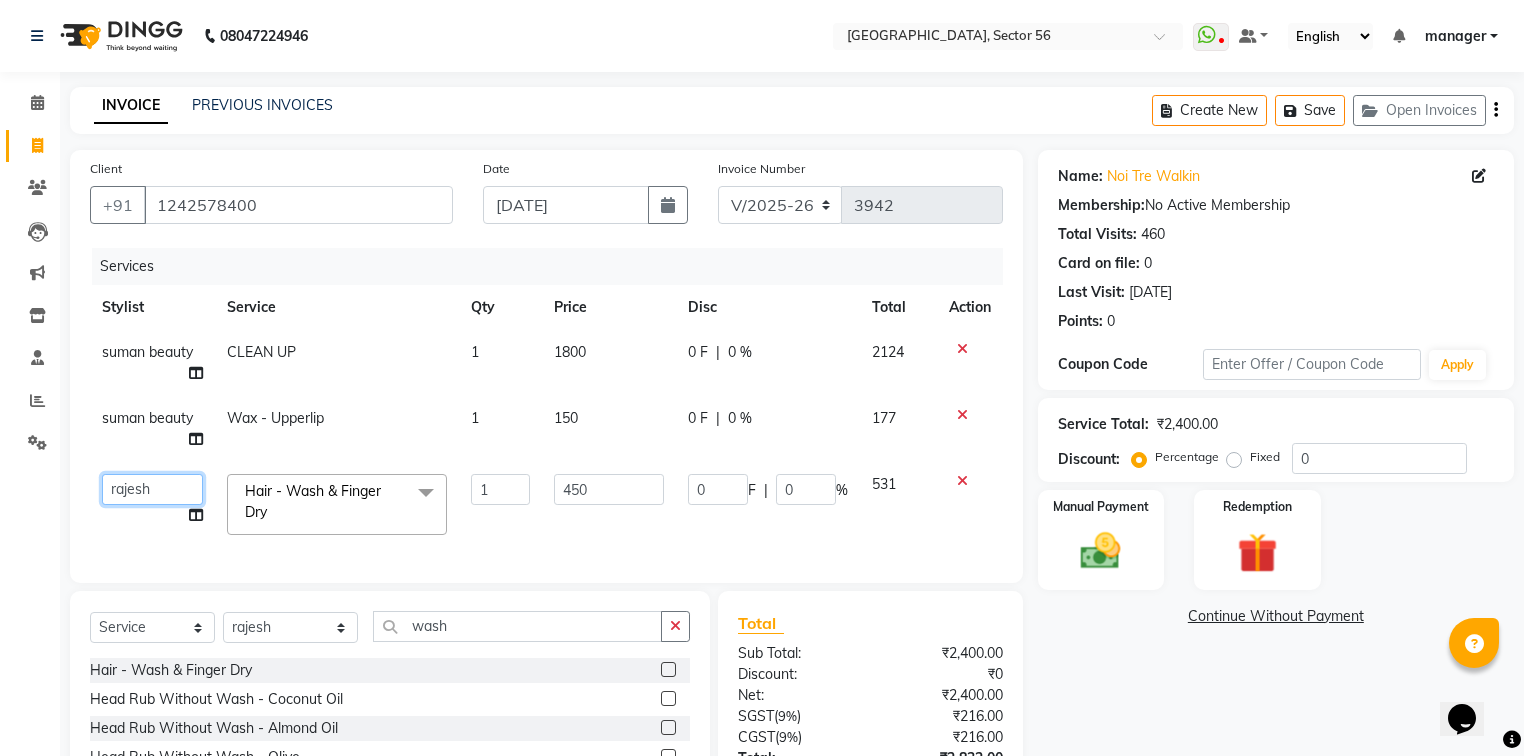 click on "ABHISHEKH THAPA   abhishek thapa   AKRAM KHAN MARKET STAFF   amit   amit spm   Anamika Beautician   Anita Buty   ANITA NAILS ARTIST   ANJALI   annu dhuper   Ashish SPM   bheem   chon   deepak    dicky   DINGG Support   Himanshu nail artist   imran   jagriti   janveer   john   kamran   Lin   manager   manoj sir   messi   milan   mosin gents   mustkim   nakul   naveen   parash    Prem SPM   Priti VV   puran   qashim assistent   rajesh   raj pedicurist   rano    Rashid    rehan   robin   rohan   rohan devid   rohit assistent   rupa   sagar   shakib   sharad   sharukh   shispal   shoaib   shukh   shyam   simran   spm shyam   suman beauty   supriya   urvashi   vanshika   vanshika    vikash assitent   vishnu assistent   yoyo" 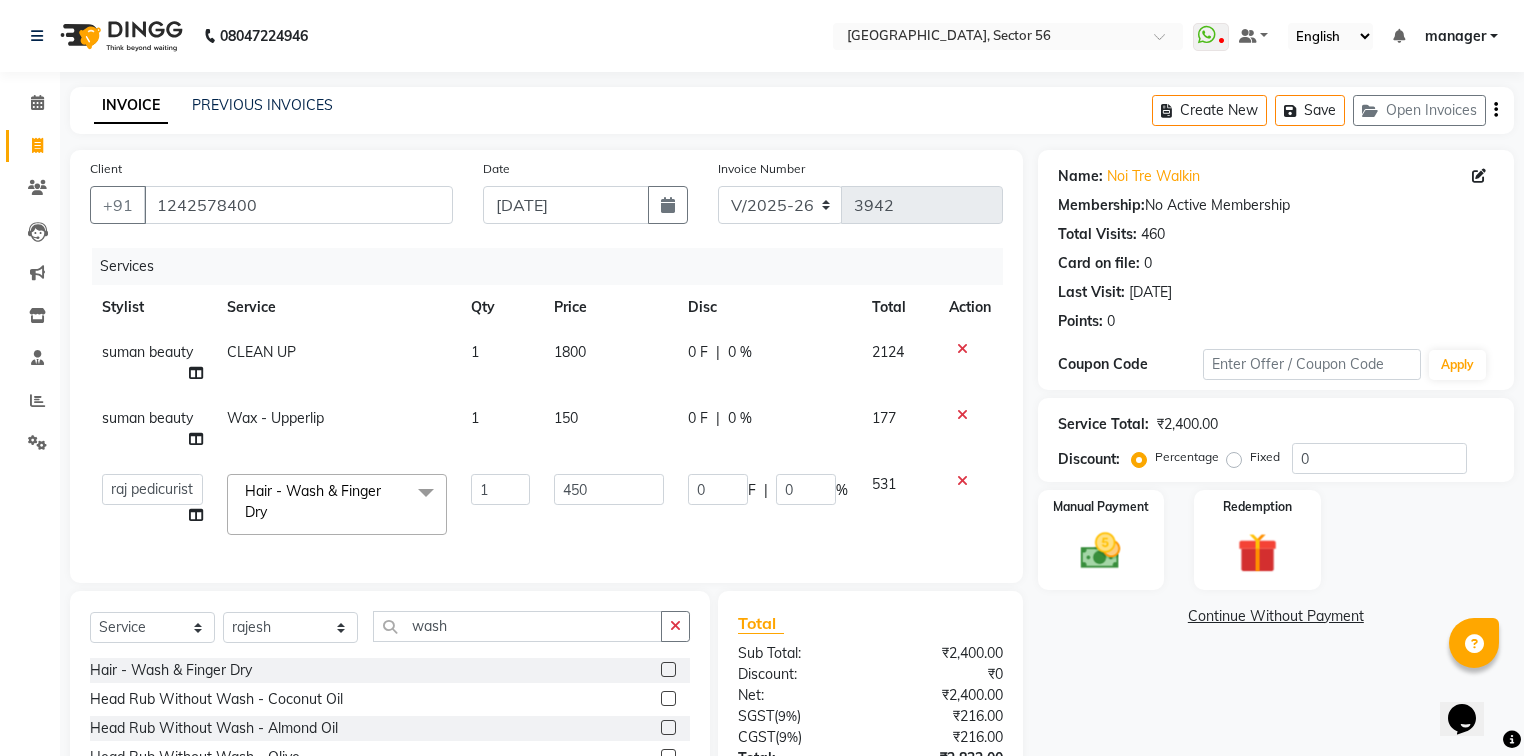 select on "43524" 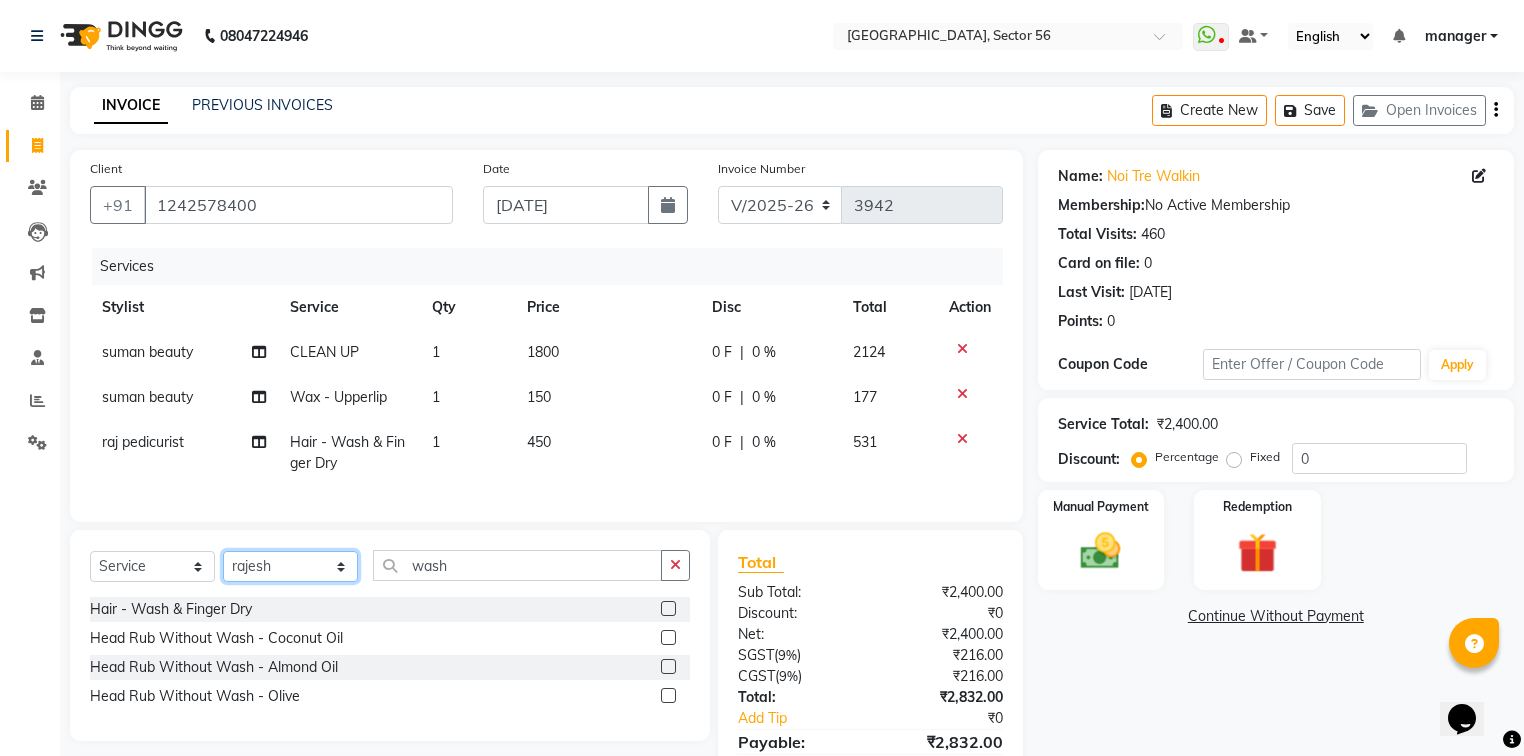 click on "Select  Service  Product  Membership  Package Voucher Prepaid Gift Card  Select Stylist ABHISHEKH THAPA abhishek thapa AKRAM KHAN MARKET STAFF amit amit spm Anamika Beautician Anita Buty ANITA NAILS ARTIST ANJALI annu dhuper Ashish SPM bheem chon deepak  dicky DINGG Support Himanshu nail artist imran jagriti janveer john kamran Lin manager manoj sir messi milan mosin gents mustkim nakul naveen parash  Prem SPM Priti VV puran qashim assistent rajesh raj pedicurist rano  Rashid  rehan robin rohan rohan devid rohit assistent rupa sagar shakib sharad sharukh shispal shoaib shukh shyam simran spm shyam suman beauty supriya urvashi vanshika vanshika  vikash assitent vishnu assistent yoyo wash Hair - Wash  & Finger Dry  Head Rub Without Wash - Coconut Oil  Head Rub Without Wash - Almond Oil  Head Rub Without Wash - Olive" 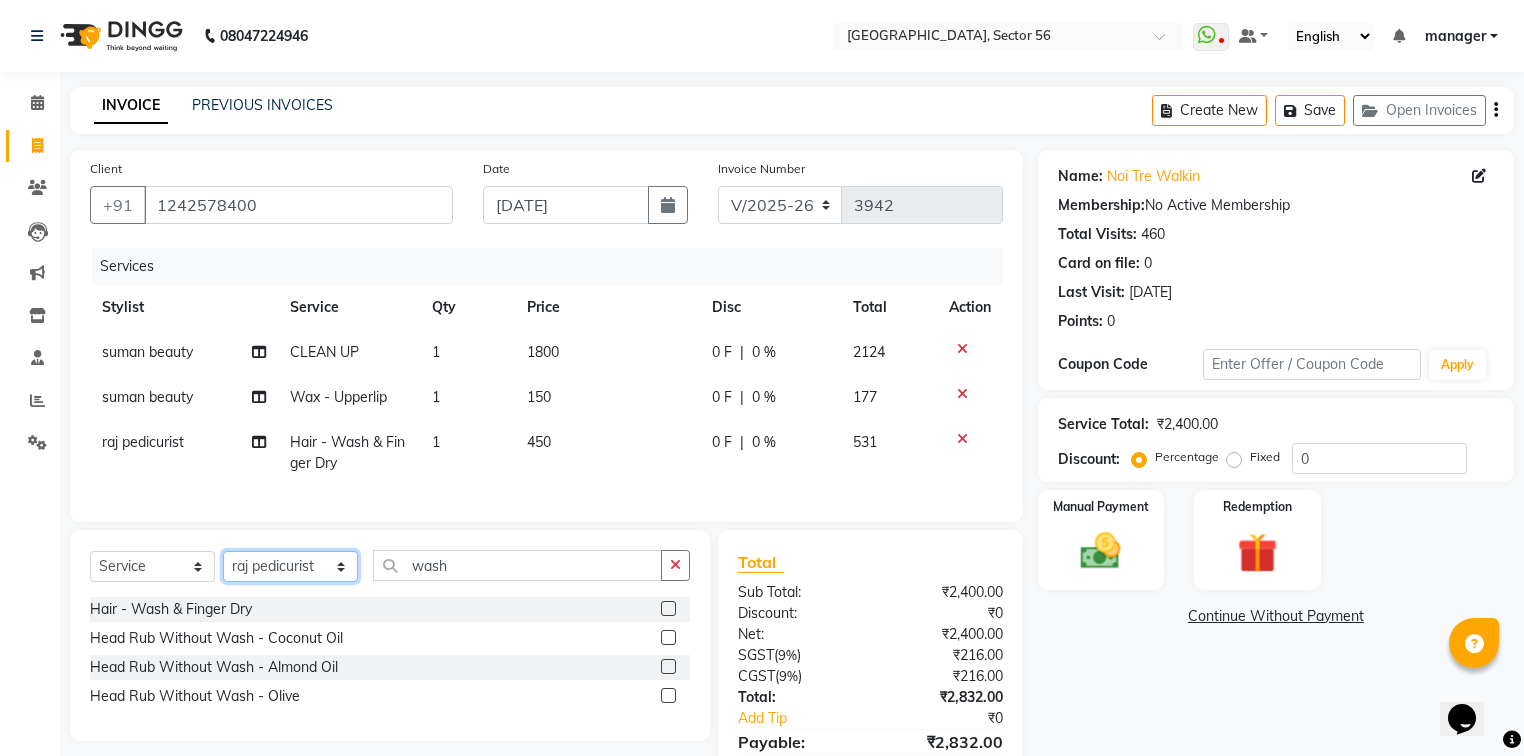 click on "Select Stylist [PERSON_NAME] [PERSON_NAME] [PERSON_NAME] MARKET STAFF amit amit spm [PERSON_NAME] [PERSON_NAME] Buty [PERSON_NAME] NAILS ARTIST [PERSON_NAME] annu [PERSON_NAME] [PERSON_NAME]  [PERSON_NAME] DINGG Support [PERSON_NAME] nail artist [PERSON_NAME] janveer [PERSON_NAME] [PERSON_NAME] manager [PERSON_NAME] [DEMOGRAPHIC_DATA] [PERSON_NAME] [PERSON_NAME] [PERSON_NAME]  Prem SPM [PERSON_NAME] [PERSON_NAME] qashim assistent [PERSON_NAME] pedicurist rano  [PERSON_NAME] [PERSON_NAME] rohan devid rohit assistent [PERSON_NAME] [PERSON_NAME] [PERSON_NAME] [PERSON_NAME] shyam [PERSON_NAME] spm [PERSON_NAME] beauty [PERSON_NAME] [PERSON_NAME] [PERSON_NAME] assitent vishnu assistent [PERSON_NAME]" 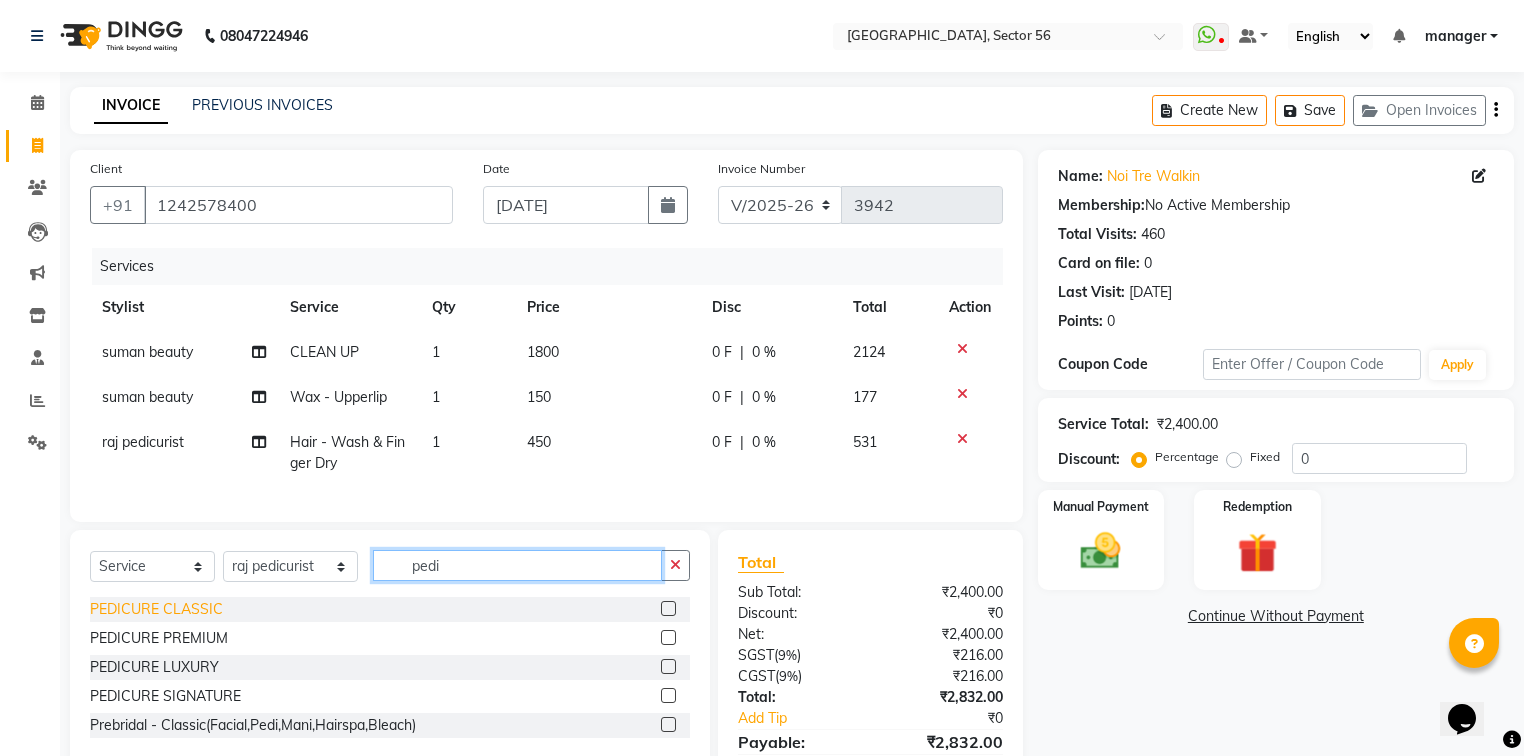 type on "pedi" 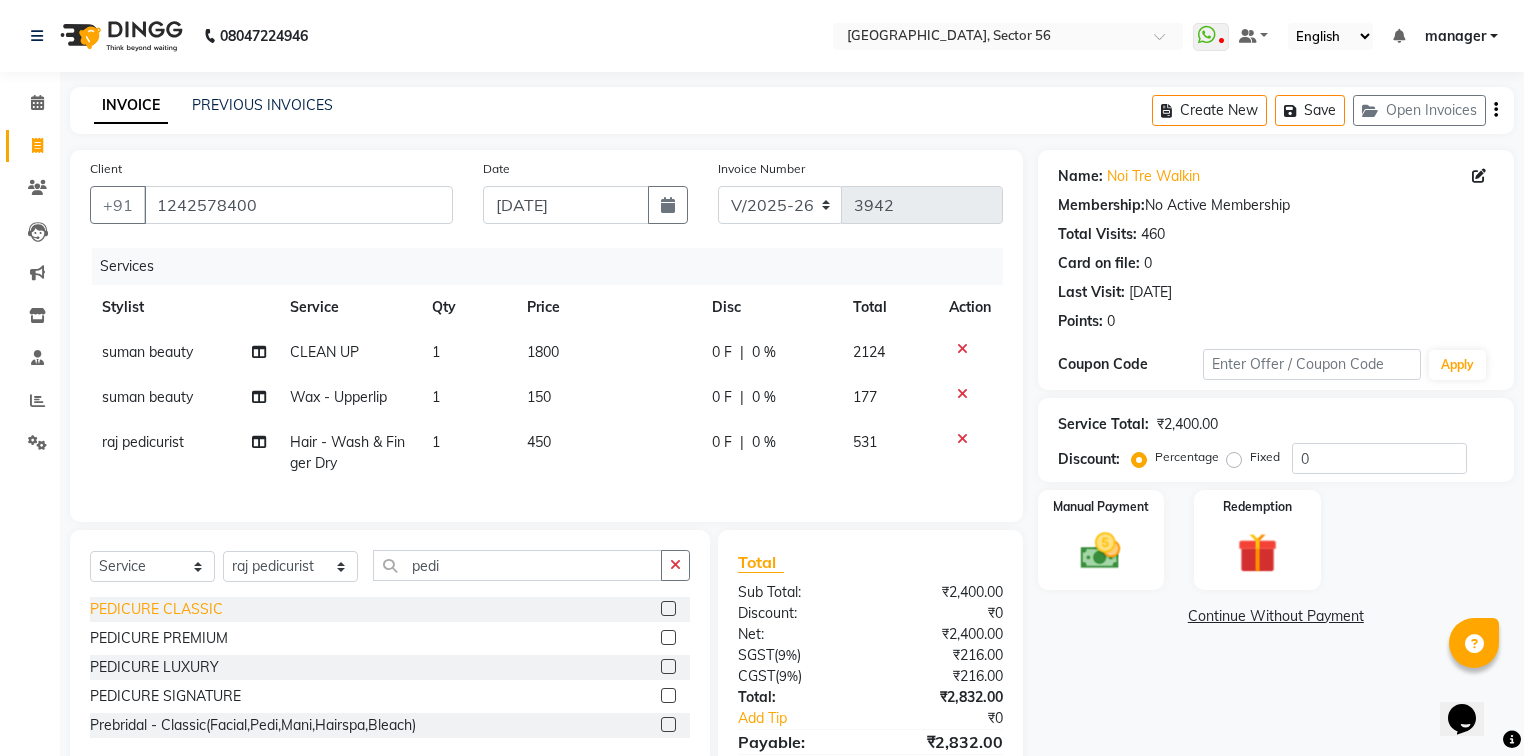 click on "PEDICURE CLASSIC" 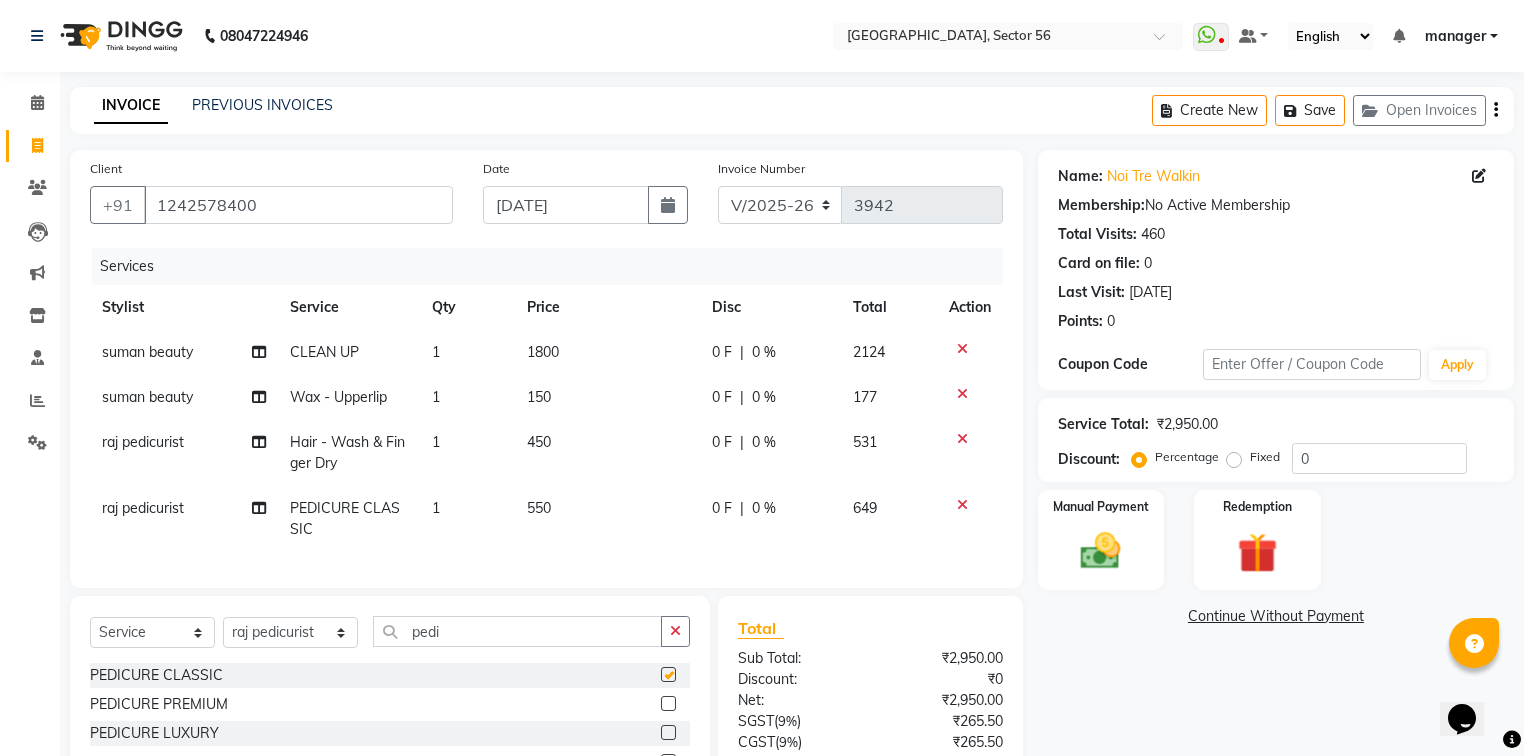 checkbox on "false" 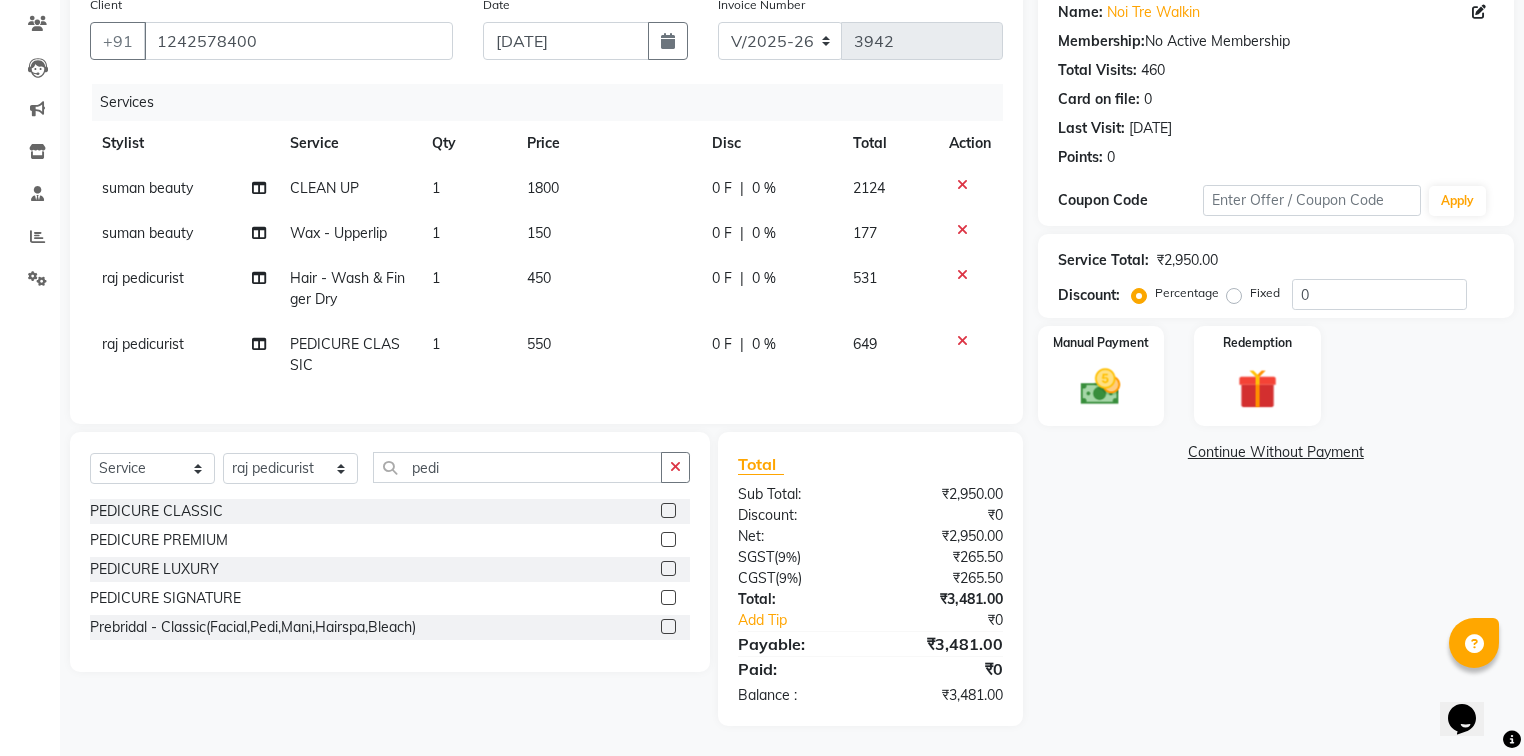 scroll, scrollTop: 176, scrollLeft: 0, axis: vertical 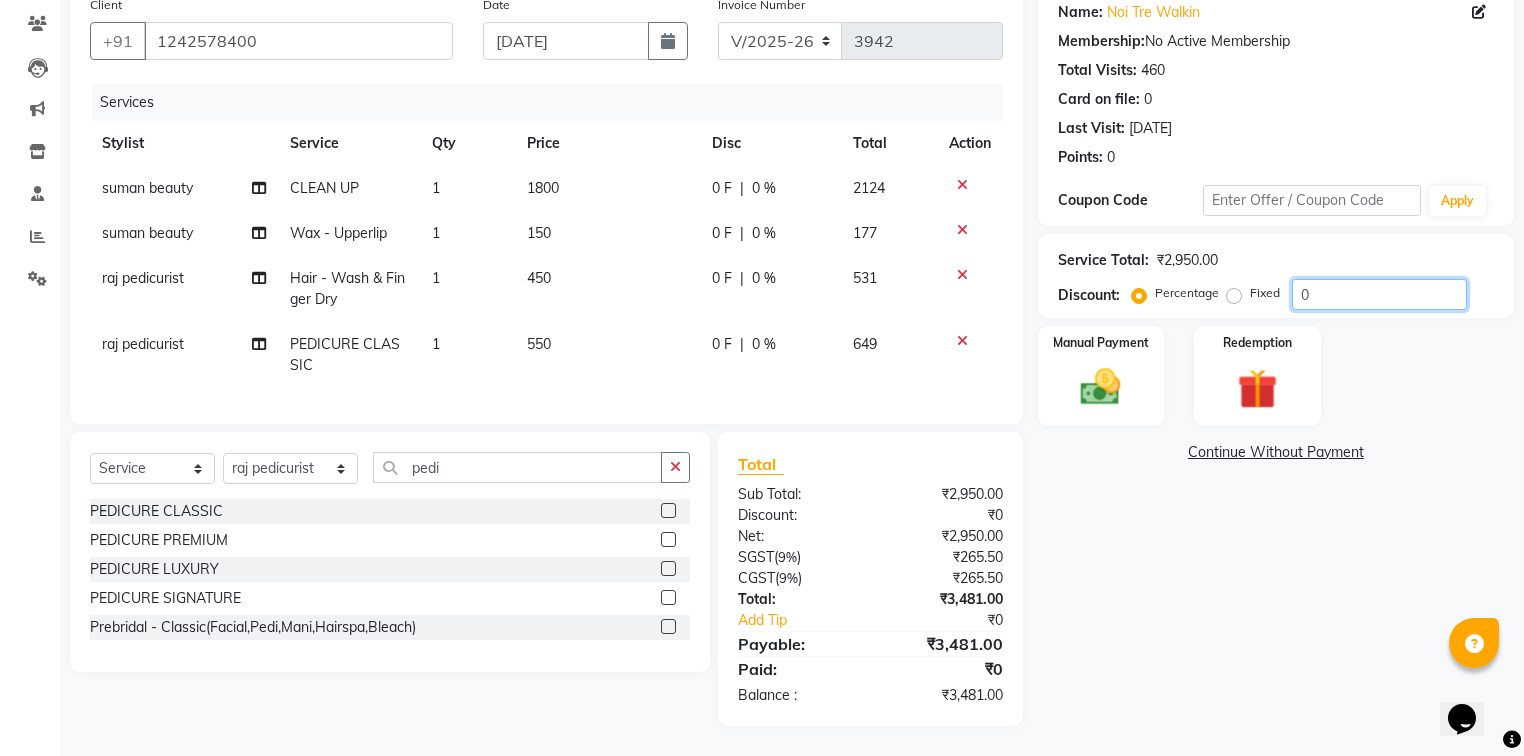 drag, startPoint x: 1333, startPoint y: 282, endPoint x: 1279, endPoint y: 286, distance: 54.147945 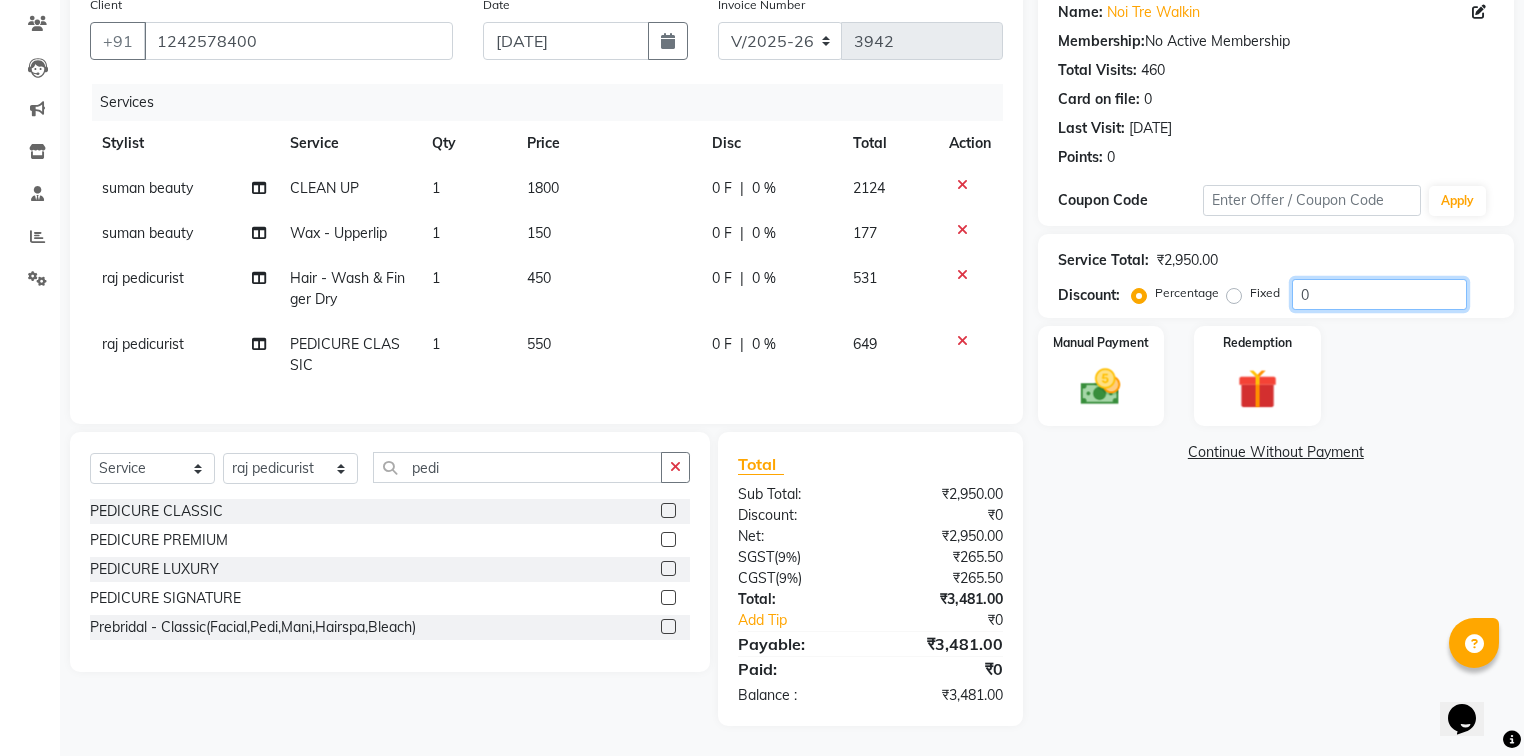 click on "Percentage   Fixed  0" 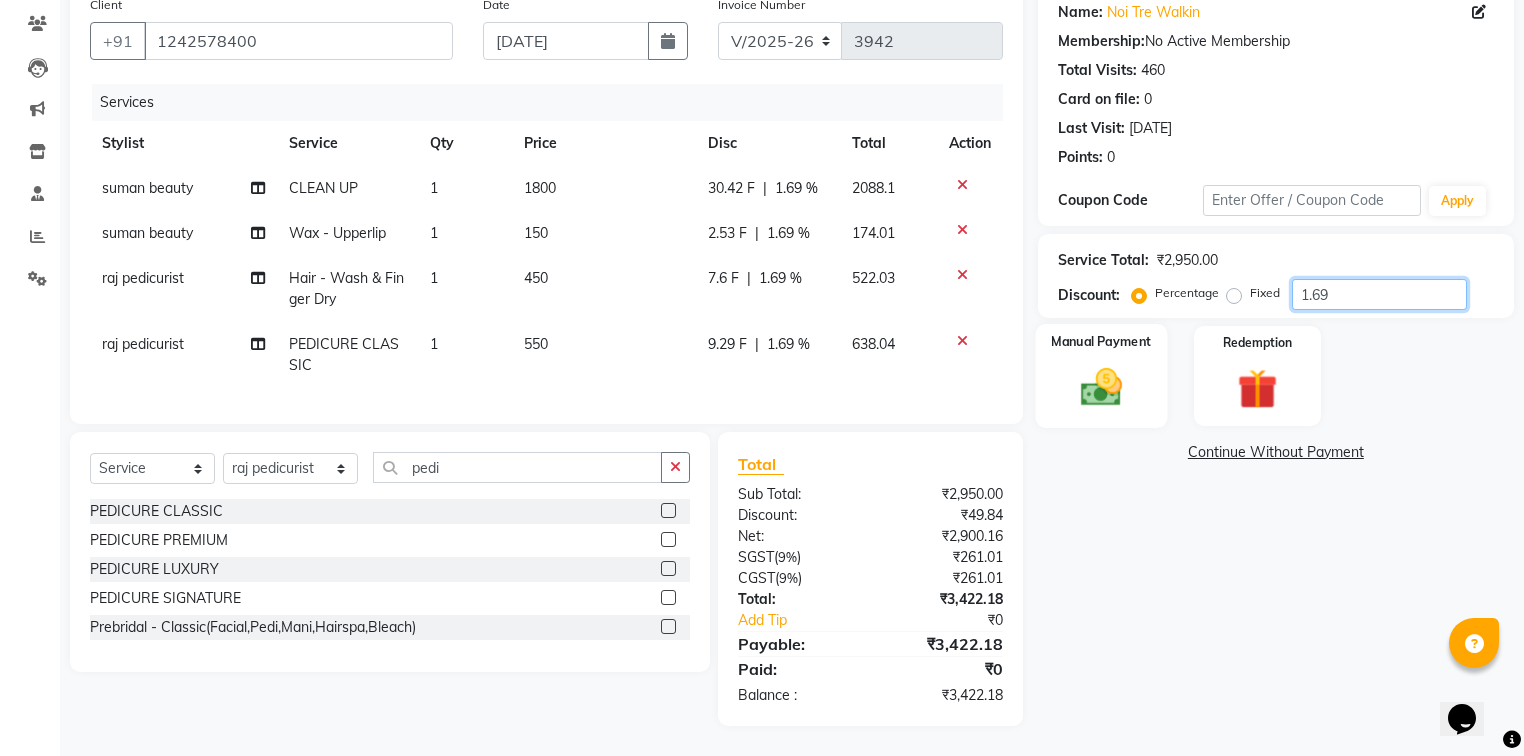 type on "1.69" 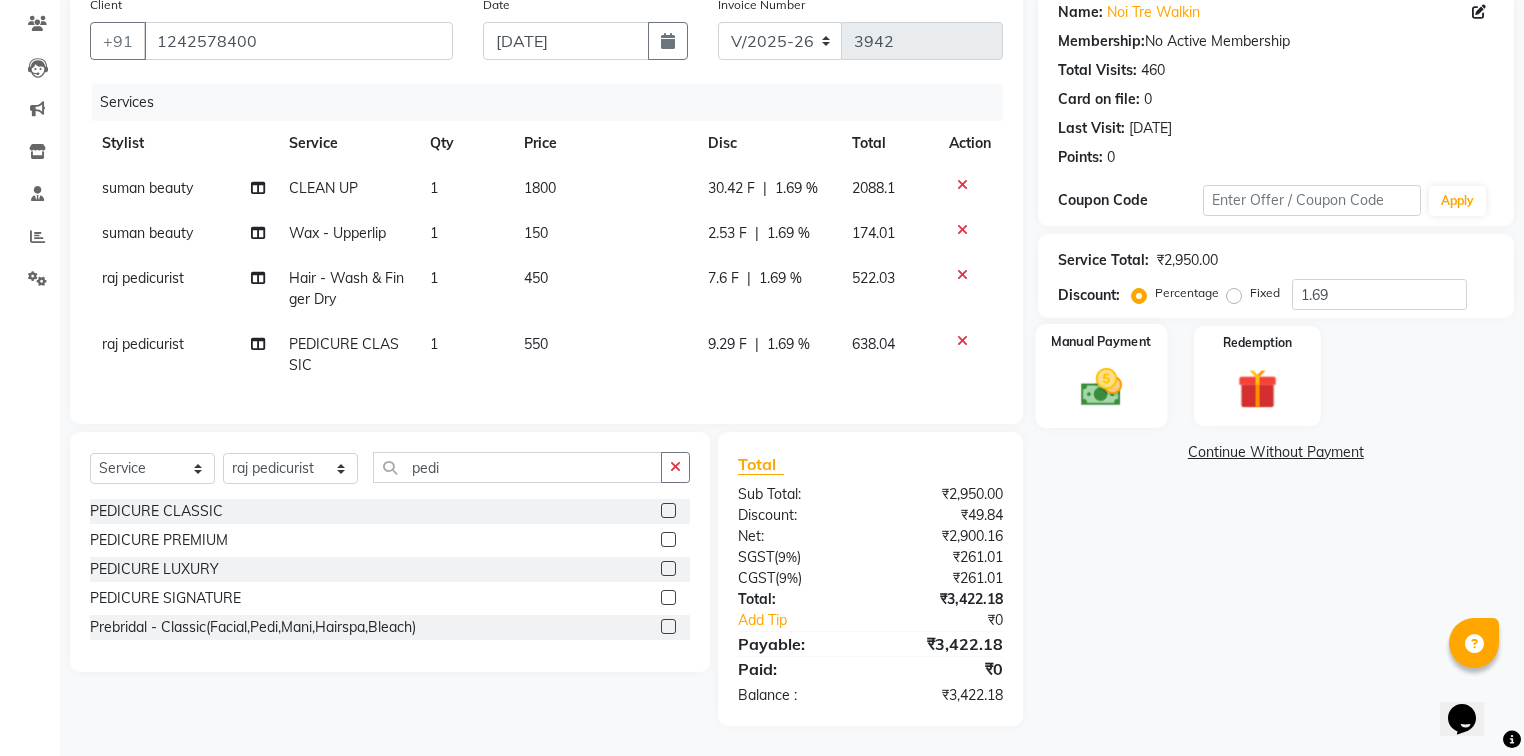 click on "Manual Payment" 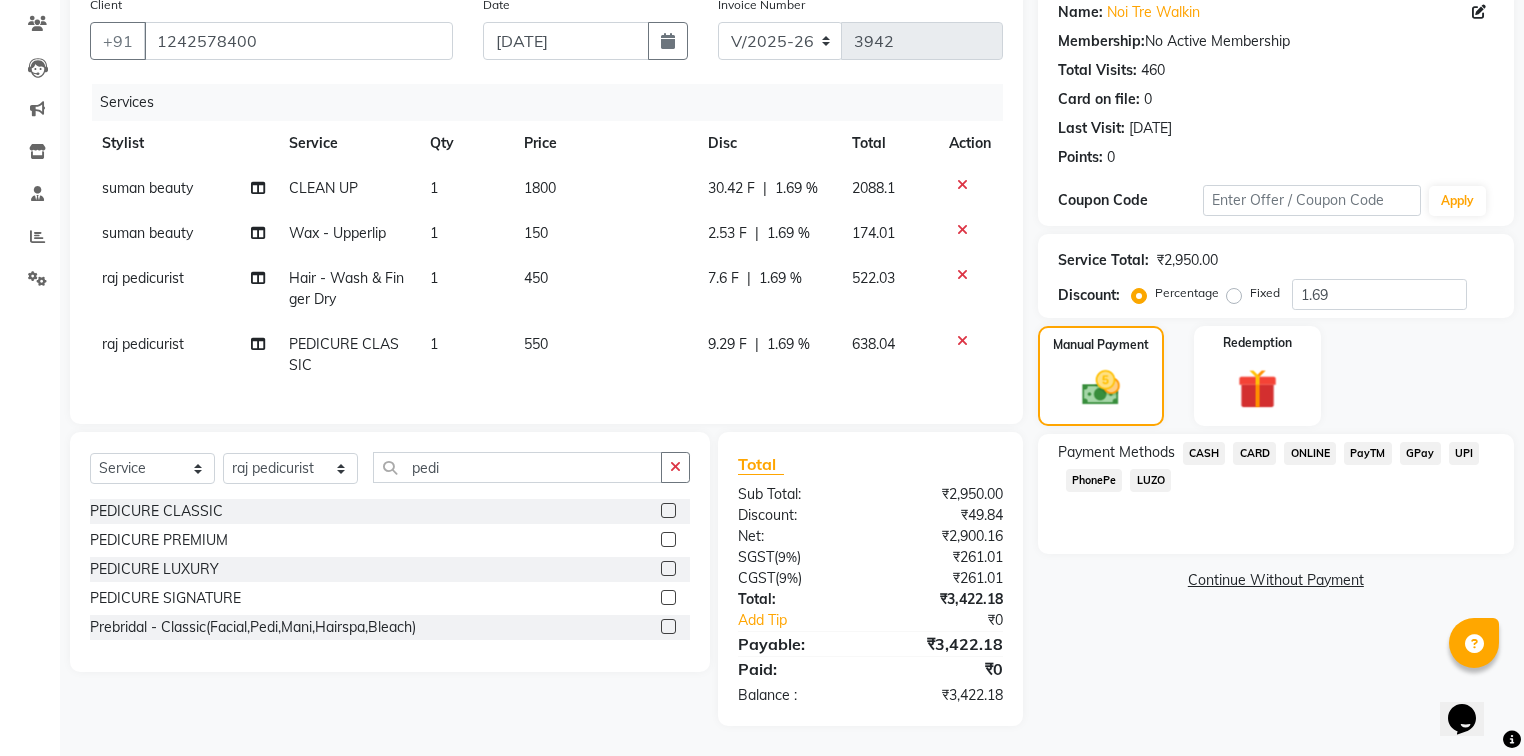 click on "GPay" 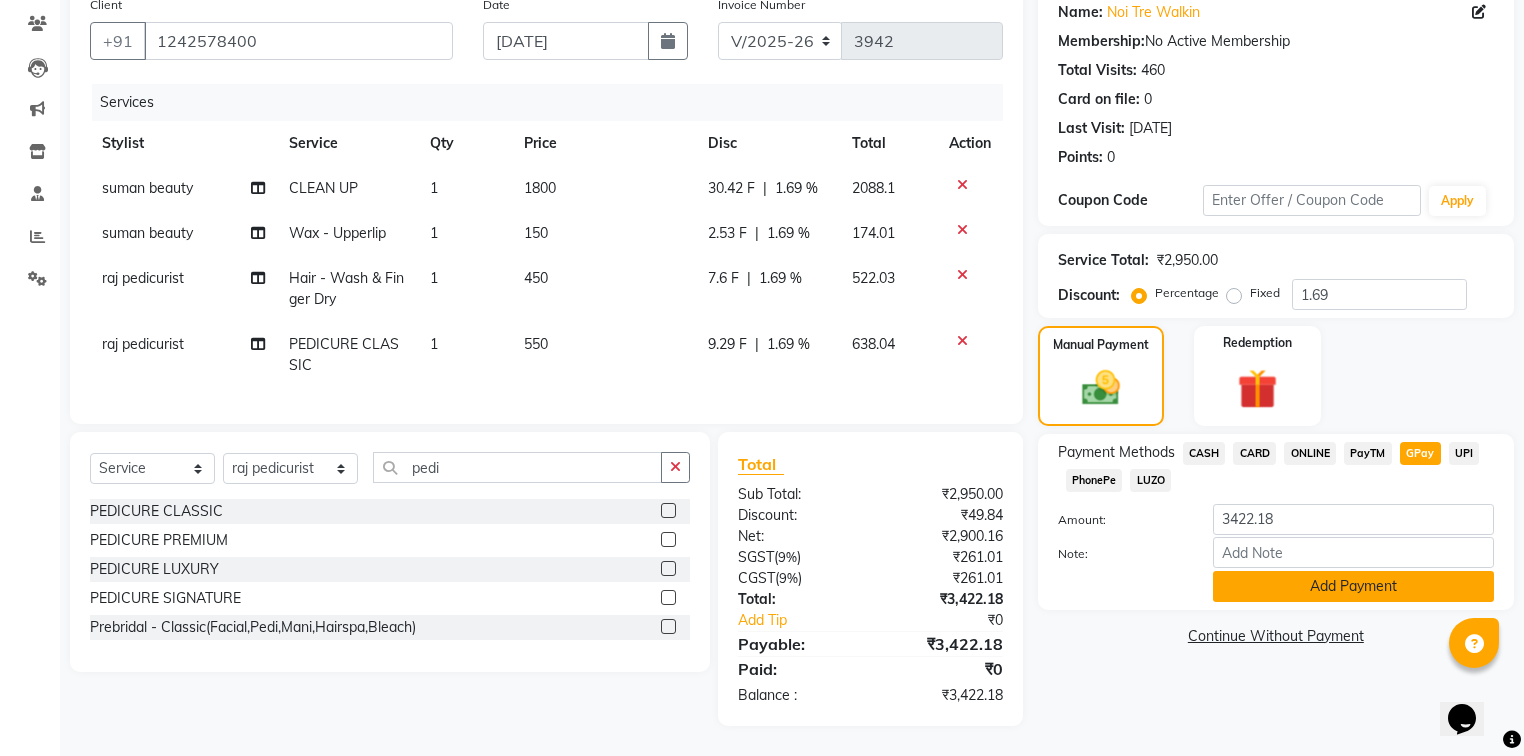 click on "Add Payment" 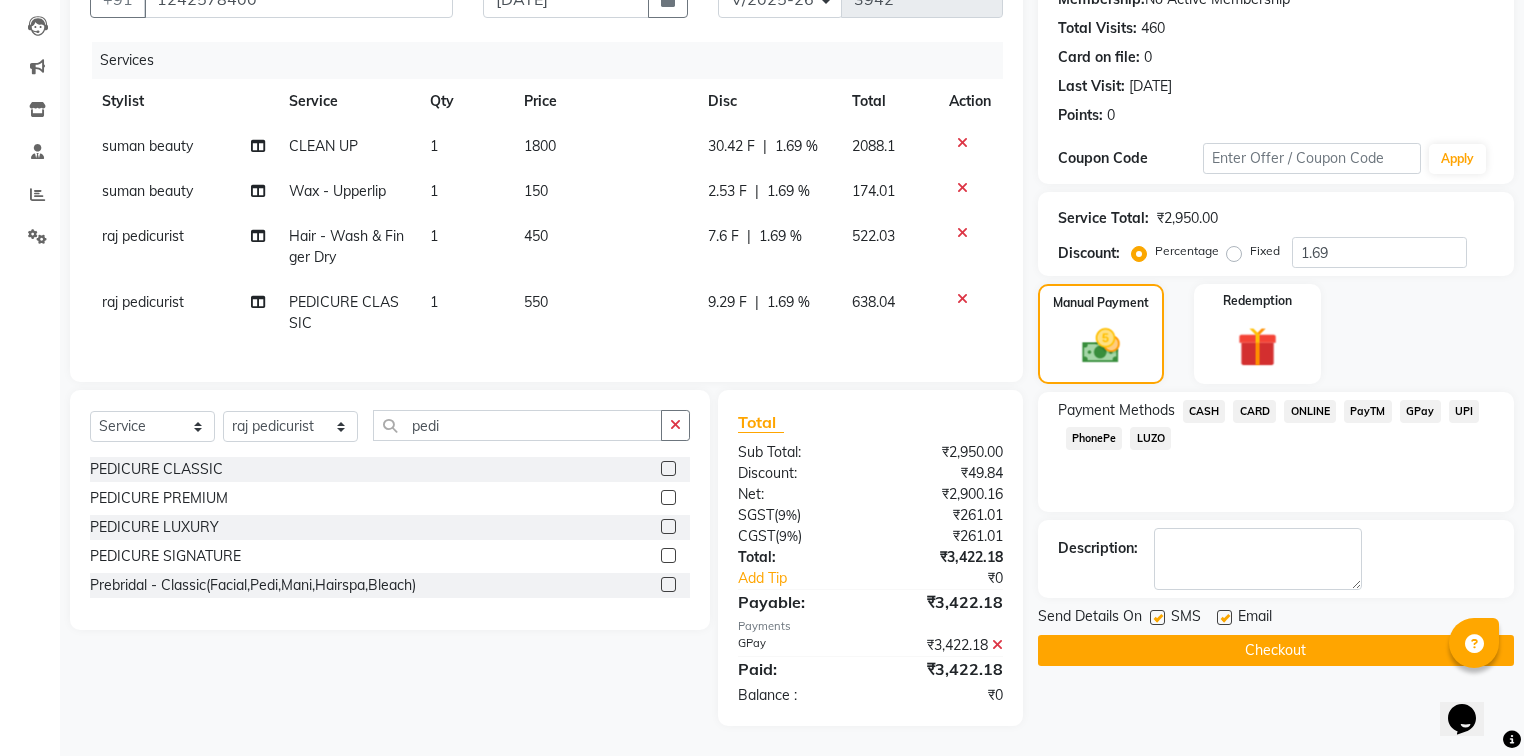 scroll, scrollTop: 218, scrollLeft: 0, axis: vertical 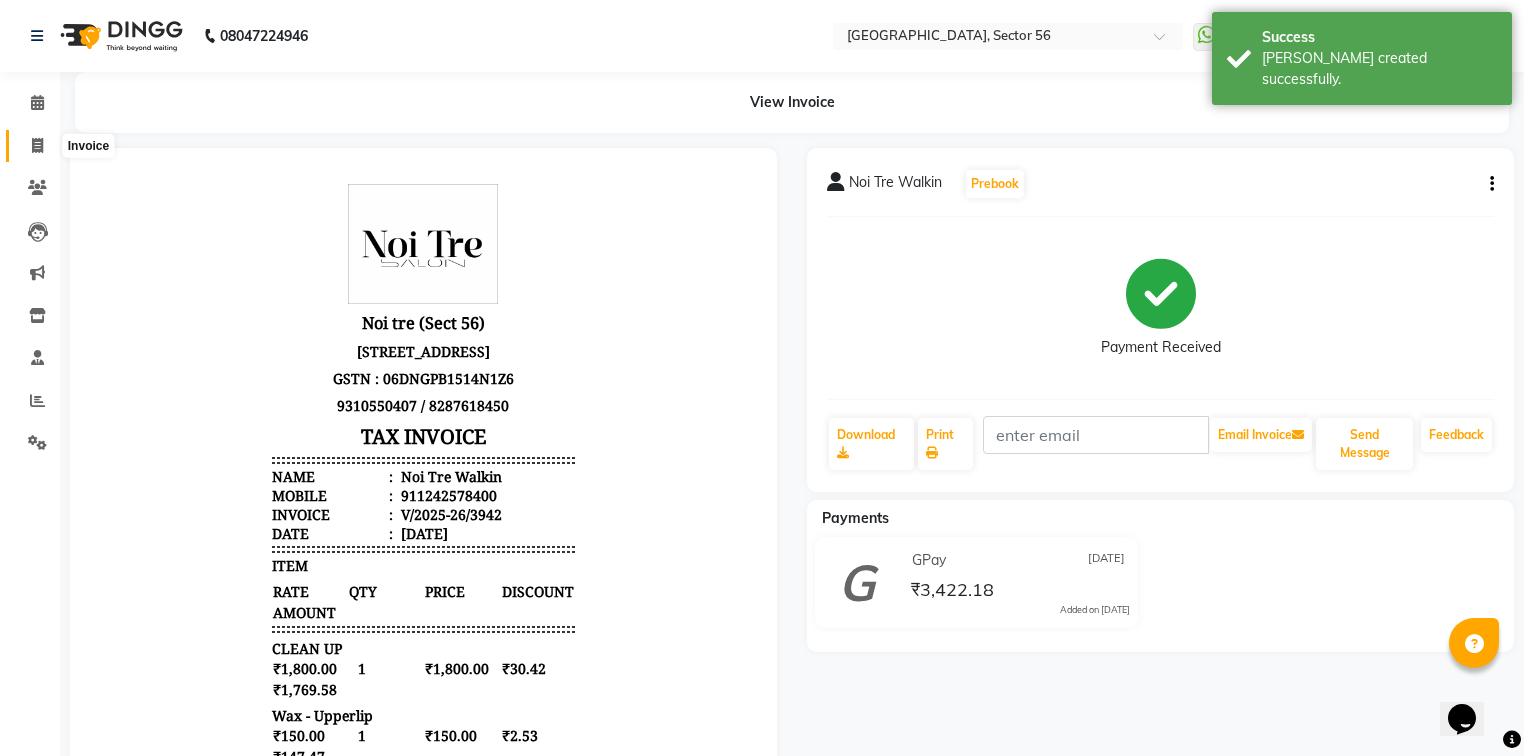 click 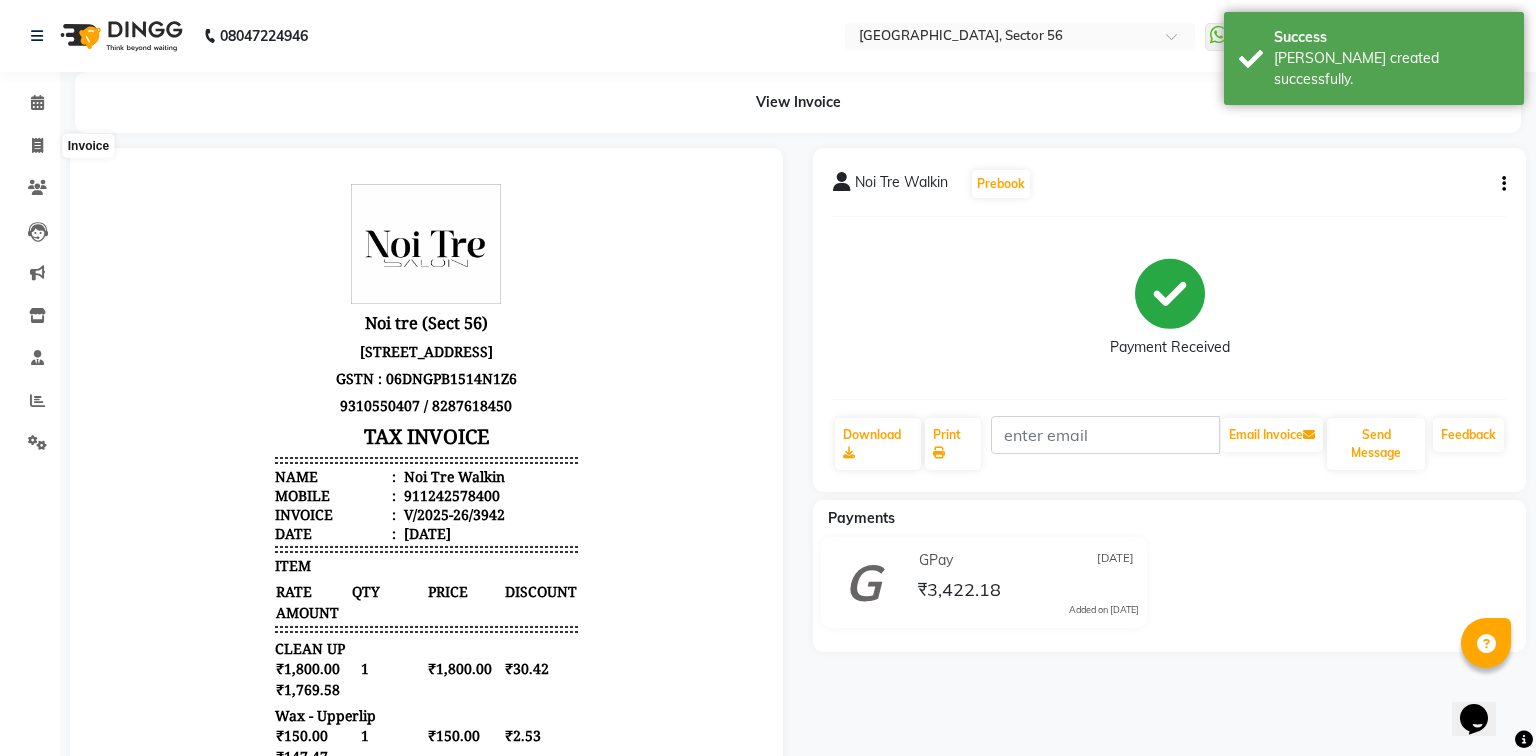 select on "5557" 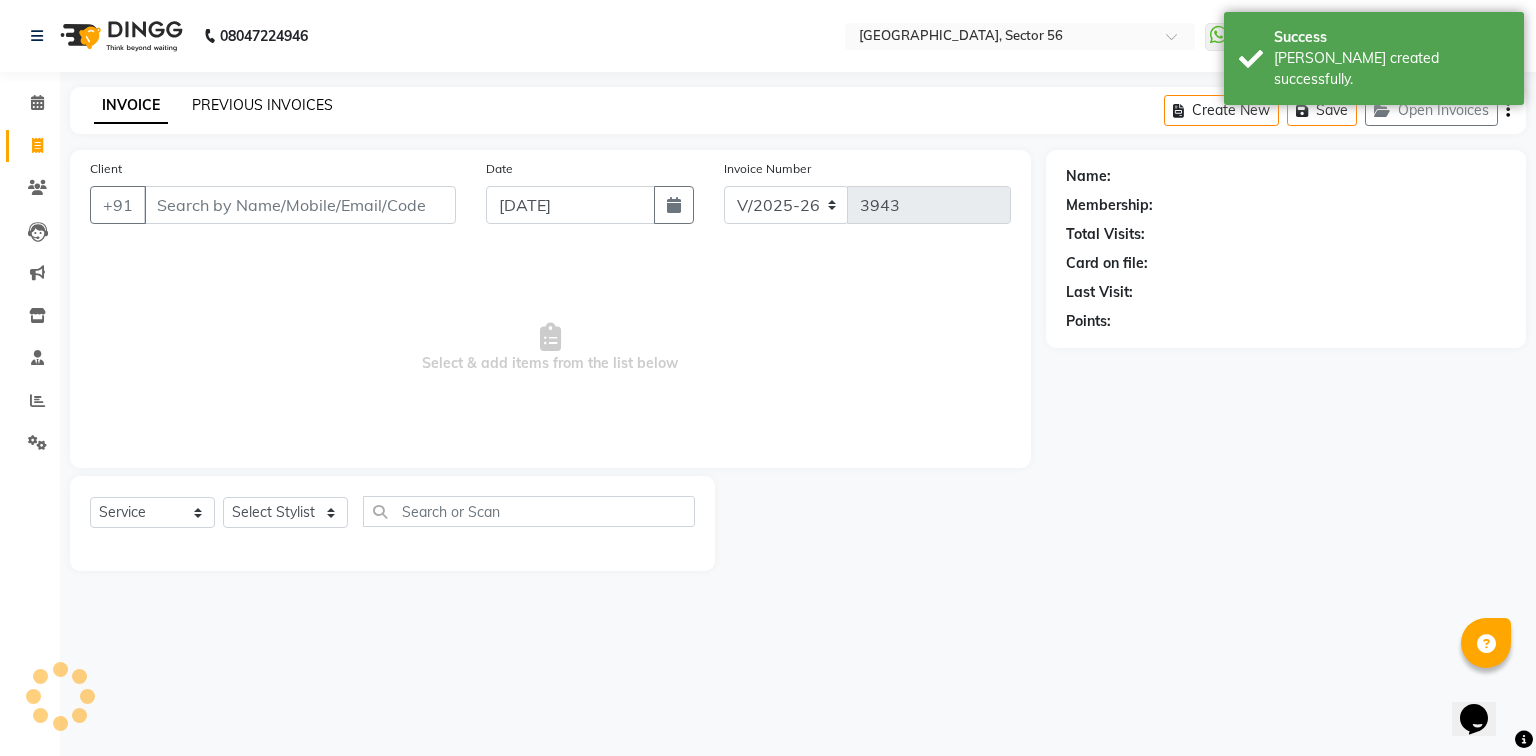 click on "PREVIOUS INVOICES" 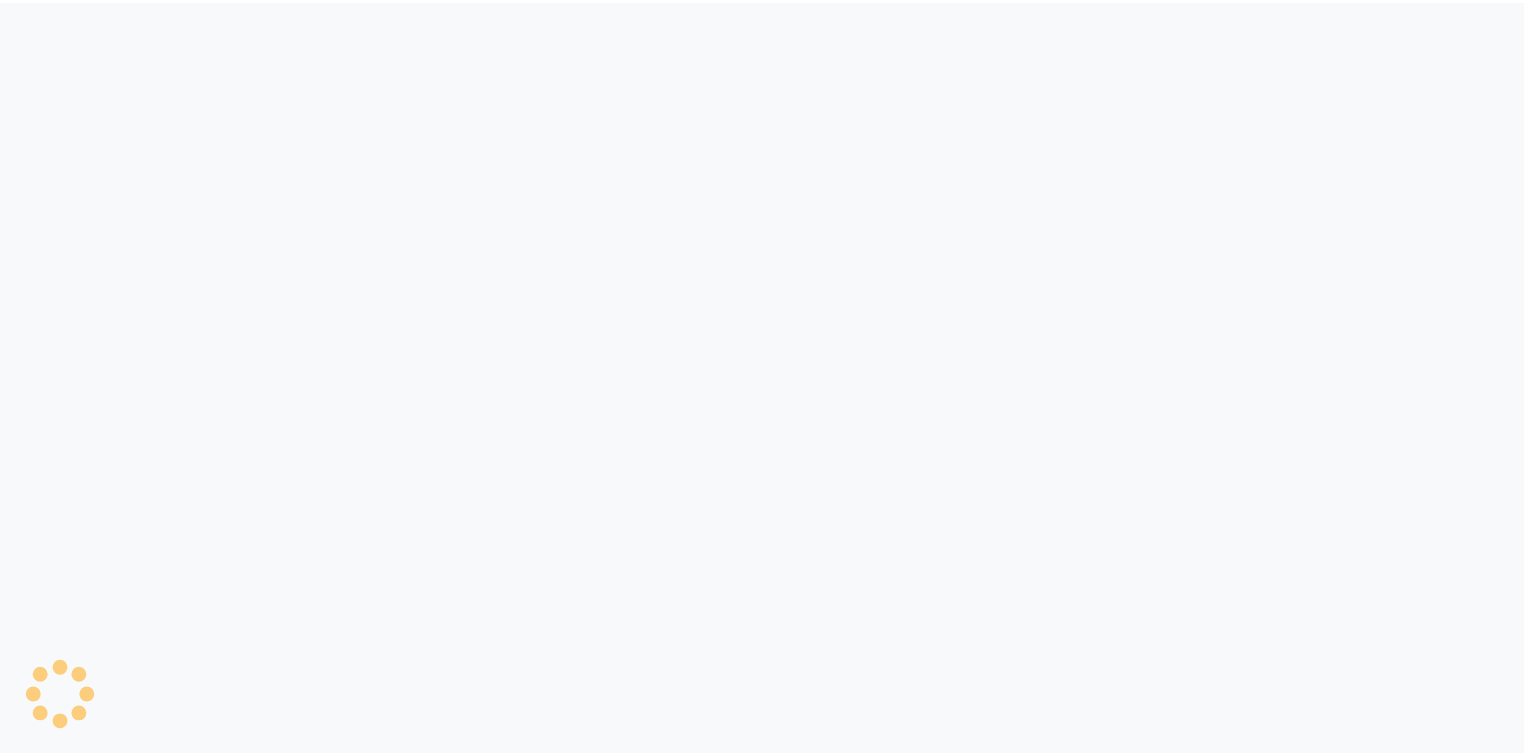 scroll, scrollTop: 0, scrollLeft: 0, axis: both 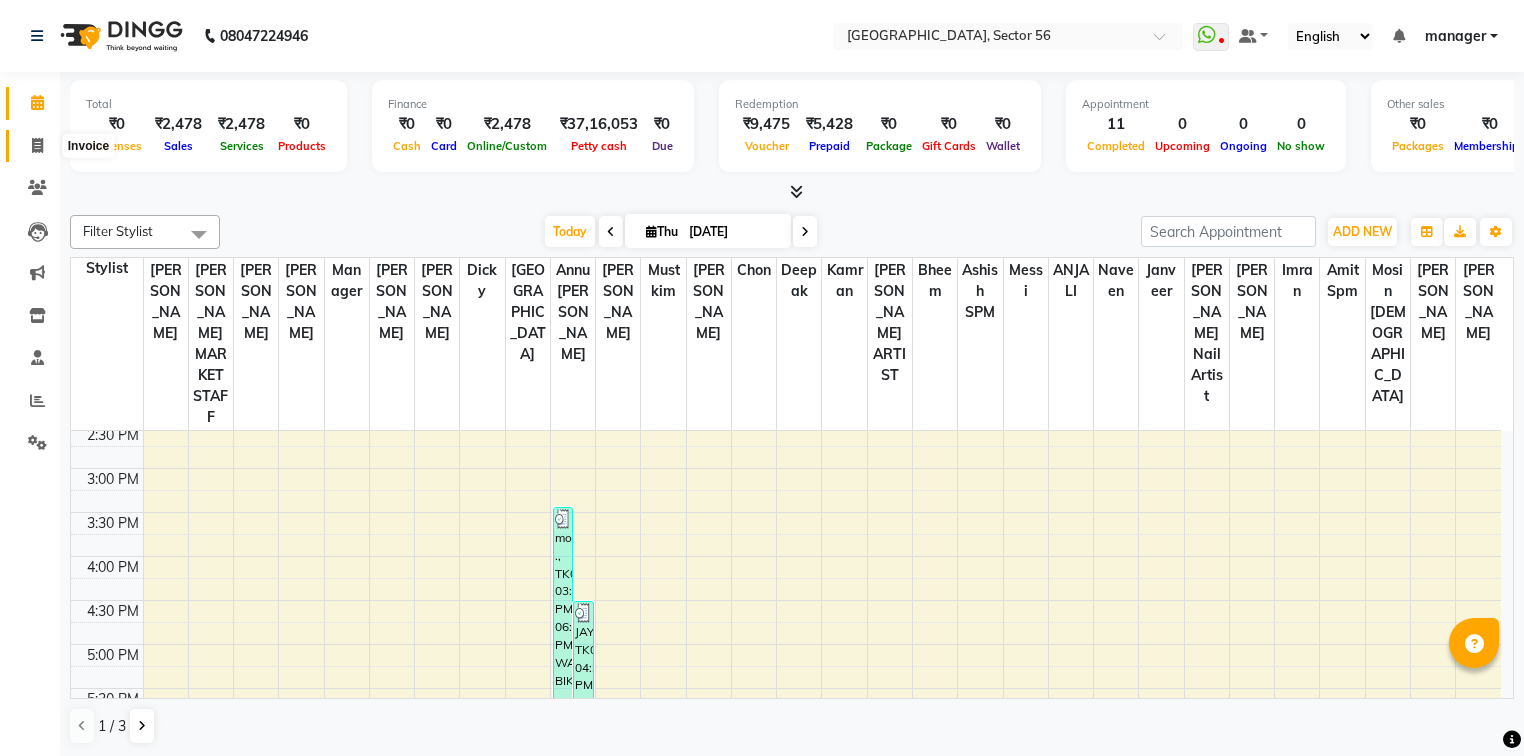 click 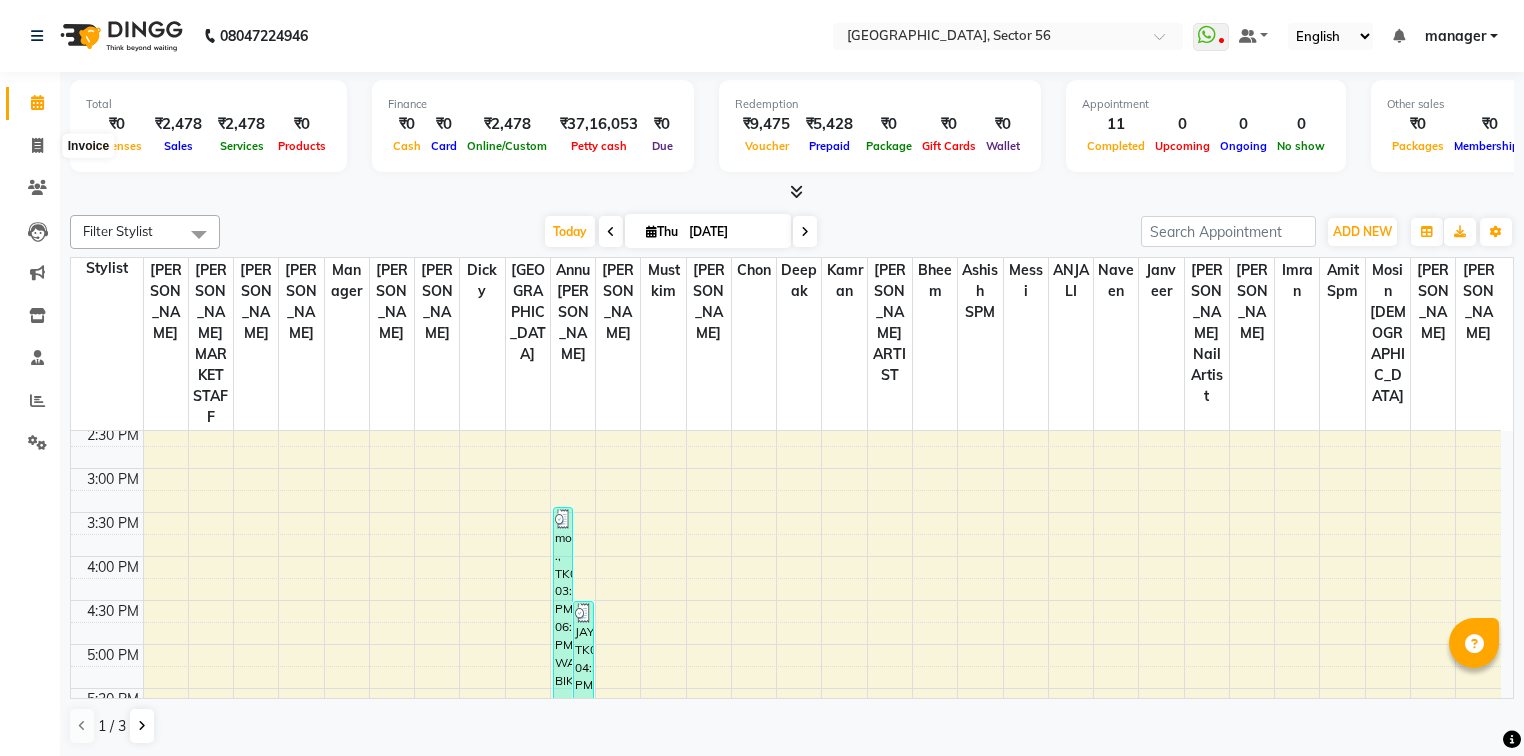 select on "service" 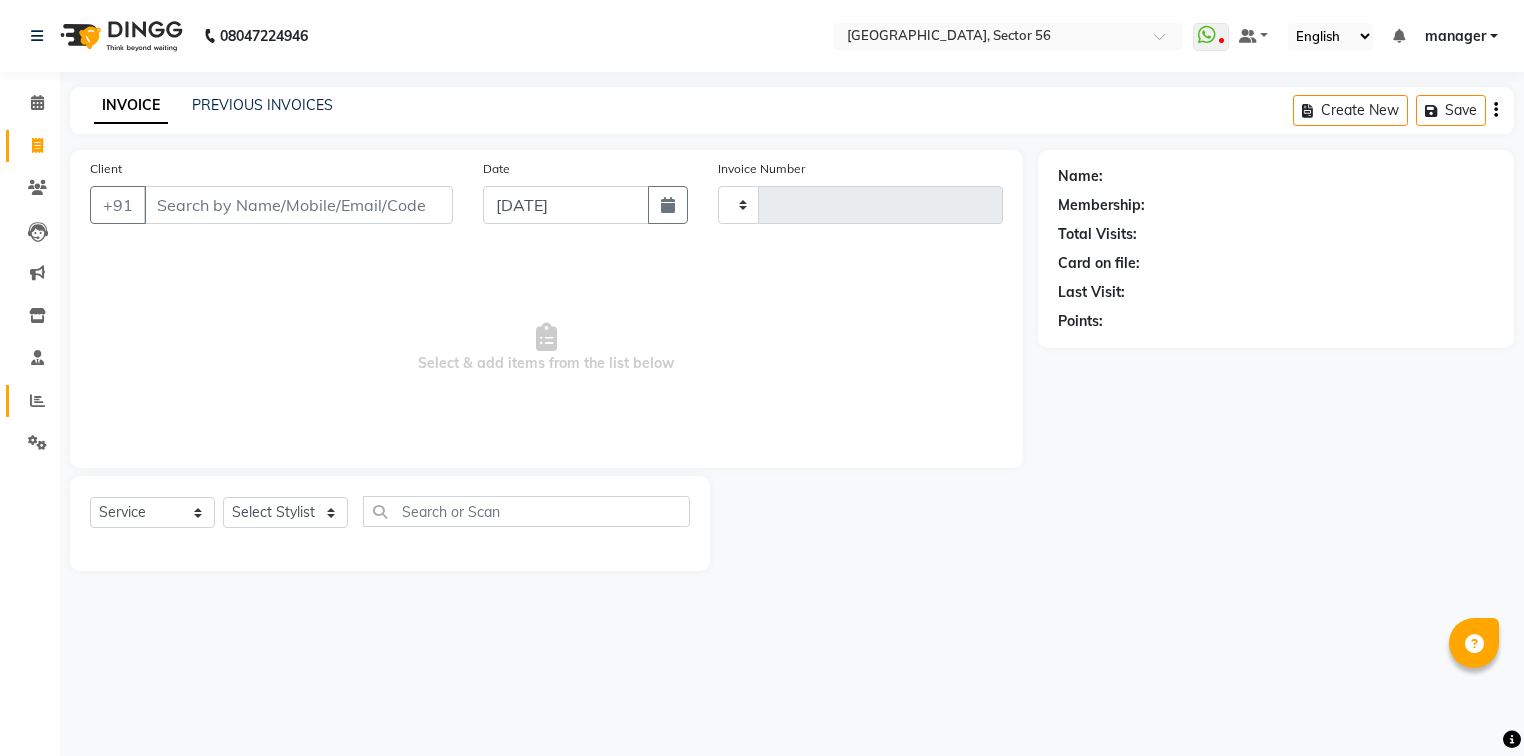 type on "3937" 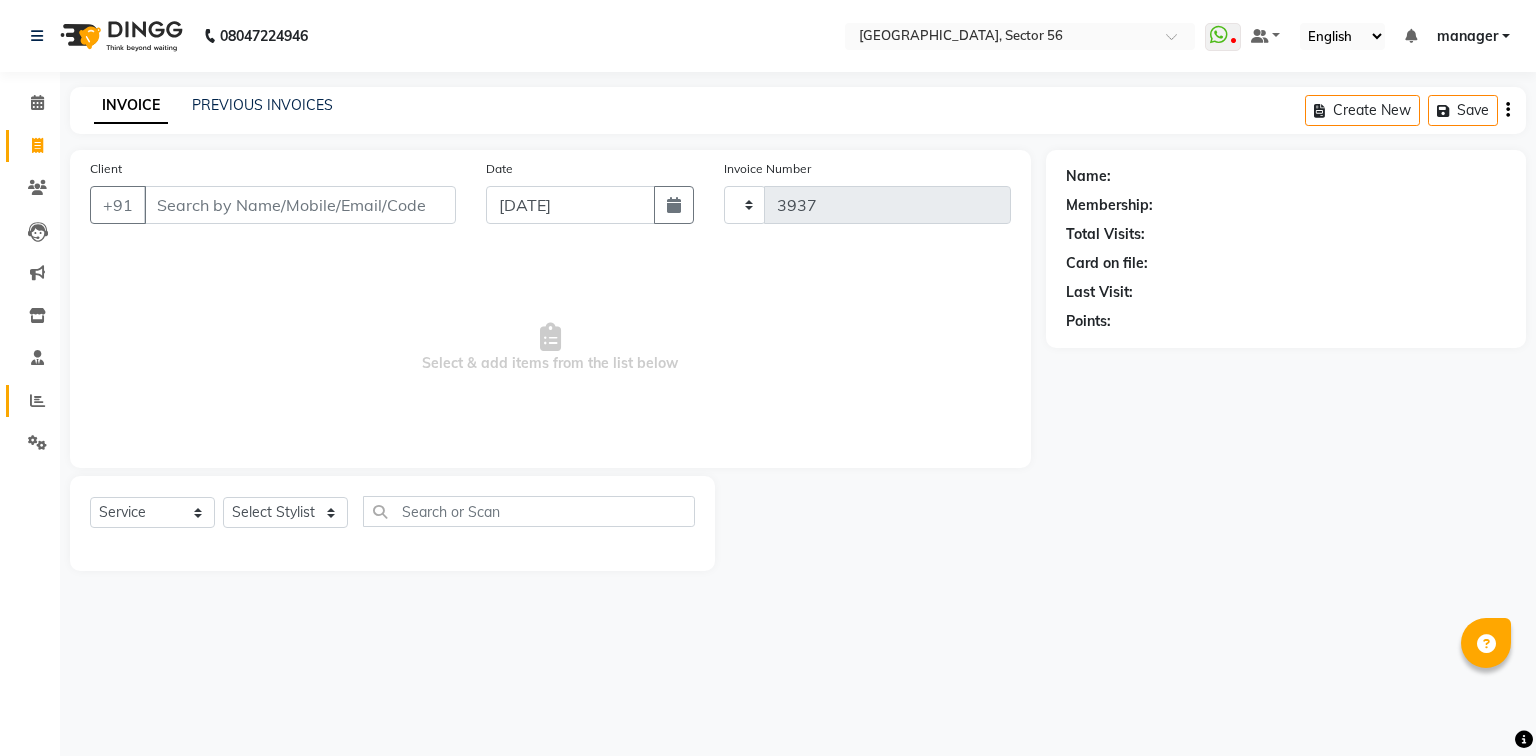 select on "5557" 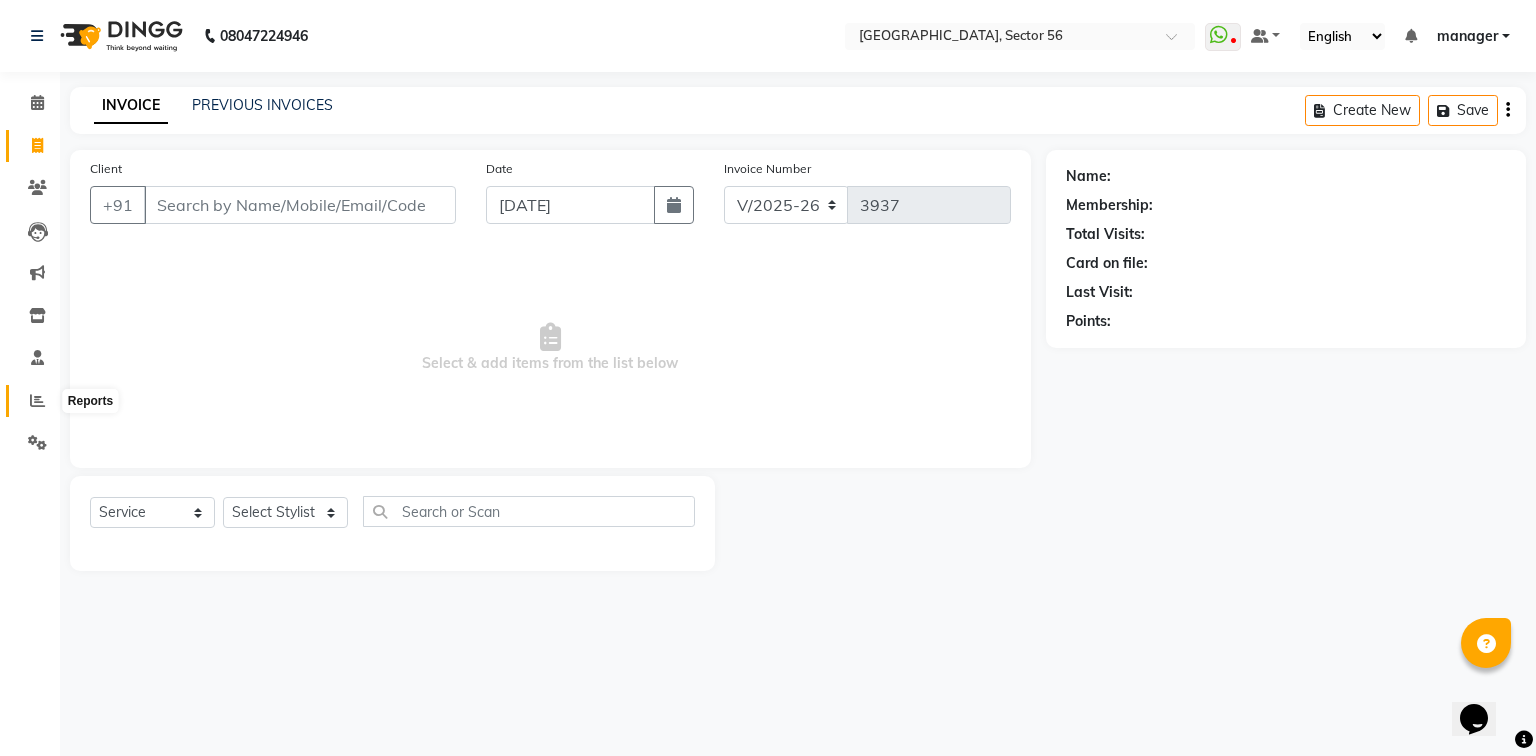scroll, scrollTop: 0, scrollLeft: 0, axis: both 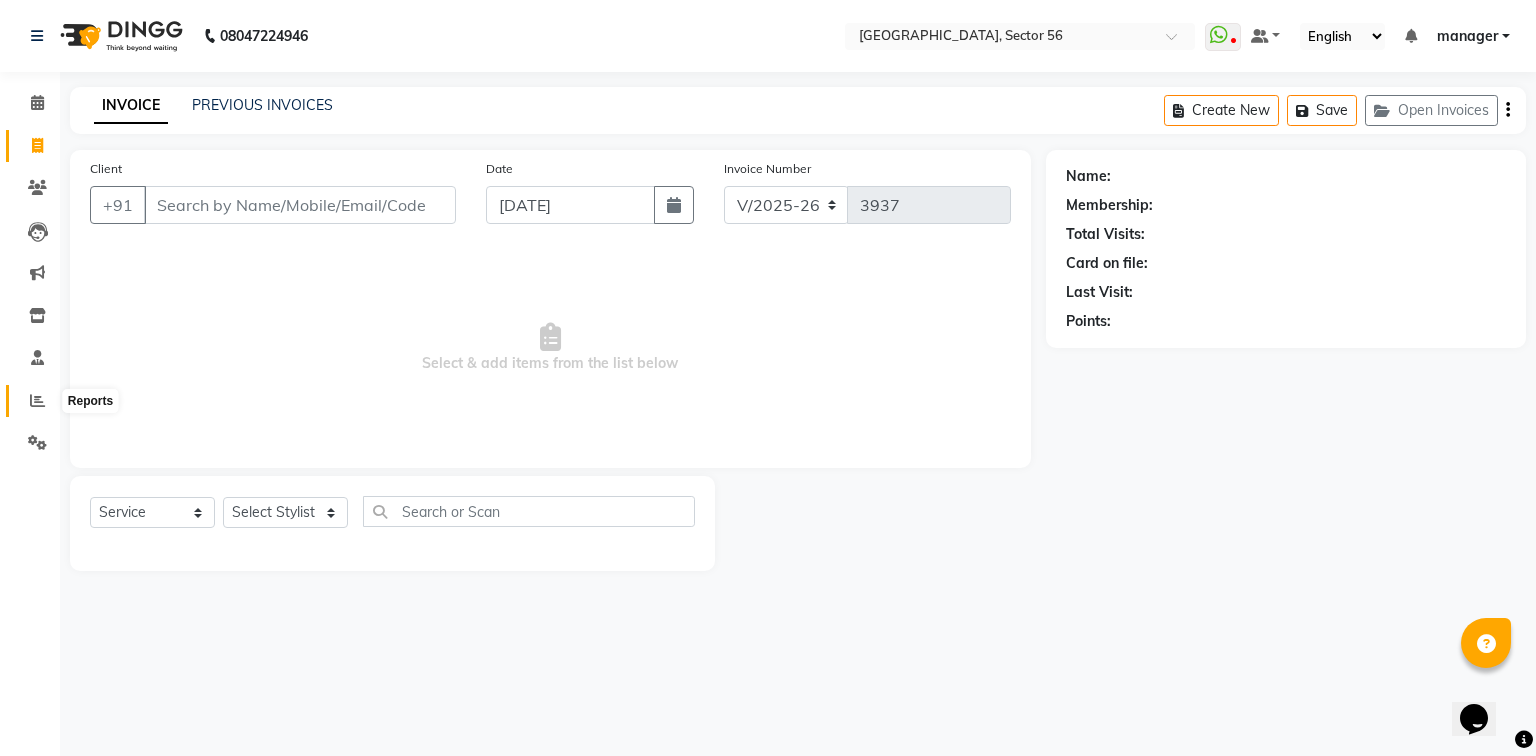 drag, startPoint x: 38, startPoint y: 400, endPoint x: 56, endPoint y: 376, distance: 30 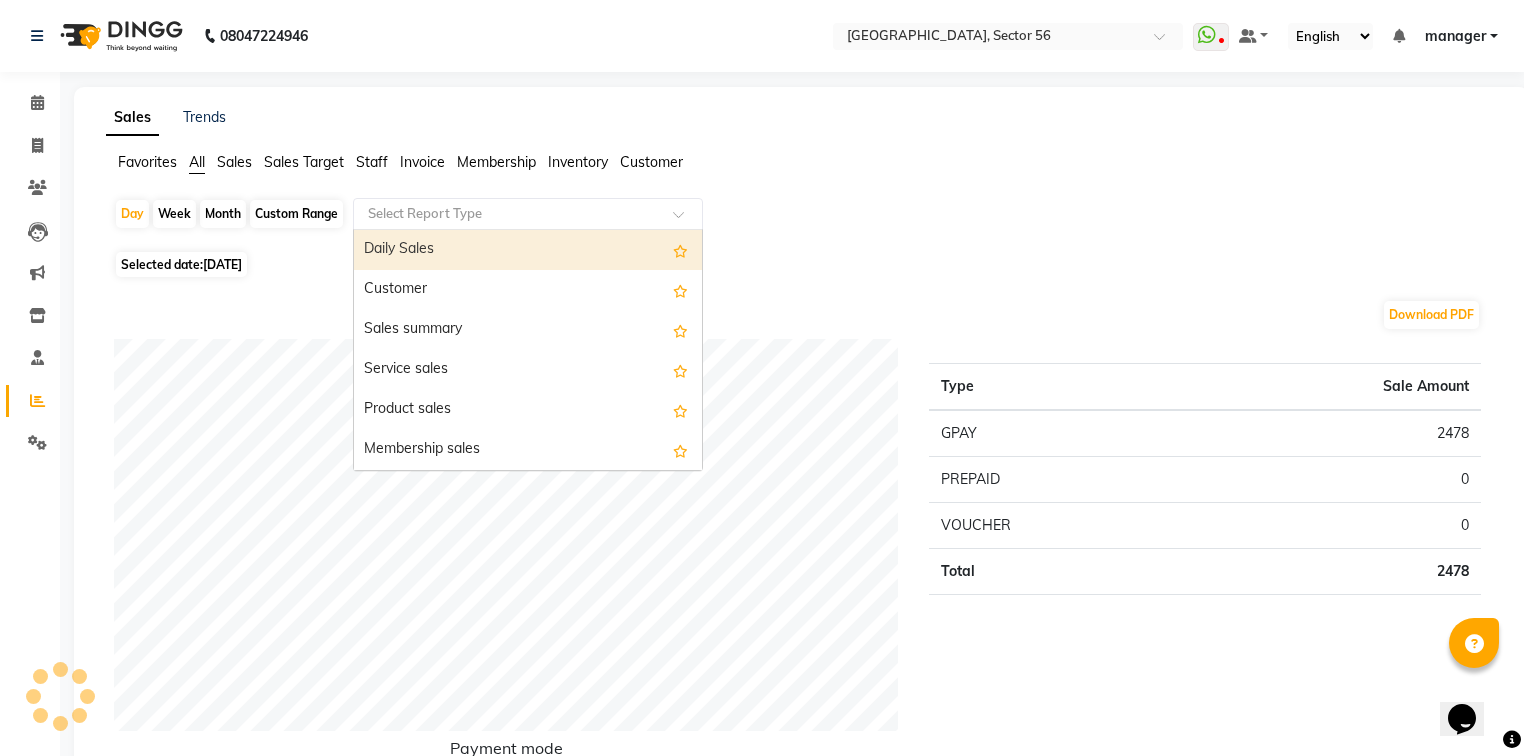 click 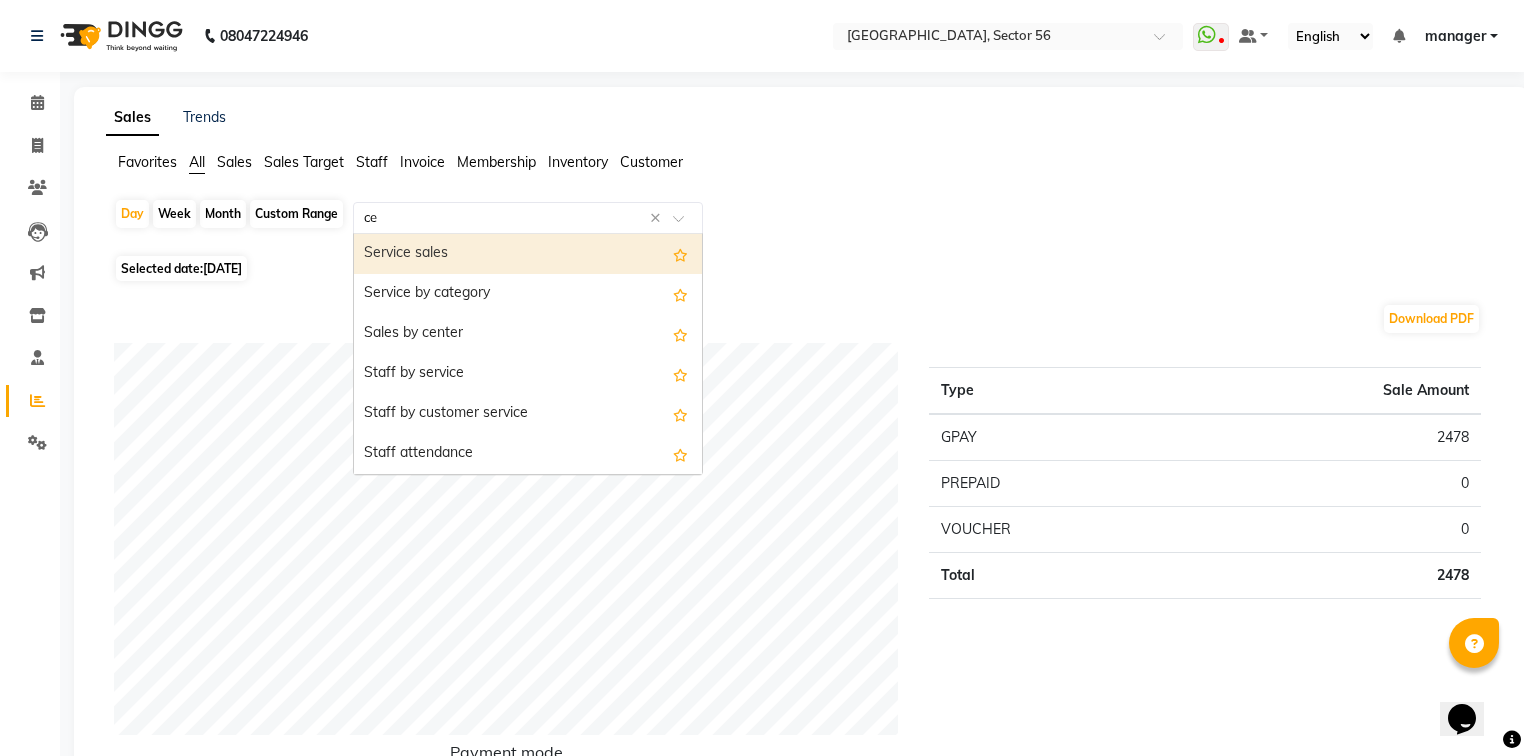 type on "cen" 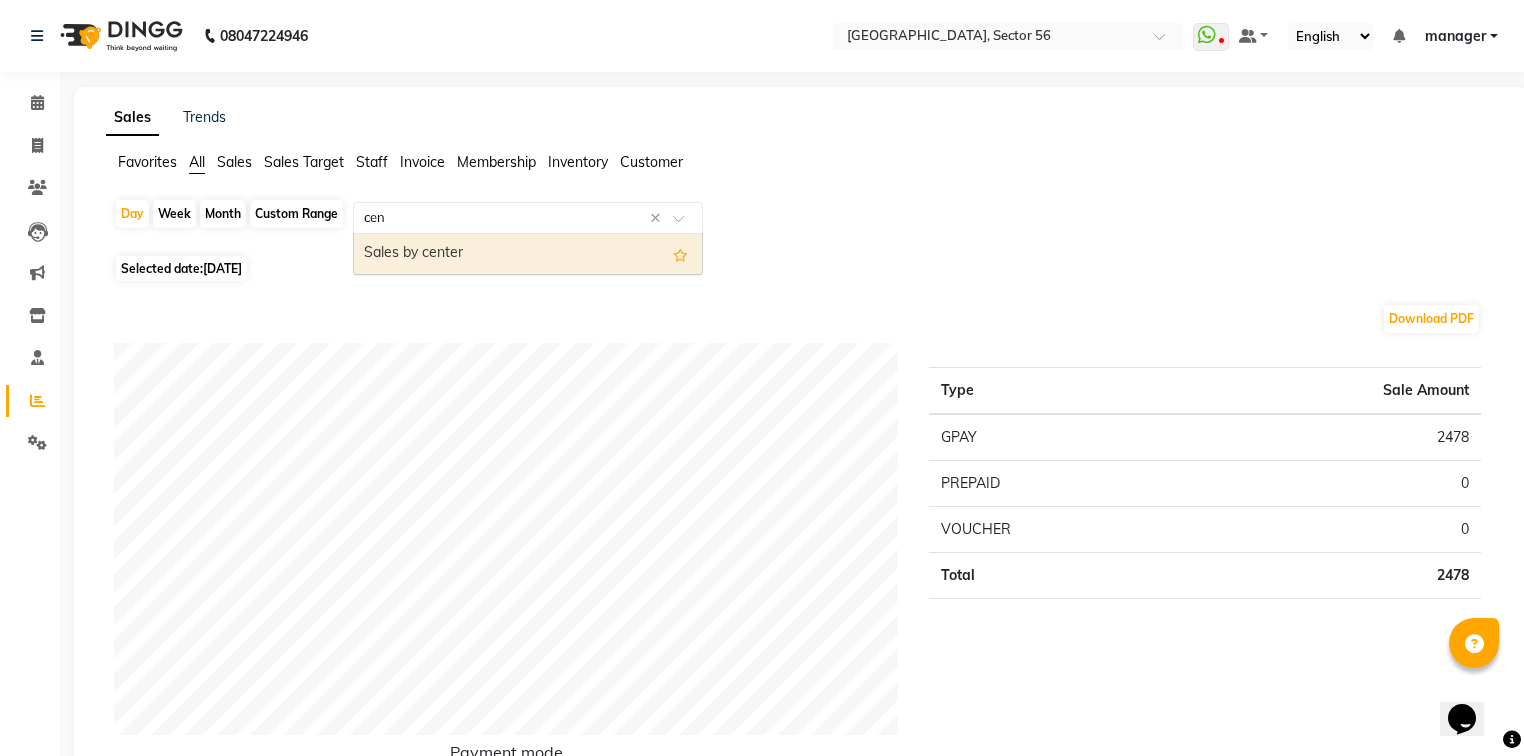click on "Sales by center" at bounding box center (528, 254) 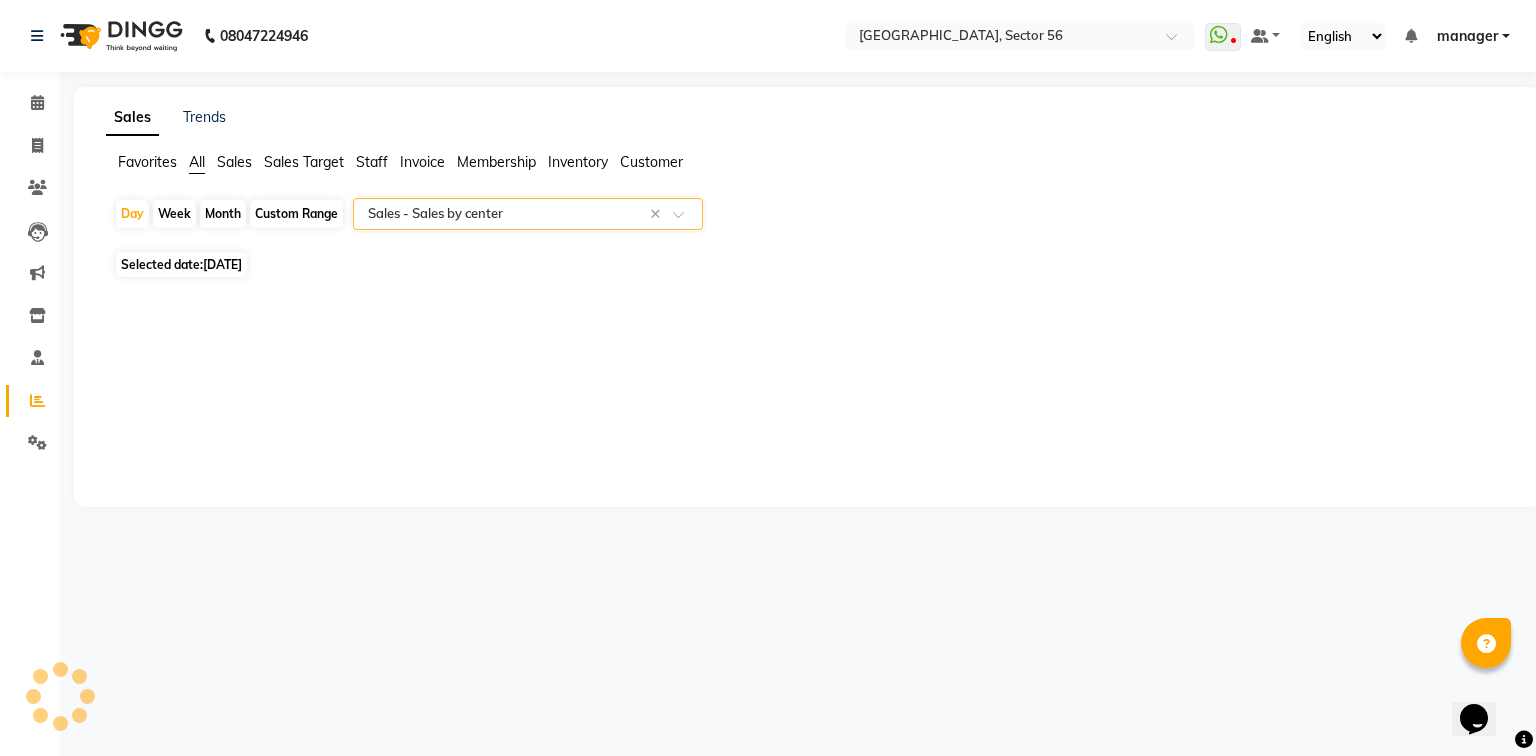 select on "full_report" 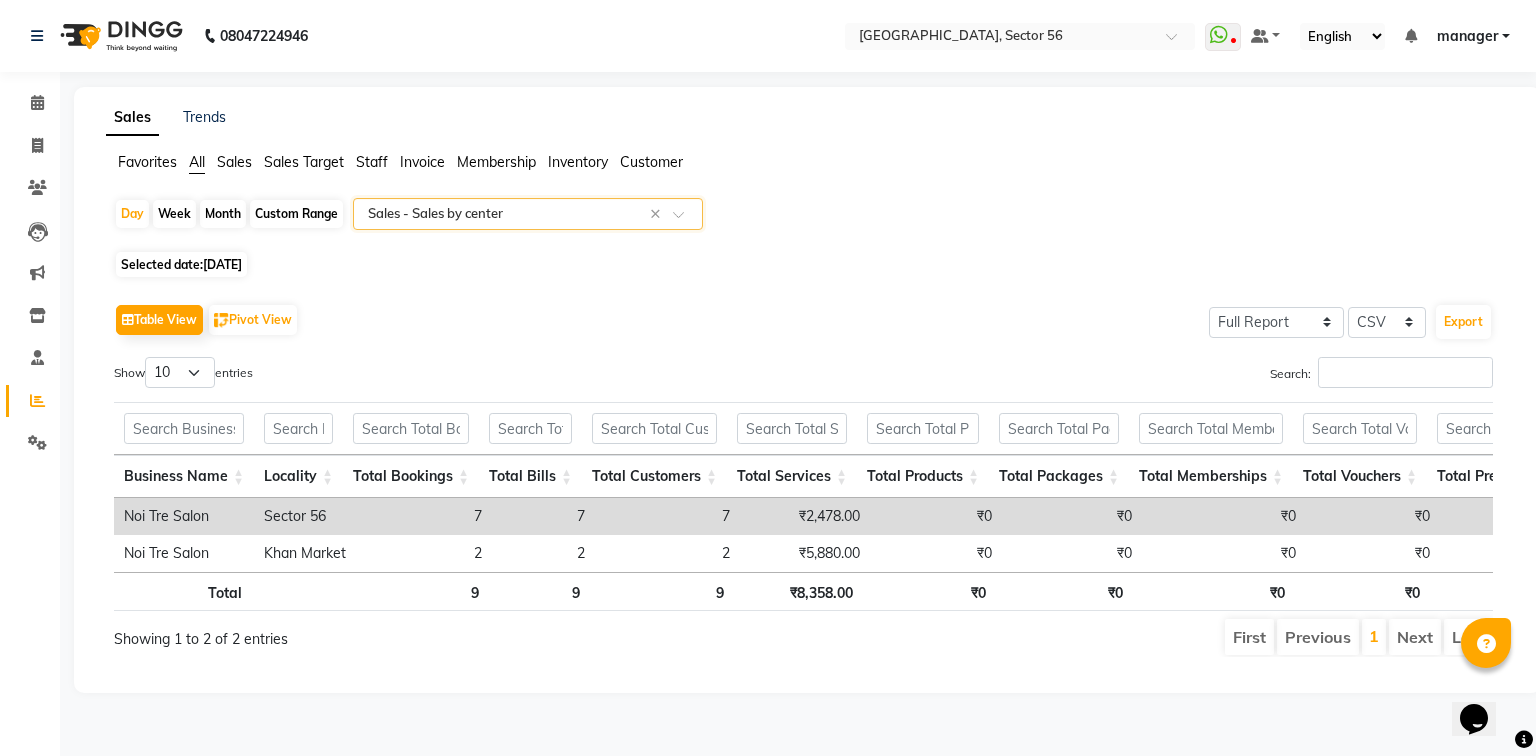 scroll, scrollTop: 0, scrollLeft: 14, axis: horizontal 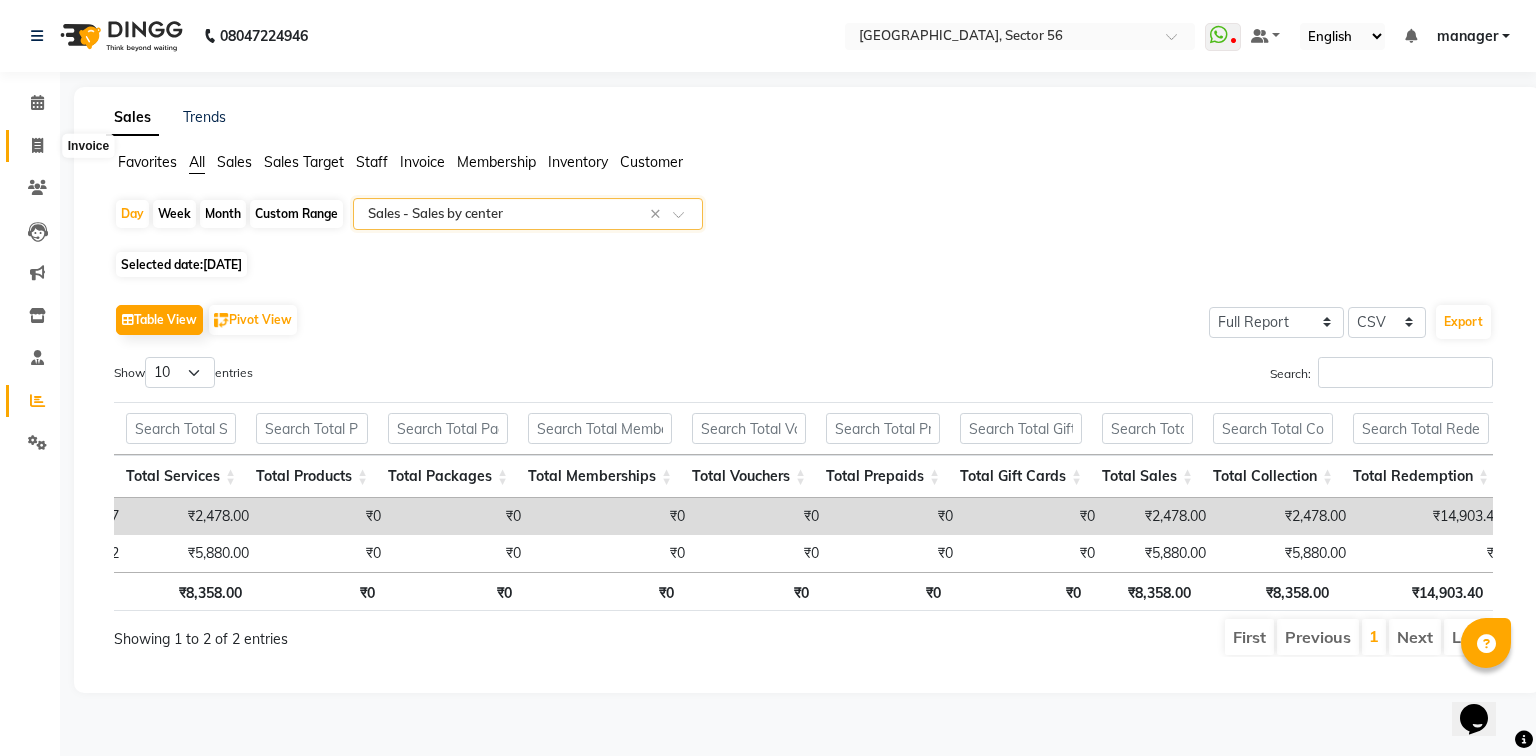 click 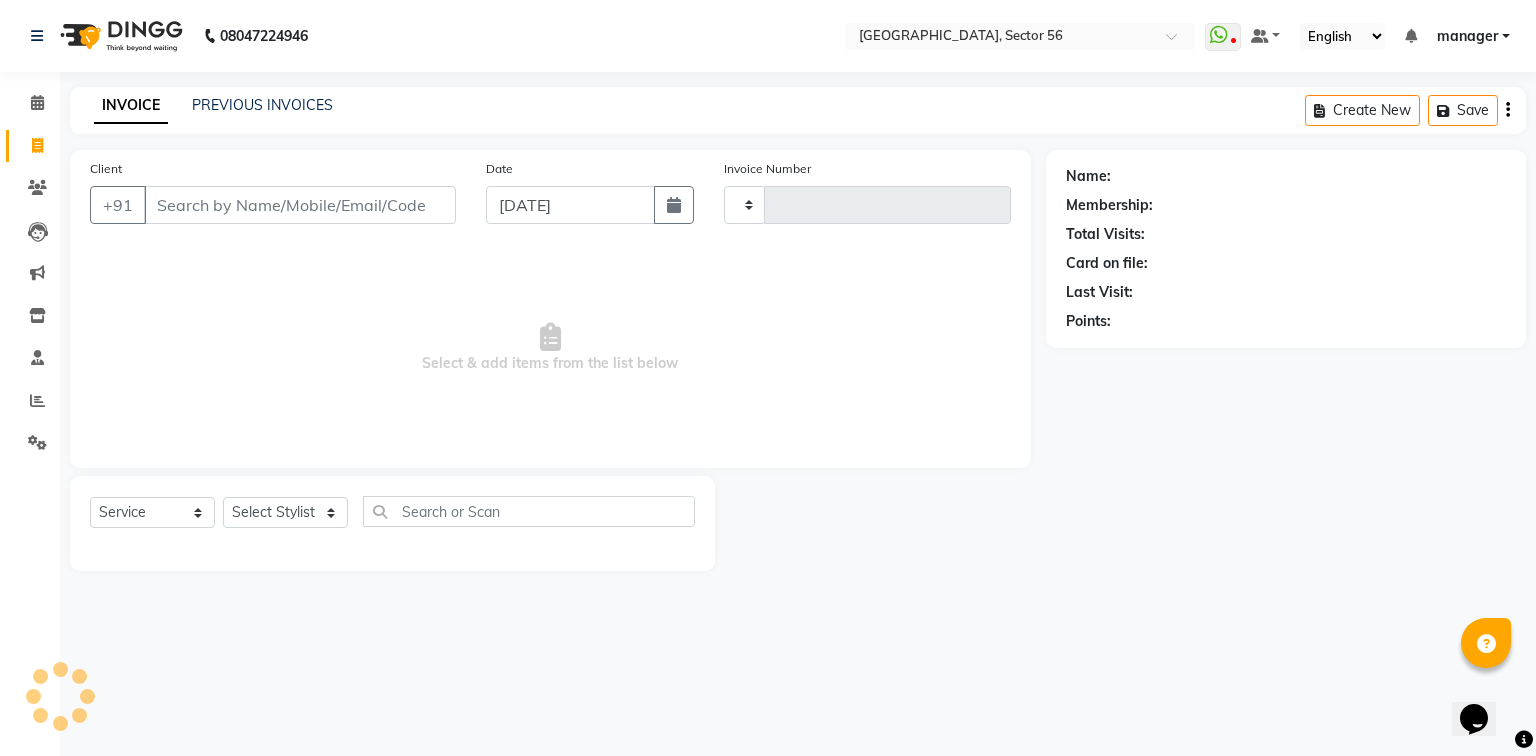 type on "3937" 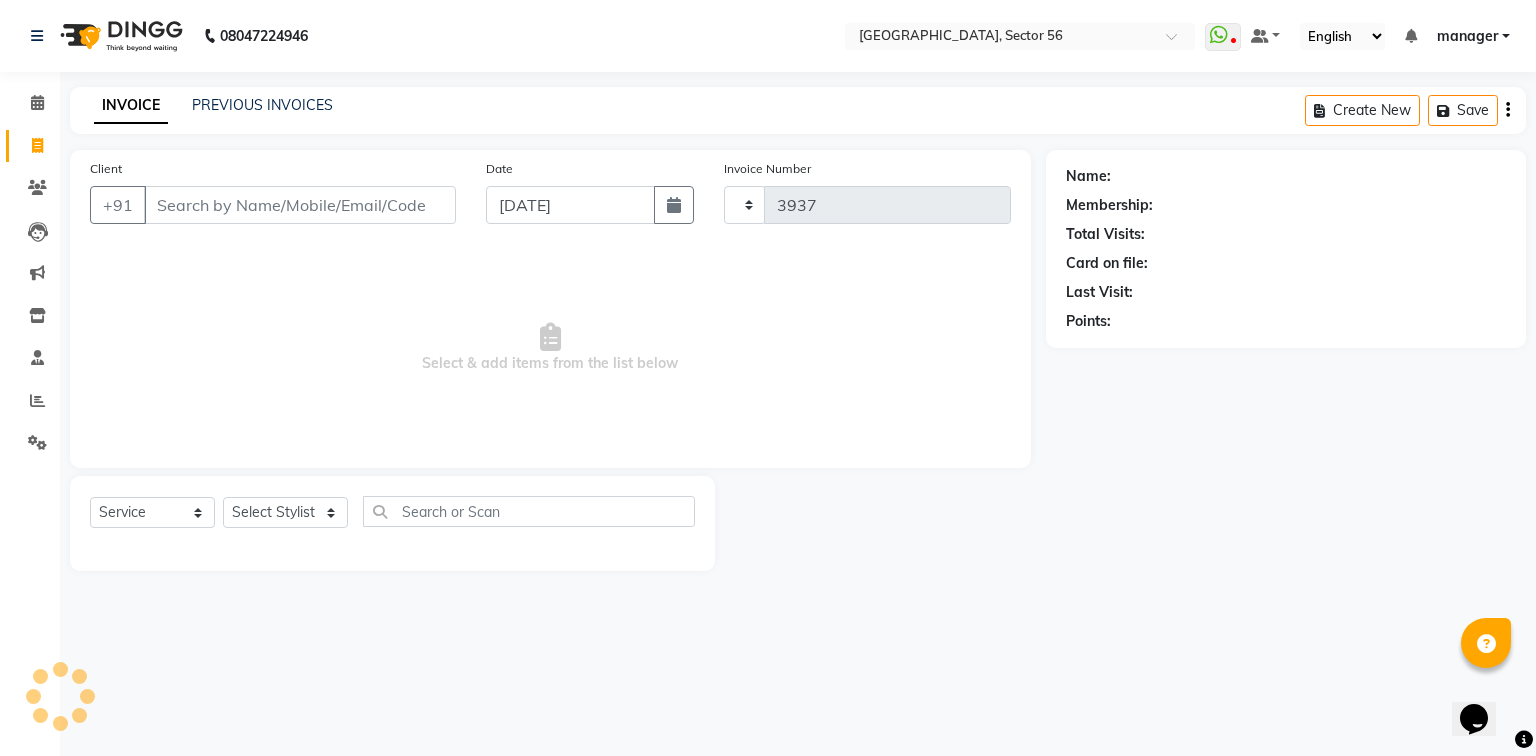 select on "5557" 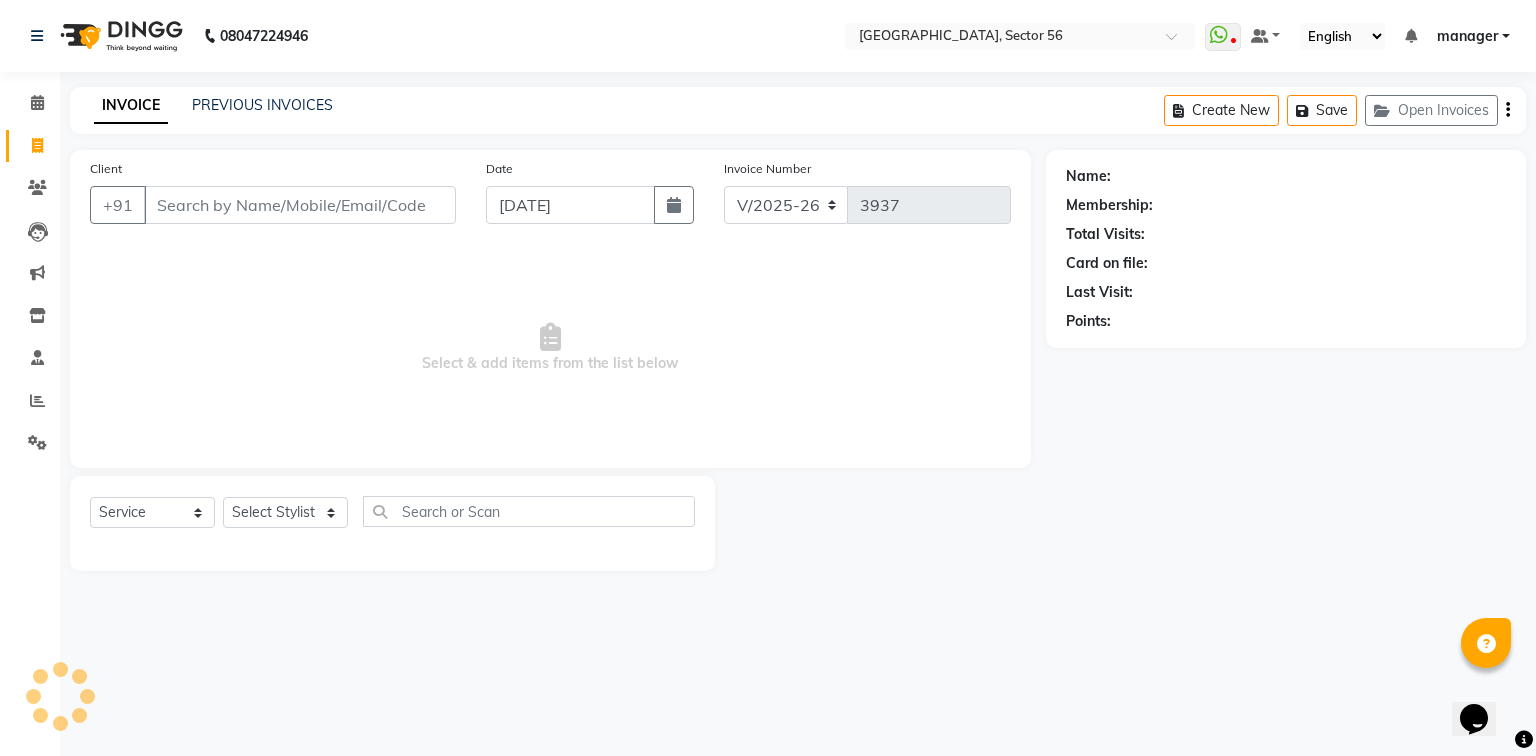 click on "Client" at bounding box center [300, 205] 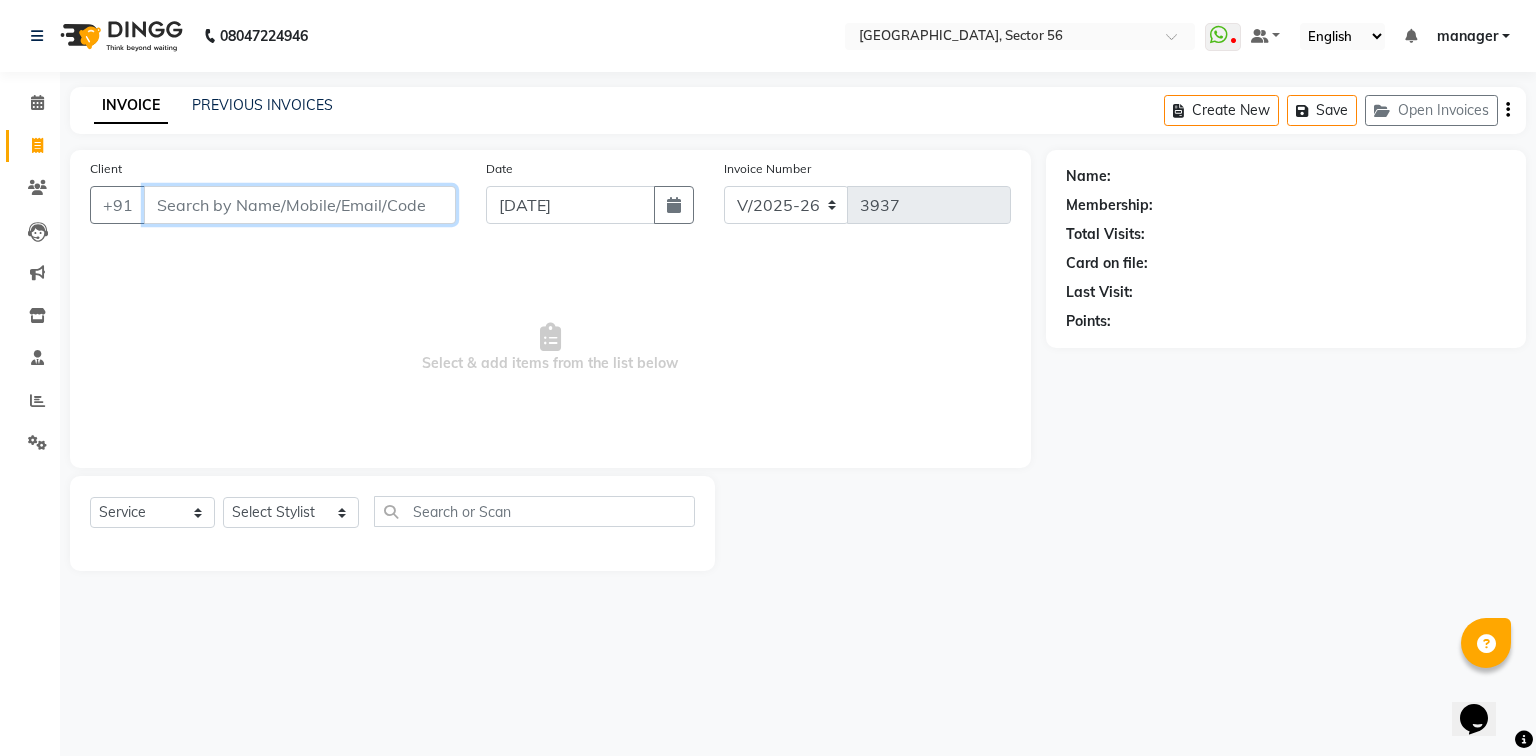 click on "Client" at bounding box center [300, 205] 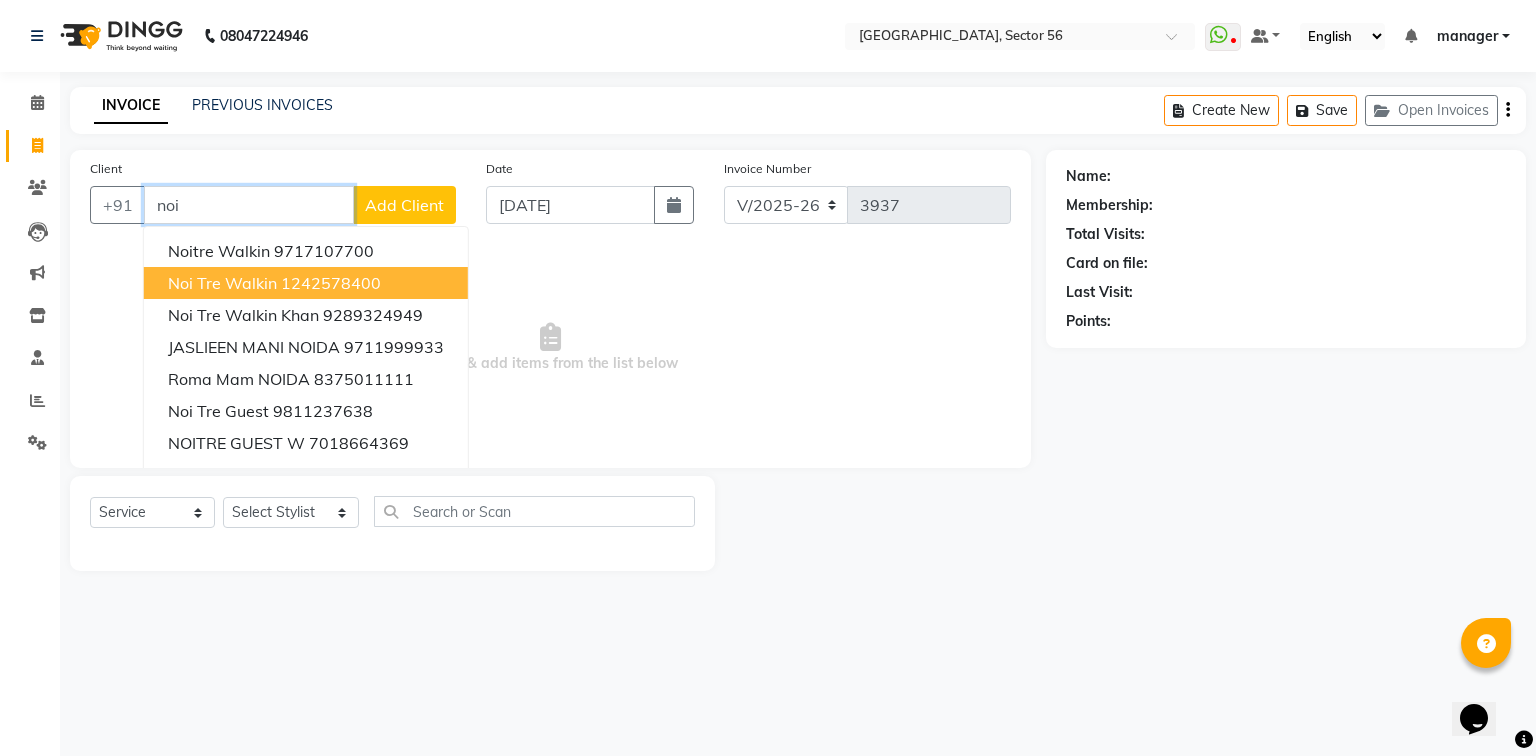 click on "Noi Tre Walkin" at bounding box center (222, 283) 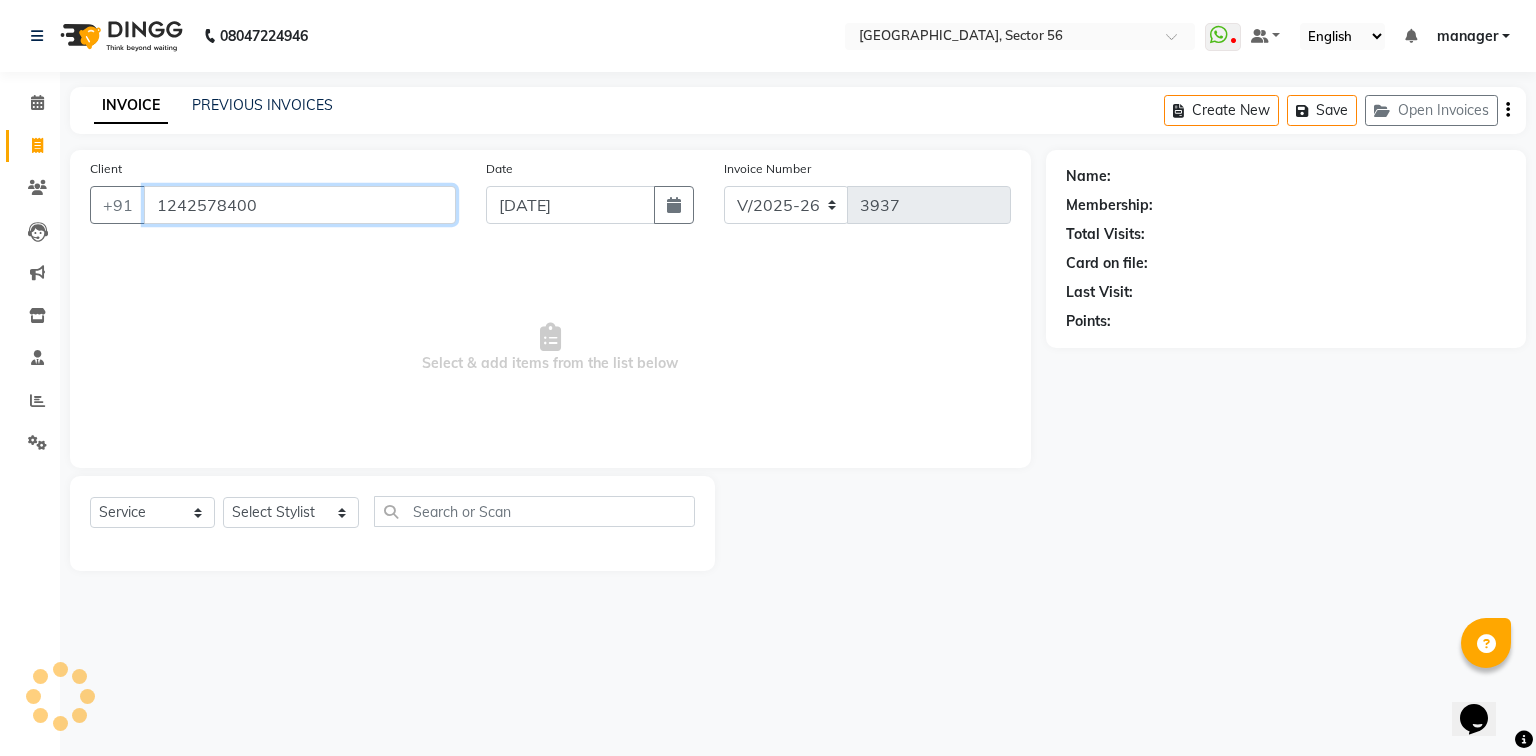 type on "1242578400" 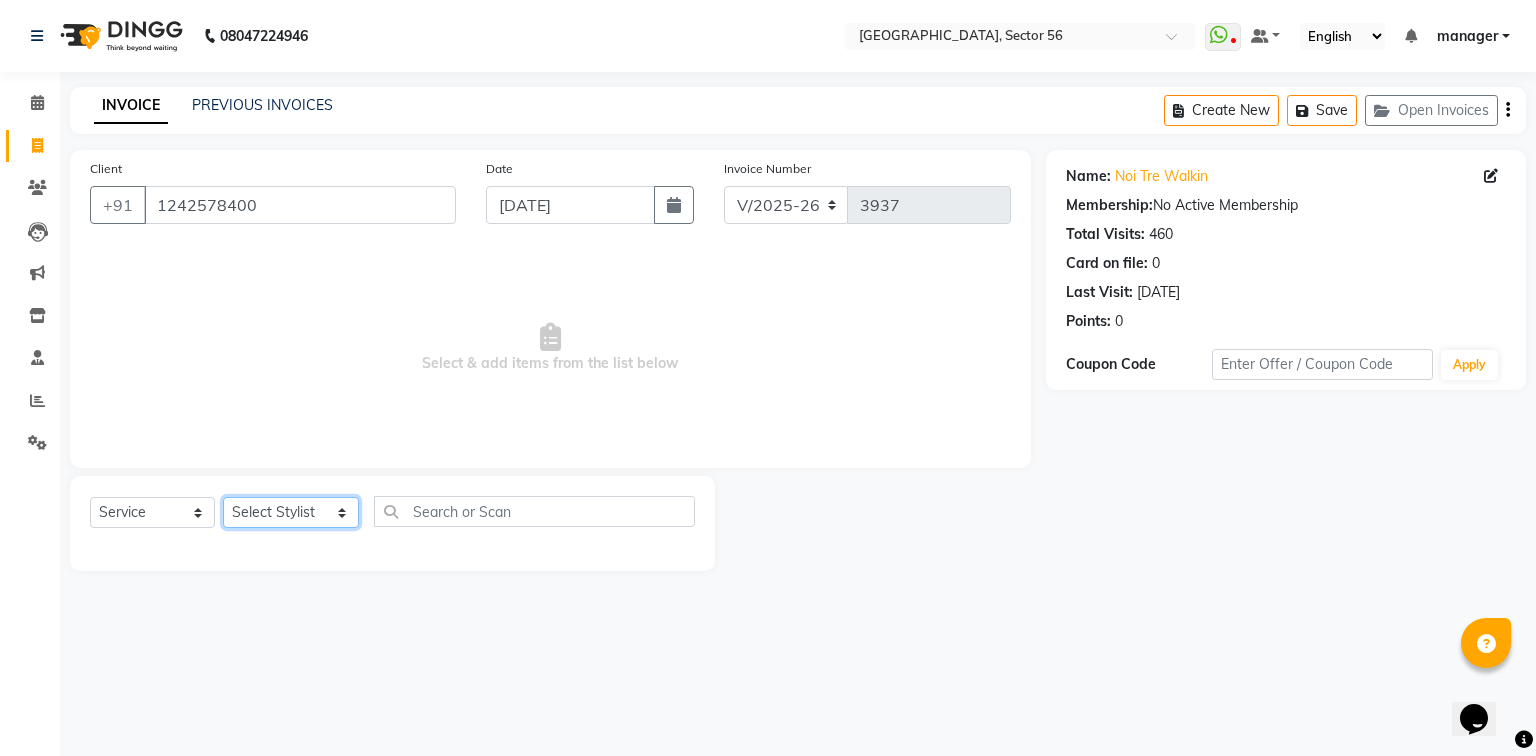 click on "Select Stylist [PERSON_NAME] [PERSON_NAME] [PERSON_NAME] MARKET STAFF amit amit spm [PERSON_NAME] [PERSON_NAME] Buty [PERSON_NAME] NAILS ARTIST [PERSON_NAME] annu [PERSON_NAME] [PERSON_NAME]  [PERSON_NAME] DINGG Support [PERSON_NAME] nail artist [PERSON_NAME] janveer [PERSON_NAME] [PERSON_NAME] manager [PERSON_NAME] [DEMOGRAPHIC_DATA] [PERSON_NAME] [PERSON_NAME] [PERSON_NAME]  Prem SPM [PERSON_NAME] [PERSON_NAME] qashim assistent [PERSON_NAME] pedicurist rano  [PERSON_NAME] [PERSON_NAME] rohan devid rohit assistent [PERSON_NAME] [PERSON_NAME] [PERSON_NAME] [PERSON_NAME] shyam [PERSON_NAME] spm [PERSON_NAME] beauty [PERSON_NAME] [PERSON_NAME] [PERSON_NAME] assitent vishnu assistent [PERSON_NAME]" 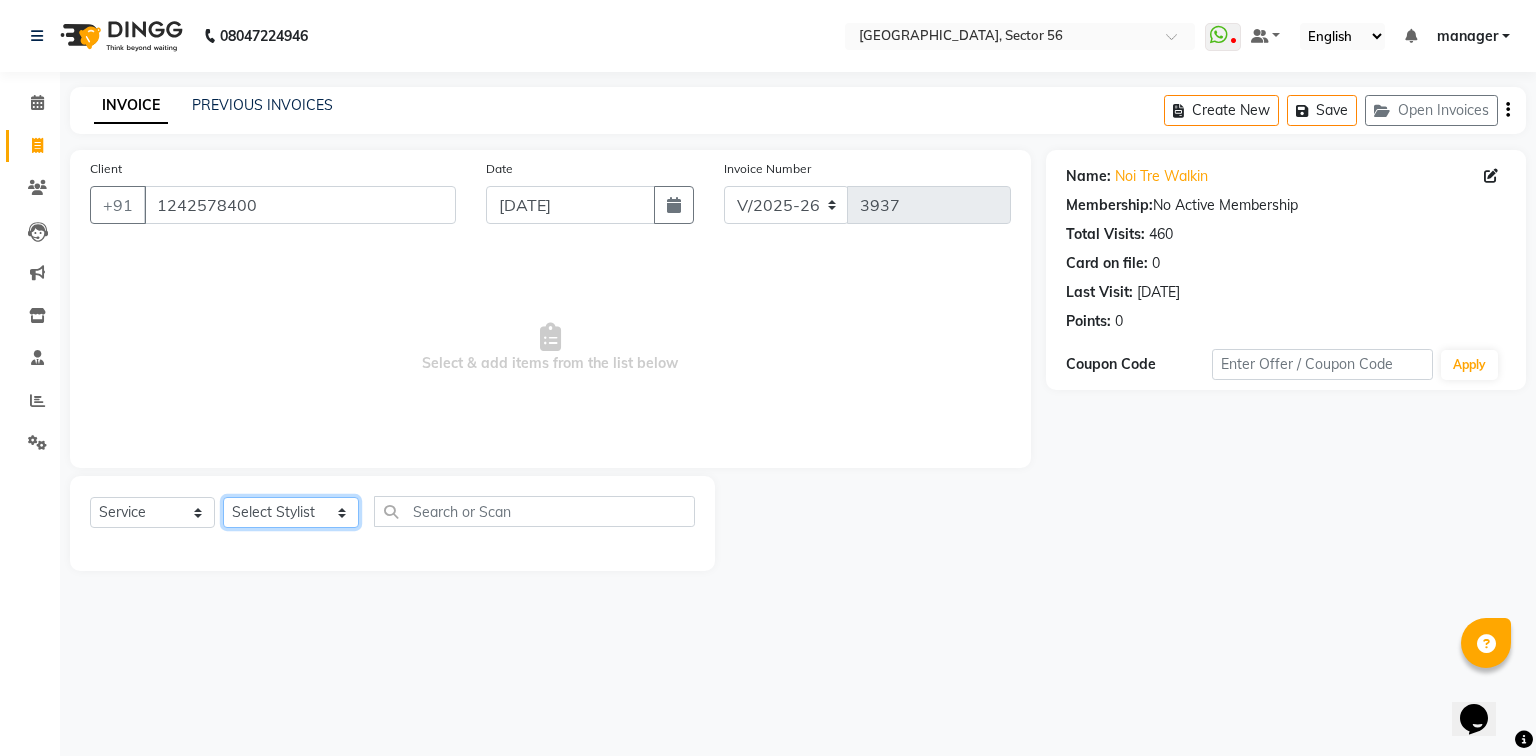 select on "73938" 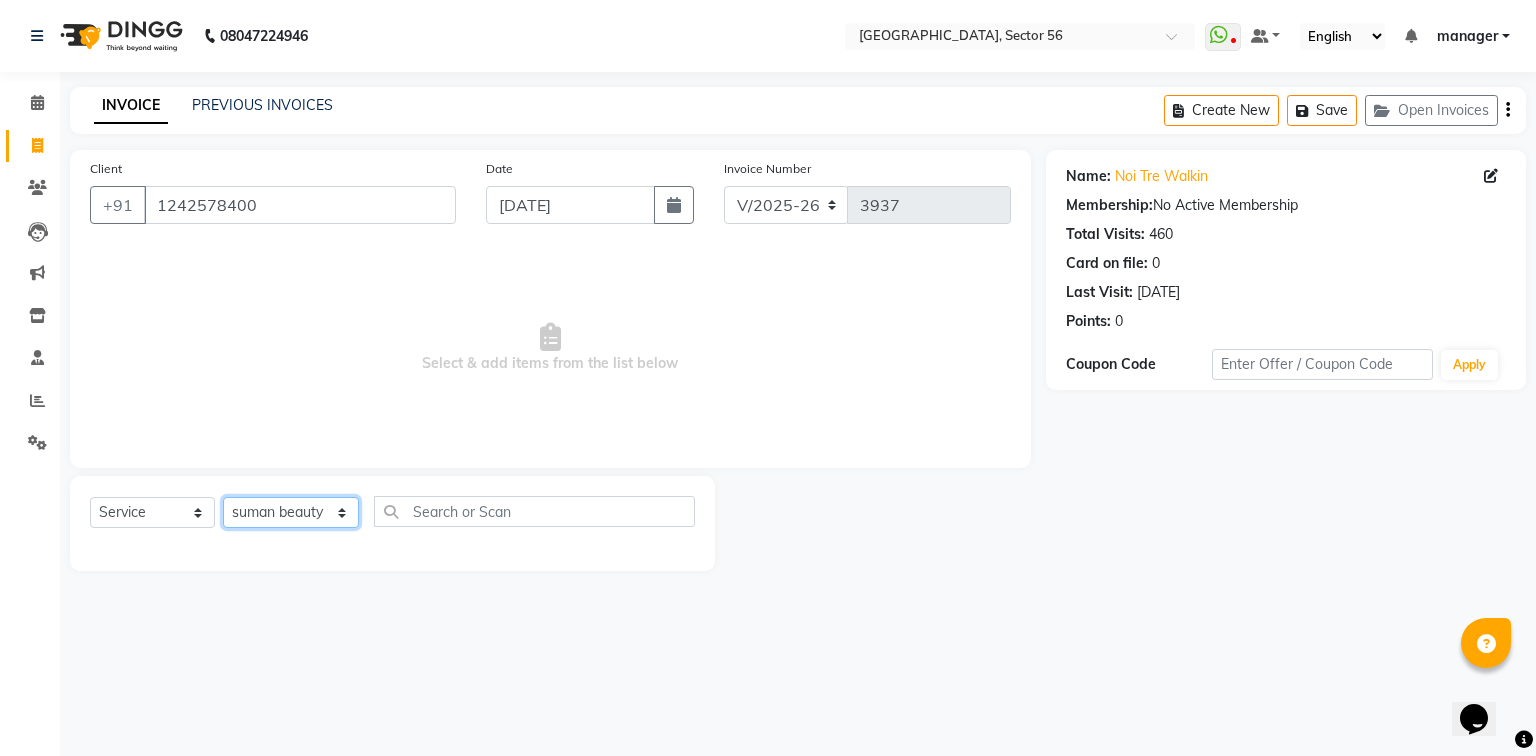 click on "Select Stylist [PERSON_NAME] [PERSON_NAME] [PERSON_NAME] MARKET STAFF amit amit spm [PERSON_NAME] [PERSON_NAME] Buty [PERSON_NAME] NAILS ARTIST [PERSON_NAME] annu [PERSON_NAME] [PERSON_NAME]  [PERSON_NAME] DINGG Support [PERSON_NAME] nail artist [PERSON_NAME] janveer [PERSON_NAME] [PERSON_NAME] manager [PERSON_NAME] [DEMOGRAPHIC_DATA] [PERSON_NAME] [PERSON_NAME] [PERSON_NAME]  Prem SPM [PERSON_NAME] [PERSON_NAME] qashim assistent [PERSON_NAME] pedicurist rano  [PERSON_NAME] [PERSON_NAME] rohan devid rohit assistent [PERSON_NAME] [PERSON_NAME] [PERSON_NAME] [PERSON_NAME] shyam [PERSON_NAME] spm [PERSON_NAME] beauty [PERSON_NAME] [PERSON_NAME] [PERSON_NAME] assitent vishnu assistent [PERSON_NAME]" 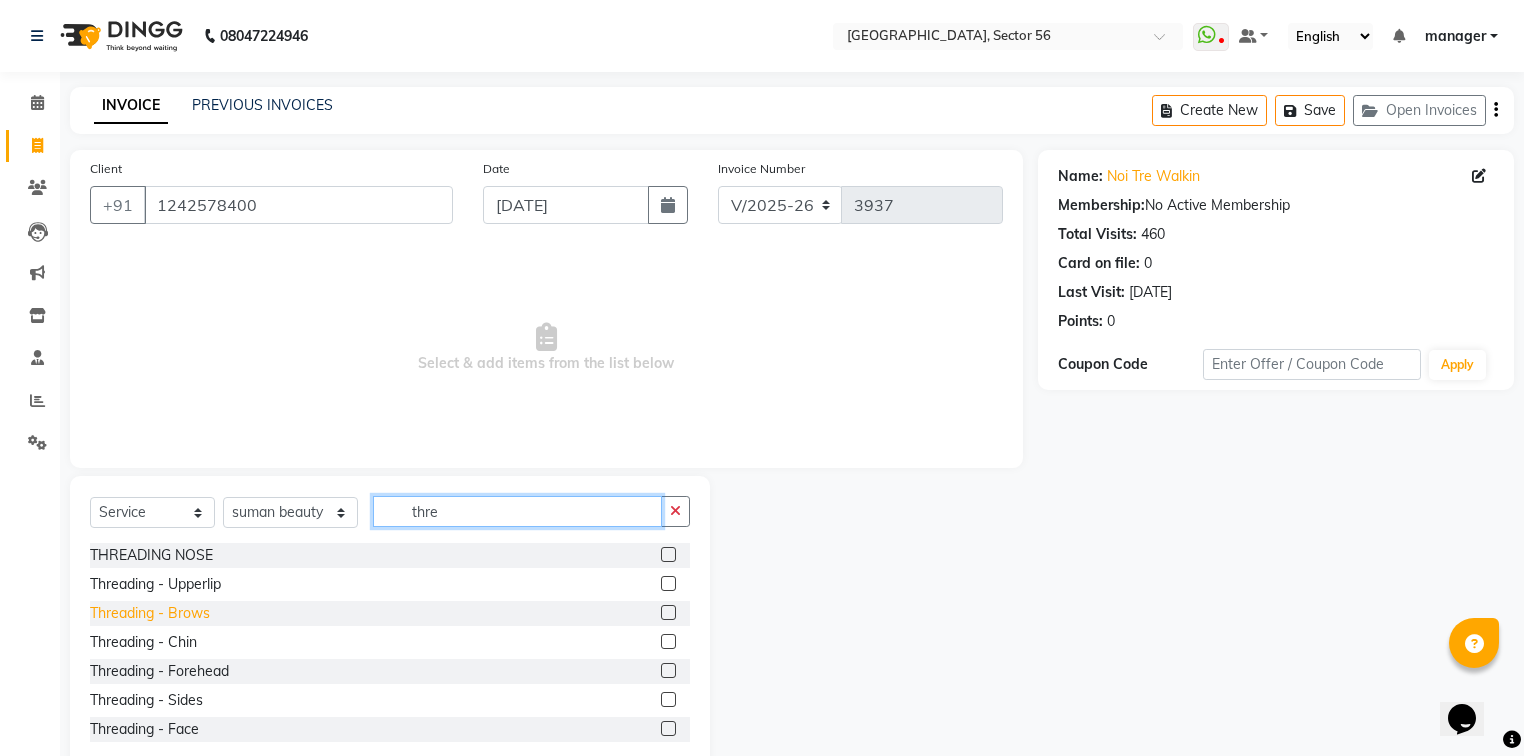 type on "thre" 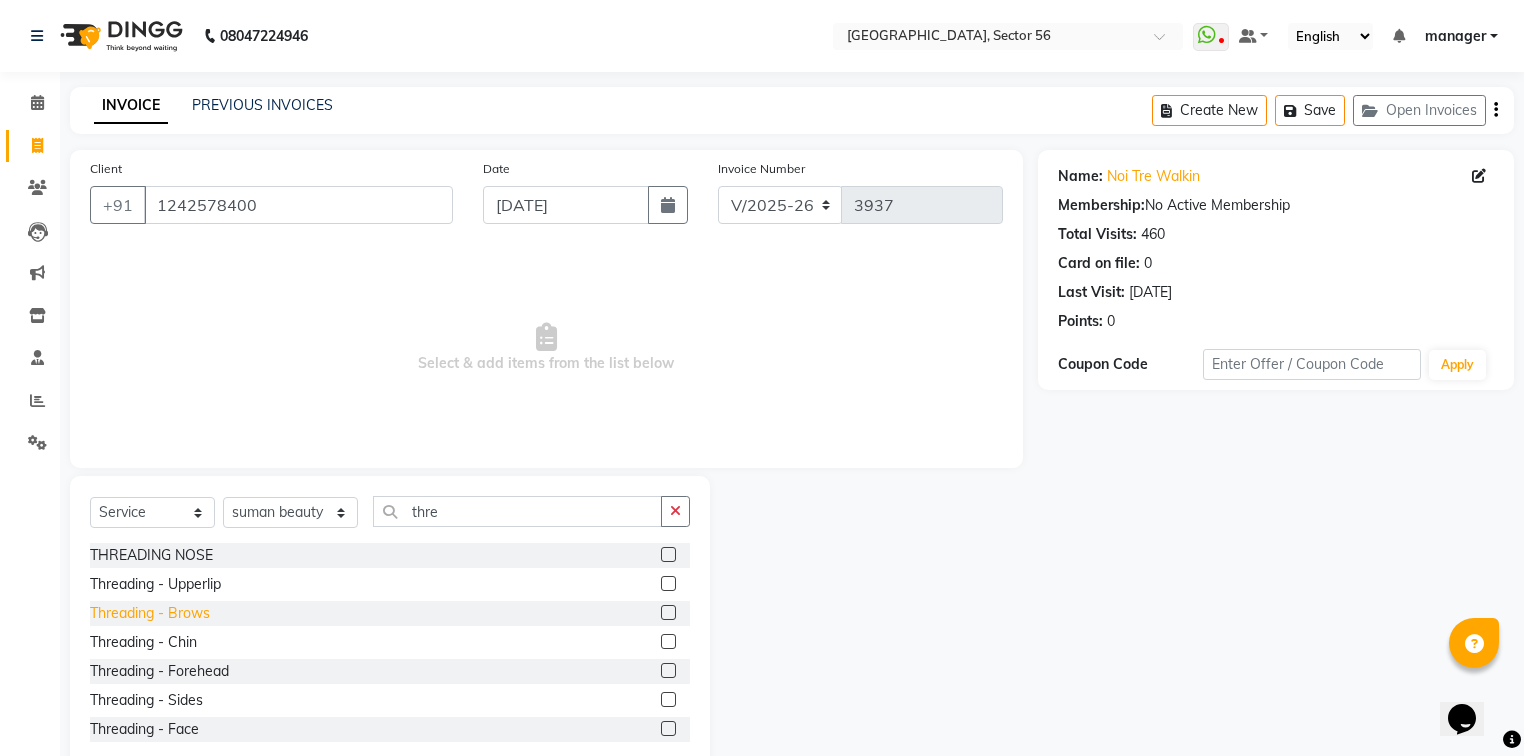 click on "Threading - Brows" 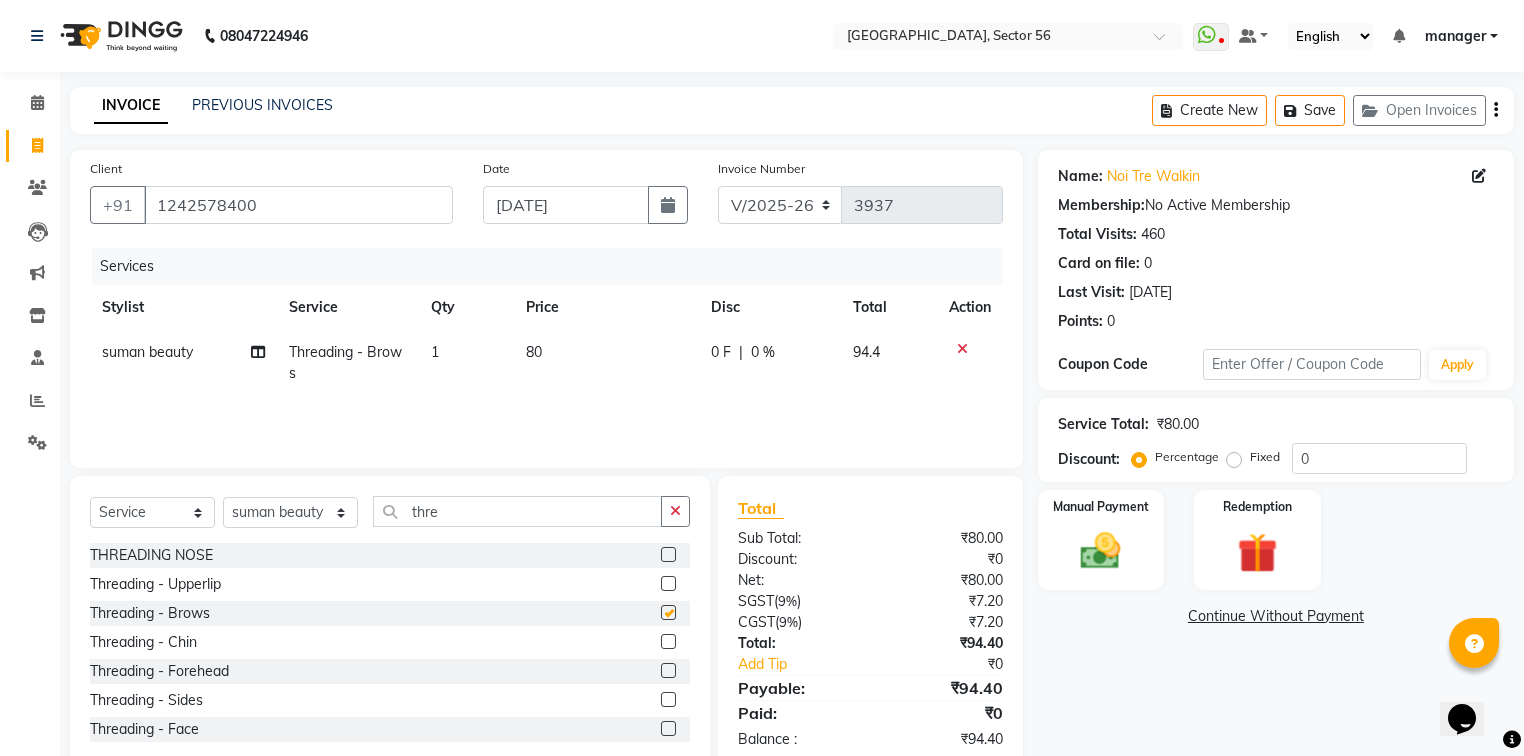 checkbox on "false" 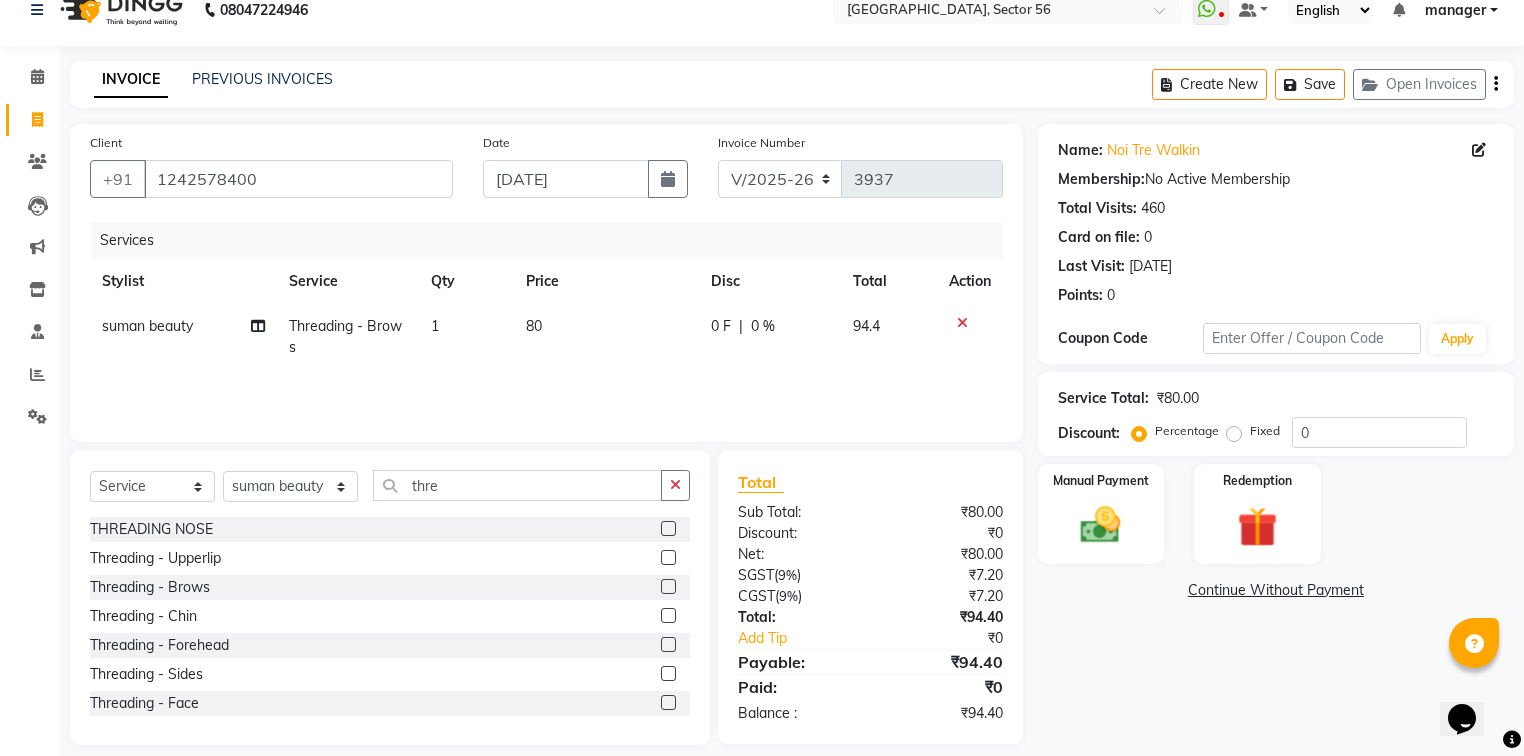 scroll, scrollTop: 45, scrollLeft: 0, axis: vertical 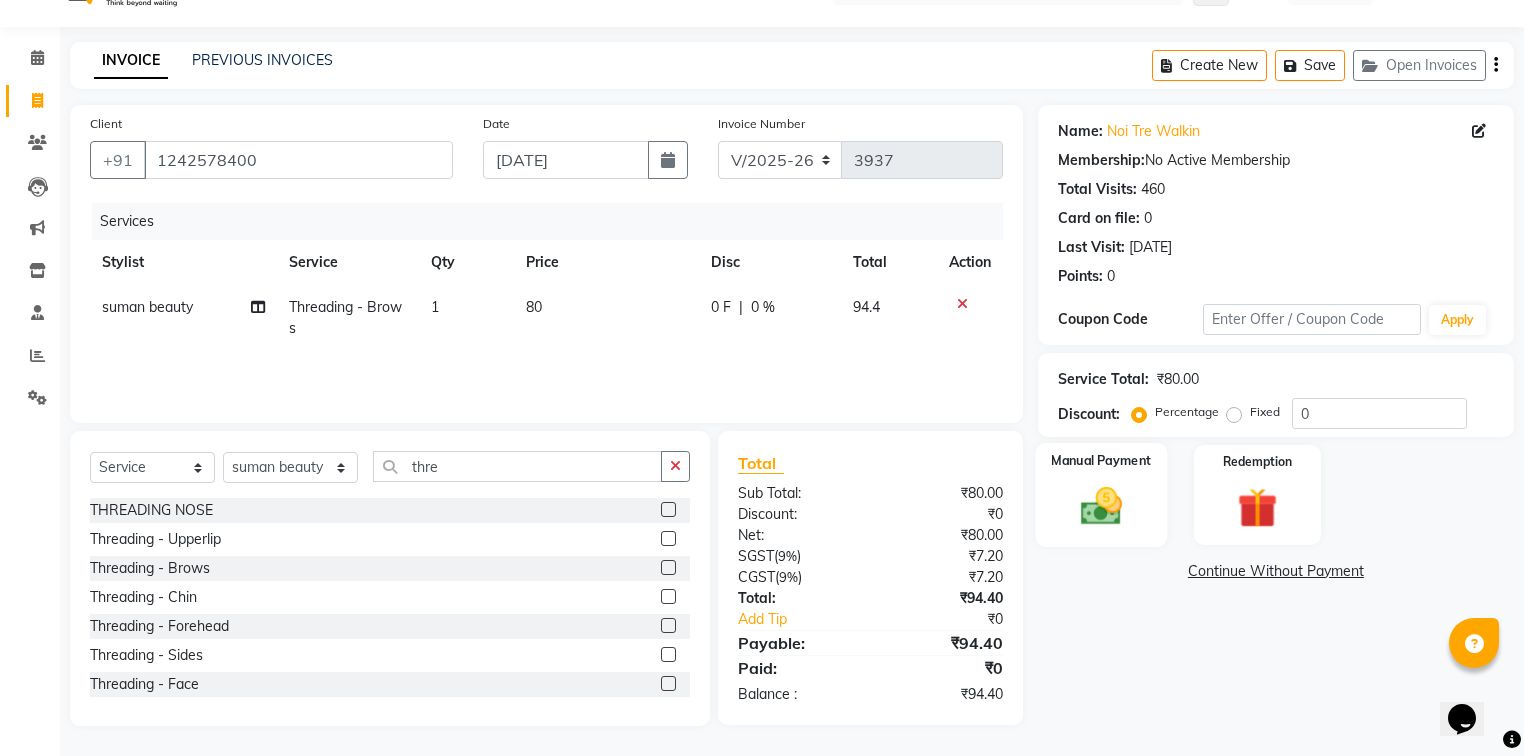 click 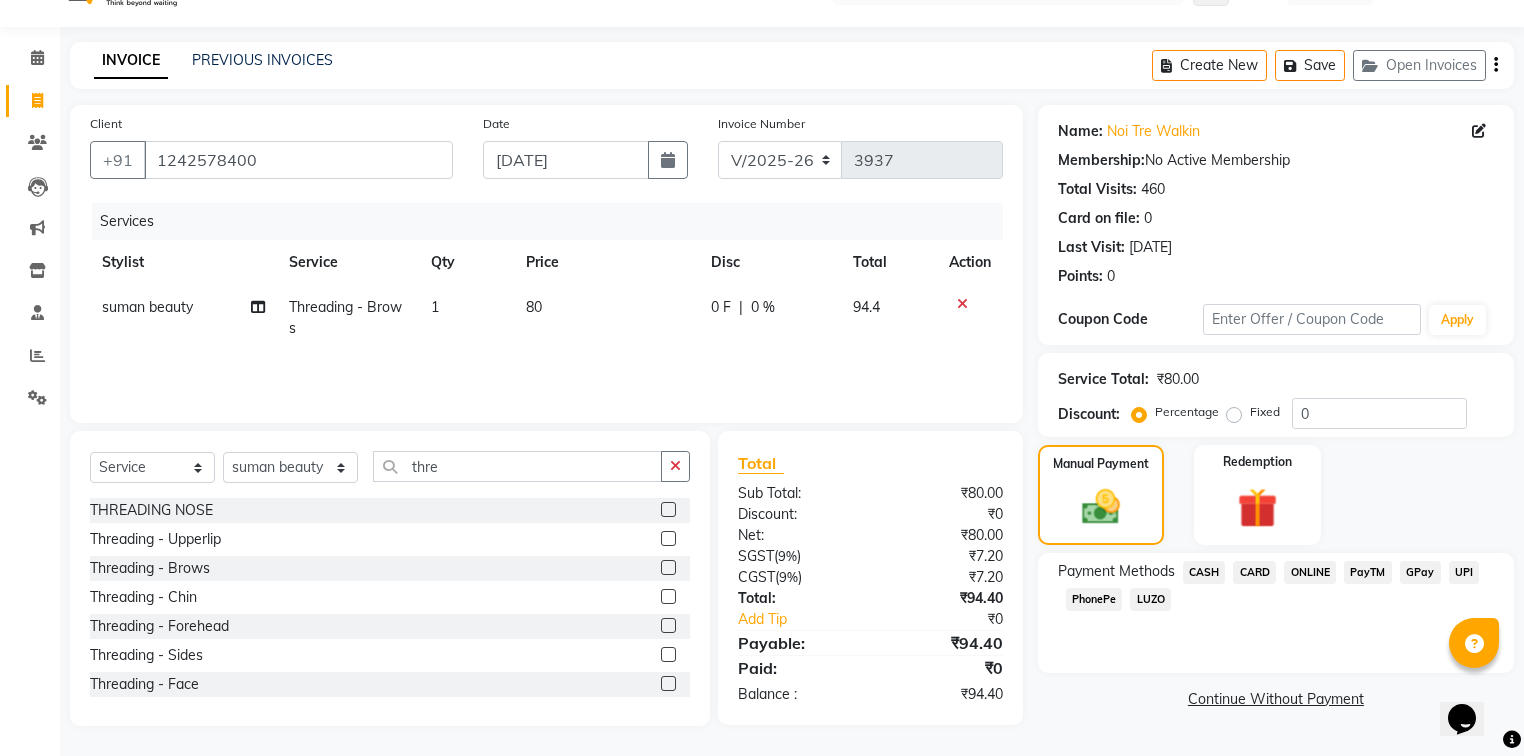drag, startPoint x: 1425, startPoint y: 571, endPoint x: 1422, endPoint y: 608, distance: 37.12142 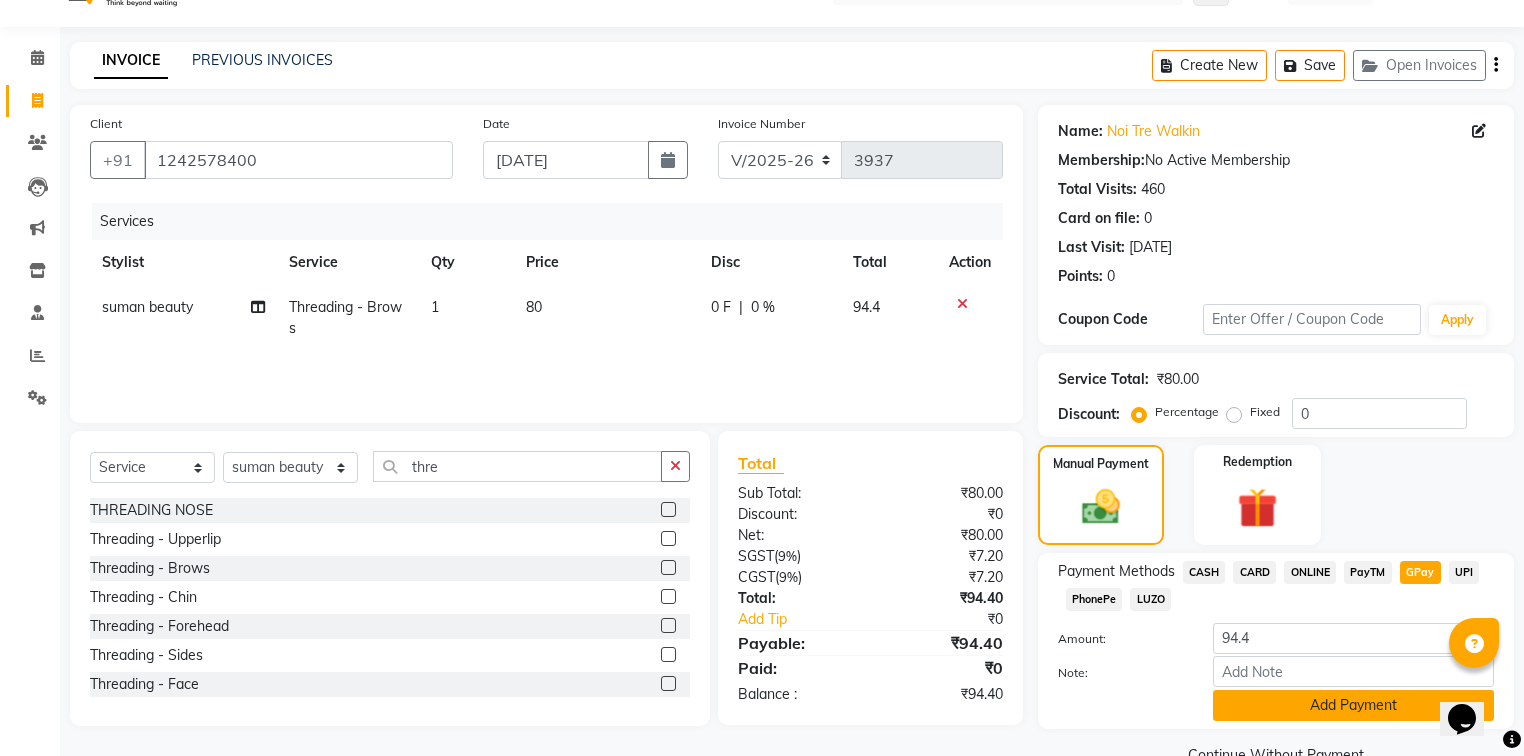 click on "Add Payment" 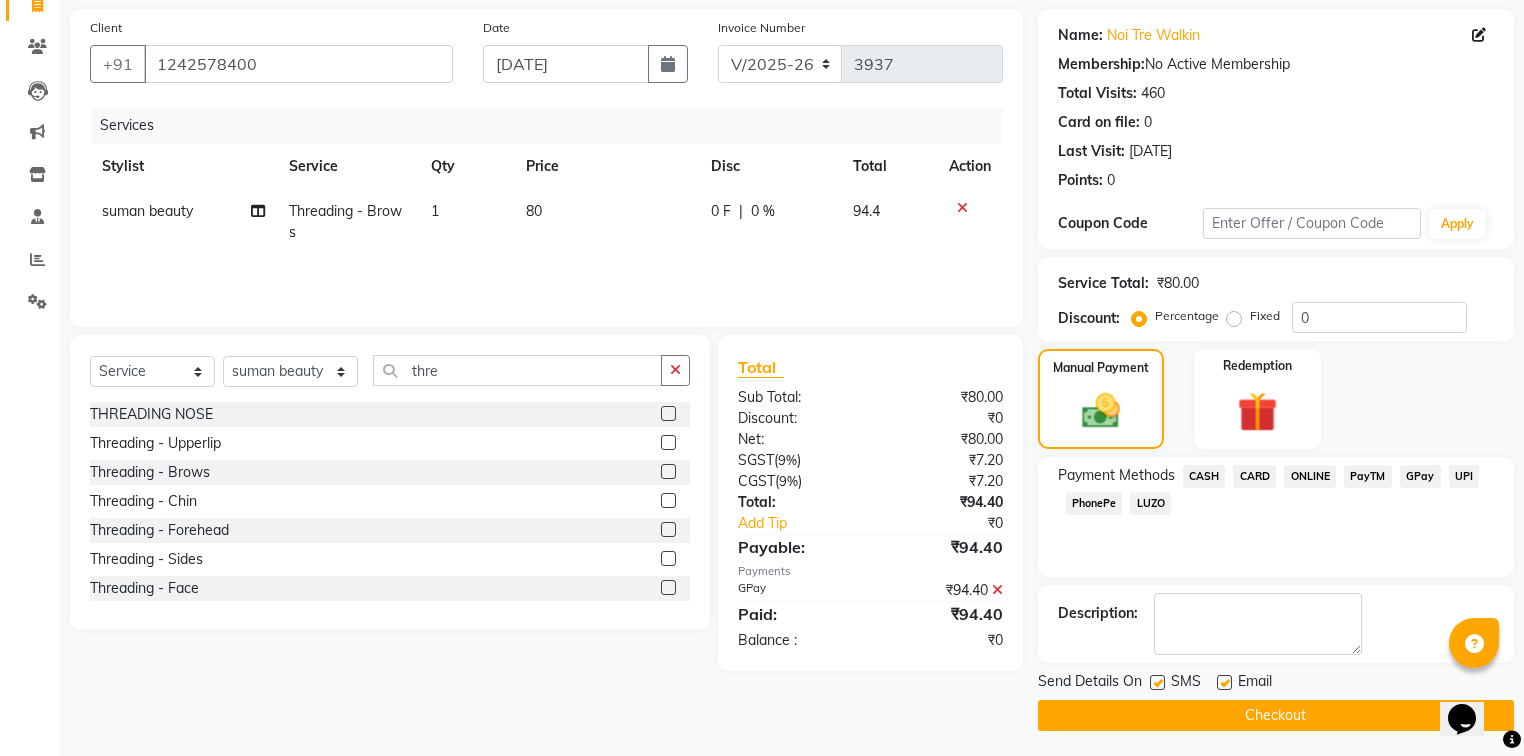 scroll, scrollTop: 144, scrollLeft: 0, axis: vertical 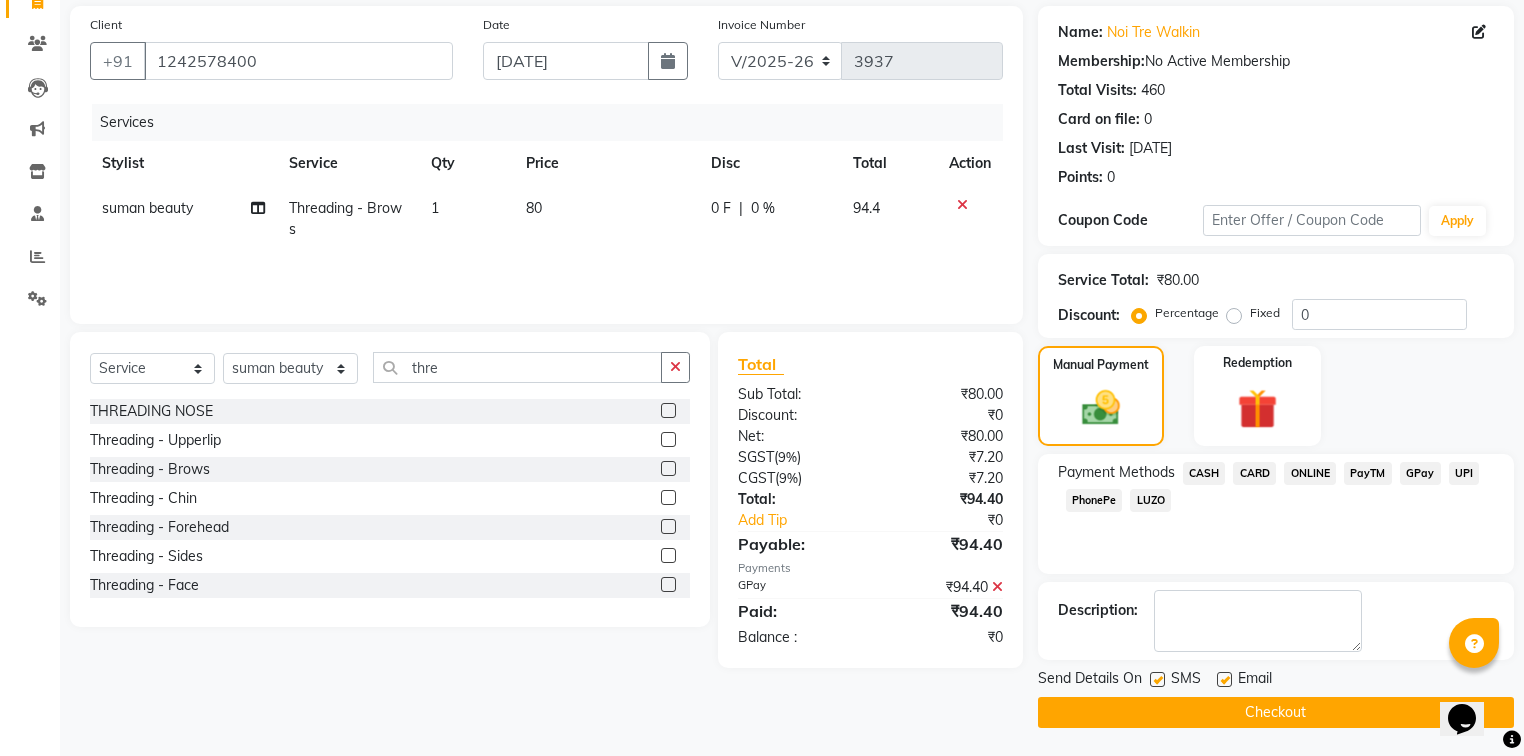 click on "Checkout" 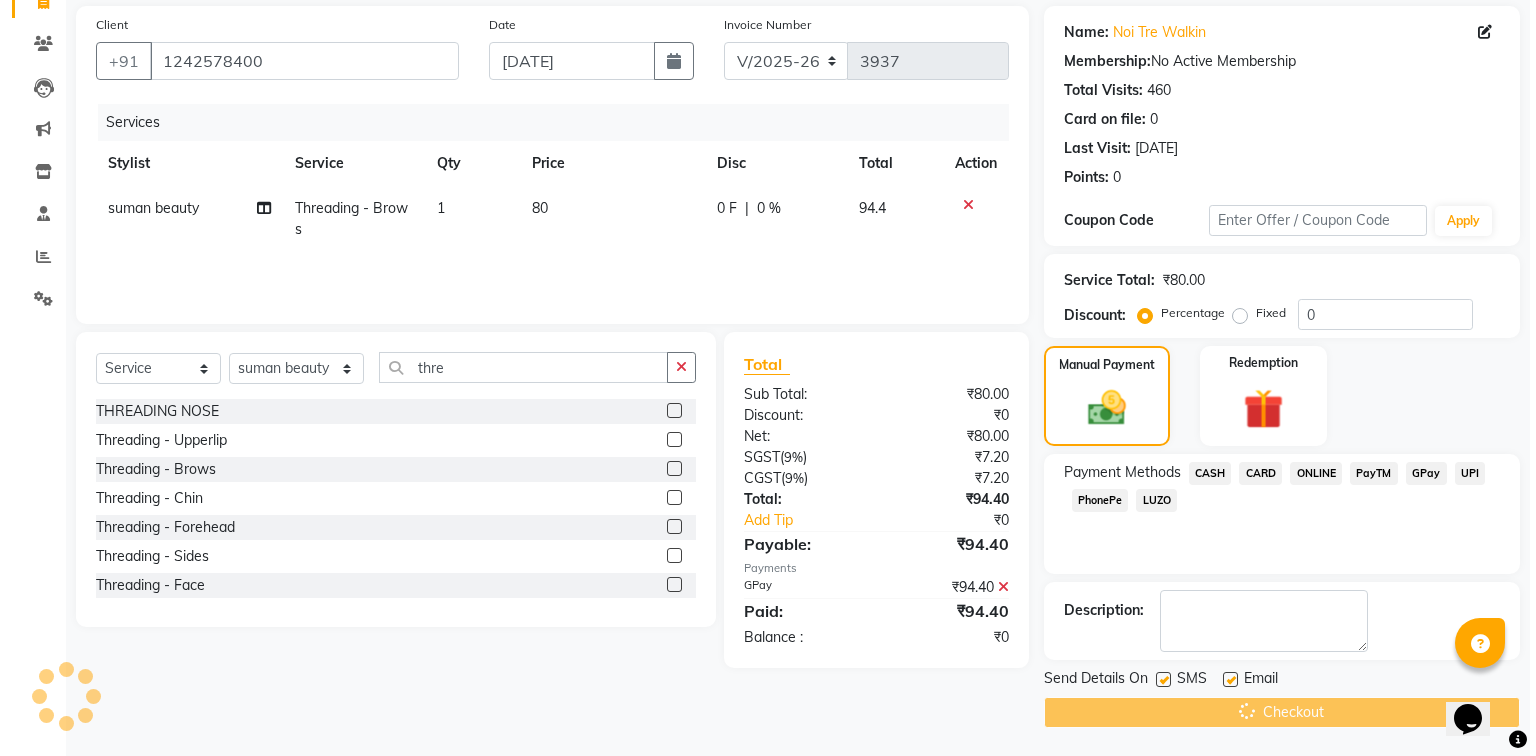 scroll, scrollTop: 0, scrollLeft: 0, axis: both 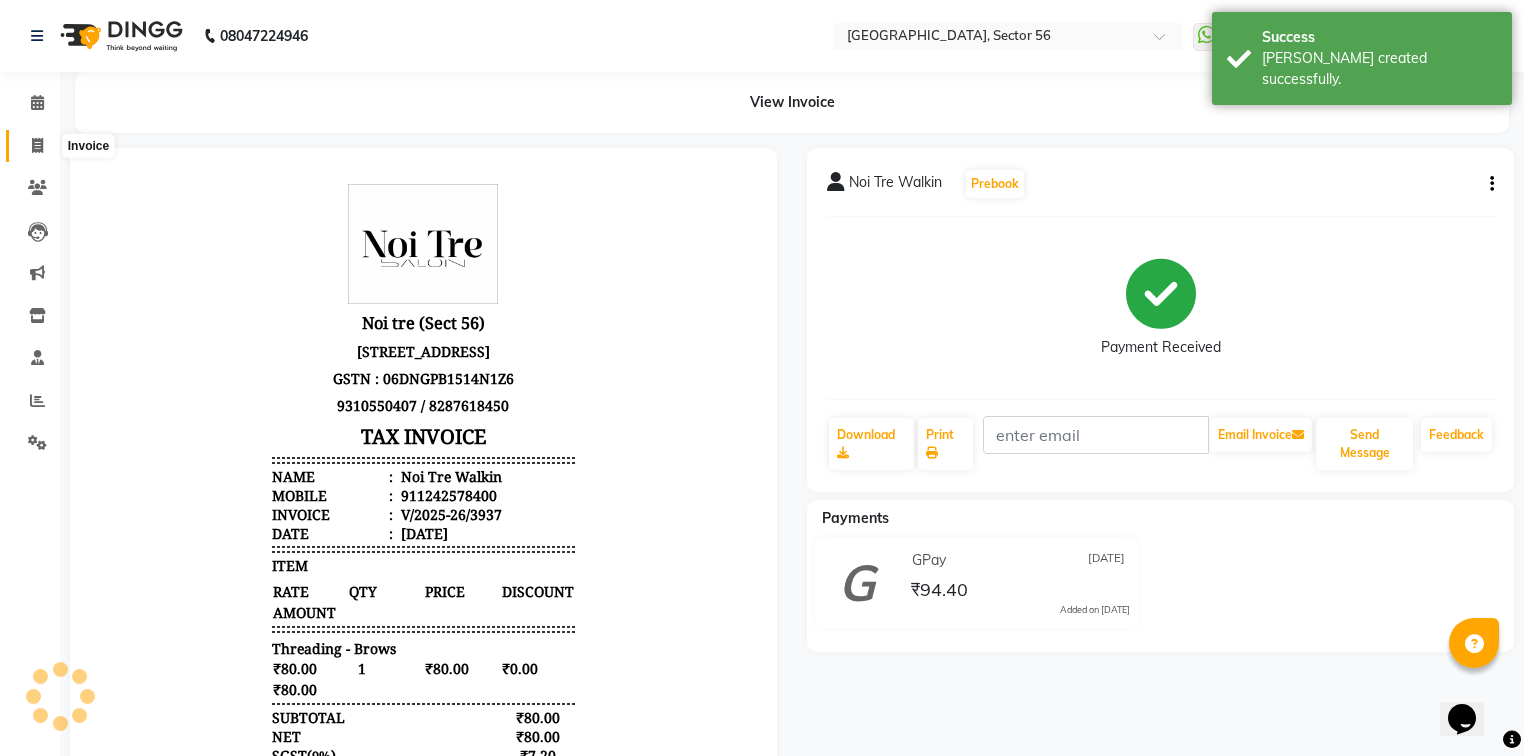 click 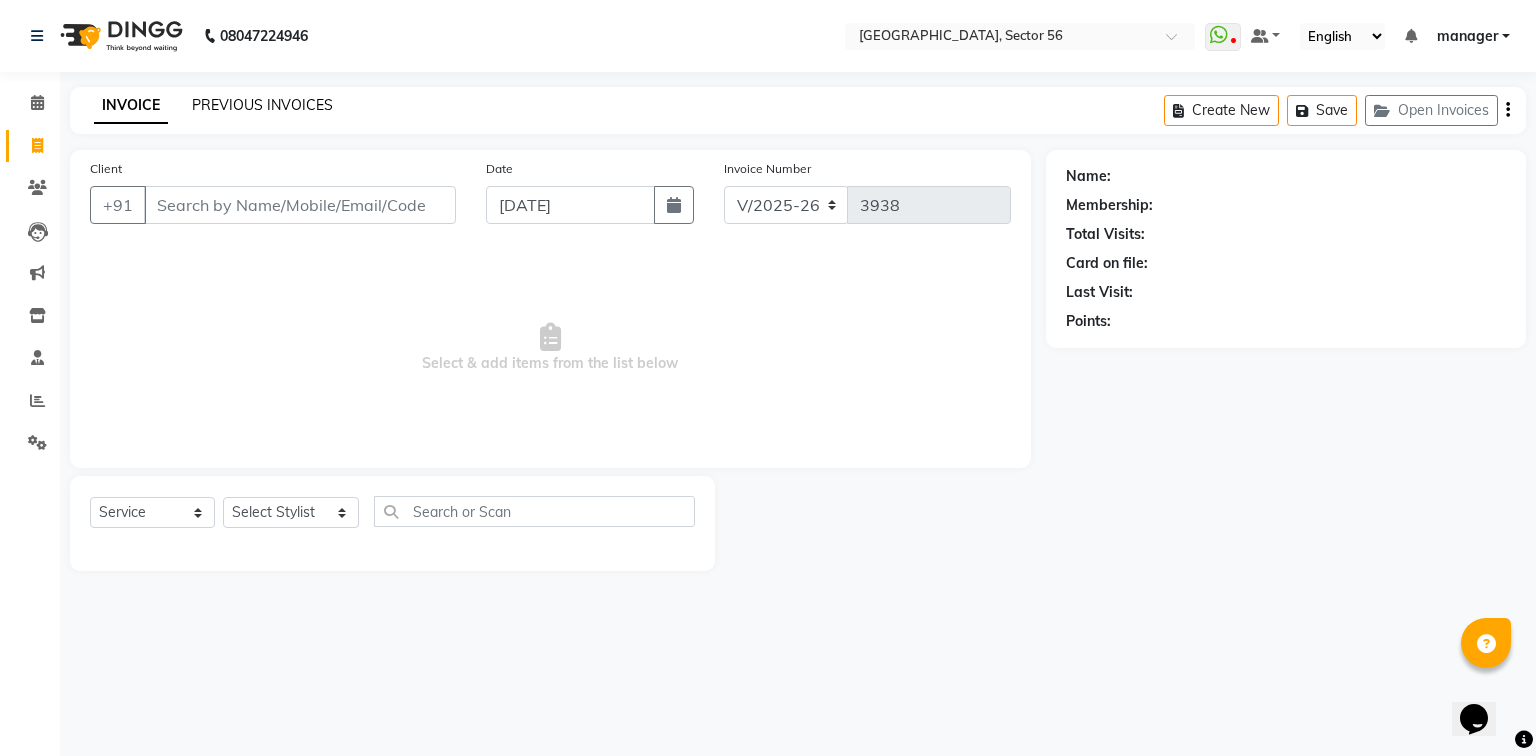 click on "PREVIOUS INVOICES" 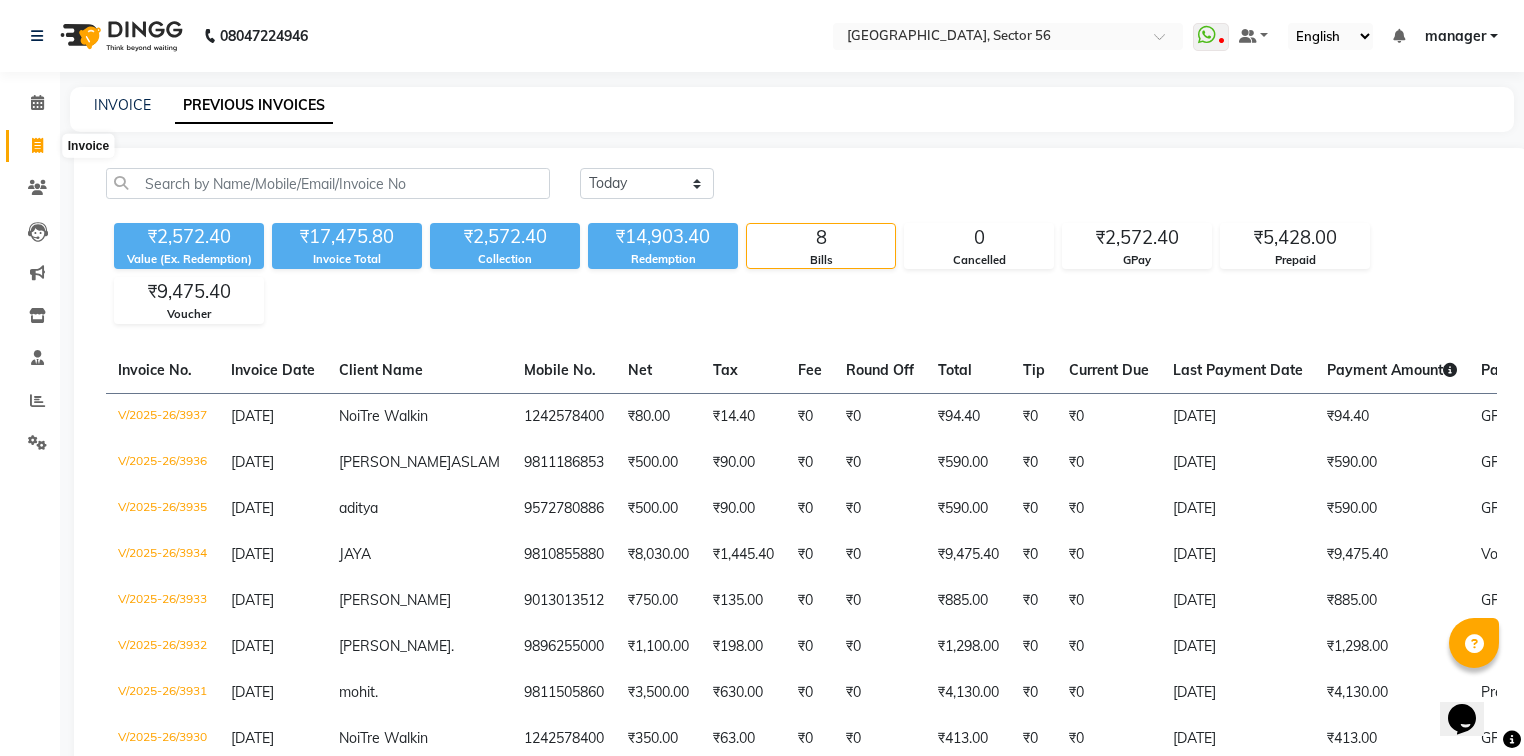 click 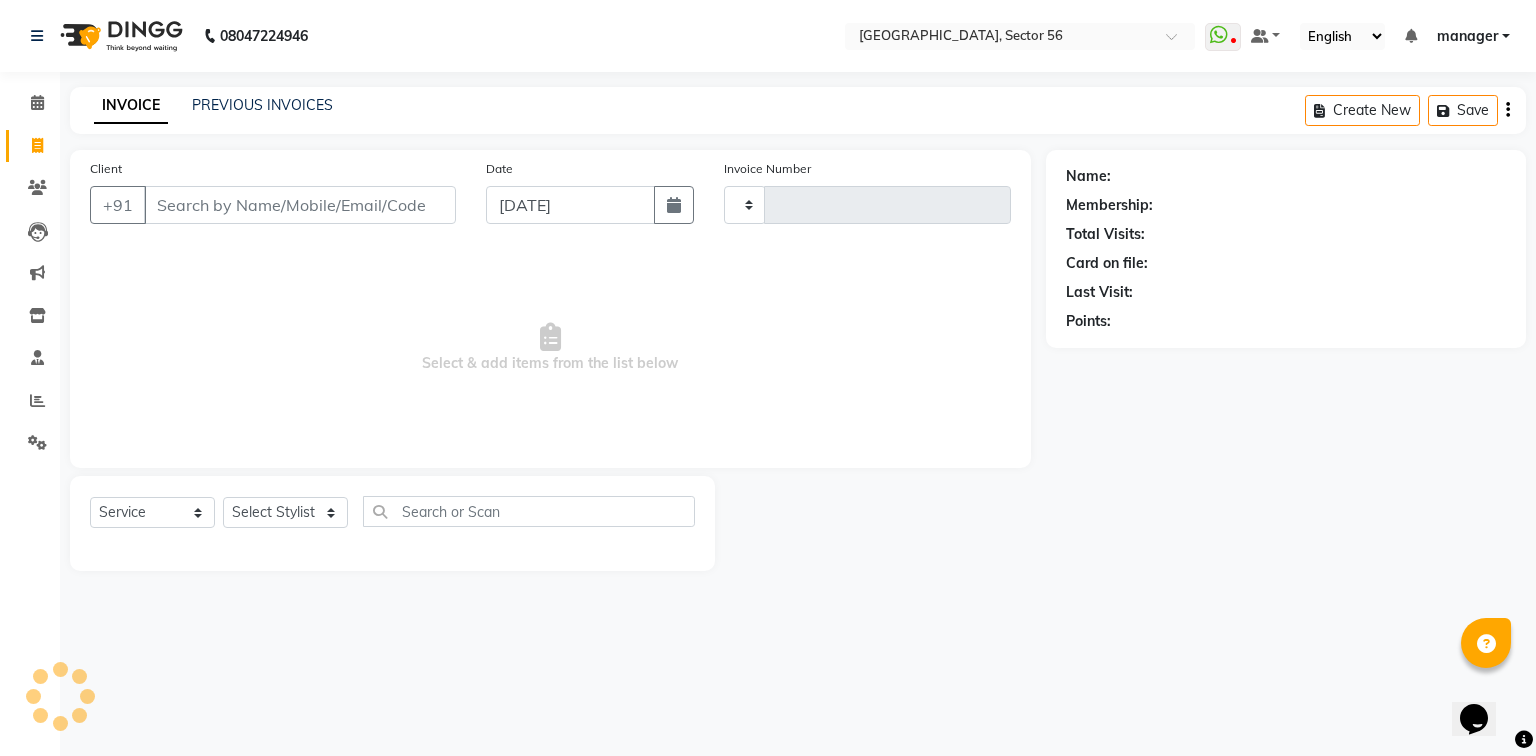 type on "3938" 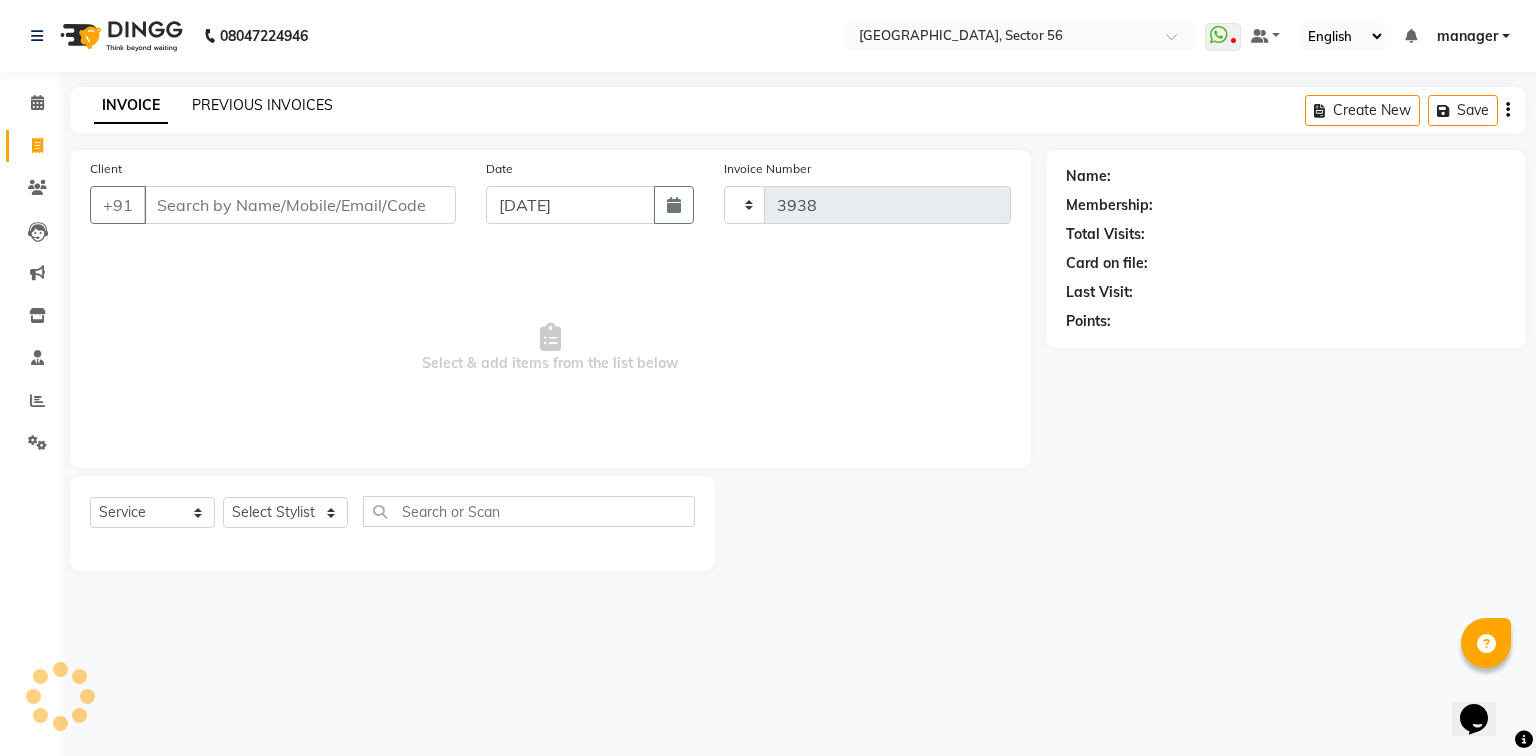select on "5557" 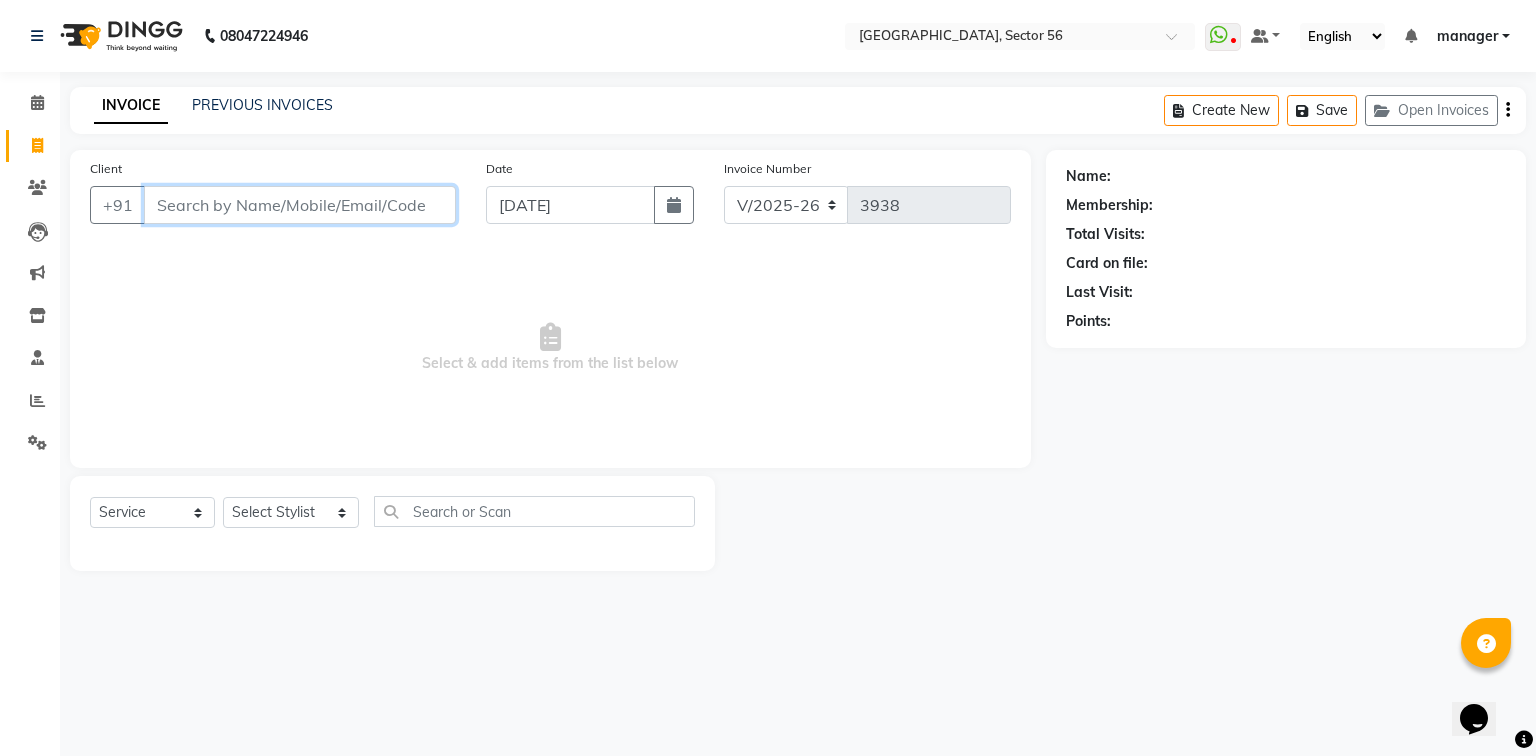 click on "Client" at bounding box center [300, 205] 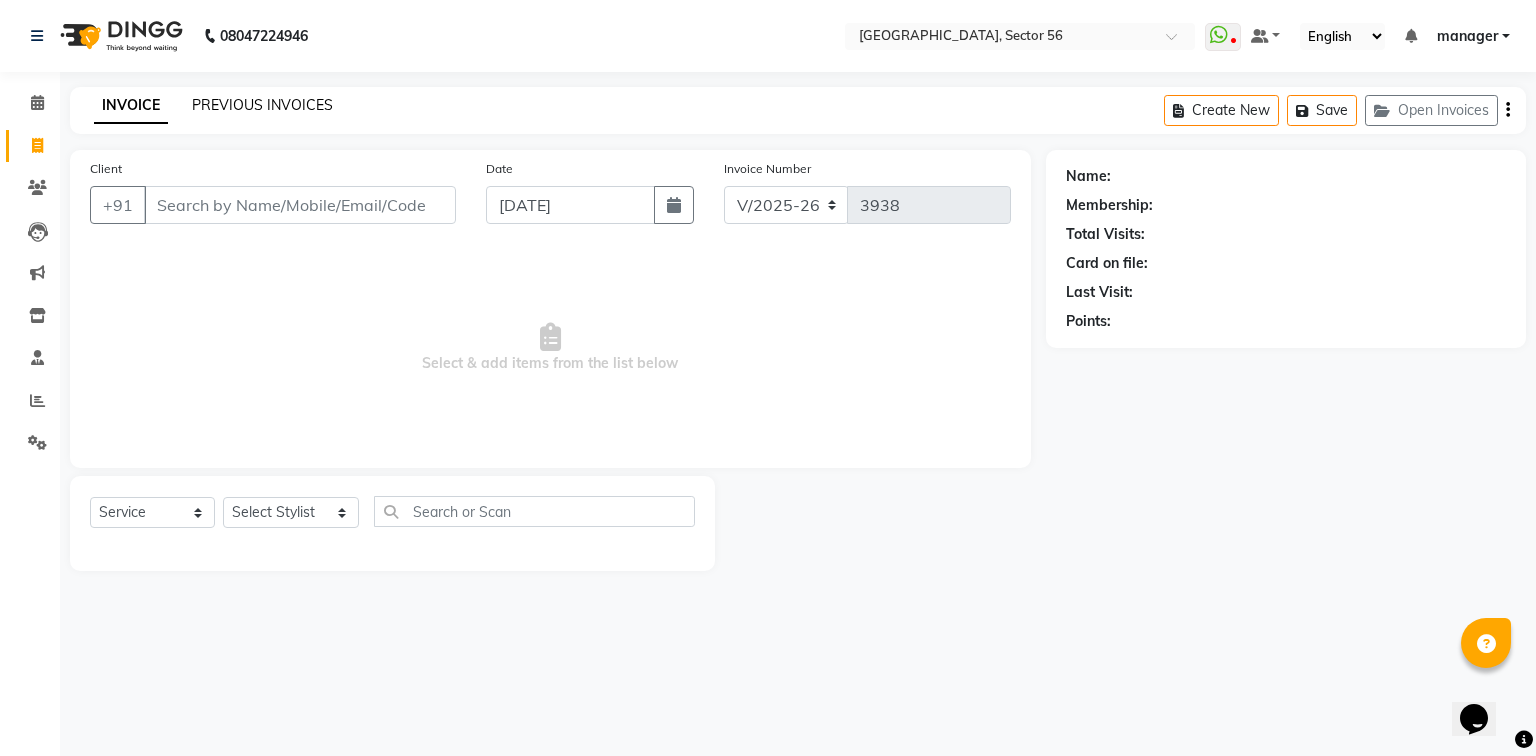 click on "PREVIOUS INVOICES" 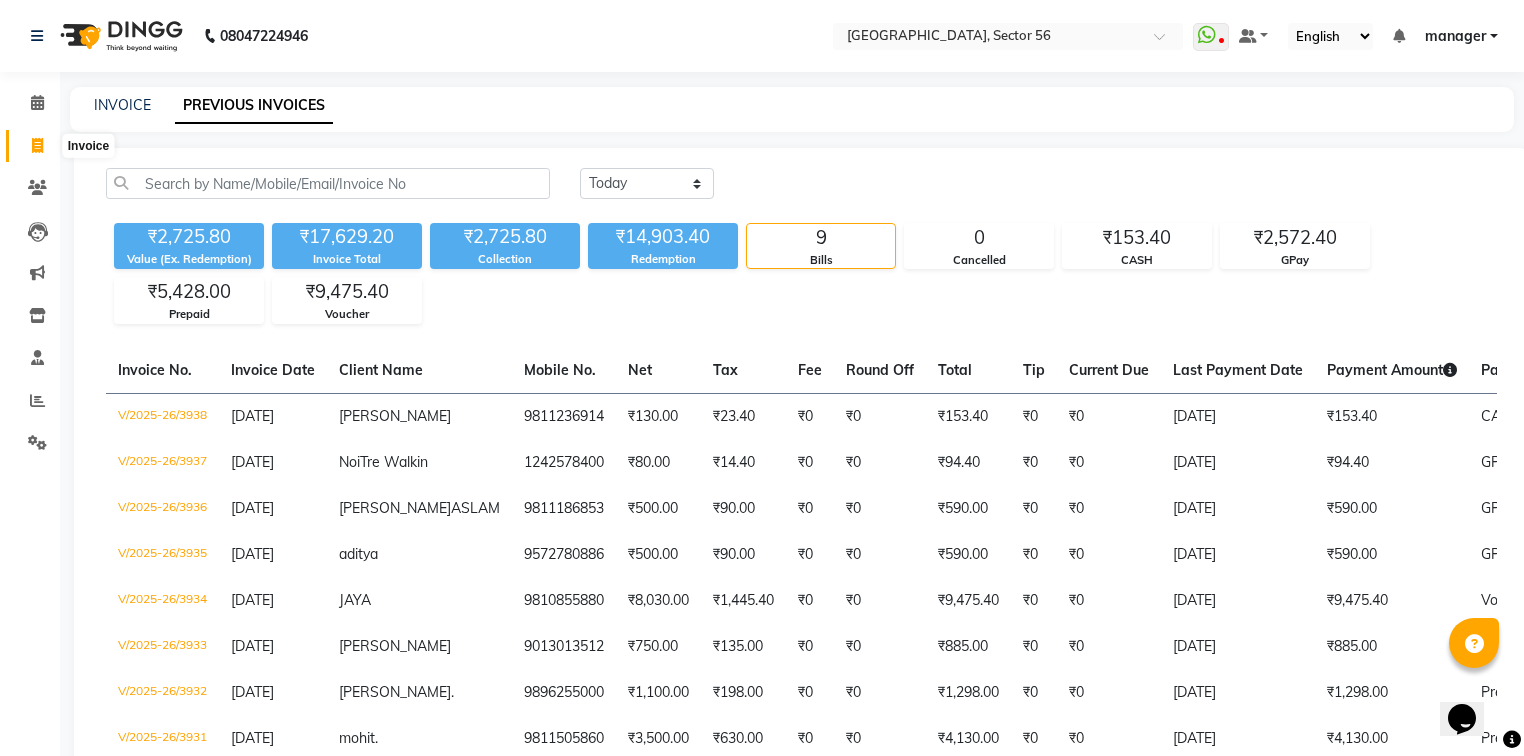 click 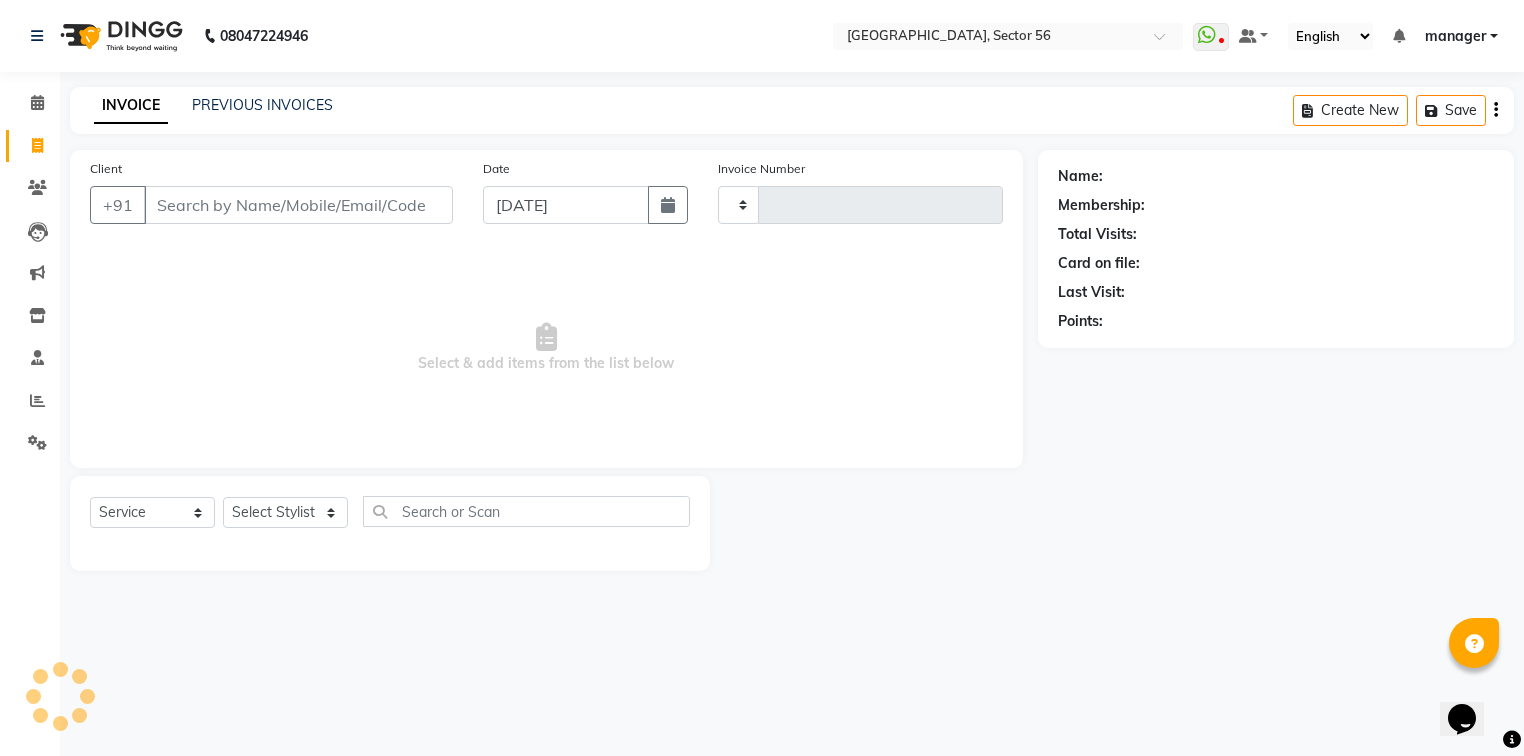 type on "3939" 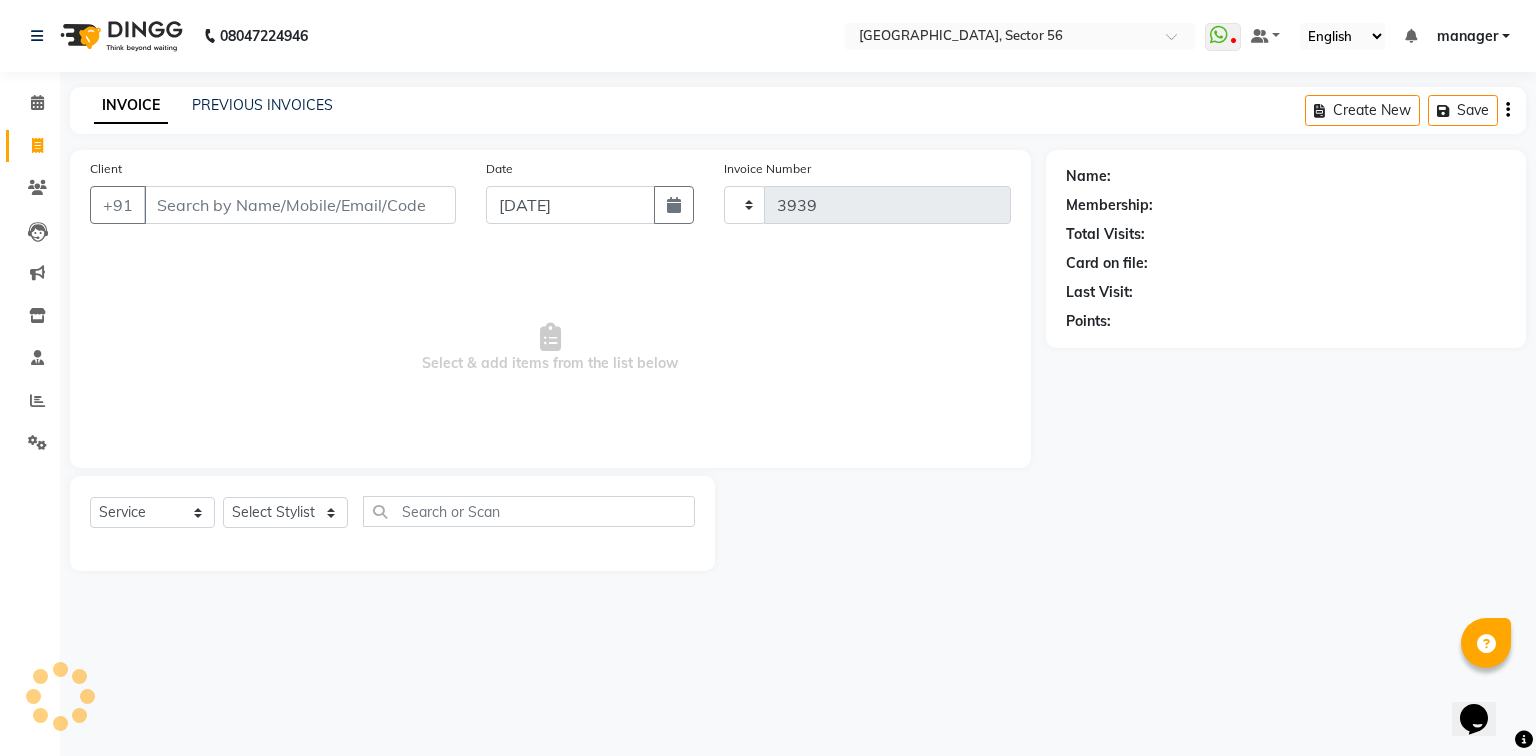 select on "5557" 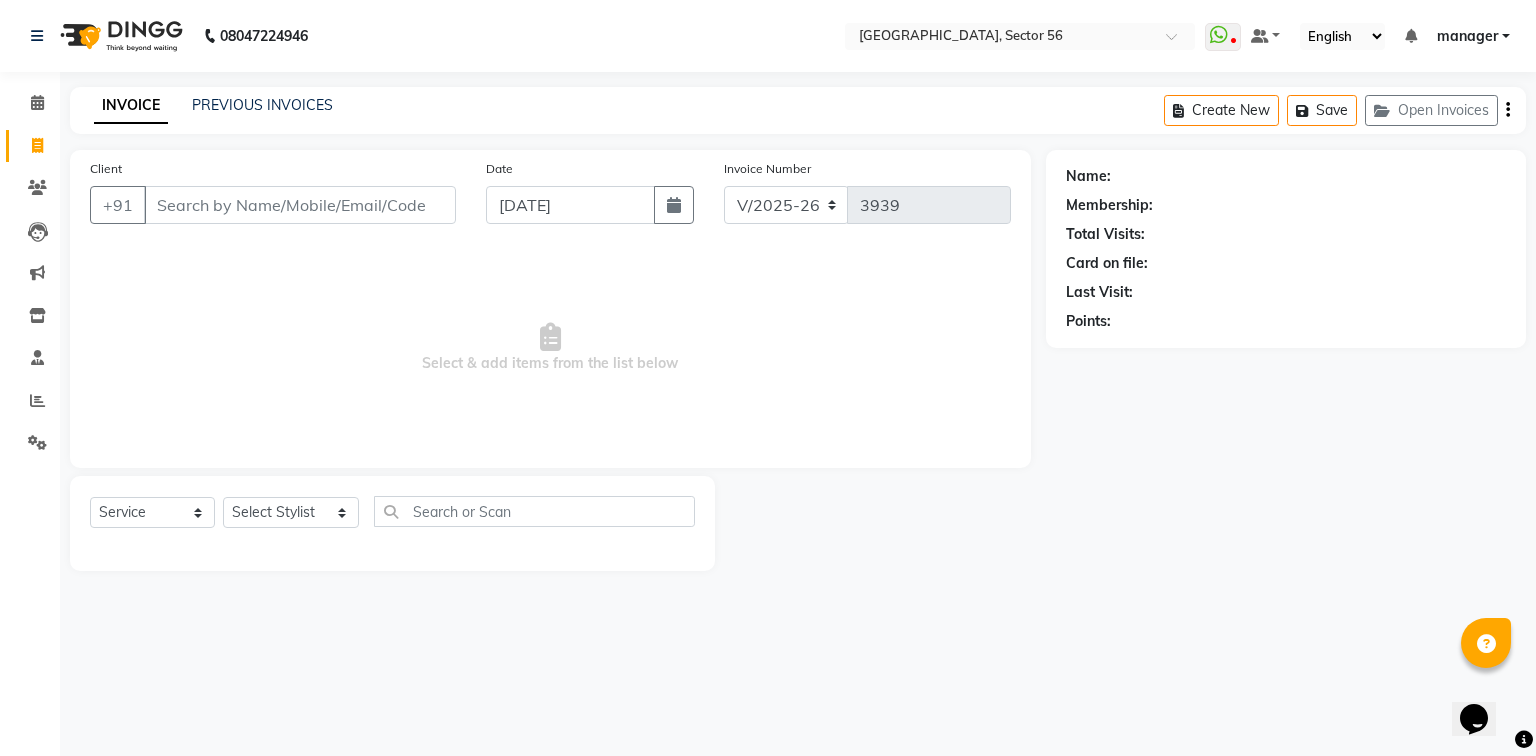 click on "Client" at bounding box center (300, 205) 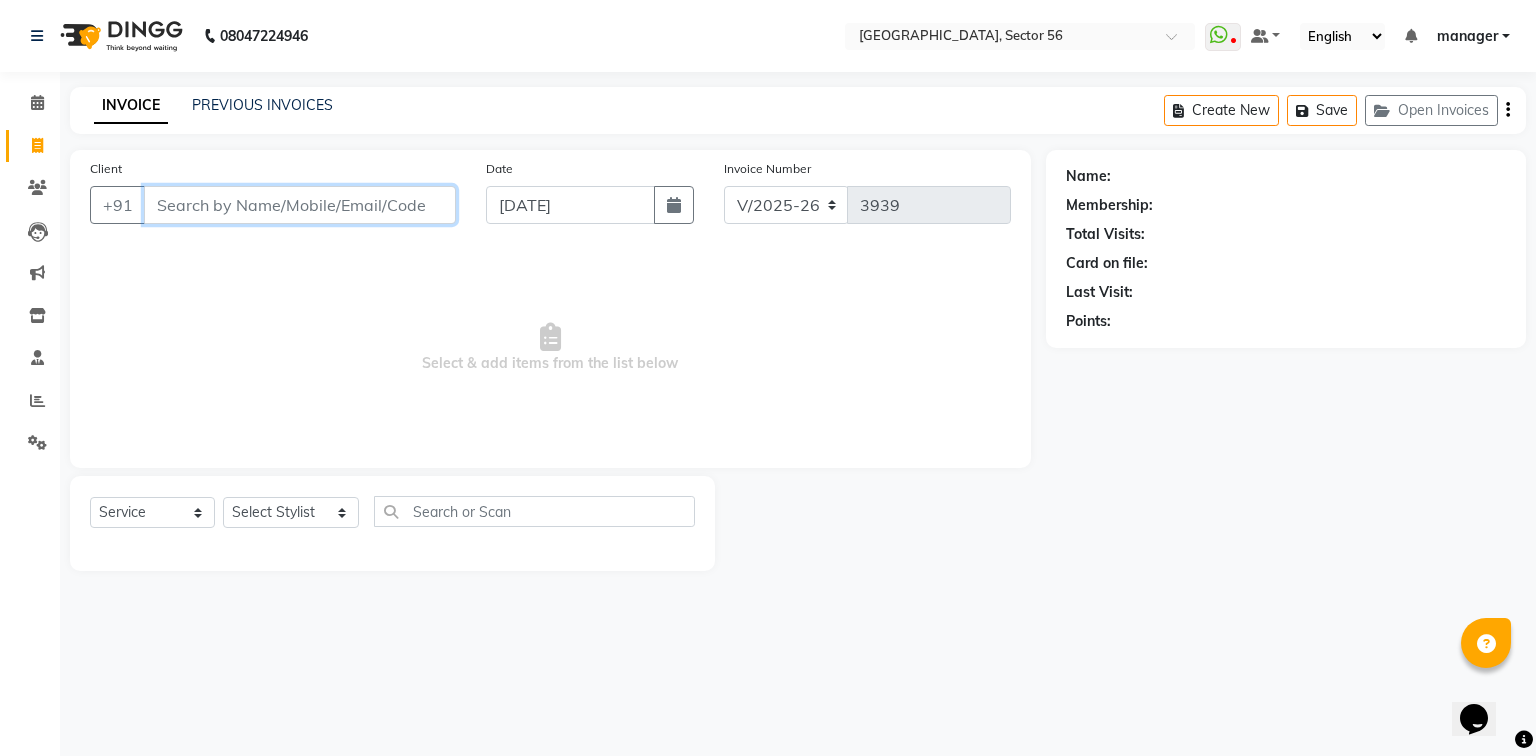 click on "Client" at bounding box center [300, 205] 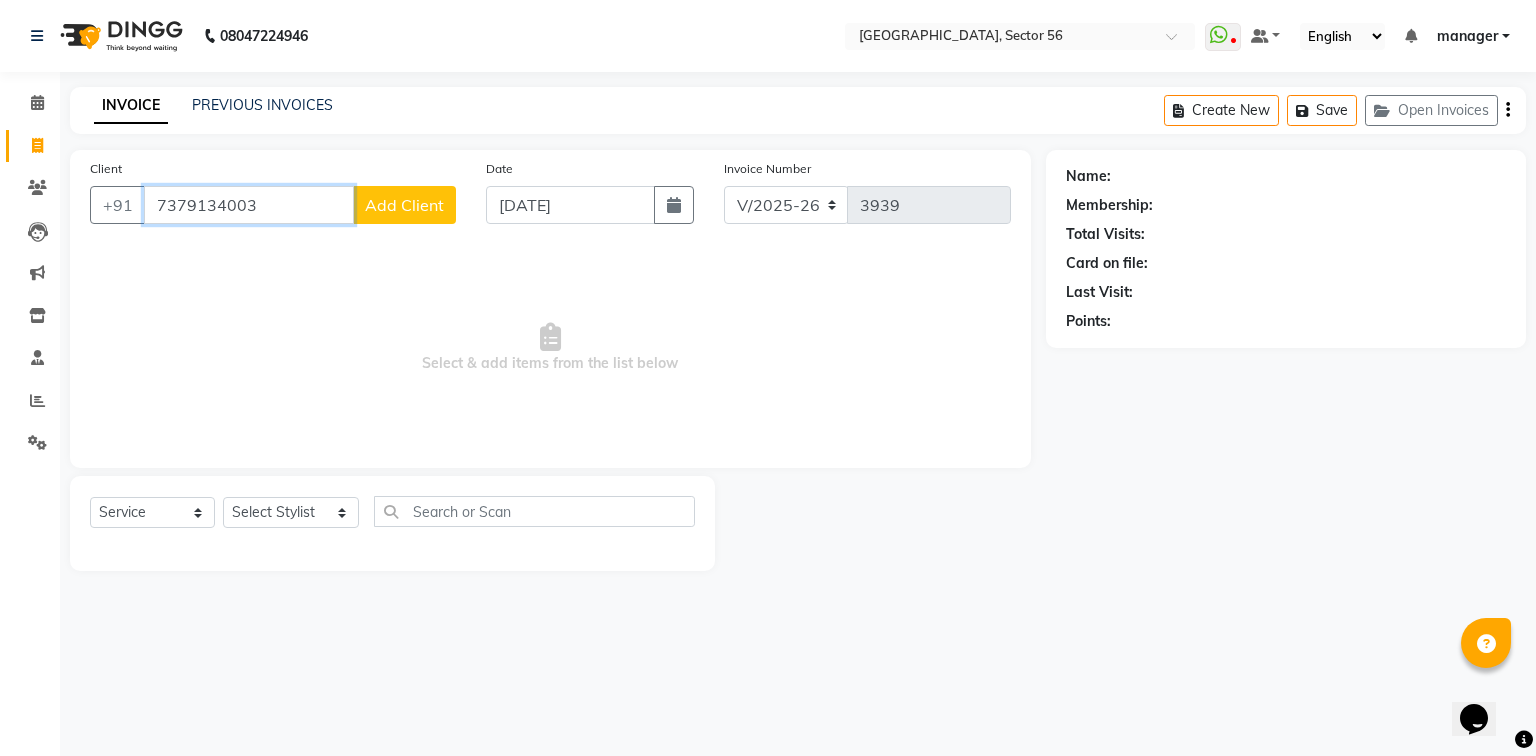 type on "7379134003" 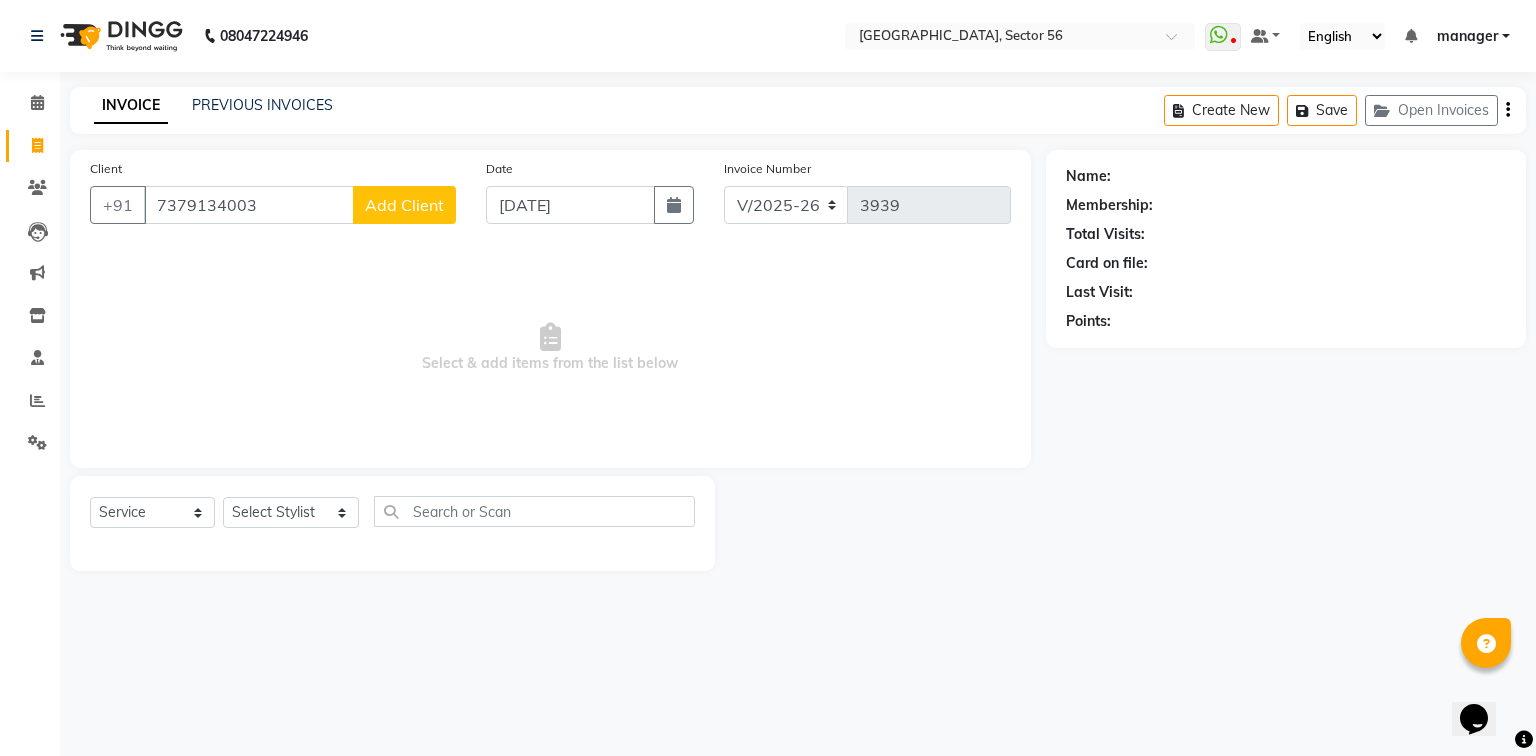 click on "Add Client" 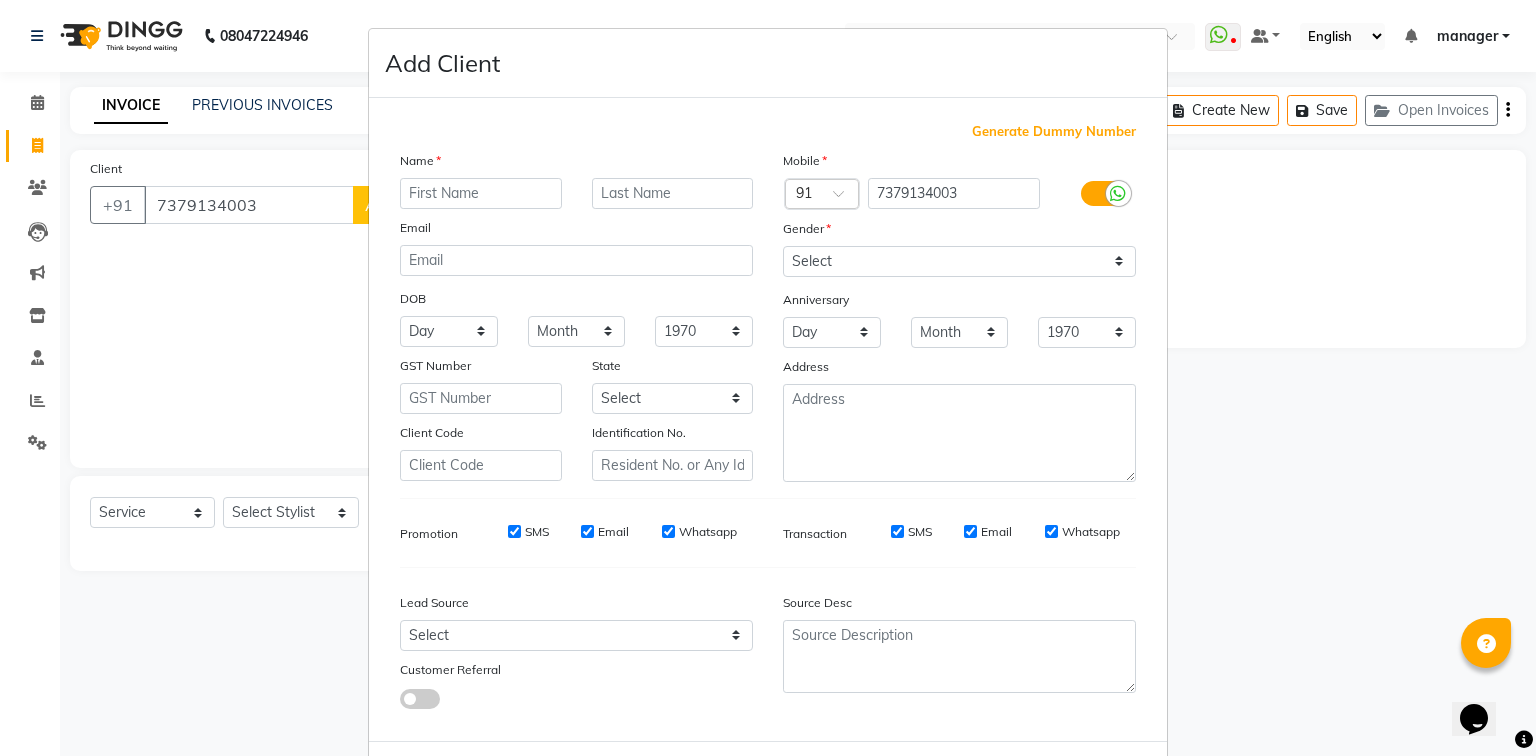 click at bounding box center [481, 193] 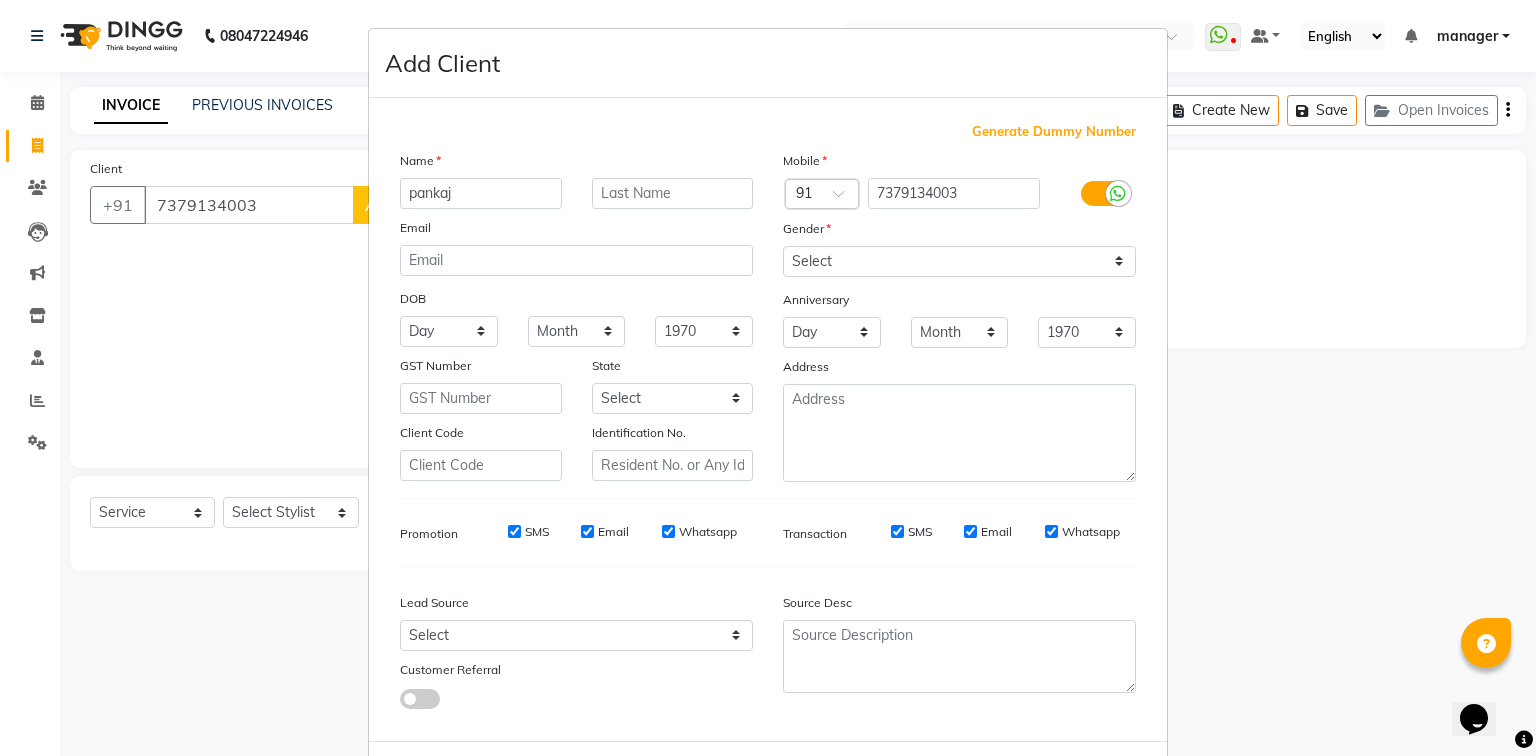 type on "pankaj" 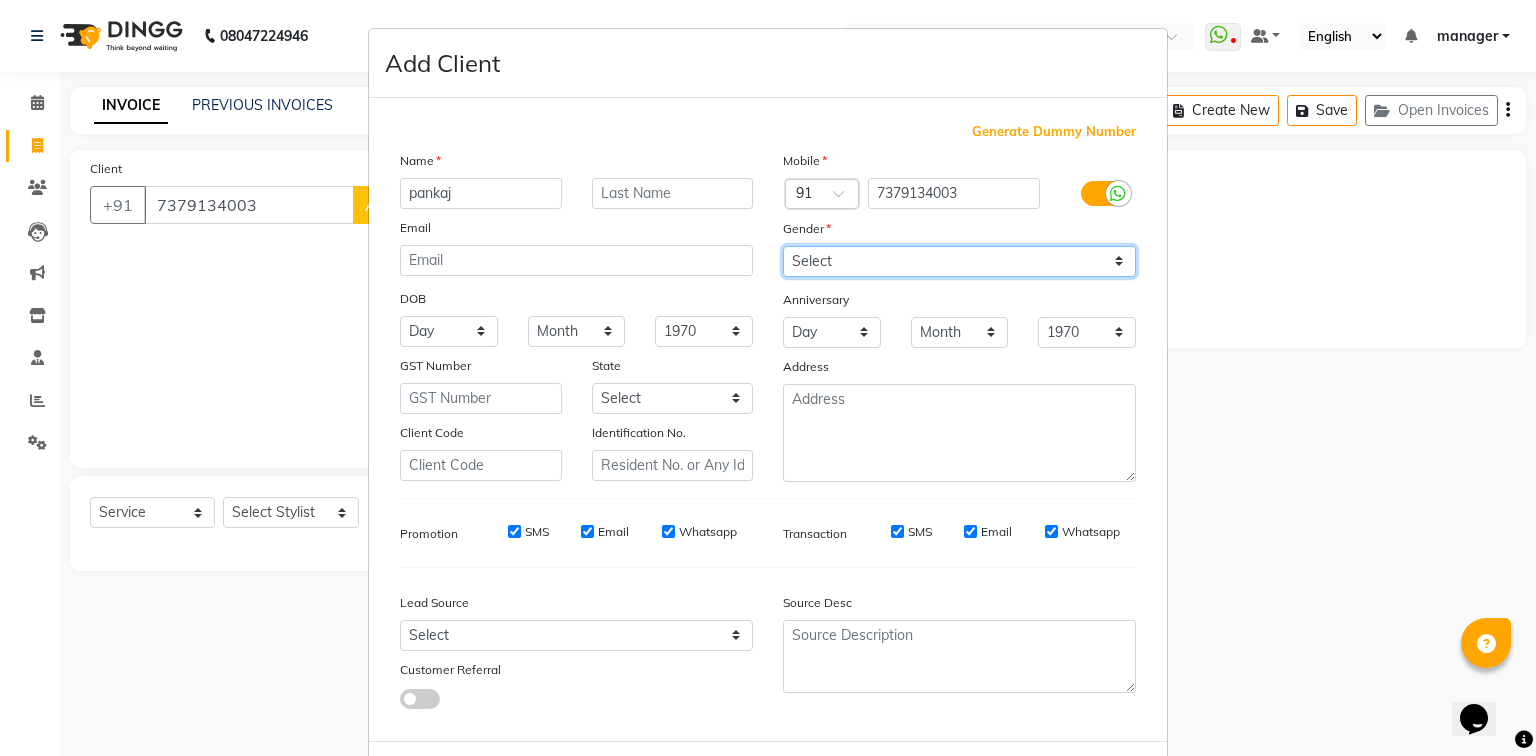 click on "Select [DEMOGRAPHIC_DATA] [DEMOGRAPHIC_DATA] Other Prefer Not To Say" at bounding box center [959, 261] 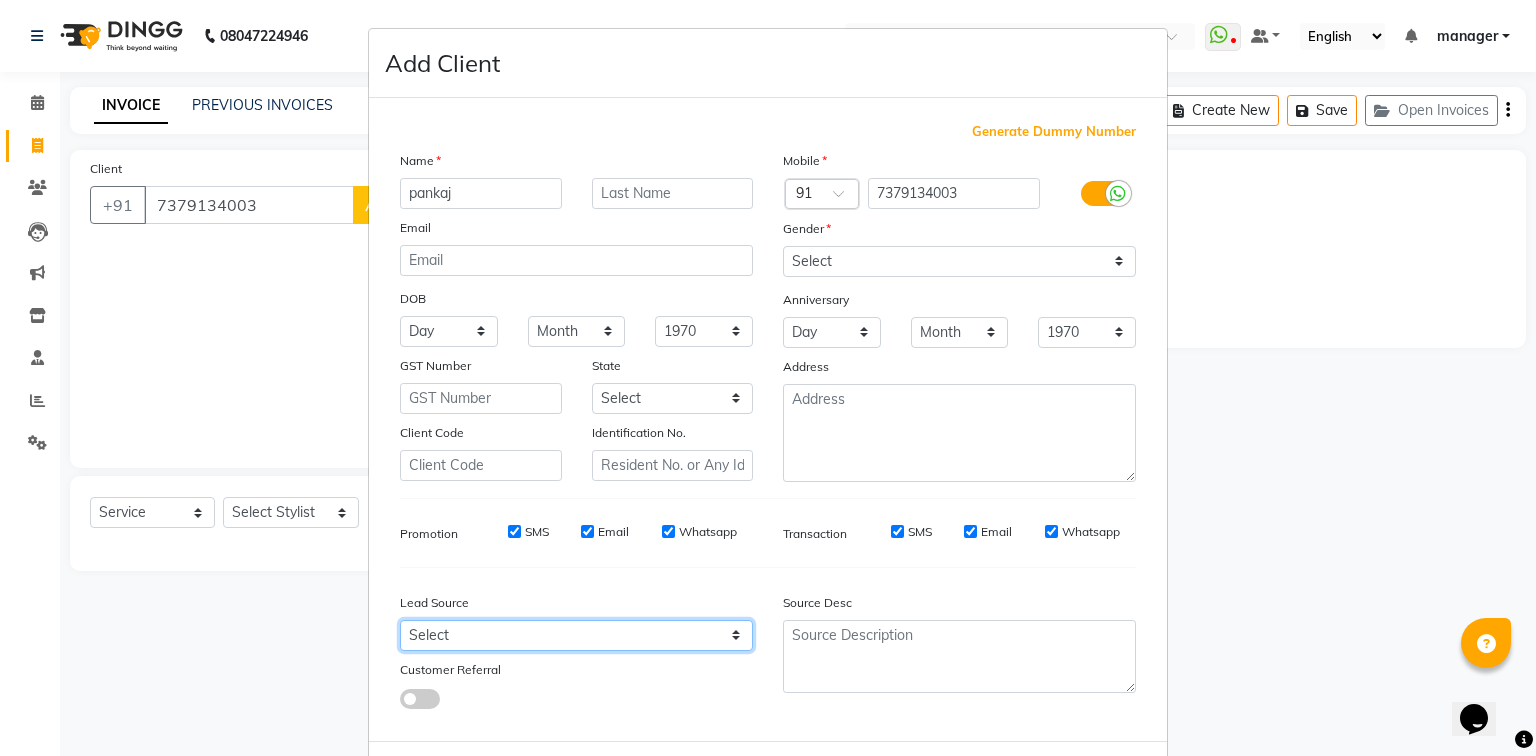click on "Select Walk-in Referral Internet Friend Word of Mouth Advertisement Facebook JustDial Google Other Instagram  YouTube  WhatsApp" at bounding box center [576, 635] 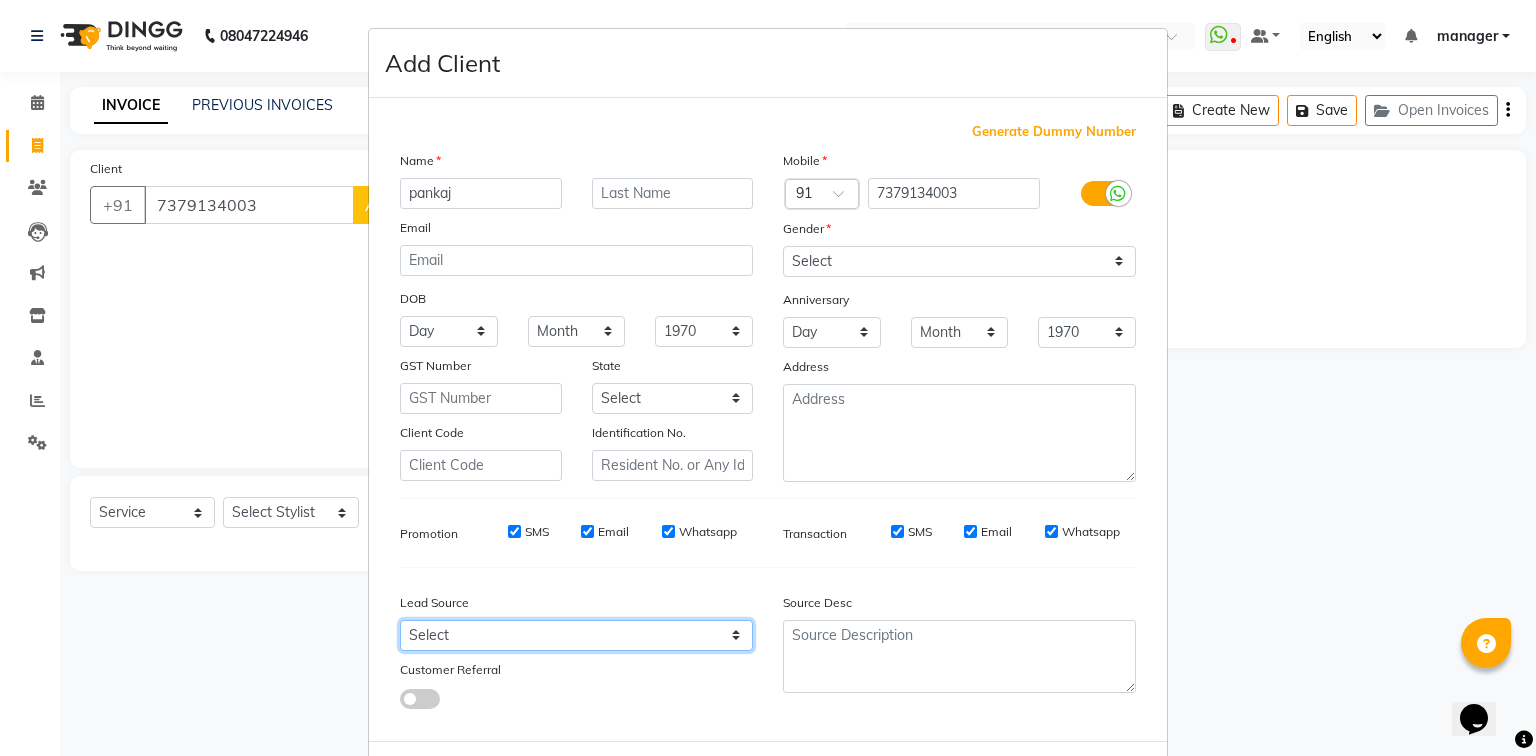 select on "35868" 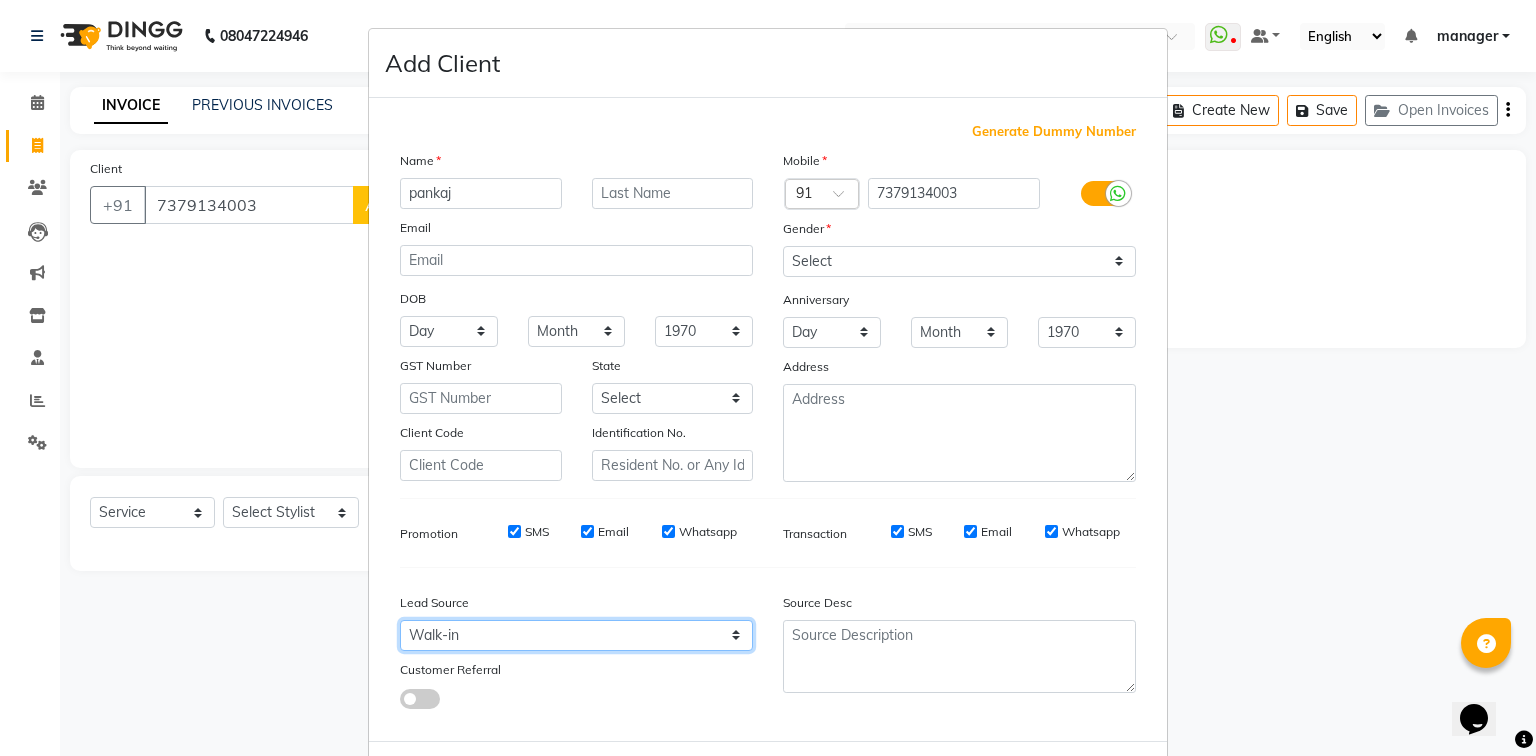 click on "Select Walk-in Referral Internet Friend Word of Mouth Advertisement Facebook JustDial Google Other Instagram  YouTube  WhatsApp" at bounding box center [576, 635] 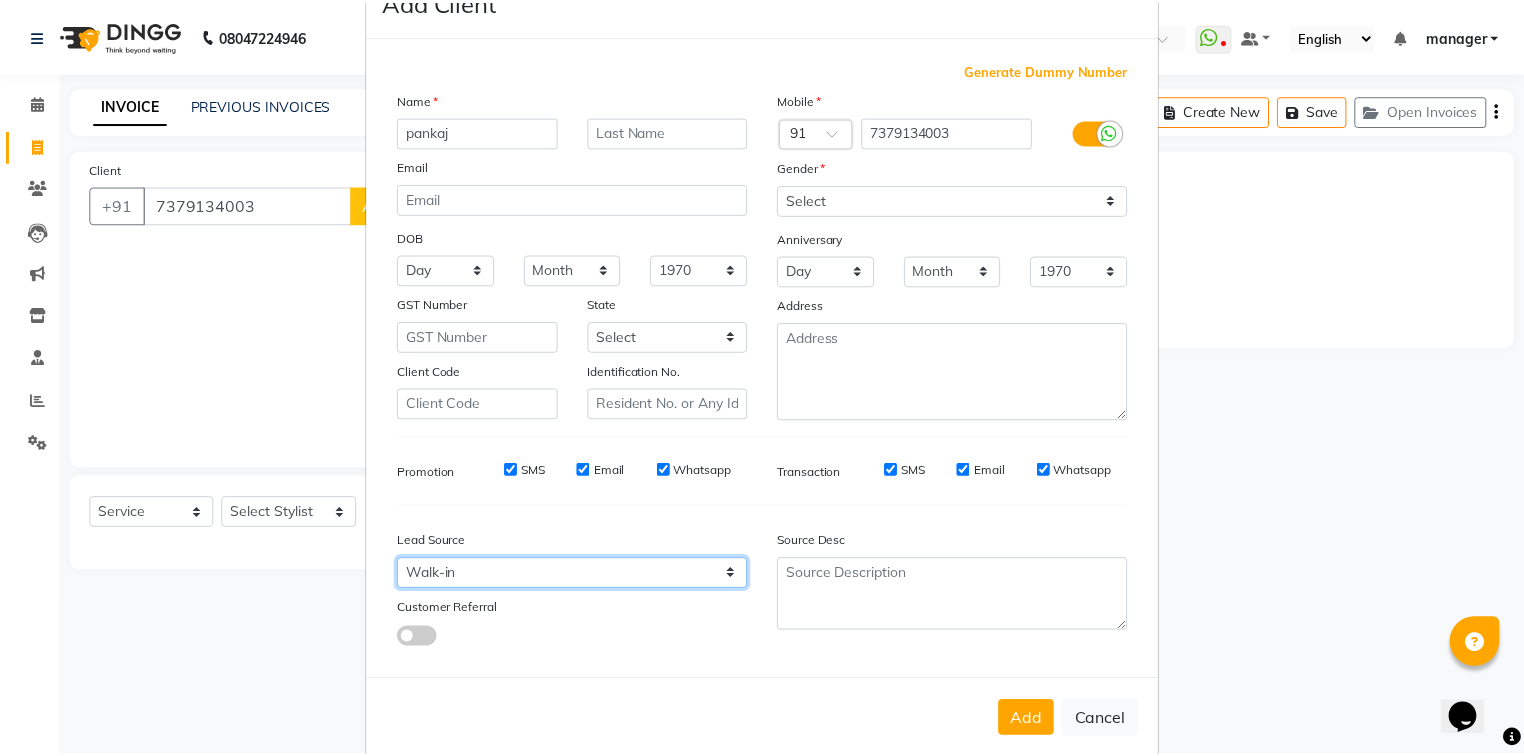 scroll, scrollTop: 100, scrollLeft: 0, axis: vertical 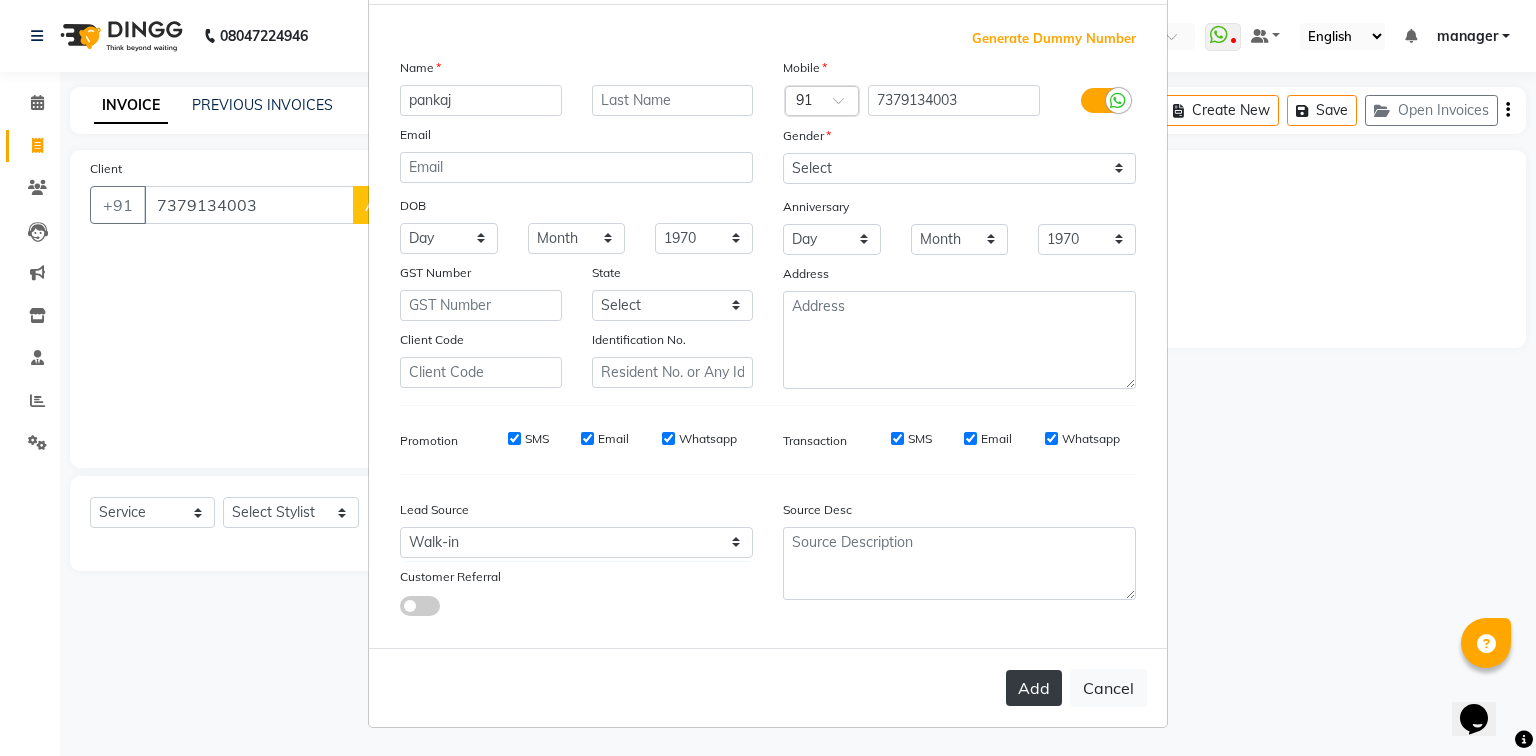click on "Add" at bounding box center [1034, 688] 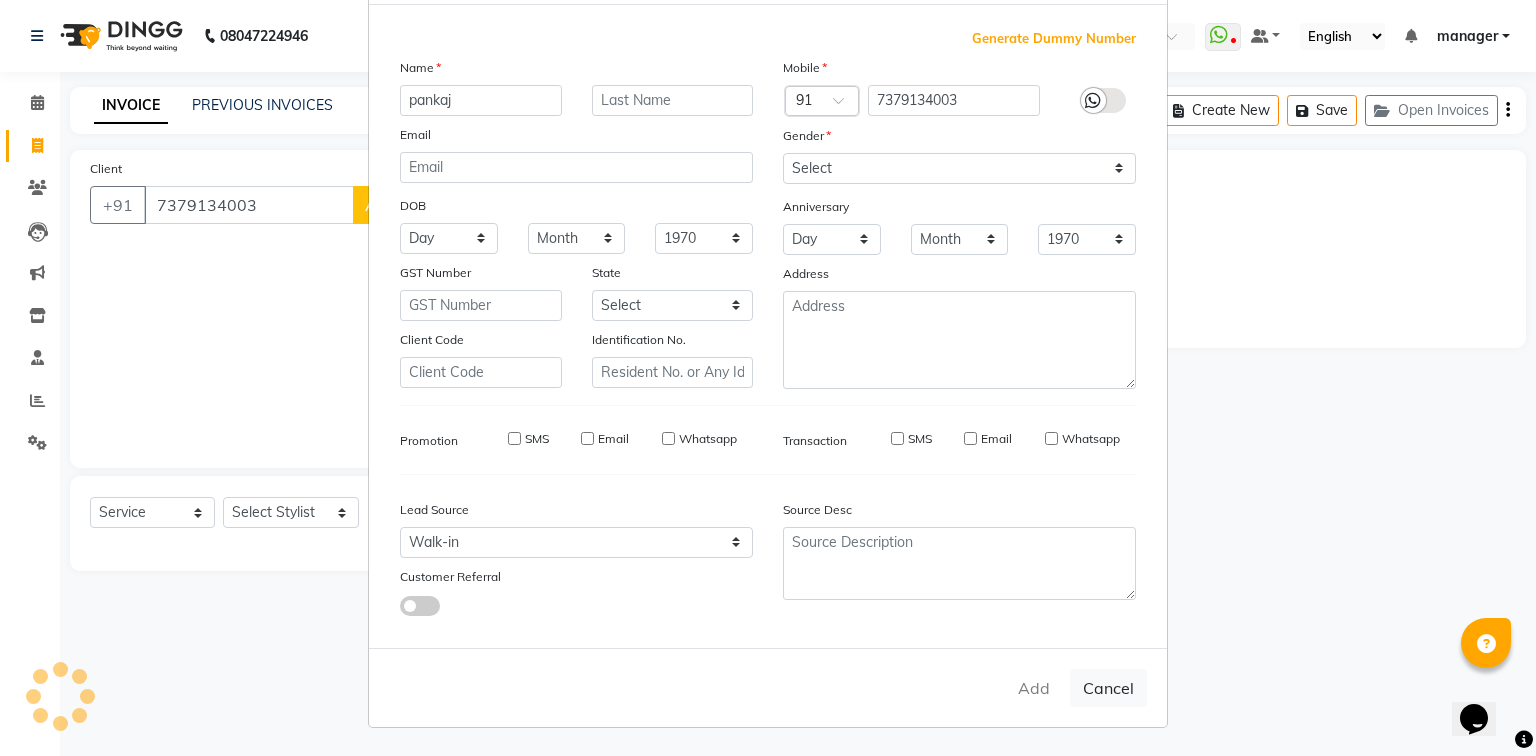 type 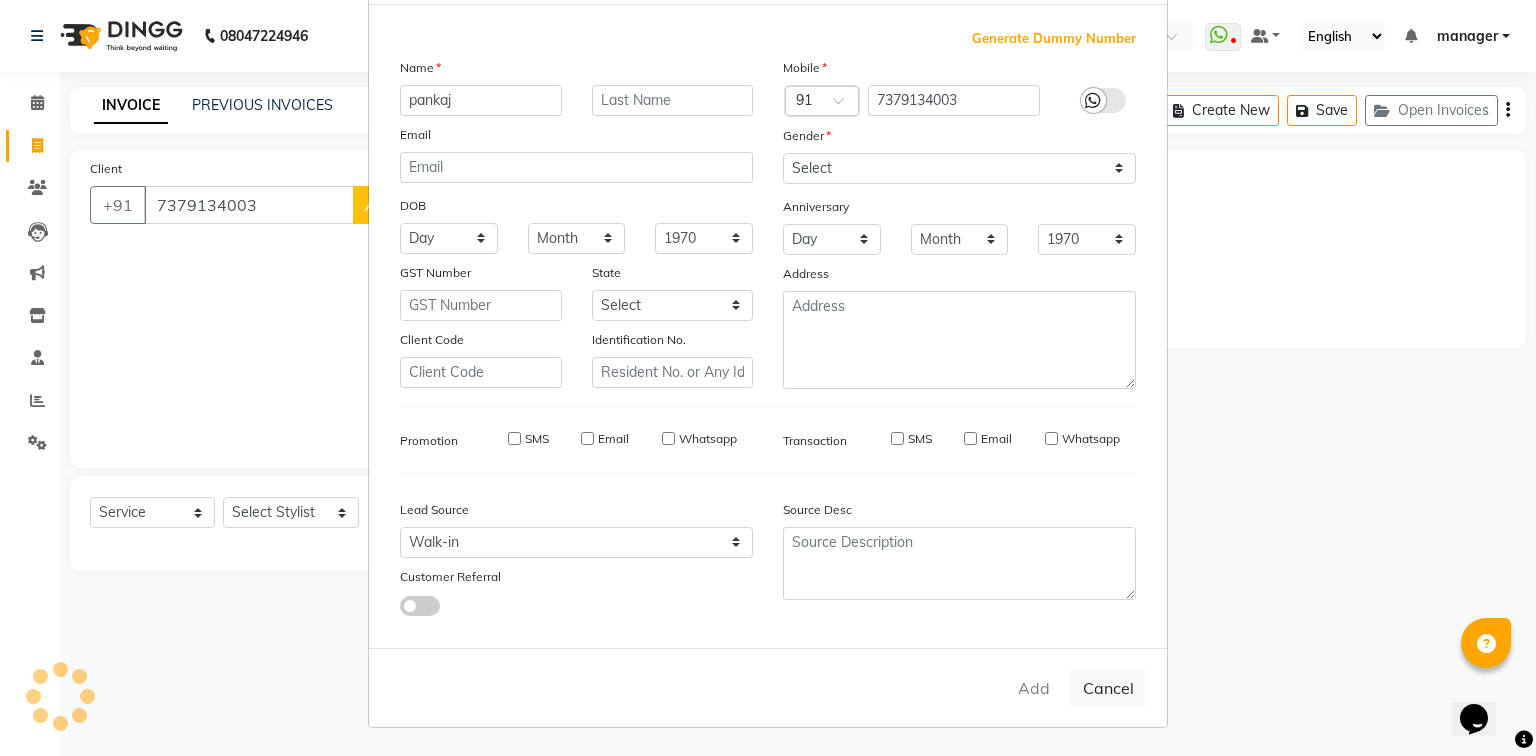 select 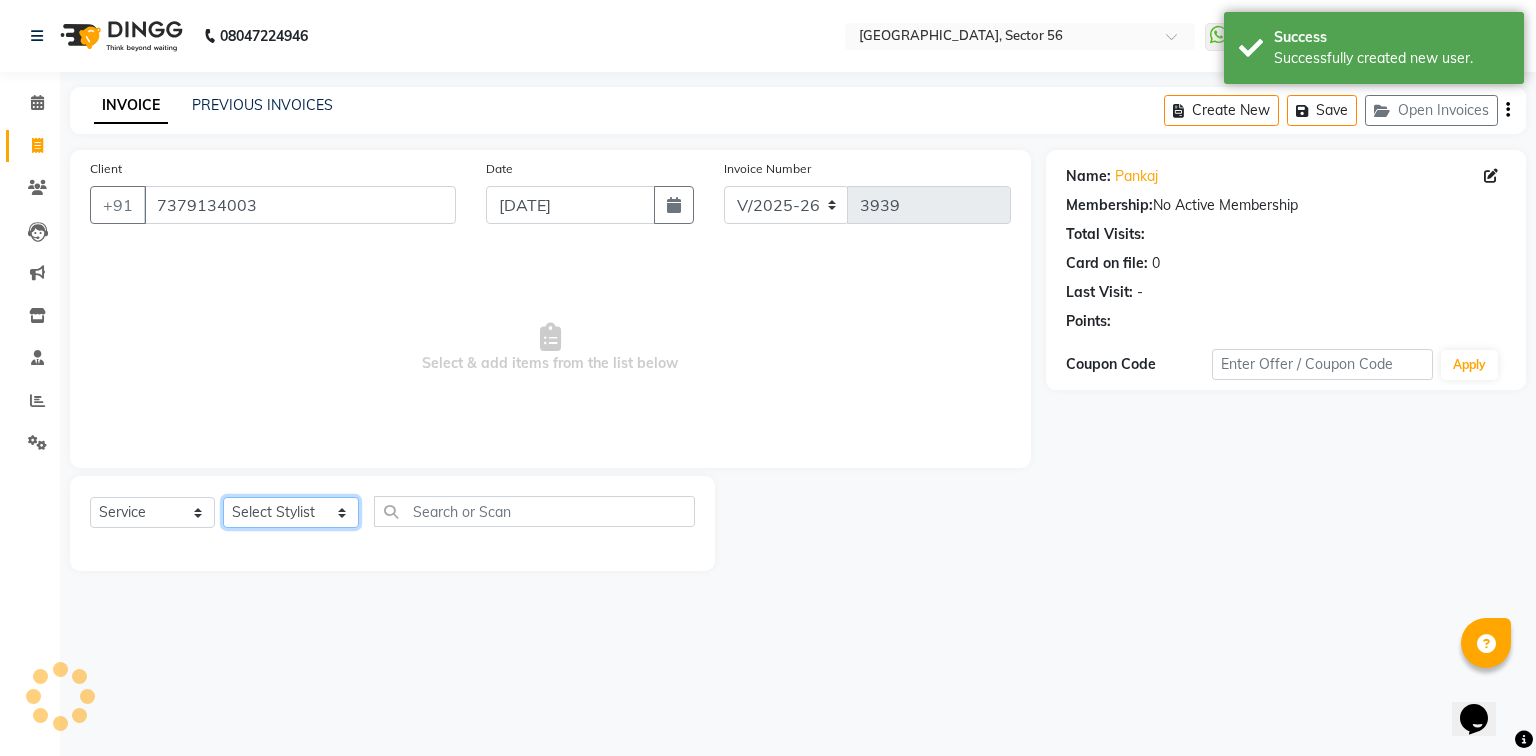 click on "Select Stylist [PERSON_NAME] [PERSON_NAME] [PERSON_NAME] MARKET STAFF amit amit spm [PERSON_NAME] [PERSON_NAME] Buty [PERSON_NAME] NAILS ARTIST [PERSON_NAME] annu [PERSON_NAME] [PERSON_NAME]  [PERSON_NAME] DINGG Support [PERSON_NAME] nail artist [PERSON_NAME] janveer [PERSON_NAME] [PERSON_NAME] manager [PERSON_NAME] [DEMOGRAPHIC_DATA] [PERSON_NAME] [PERSON_NAME] [PERSON_NAME]  Prem SPM [PERSON_NAME] [PERSON_NAME] qashim assistent [PERSON_NAME] pedicurist rano  [PERSON_NAME] [PERSON_NAME] rohan devid rohit assistent [PERSON_NAME] [PERSON_NAME] [PERSON_NAME] [PERSON_NAME] shyam [PERSON_NAME] spm [PERSON_NAME] beauty [PERSON_NAME] [PERSON_NAME] [PERSON_NAME] assitent vishnu assistent [PERSON_NAME]" 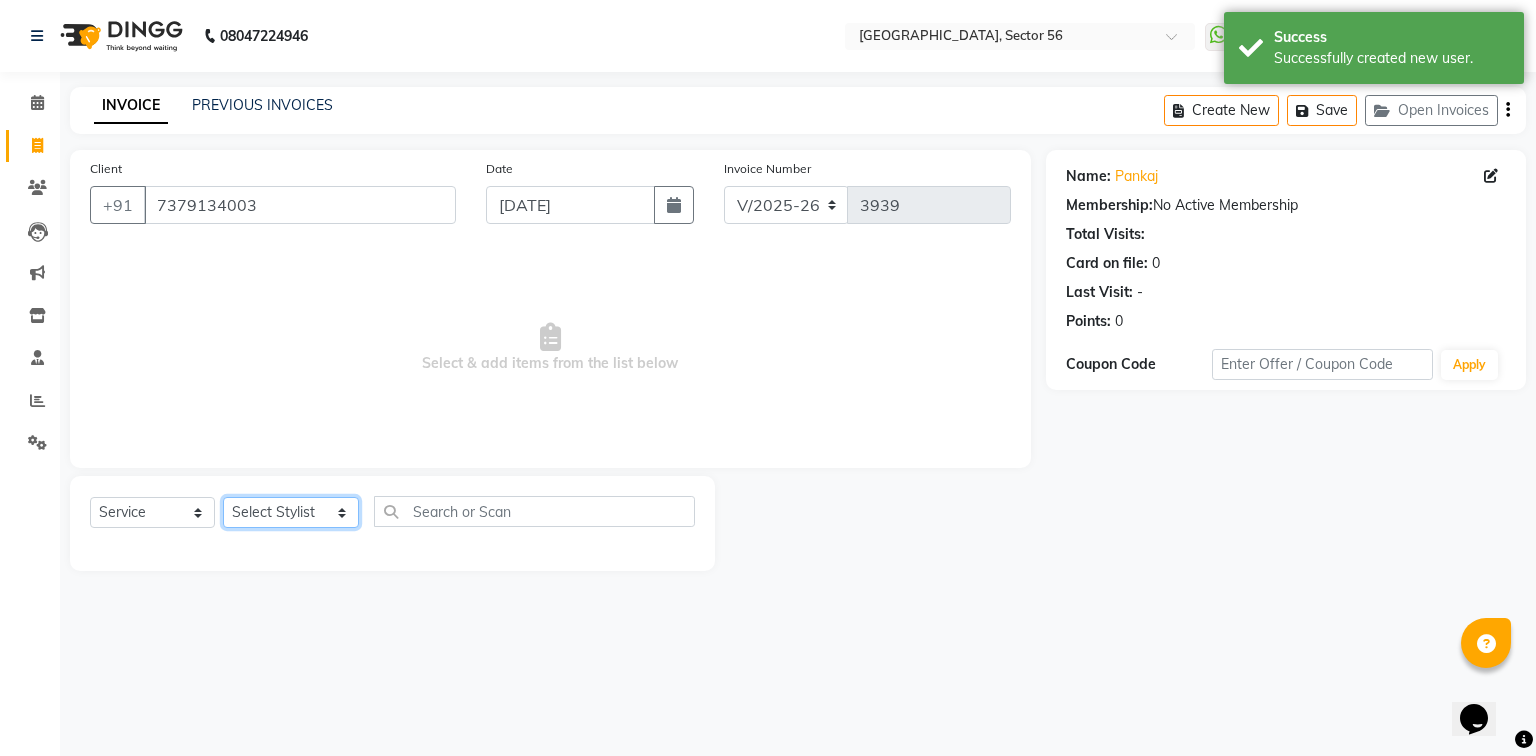 select on "76748" 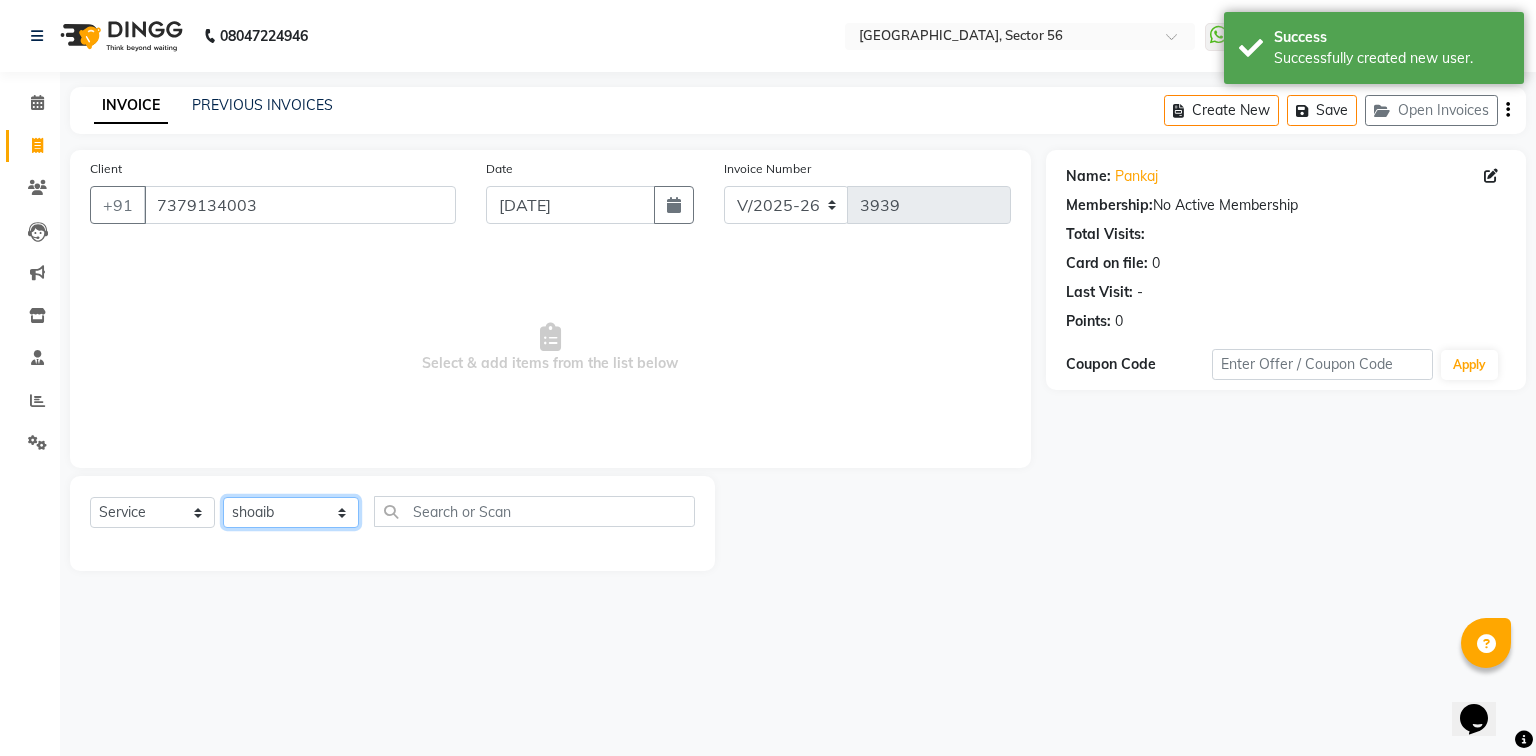 click on "Select Stylist [PERSON_NAME] [PERSON_NAME] [PERSON_NAME] MARKET STAFF amit amit spm [PERSON_NAME] [PERSON_NAME] Buty [PERSON_NAME] NAILS ARTIST [PERSON_NAME] annu [PERSON_NAME] [PERSON_NAME]  [PERSON_NAME] DINGG Support [PERSON_NAME] nail artist [PERSON_NAME] janveer [PERSON_NAME] [PERSON_NAME] manager [PERSON_NAME] [DEMOGRAPHIC_DATA] [PERSON_NAME] [PERSON_NAME] [PERSON_NAME]  Prem SPM [PERSON_NAME] [PERSON_NAME] qashim assistent [PERSON_NAME] pedicurist rano  [PERSON_NAME] [PERSON_NAME] rohan devid rohit assistent [PERSON_NAME] [PERSON_NAME] [PERSON_NAME] [PERSON_NAME] shyam [PERSON_NAME] spm [PERSON_NAME] beauty [PERSON_NAME] [PERSON_NAME] [PERSON_NAME] assitent vishnu assistent [PERSON_NAME]" 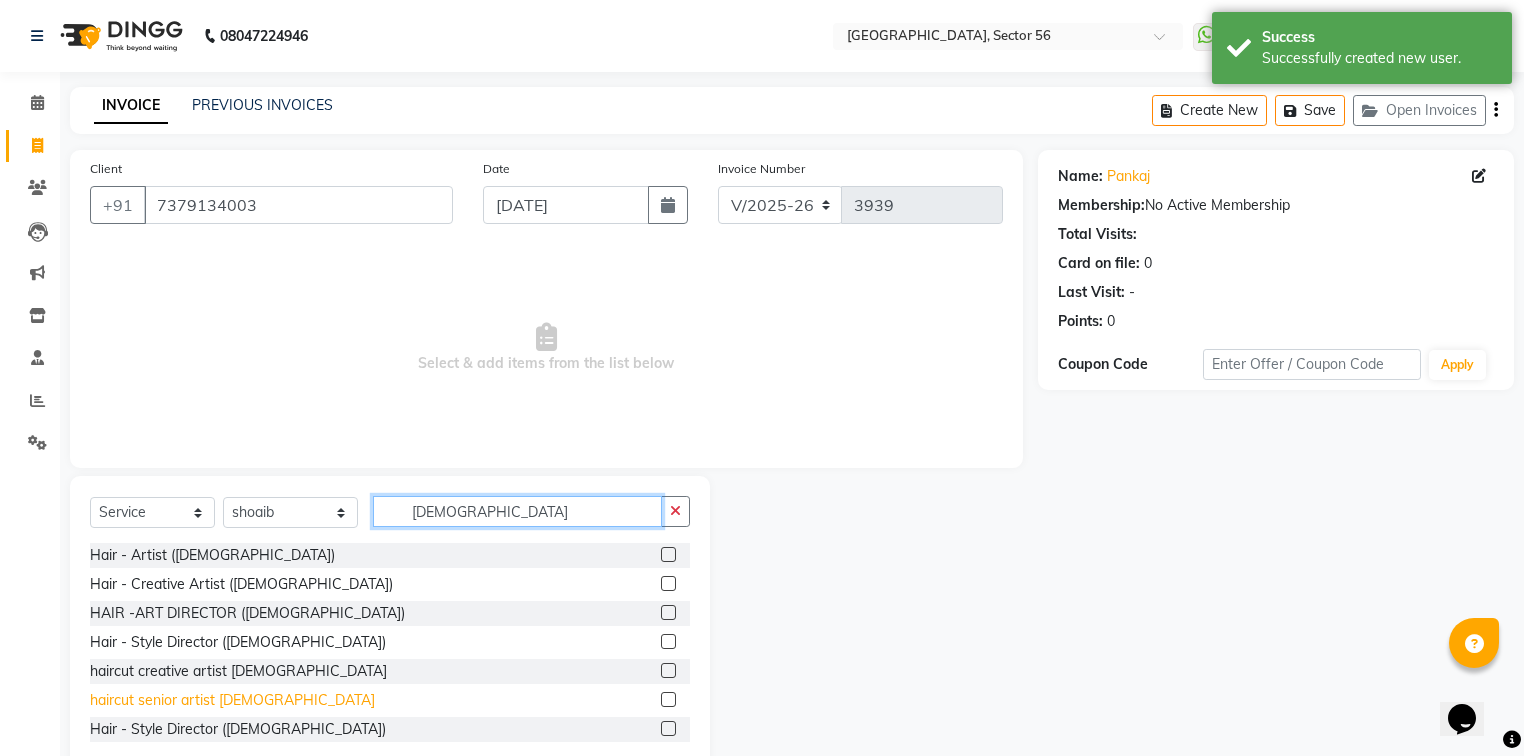 type on "[DEMOGRAPHIC_DATA]" 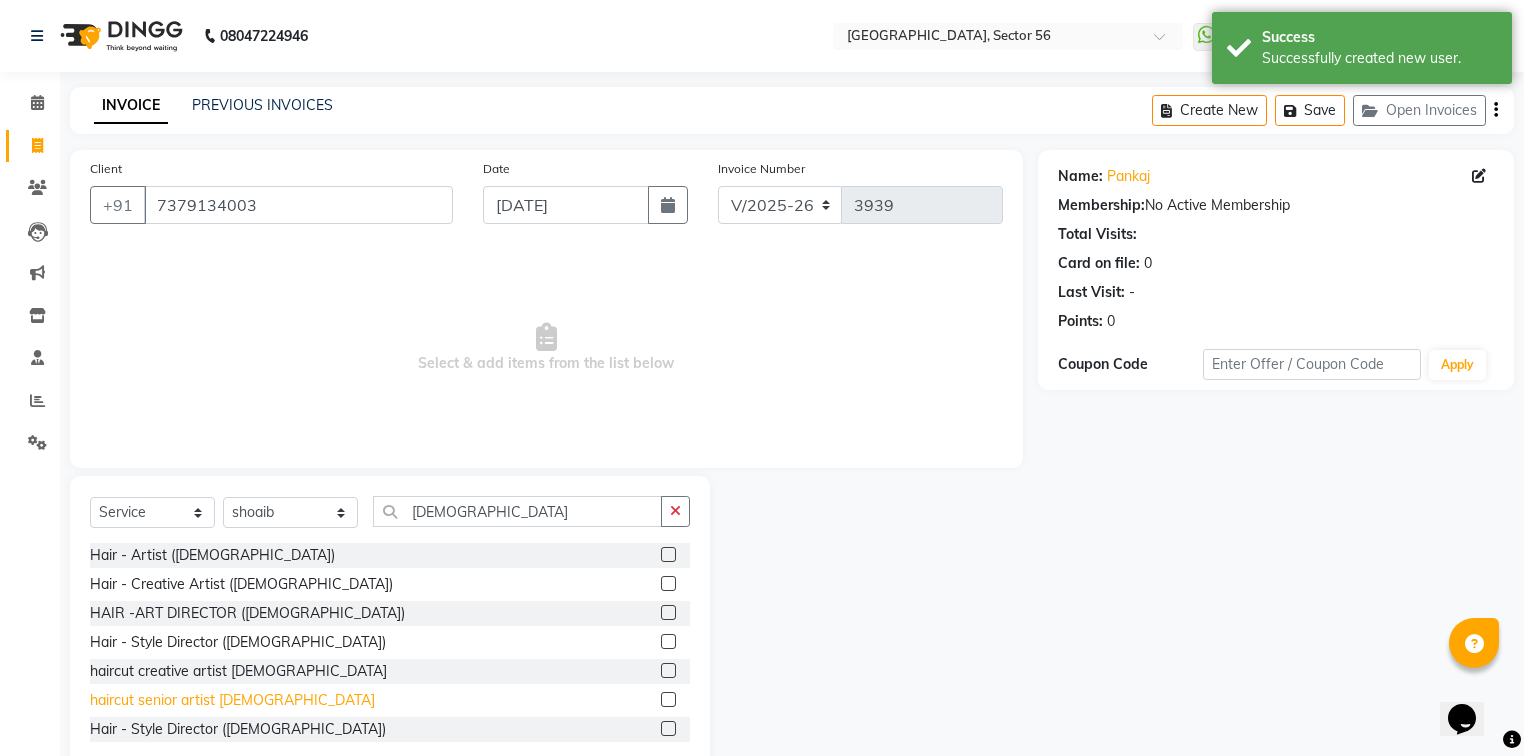 click on "haircut senior artist [DEMOGRAPHIC_DATA]" 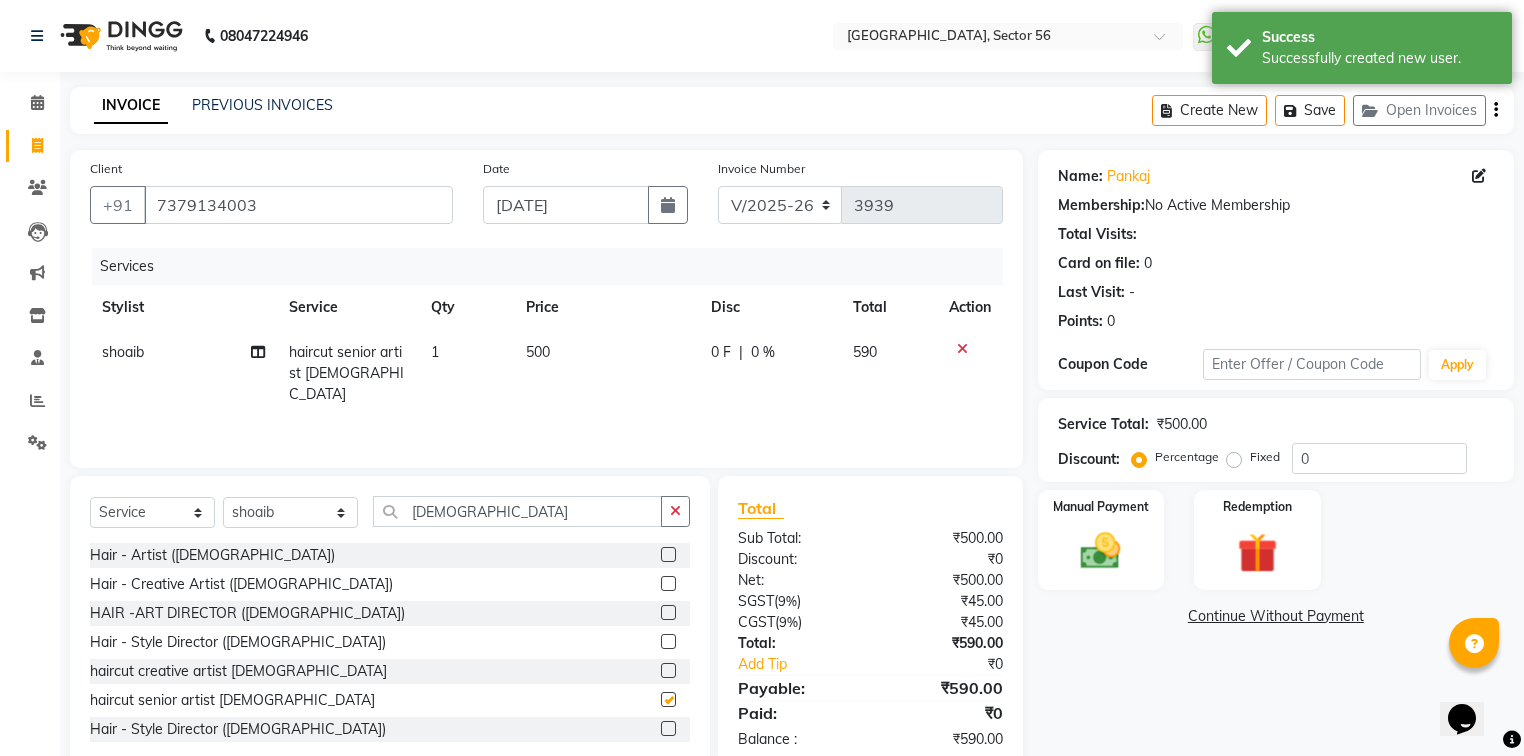 checkbox on "false" 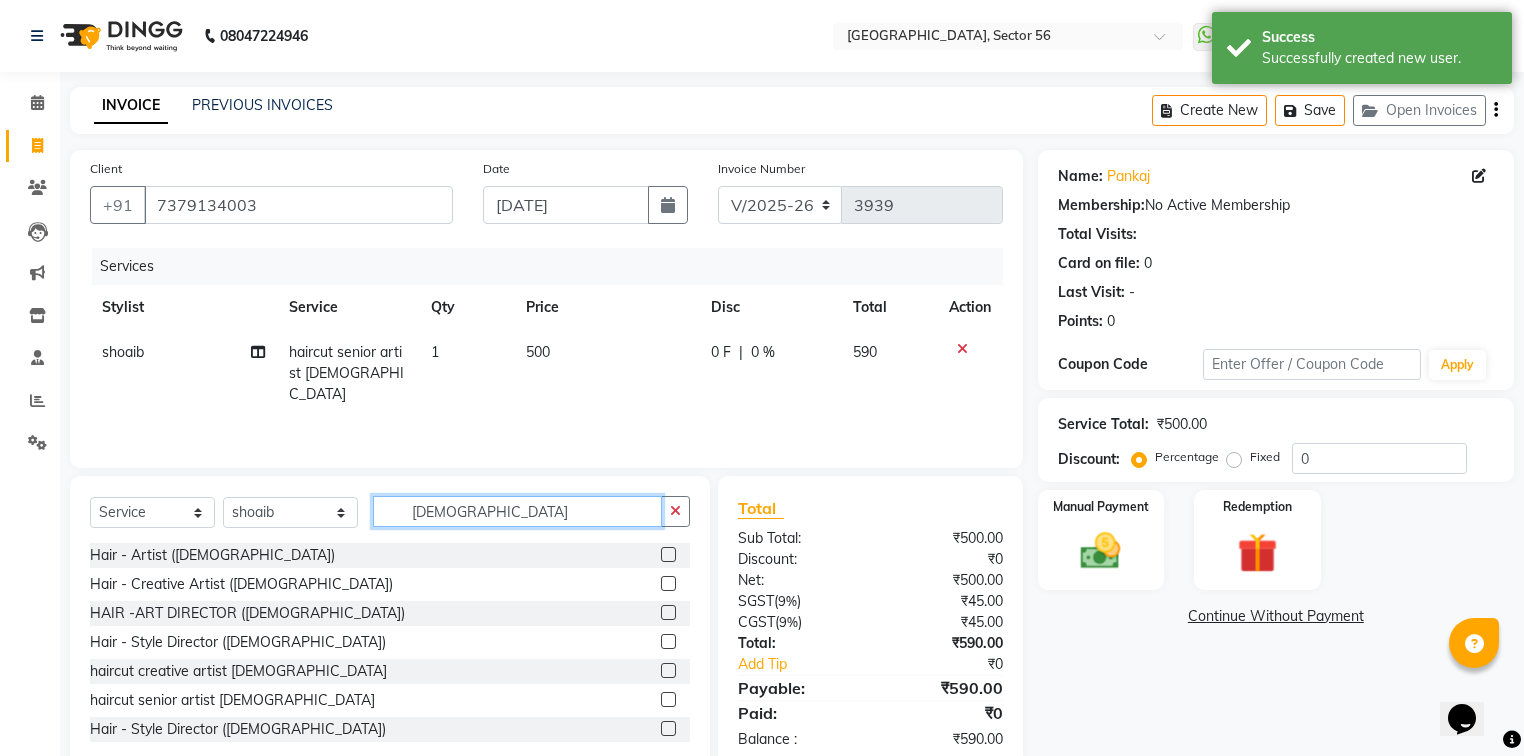 drag, startPoint x: 402, startPoint y: 522, endPoint x: 352, endPoint y: 526, distance: 50.159744 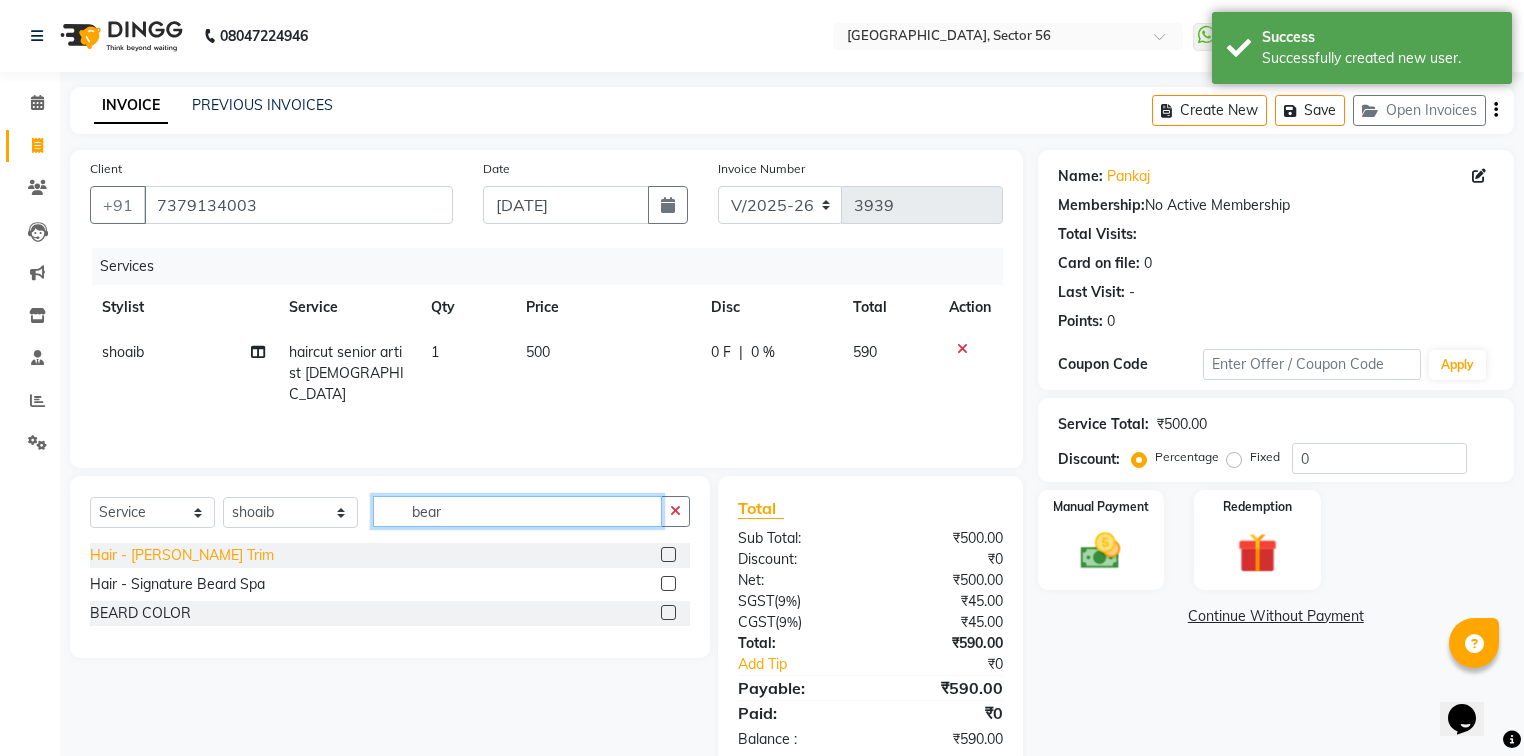 type on "bear" 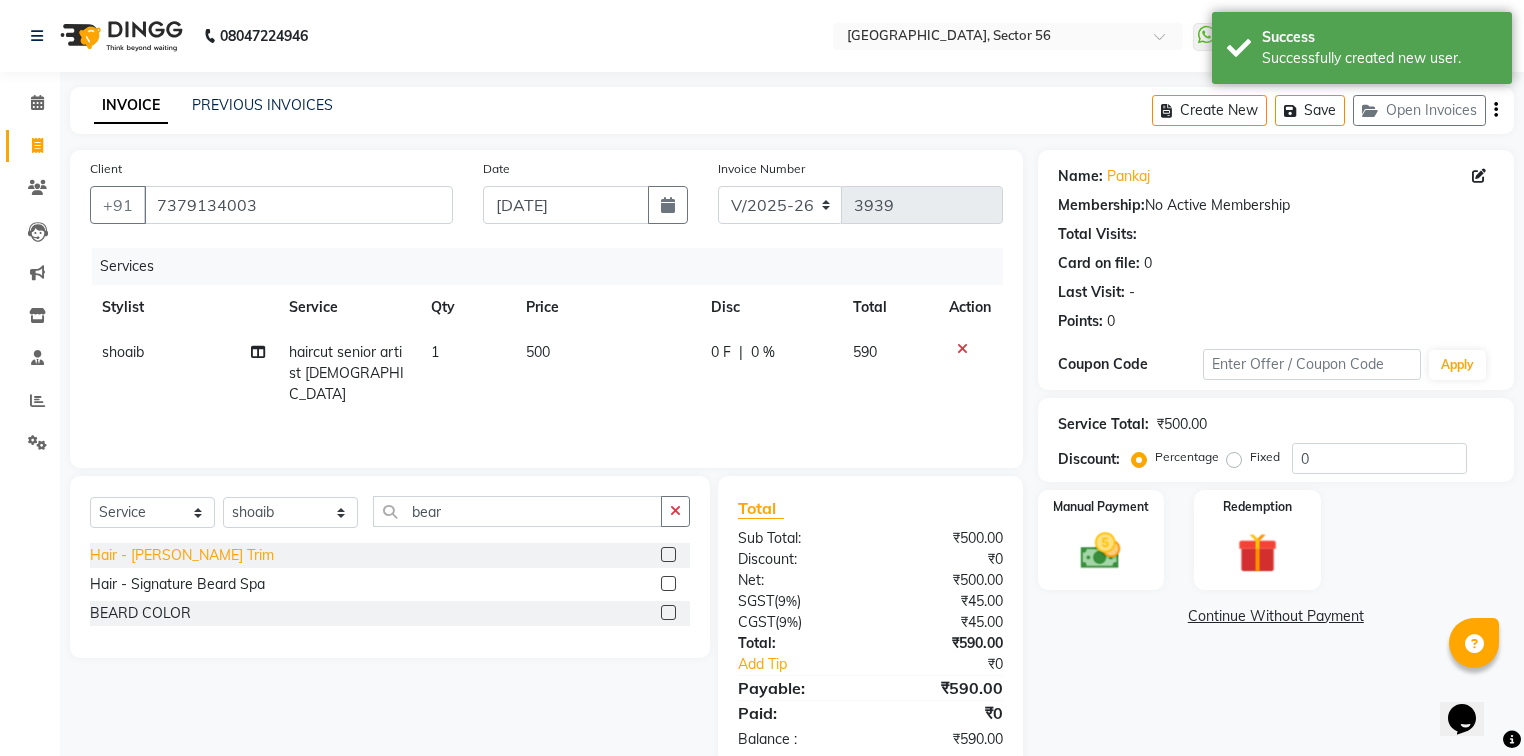 click on "Hair - [PERSON_NAME] Trim" 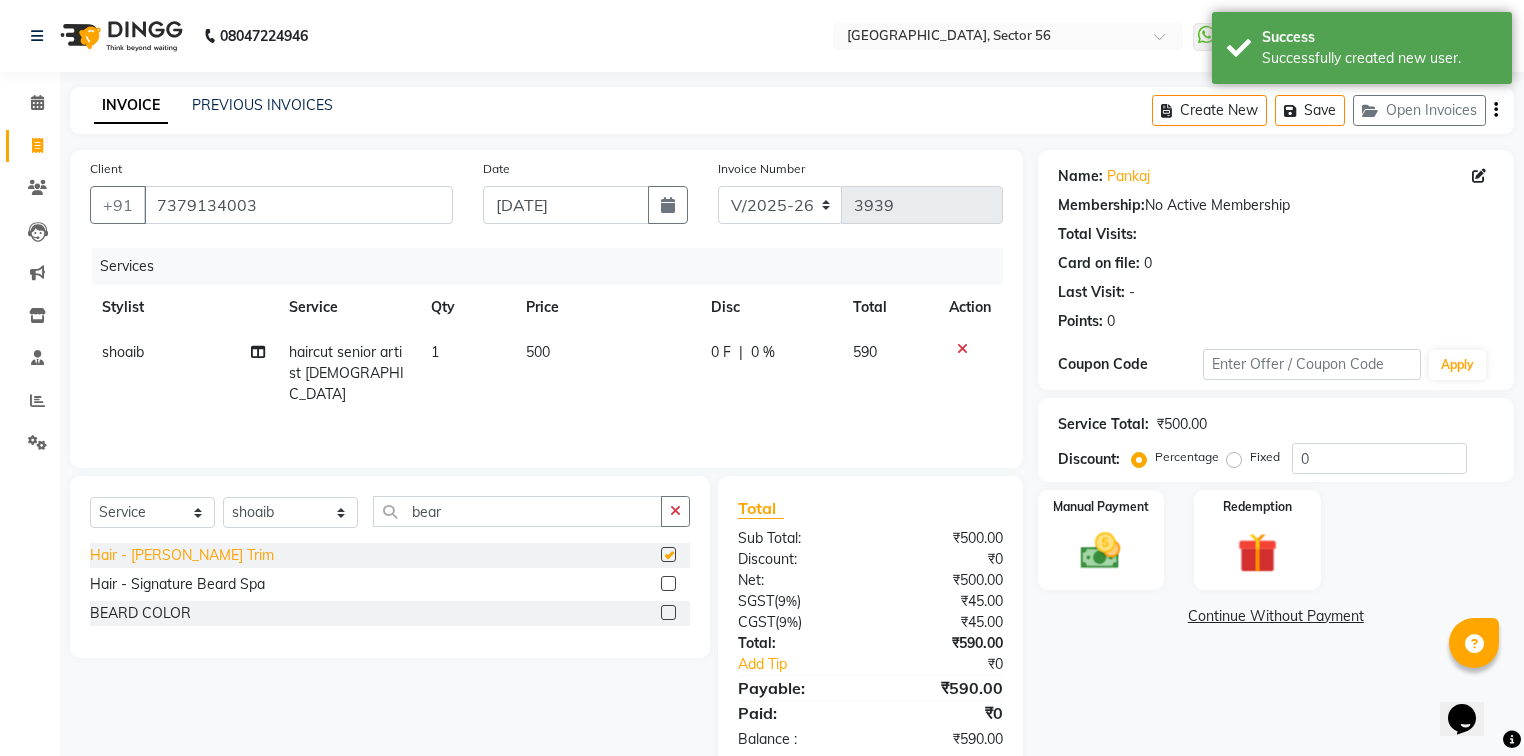checkbox on "false" 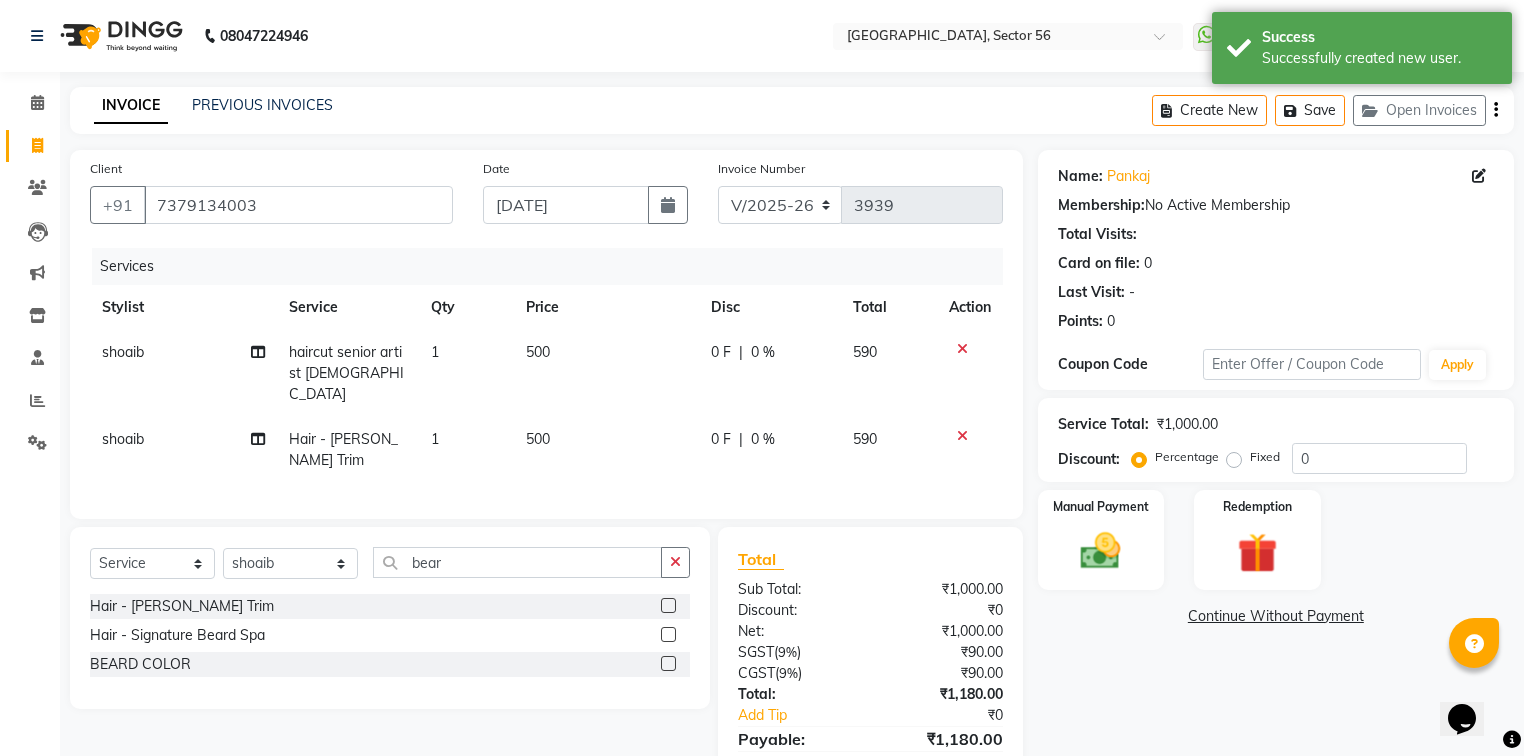 click on "500" 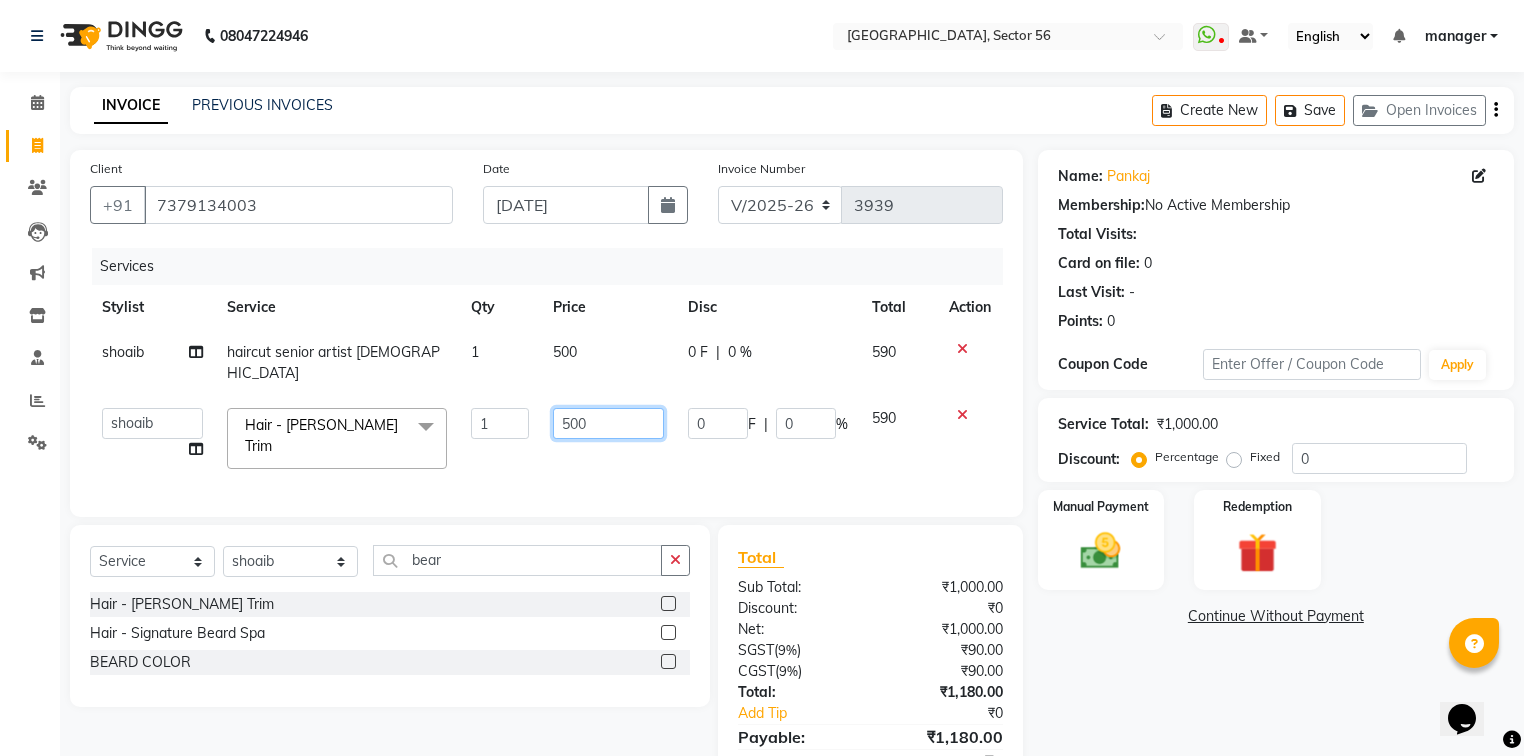 drag, startPoint x: 572, startPoint y: 415, endPoint x: 499, endPoint y: 424, distance: 73.552704 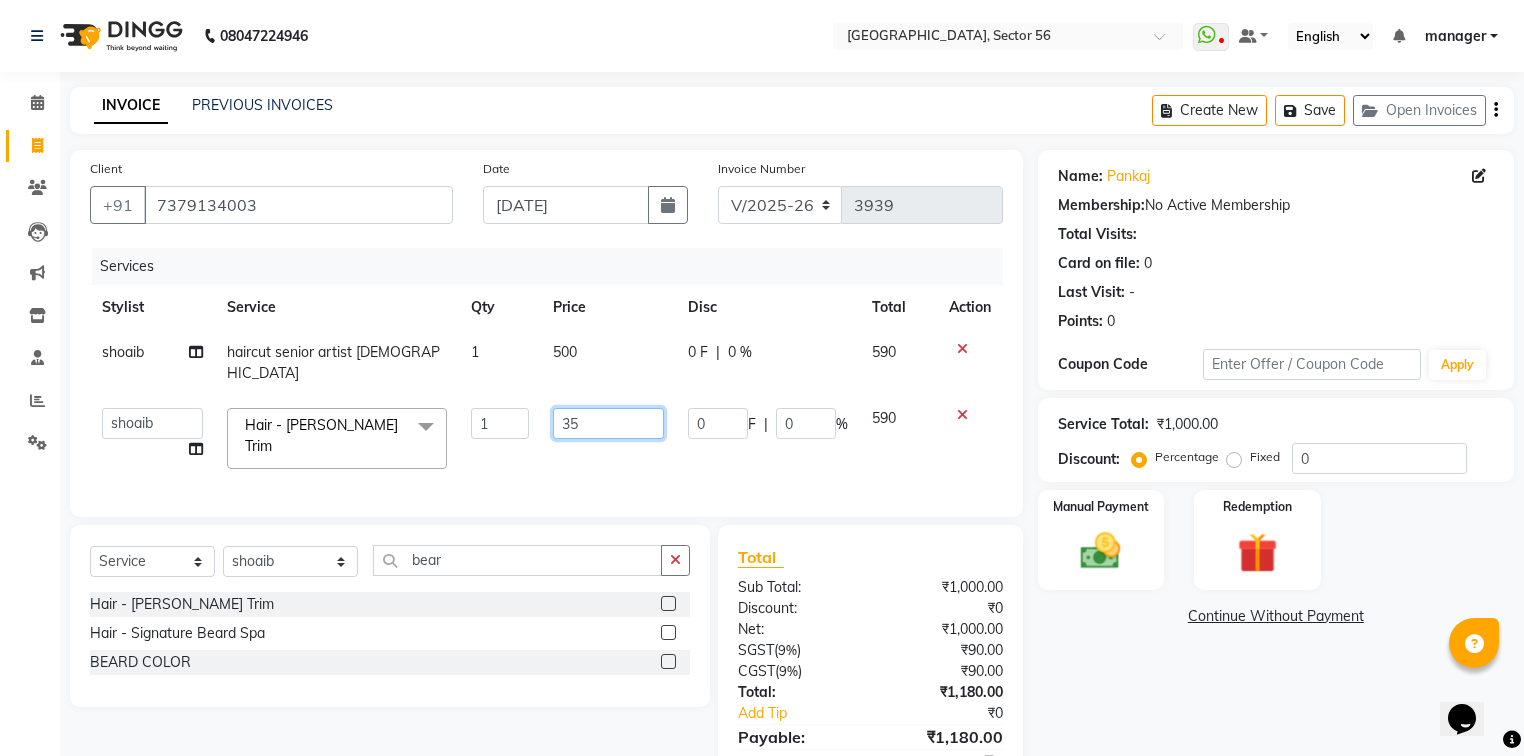 type on "350" 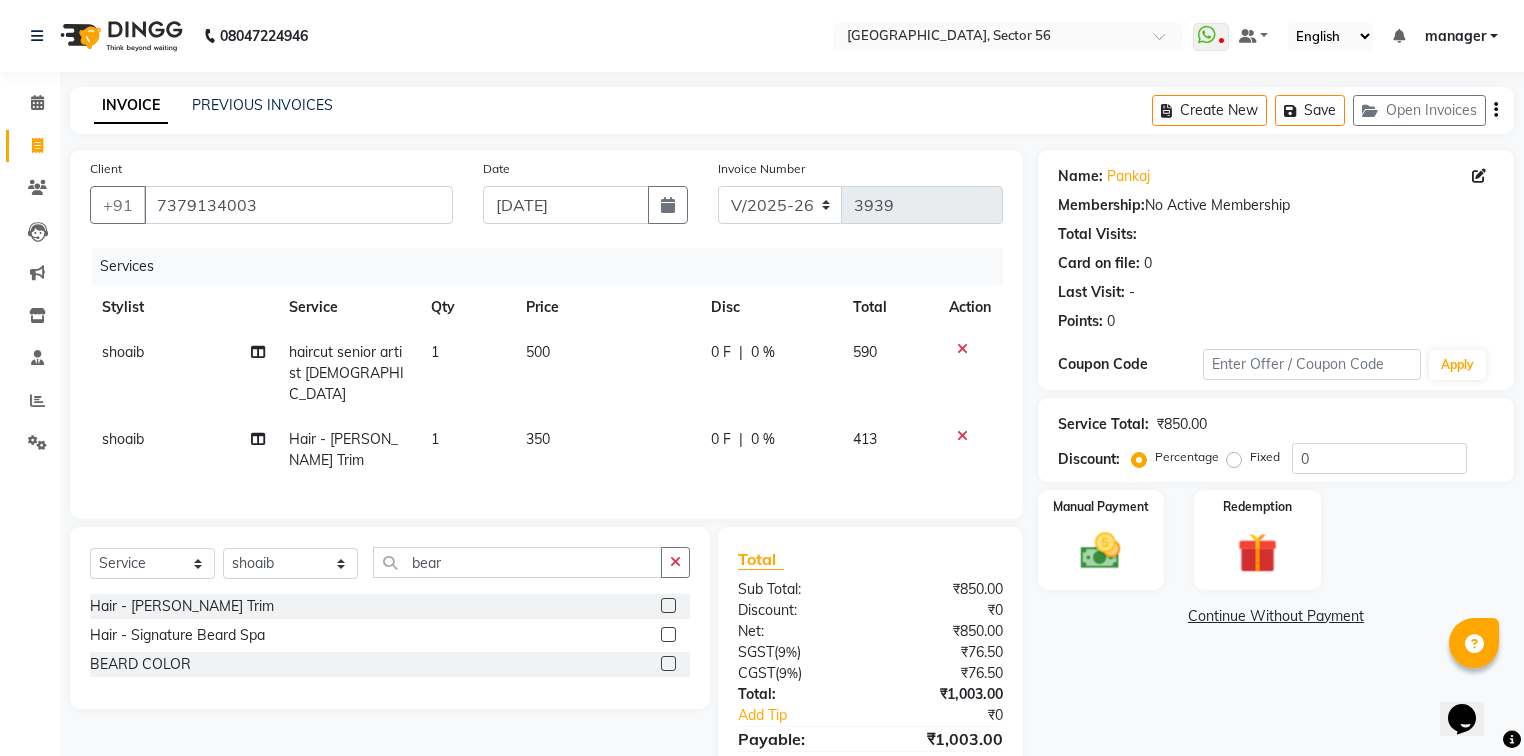 click on "Reports" 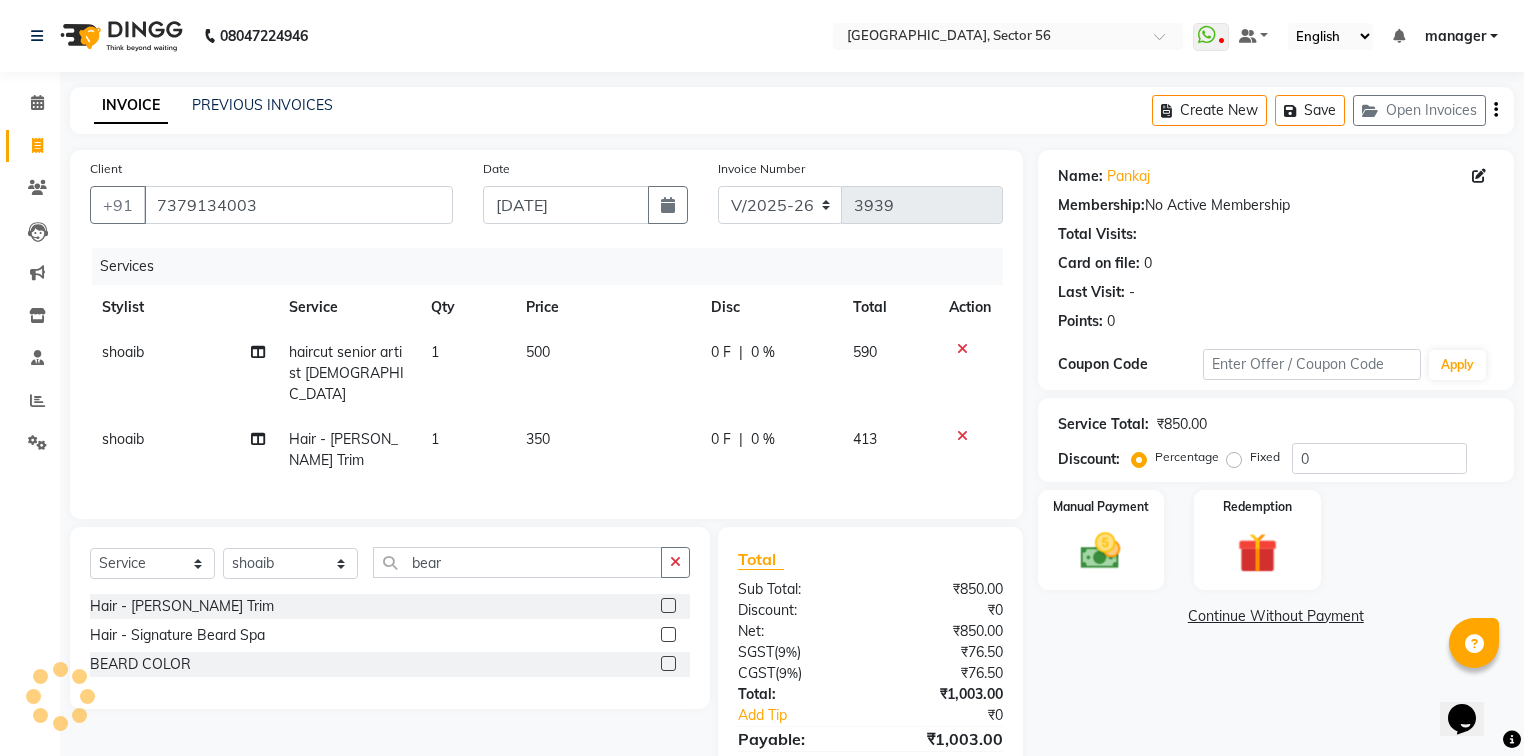 scroll, scrollTop: 65, scrollLeft: 0, axis: vertical 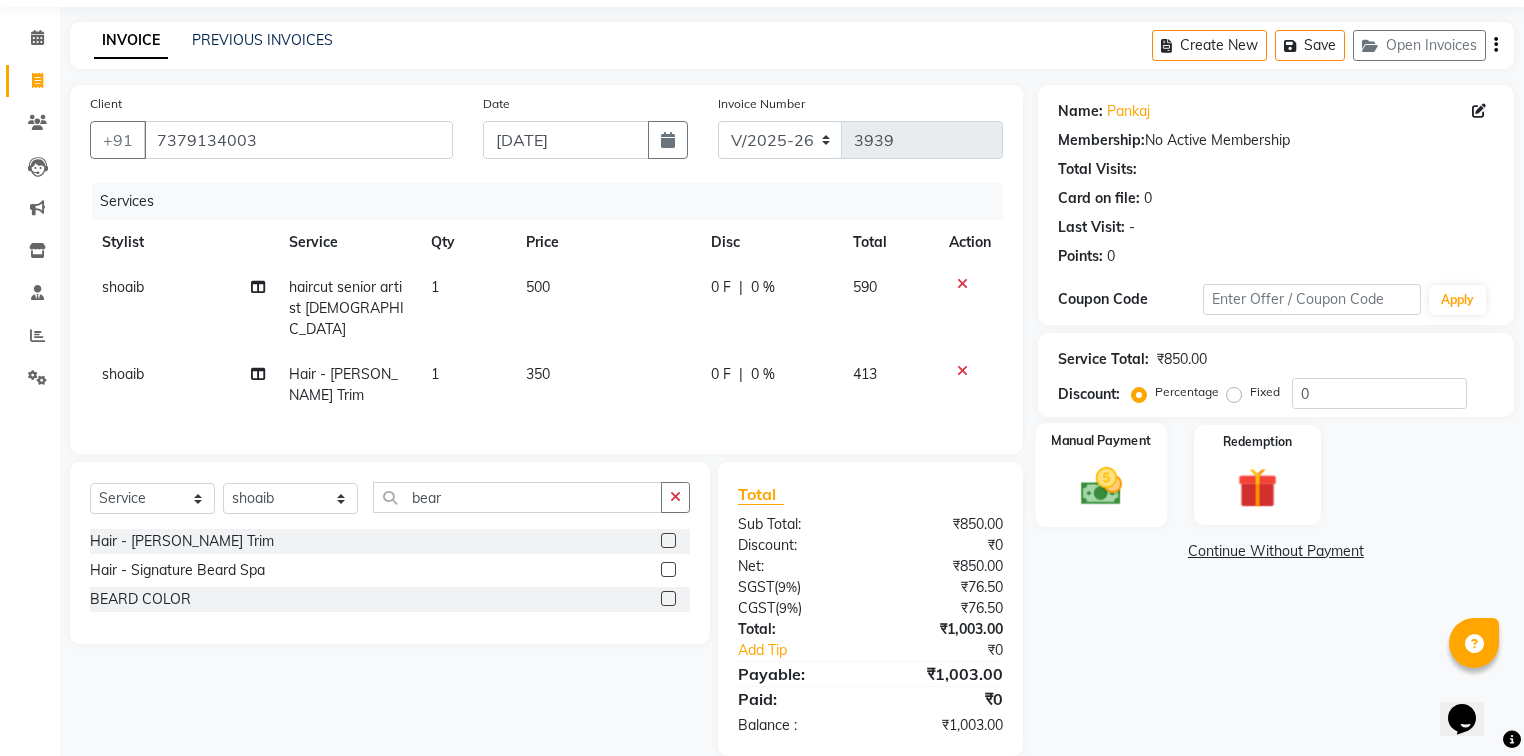 click 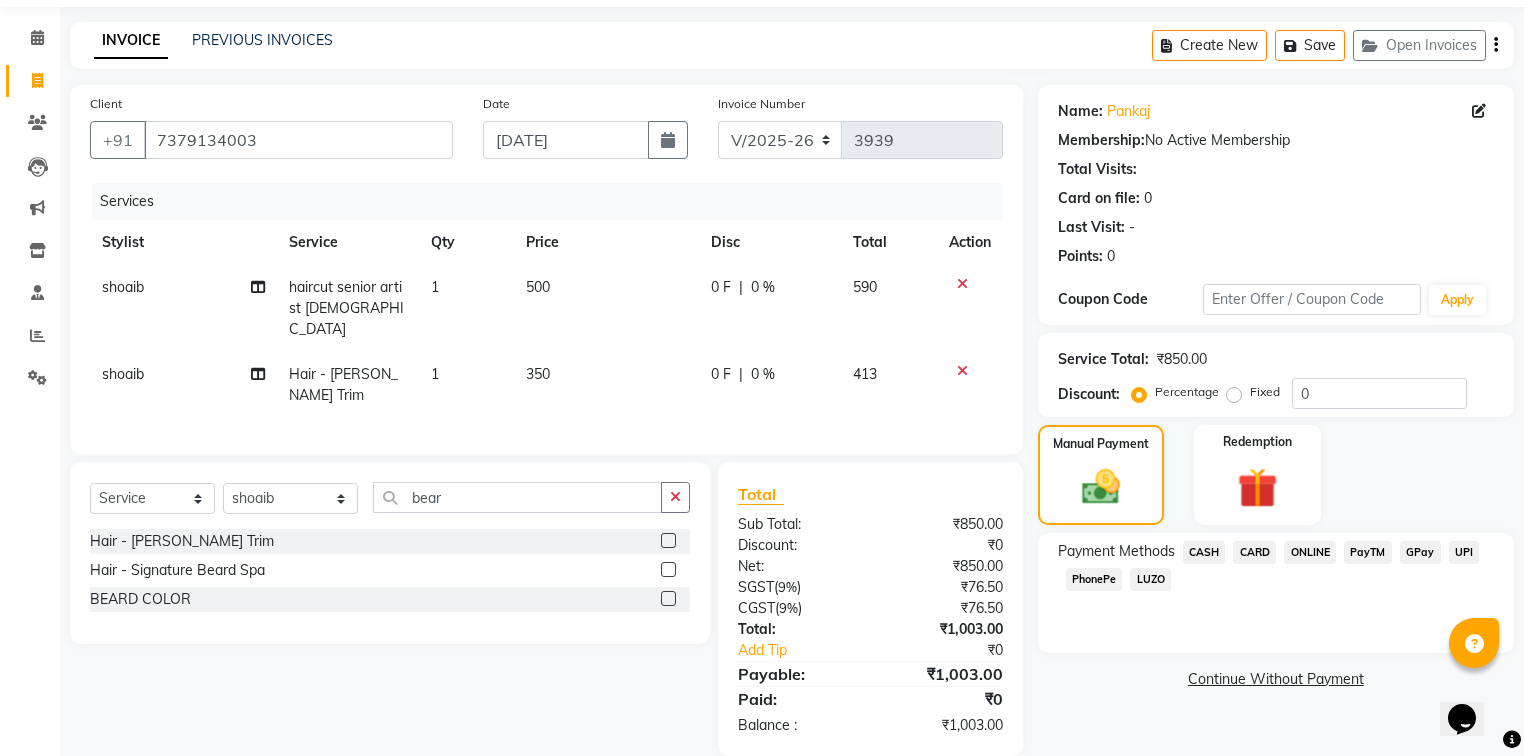 click on "GPay" 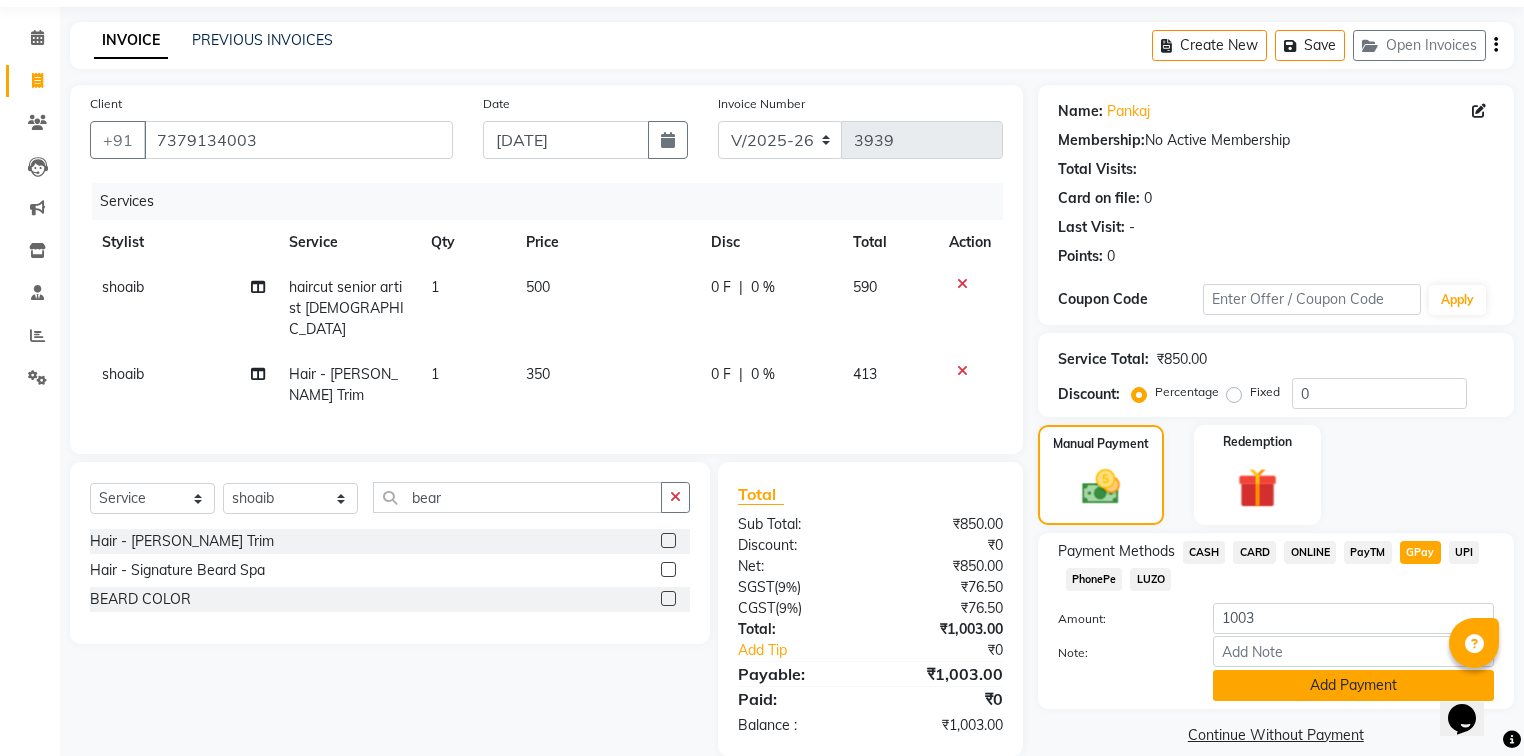 click on "Add Payment" 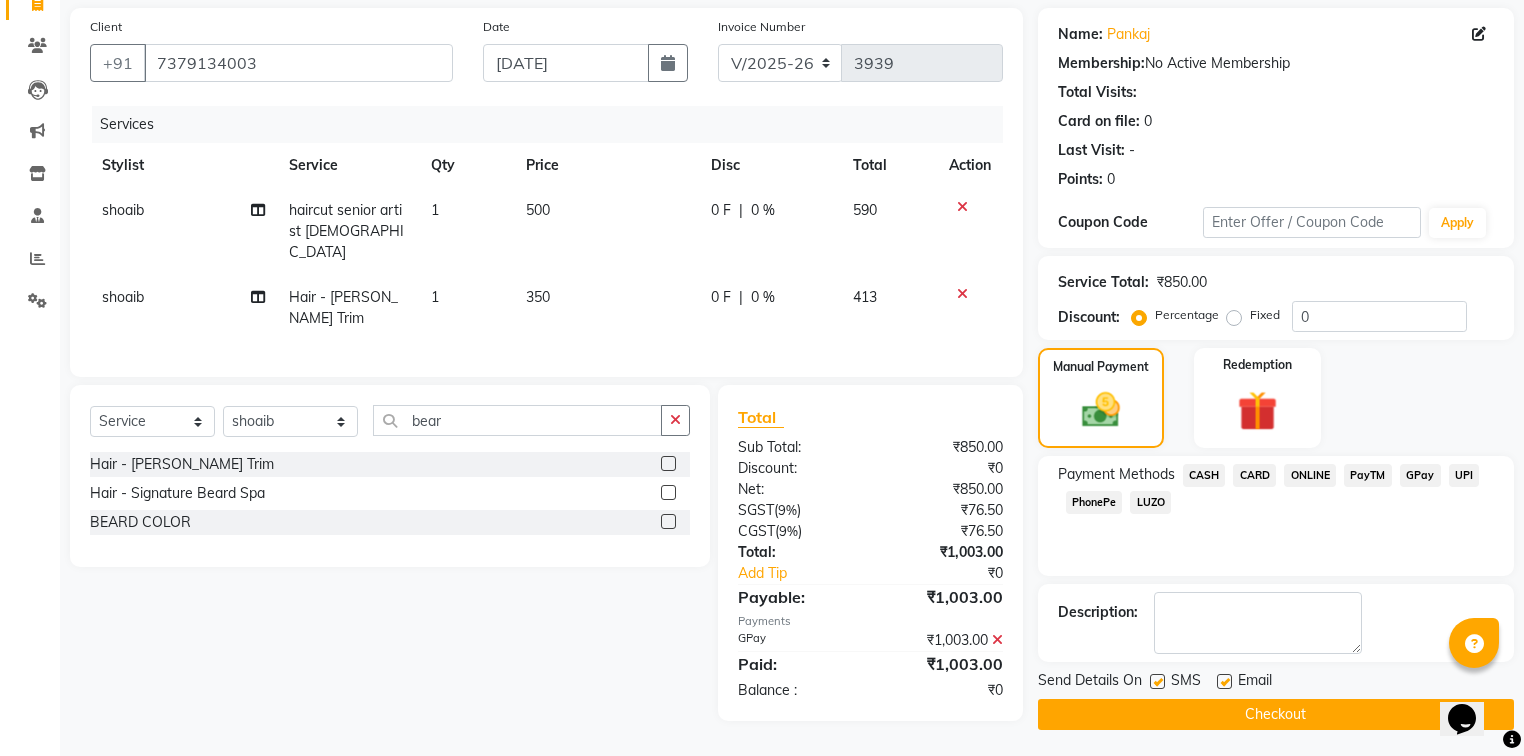 scroll, scrollTop: 144, scrollLeft: 0, axis: vertical 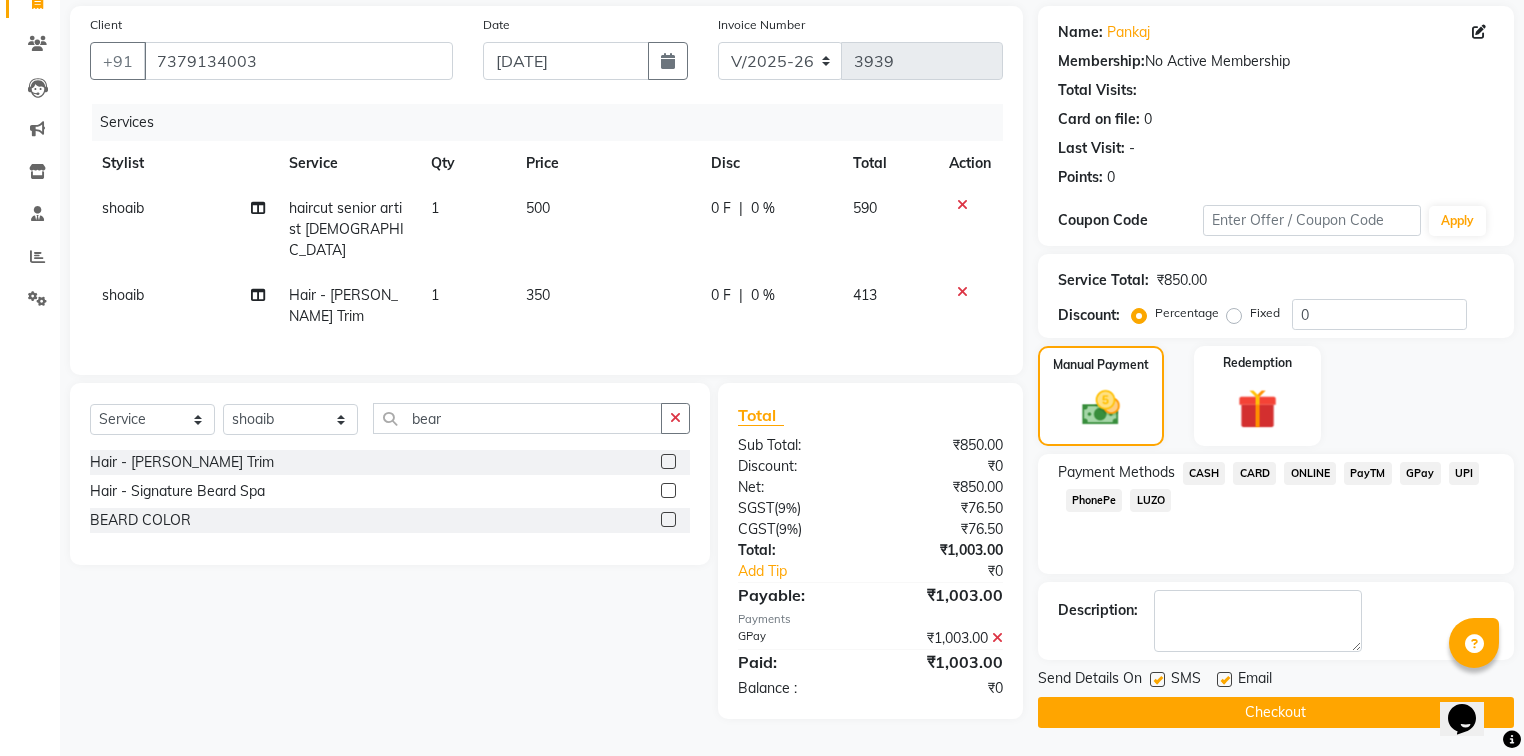 click on "Checkout" 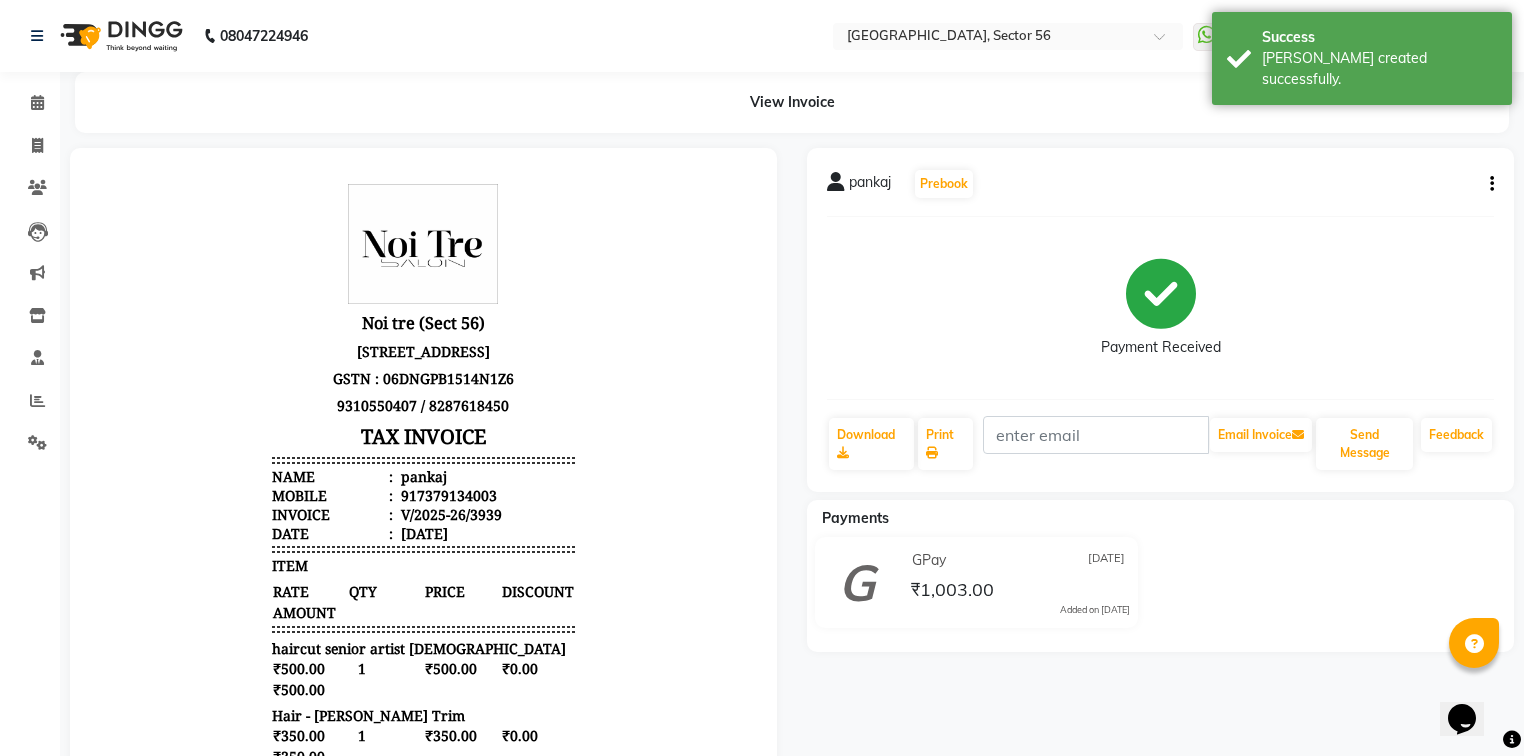 scroll, scrollTop: 0, scrollLeft: 0, axis: both 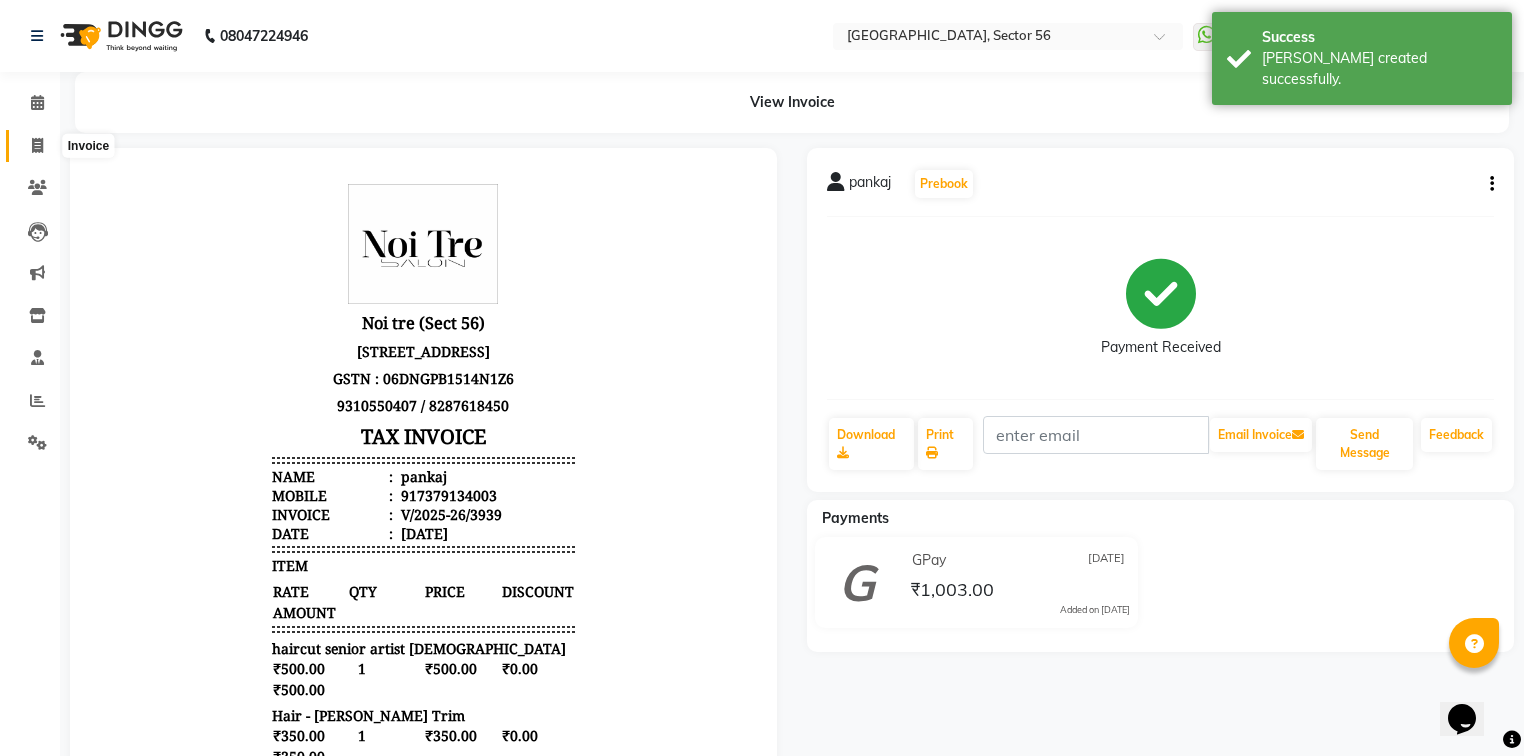 click 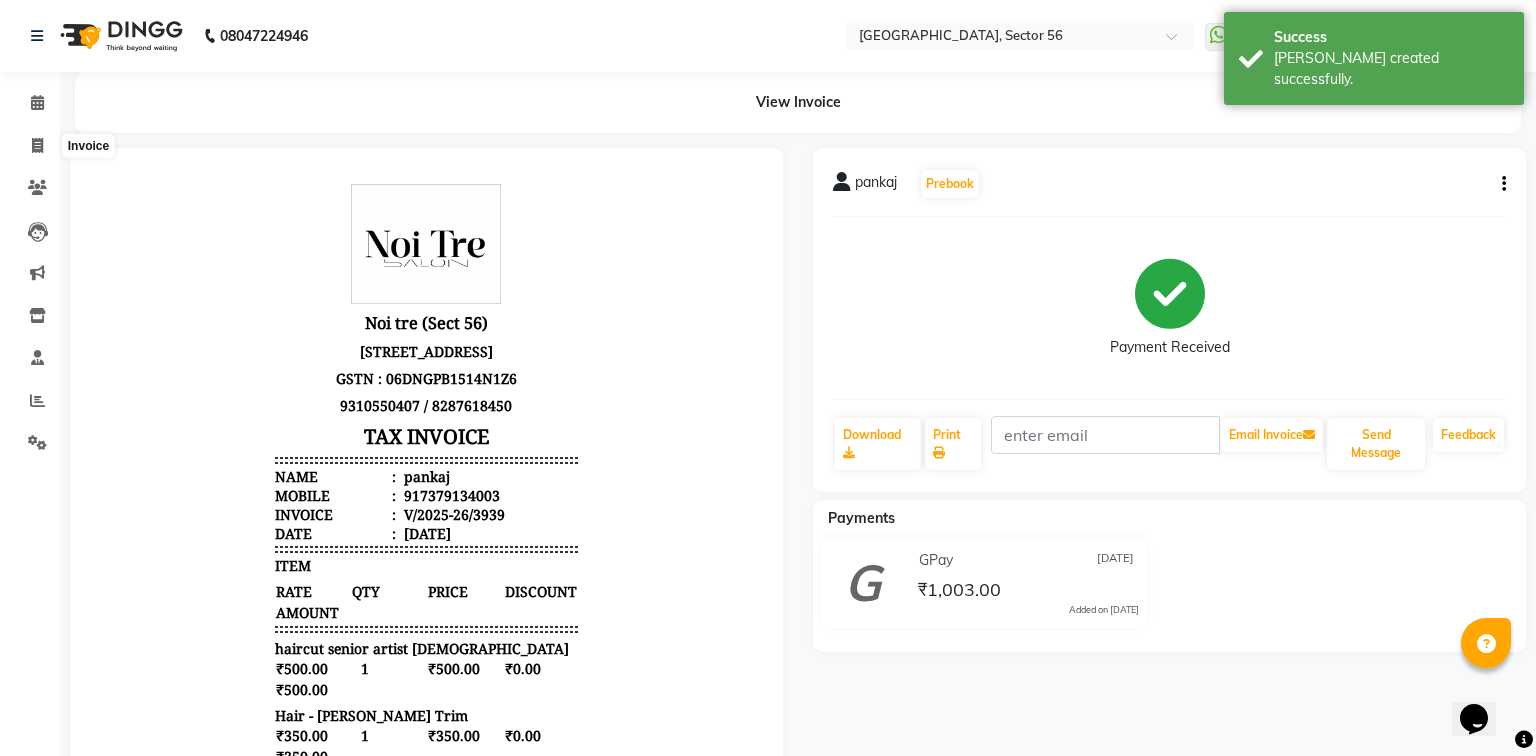 select on "5557" 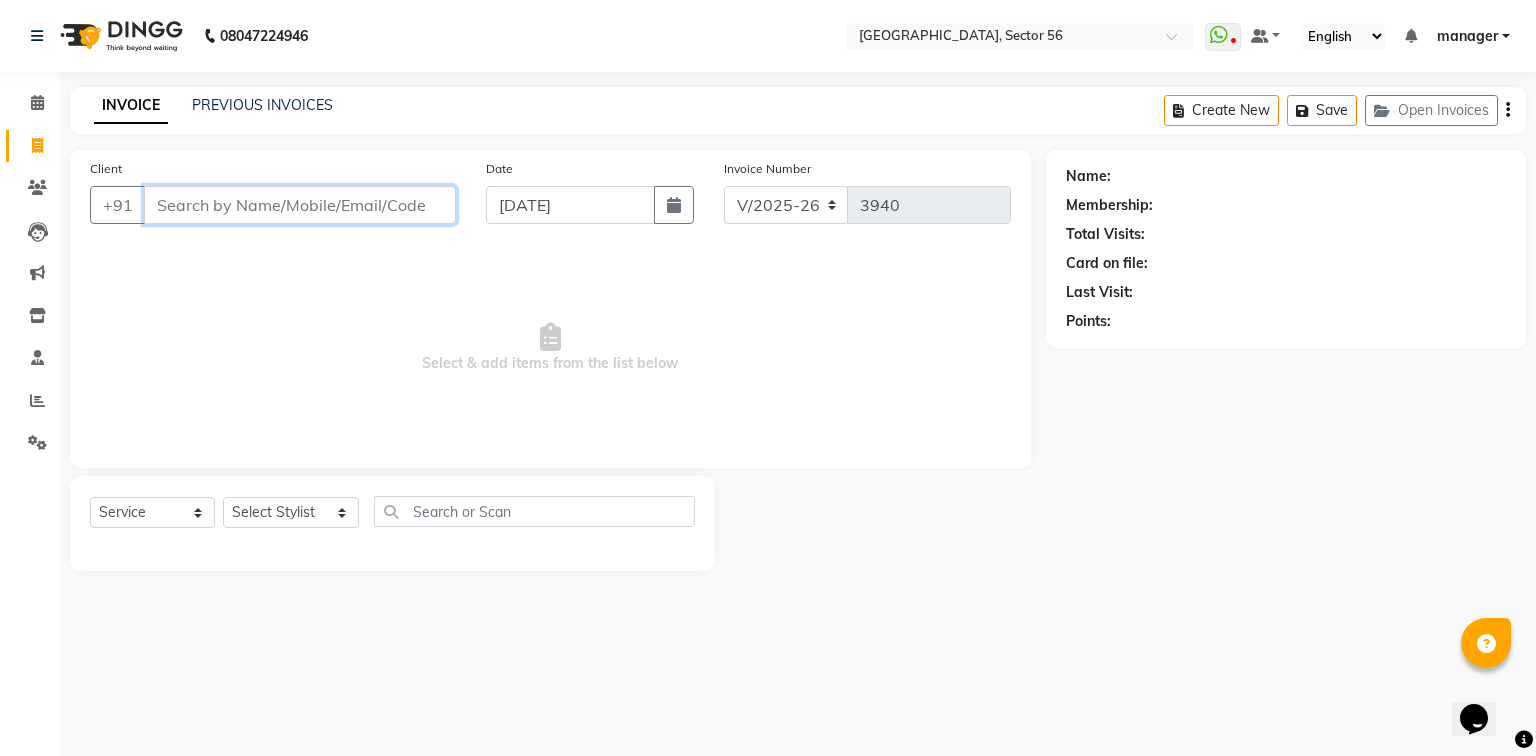click on "Client" at bounding box center [300, 205] 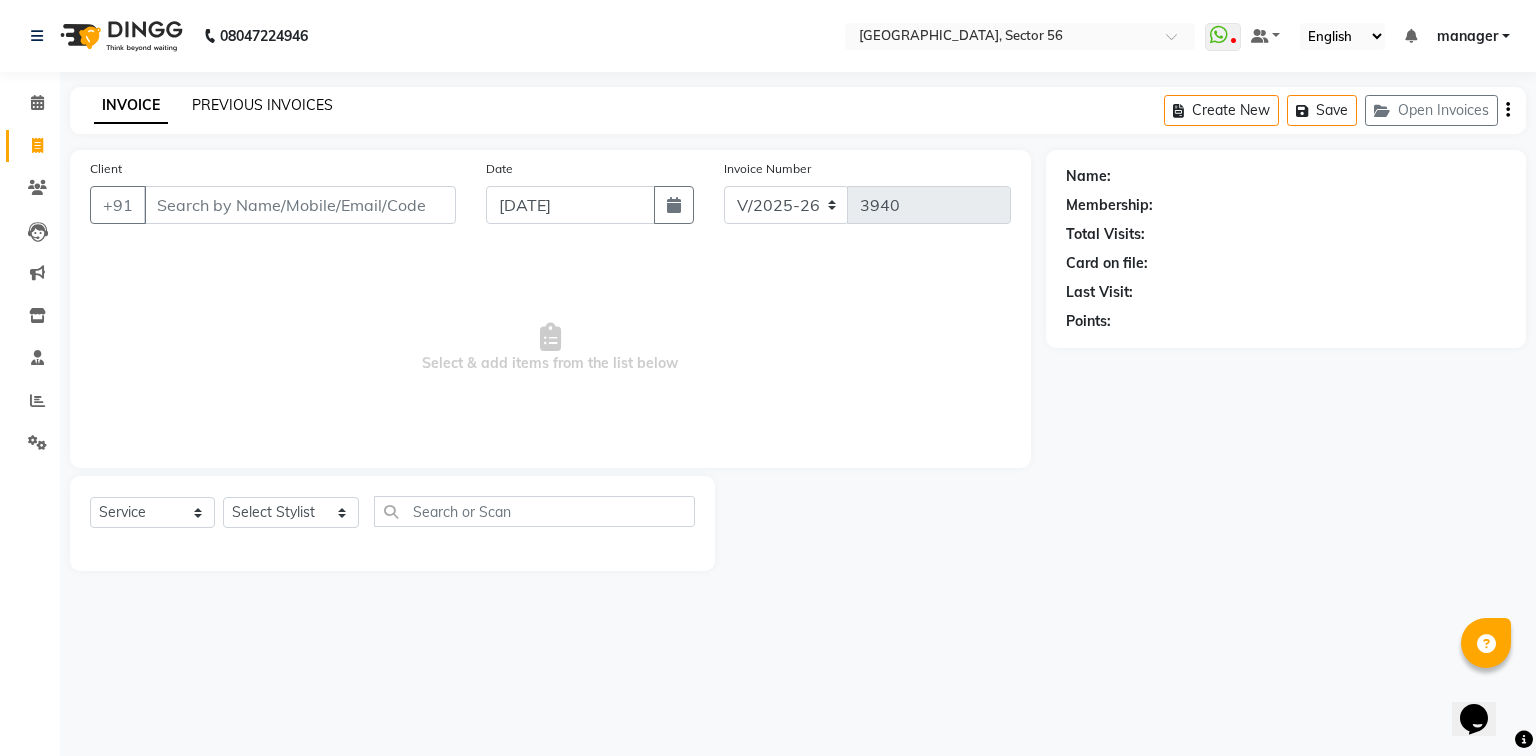 click on "PREVIOUS INVOICES" 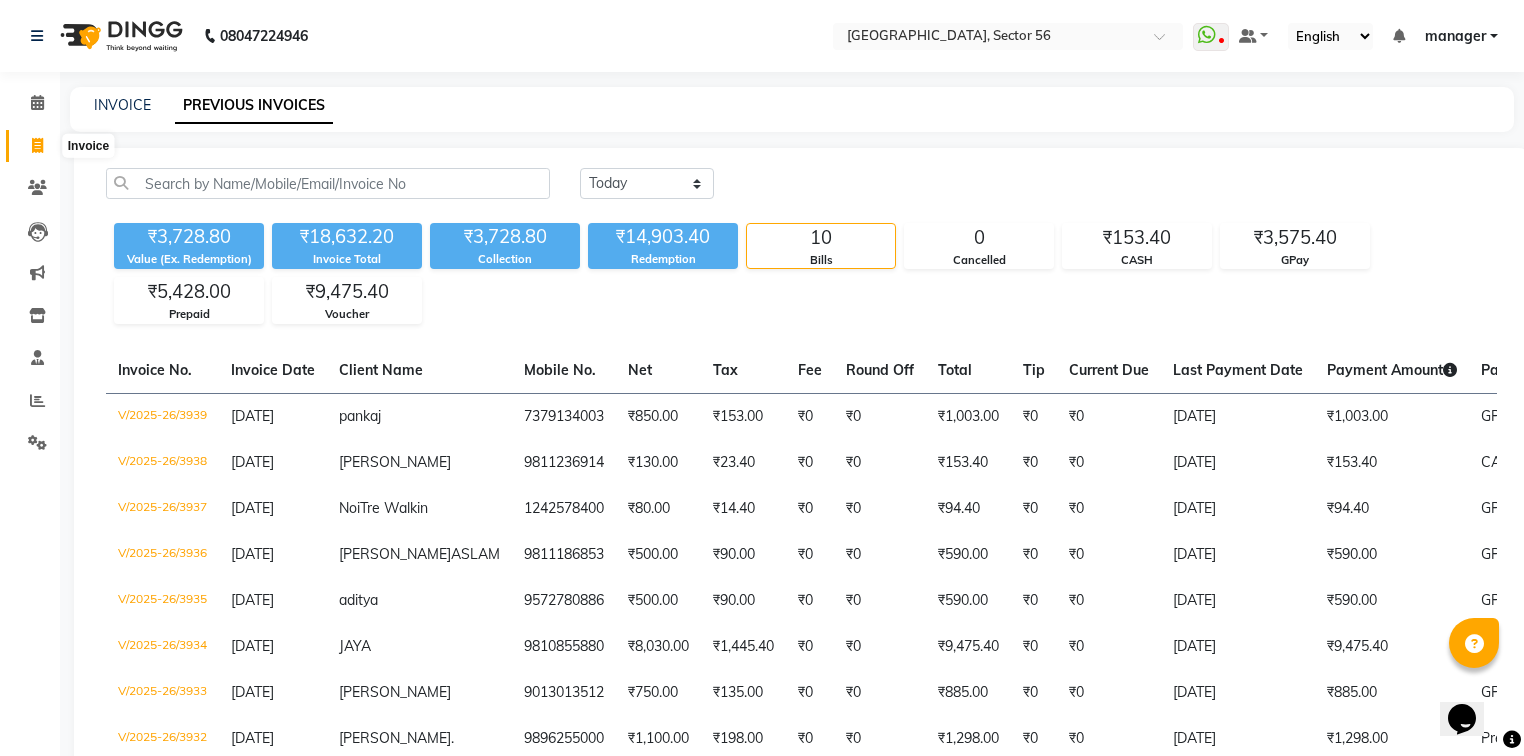 click 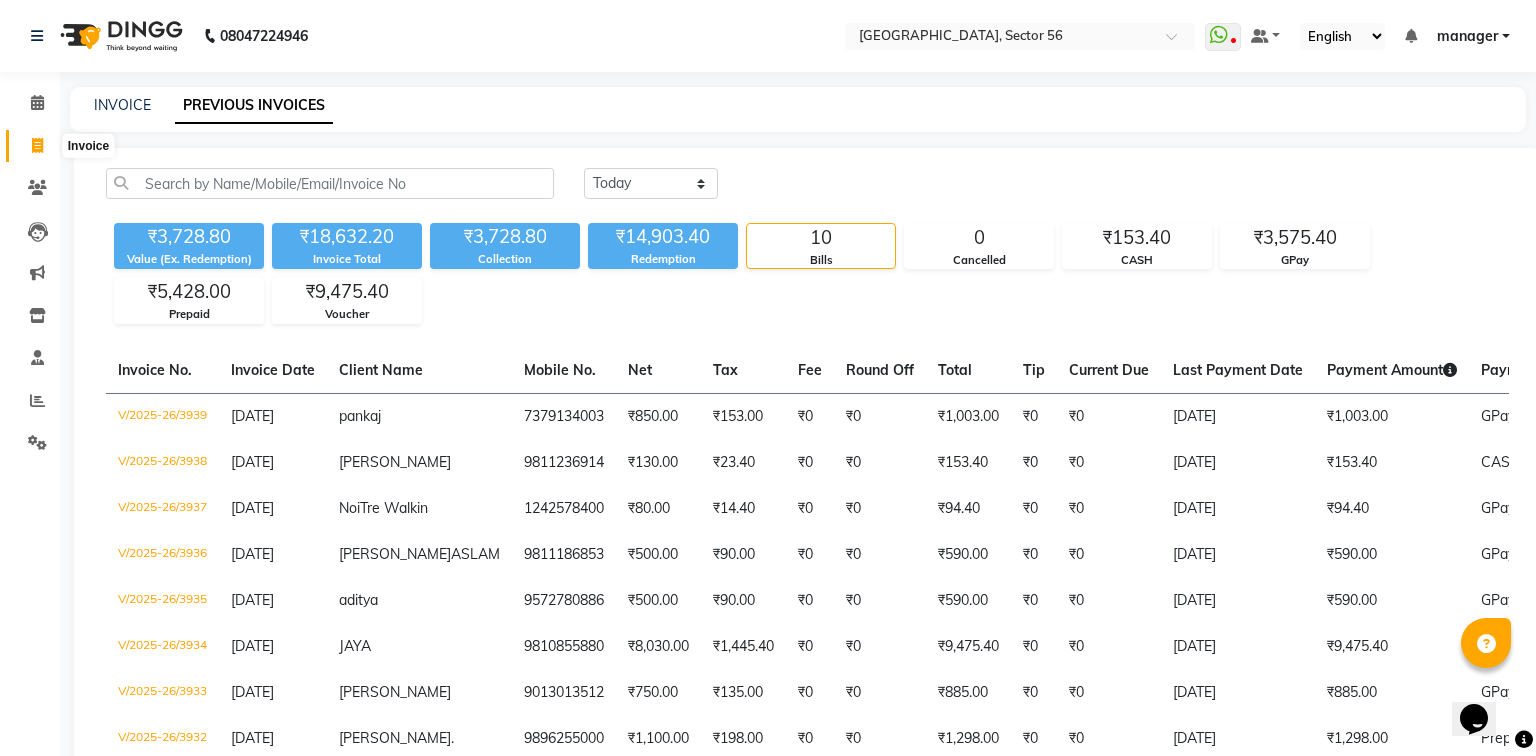select on "service" 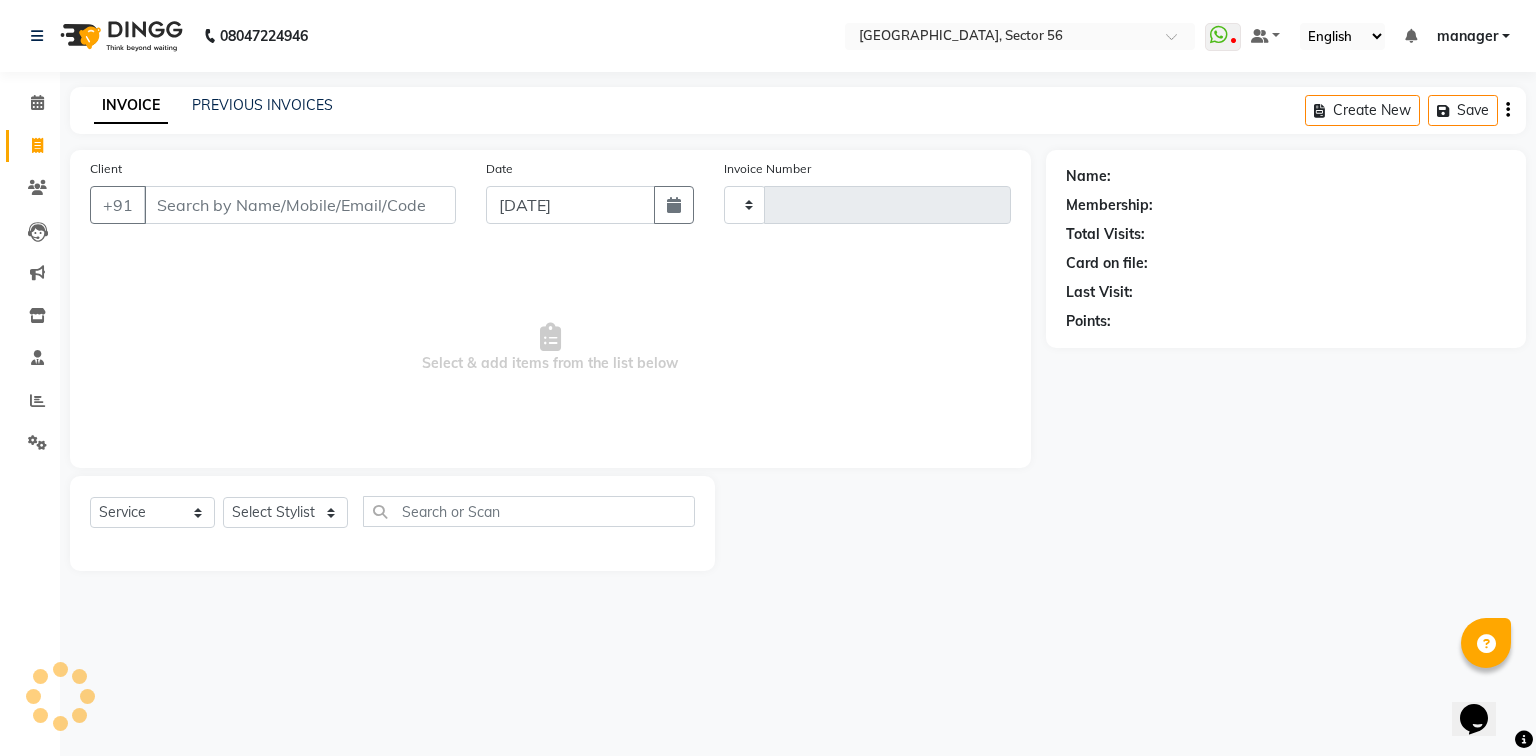 type on "3940" 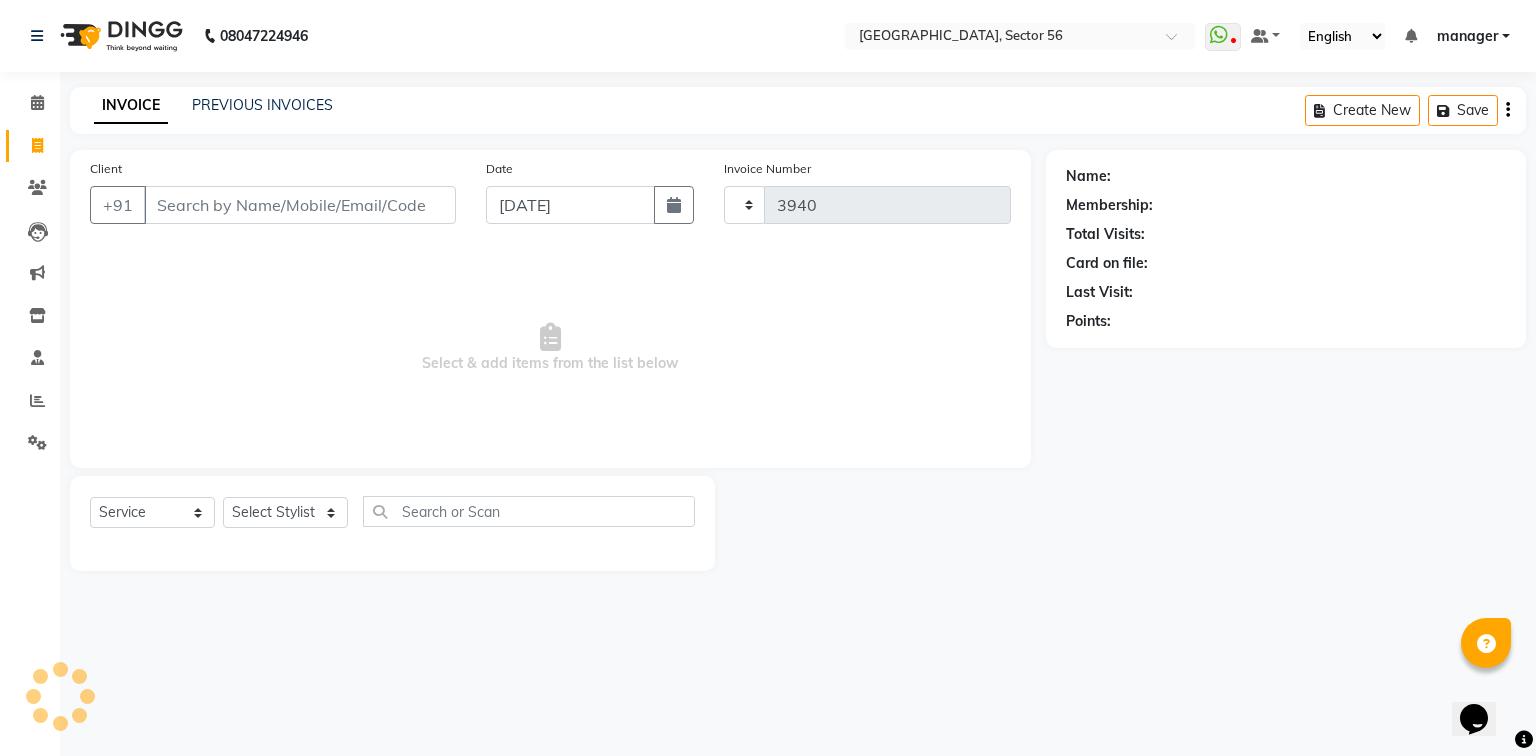 select on "5557" 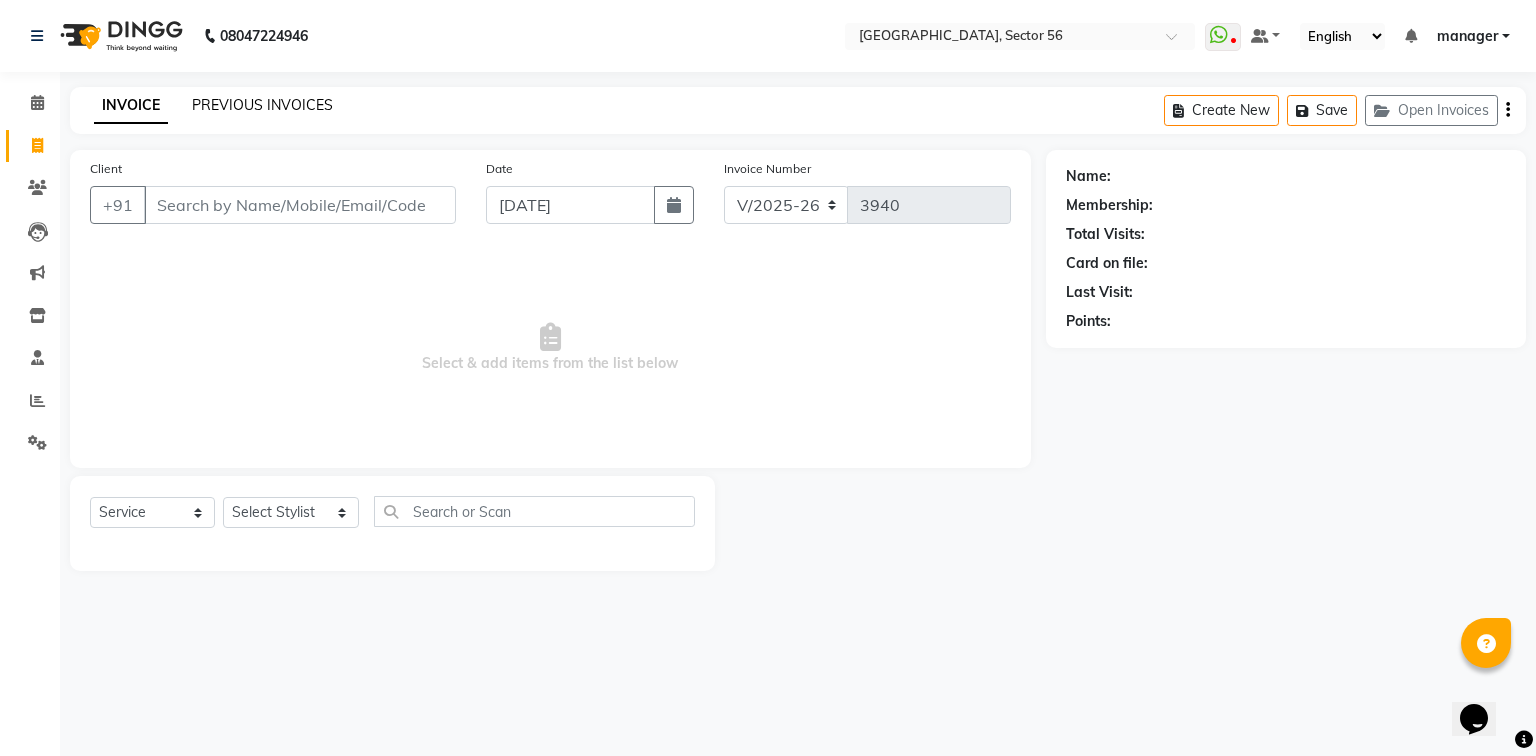 click on "PREVIOUS INVOICES" 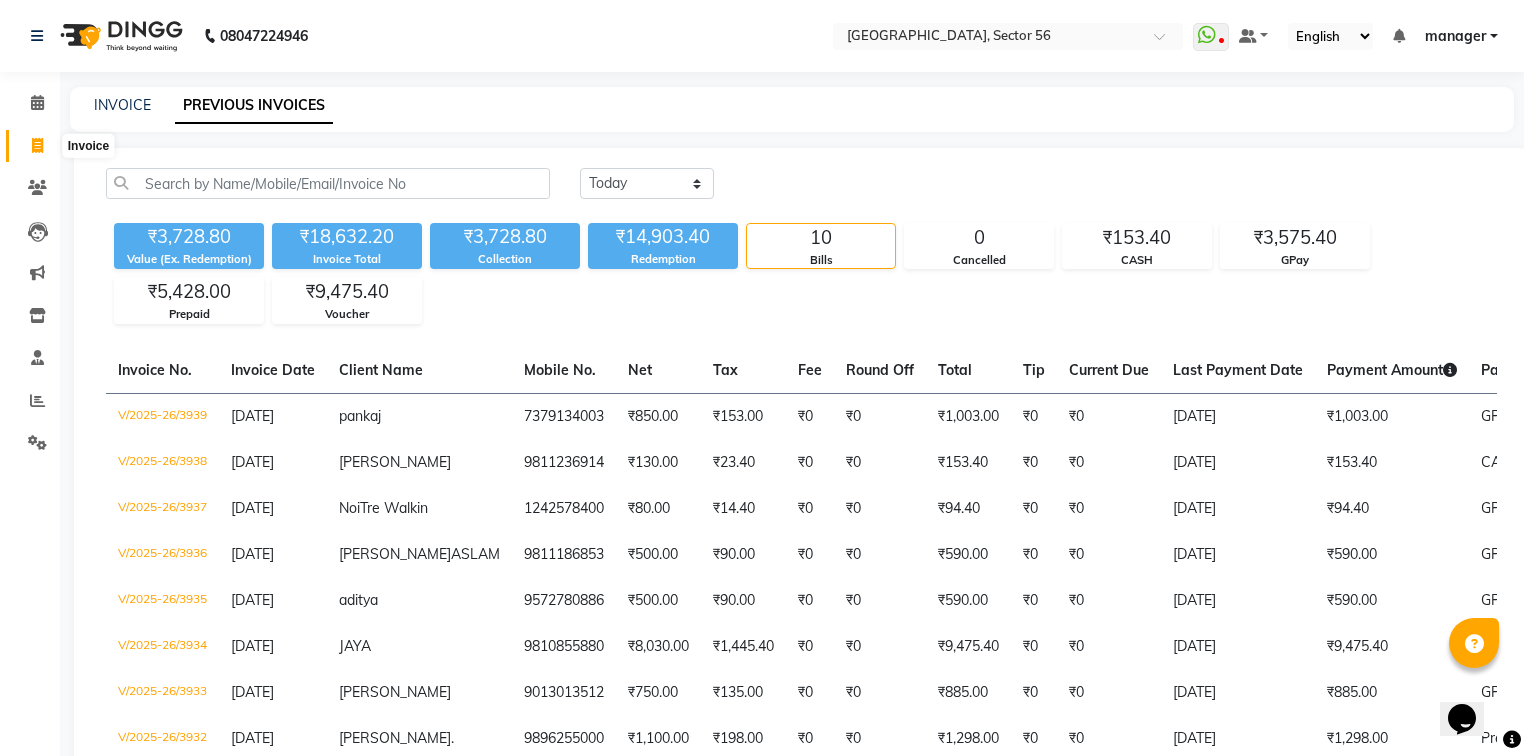 click 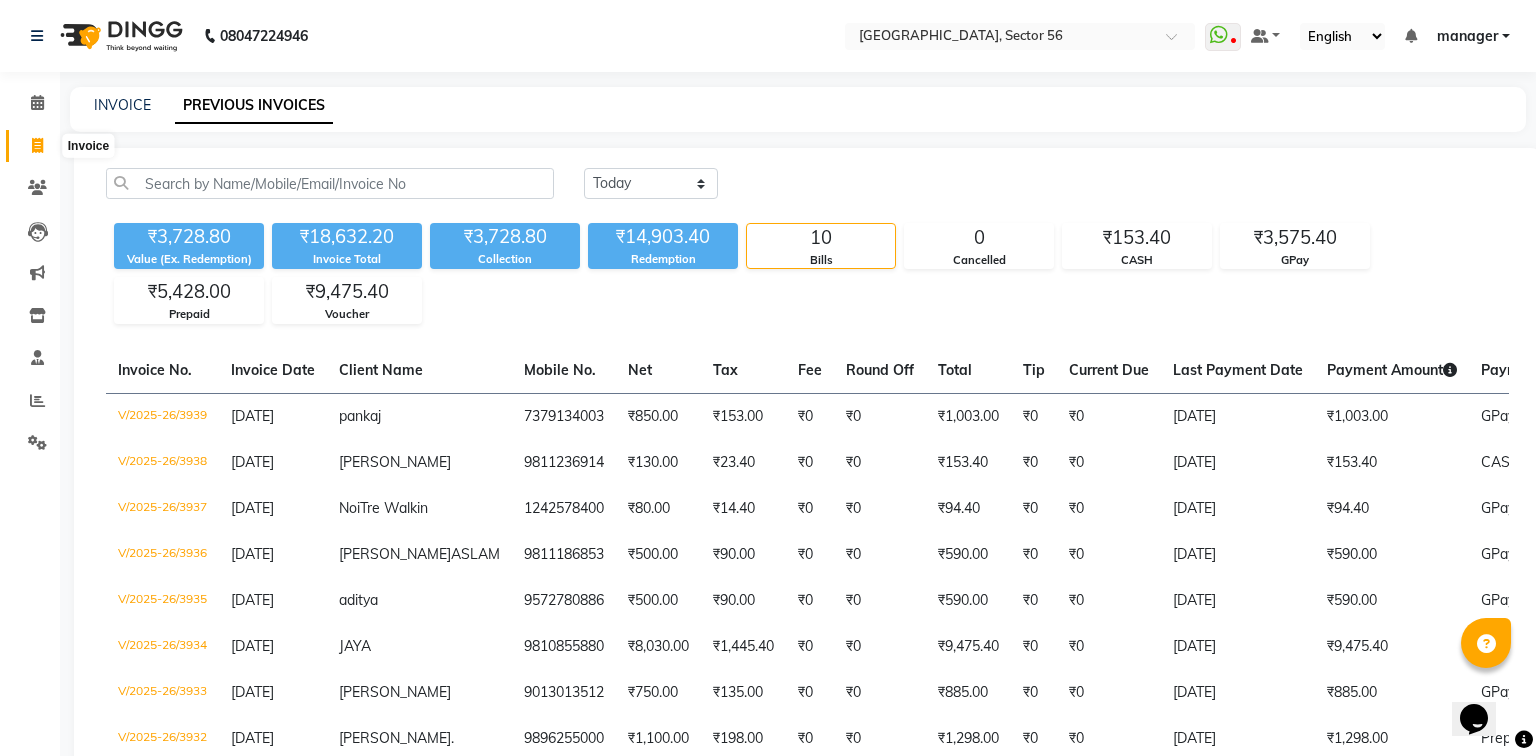 select on "service" 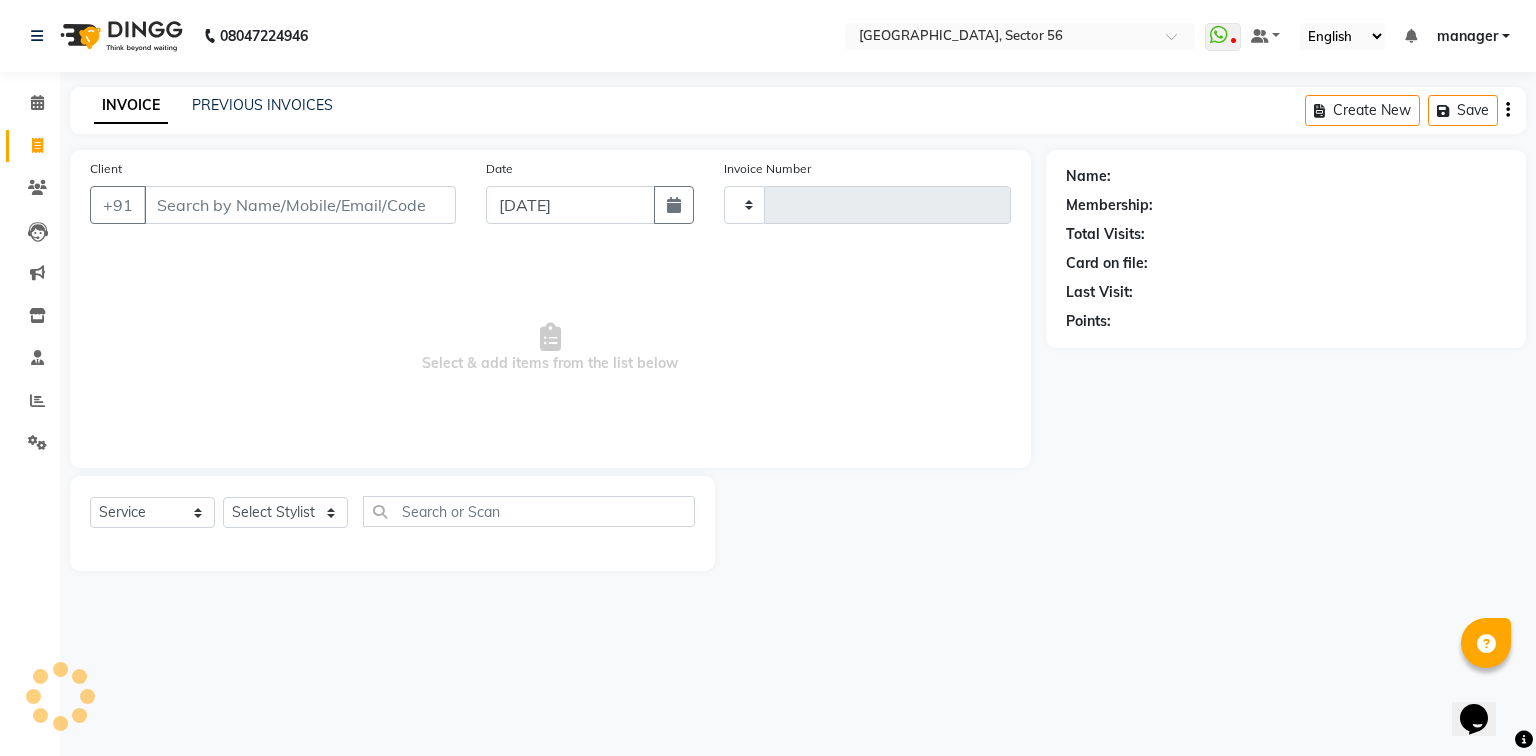type on "3940" 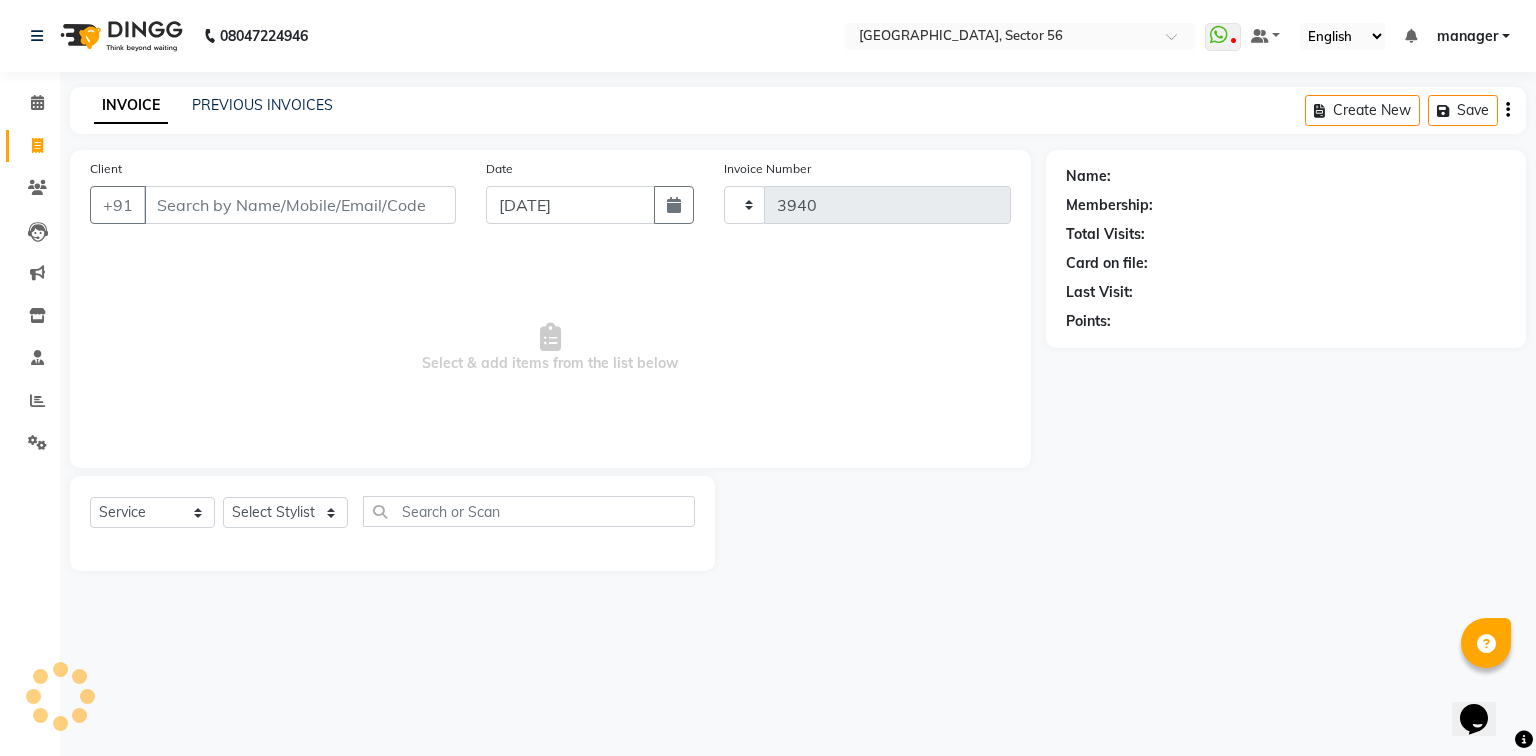 select on "5557" 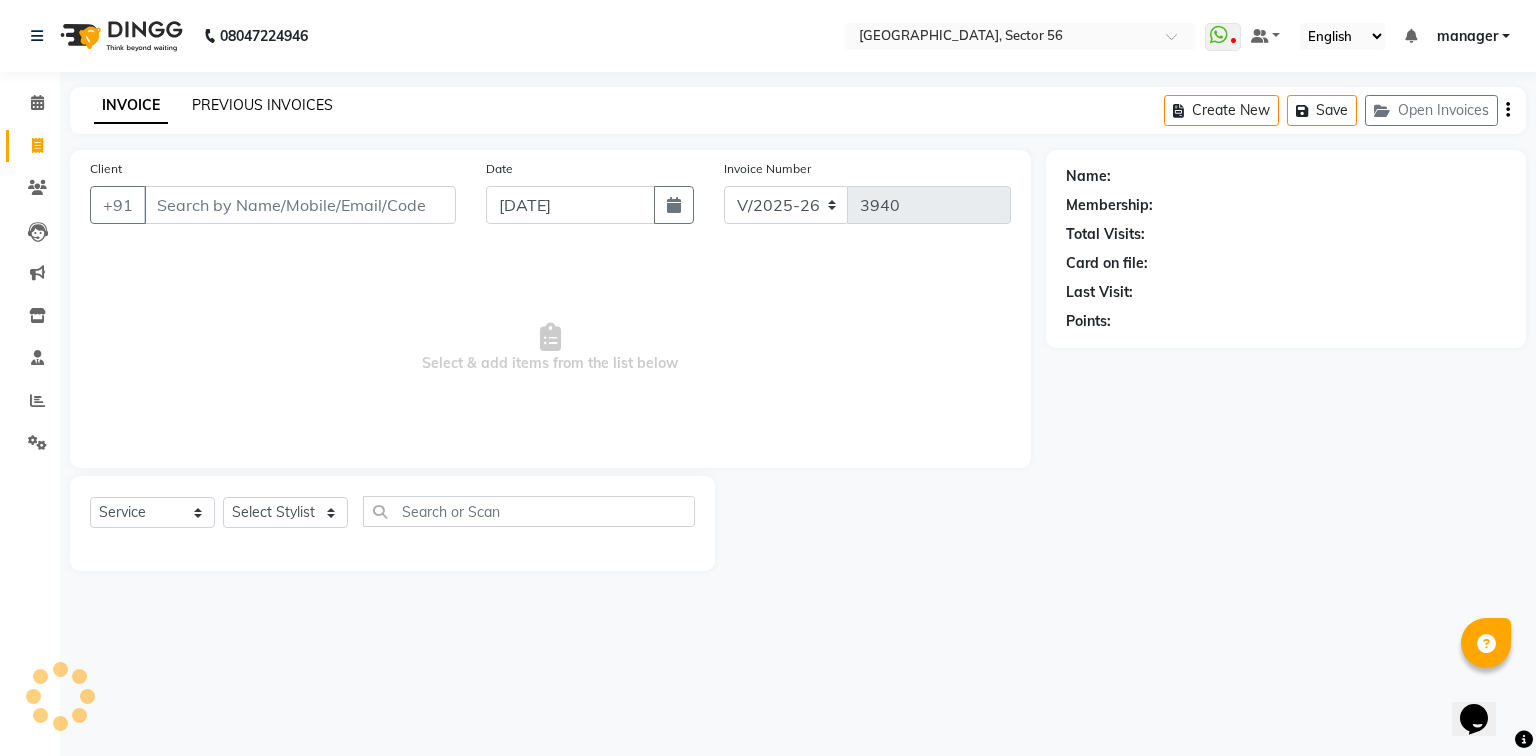 click on "PREVIOUS INVOICES" 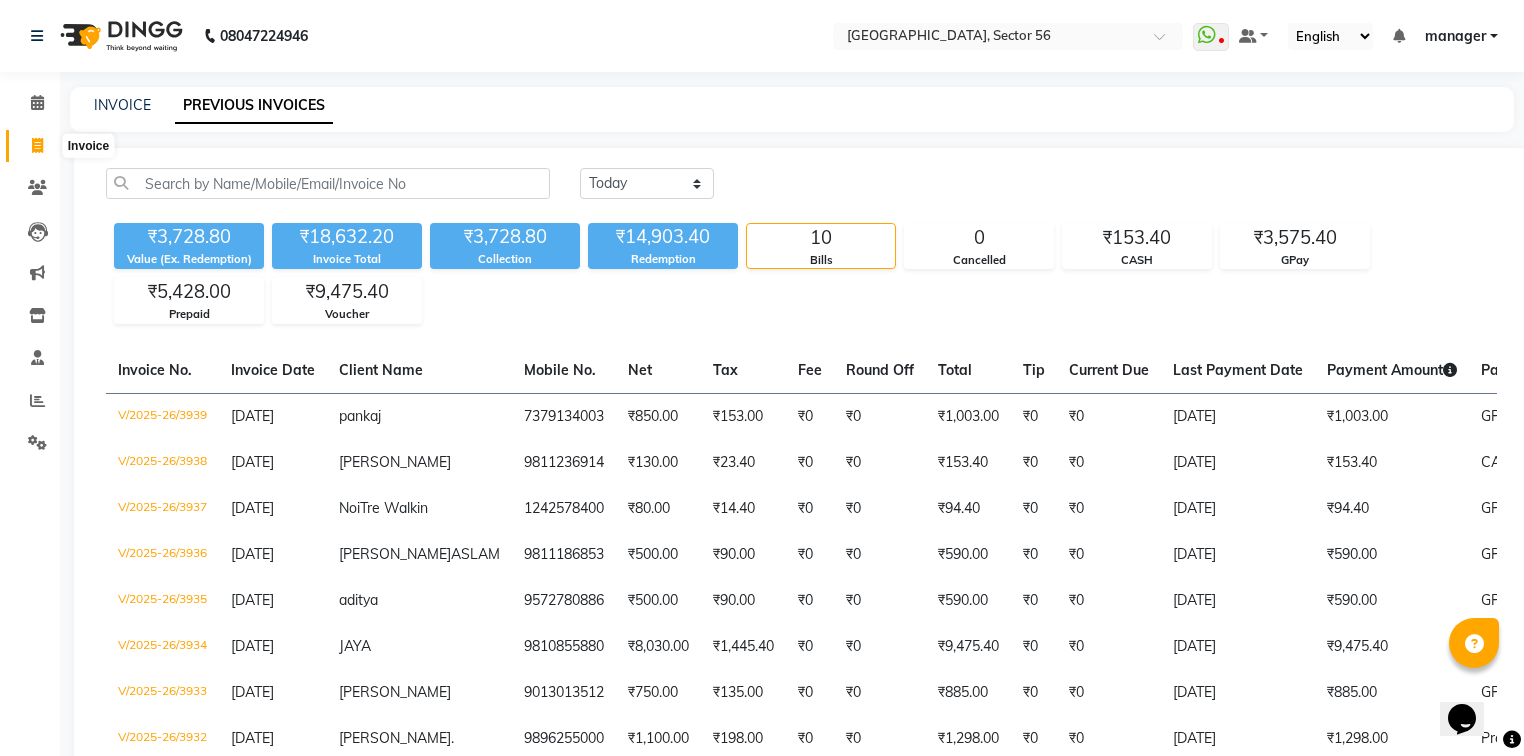 drag, startPoint x: 31, startPoint y: 145, endPoint x: 74, endPoint y: 134, distance: 44.38468 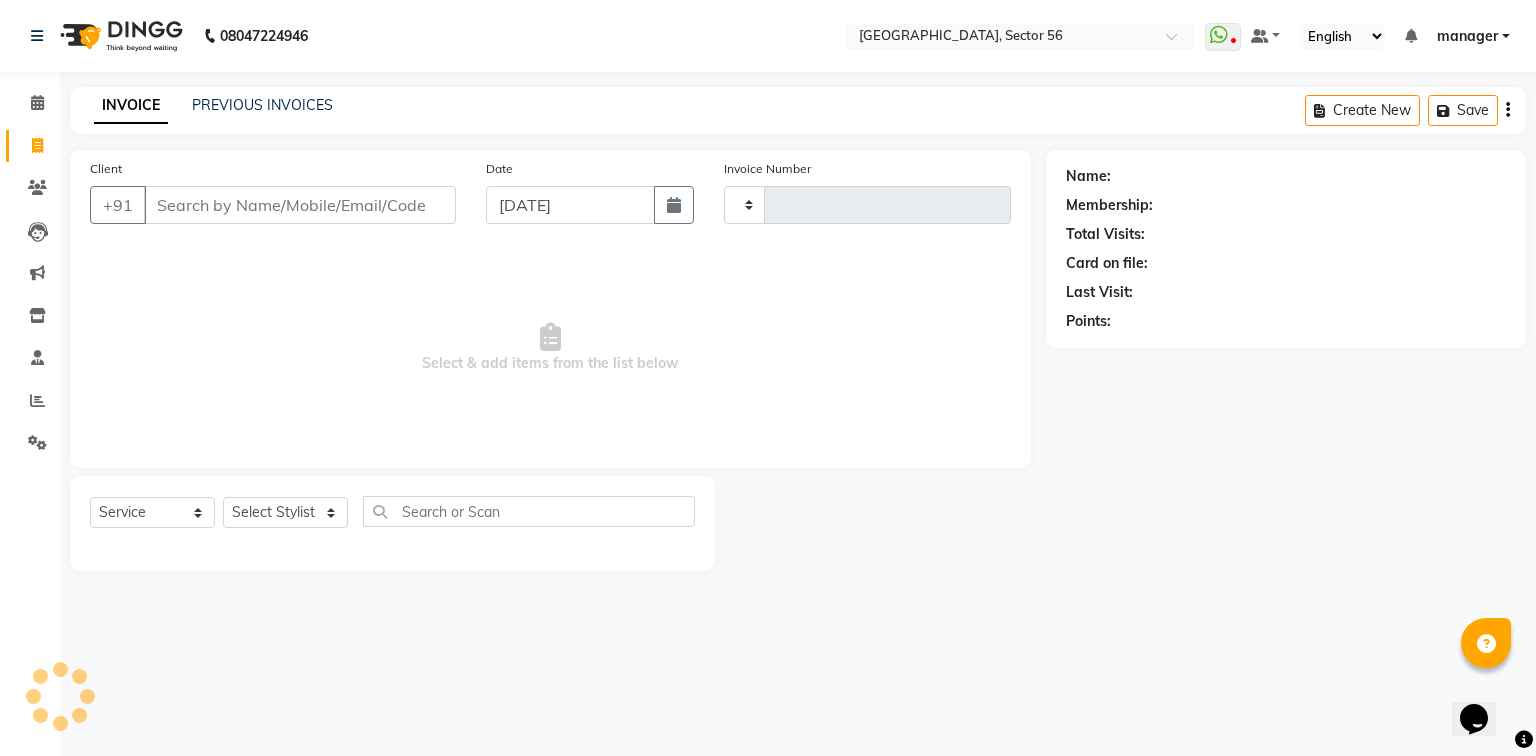 type on "3942" 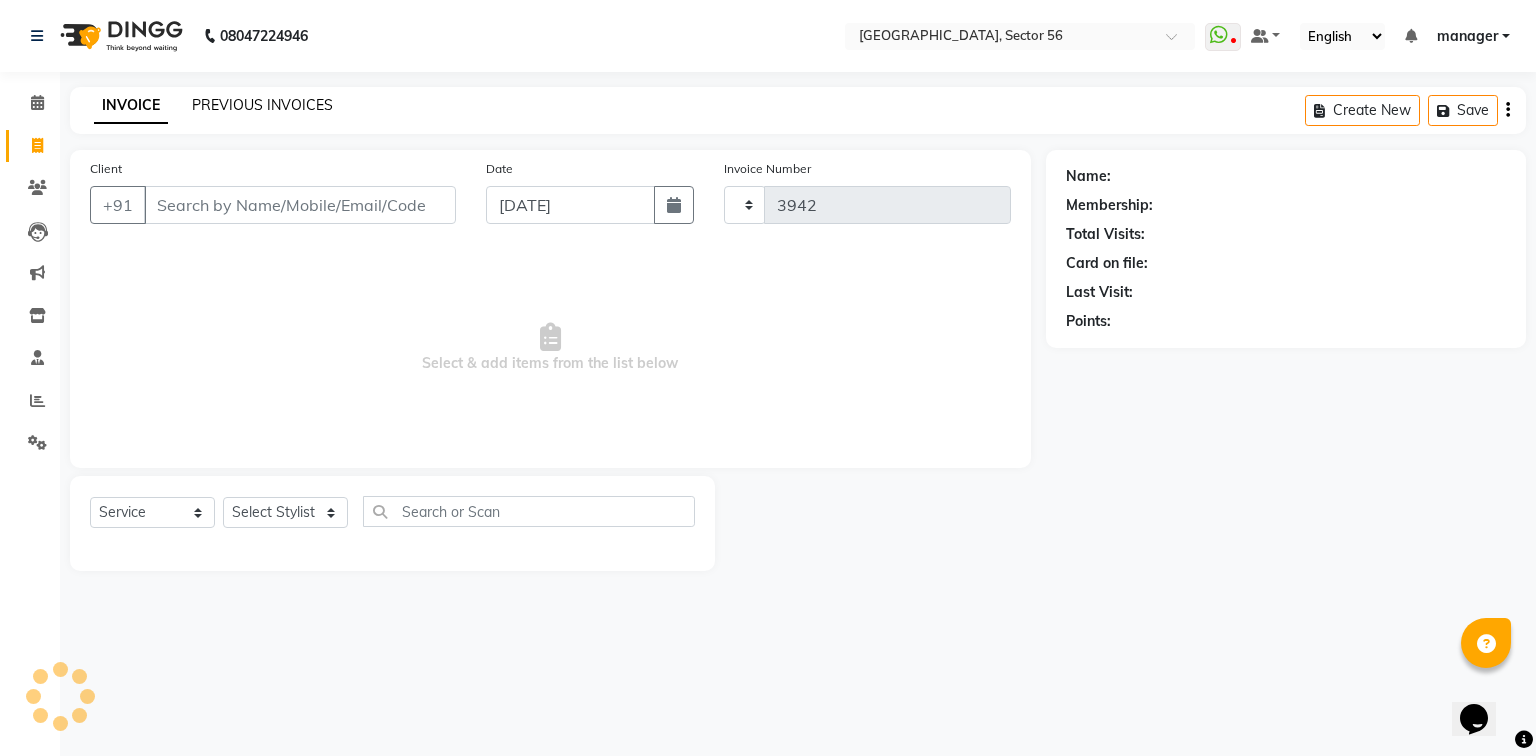 select on "5557" 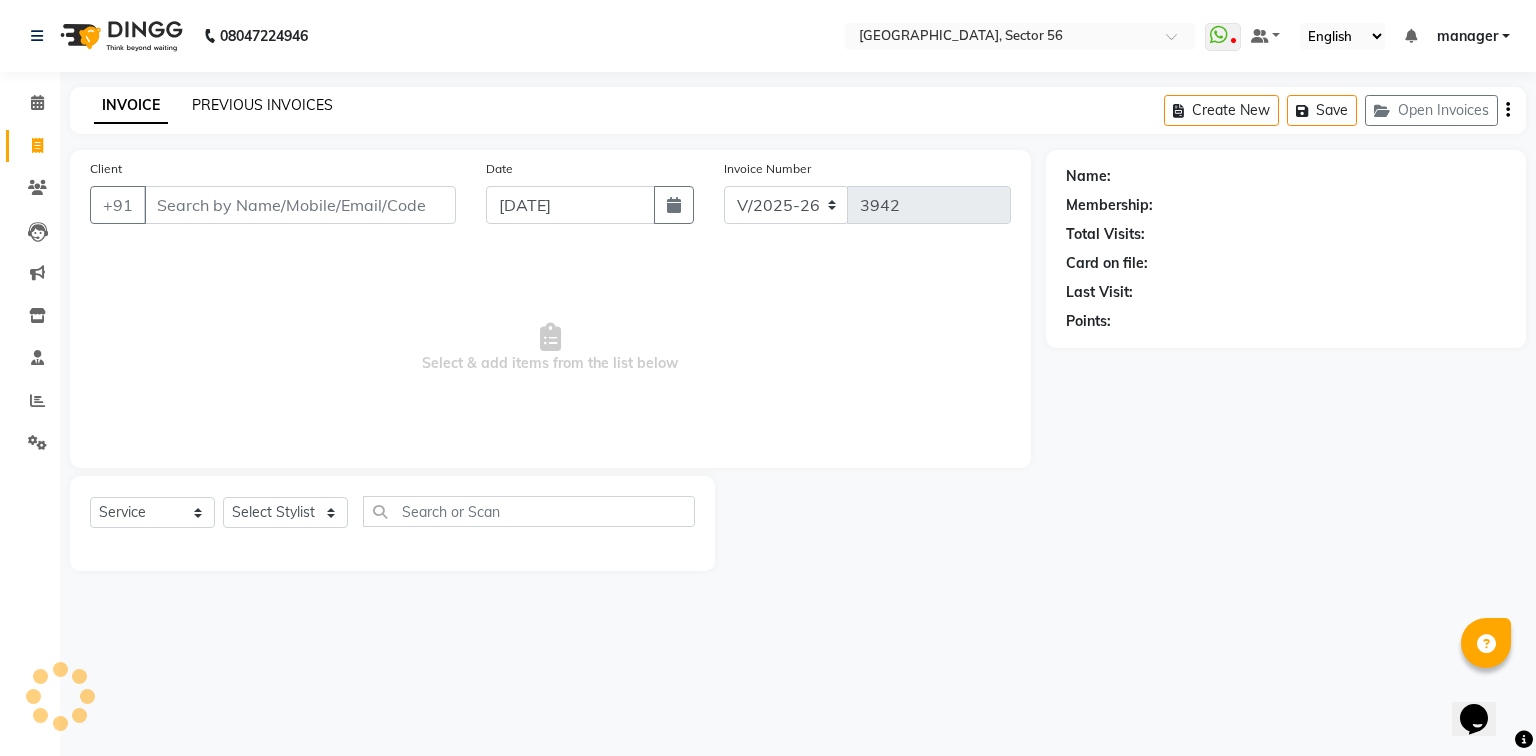 click on "PREVIOUS INVOICES" 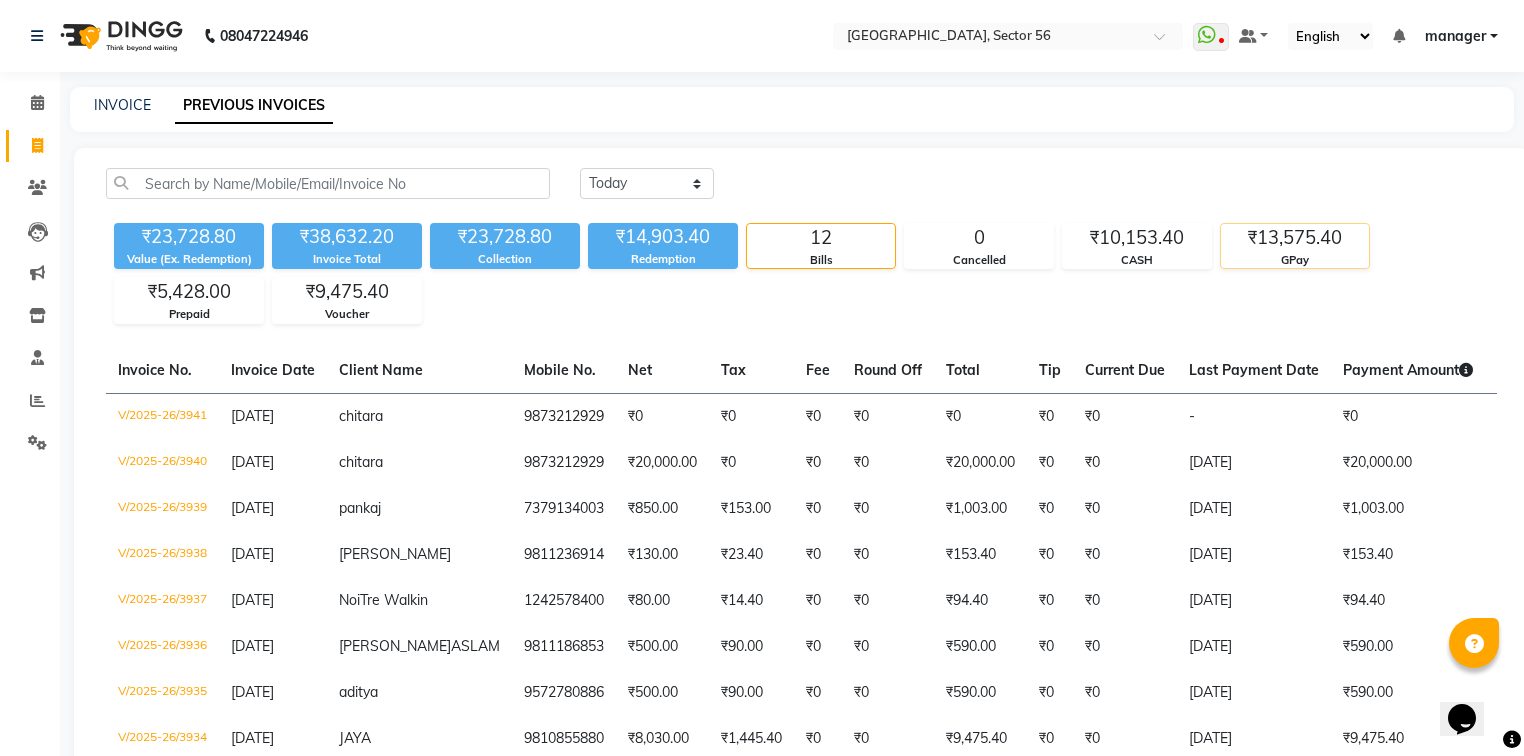 click on "₹13,575.40" 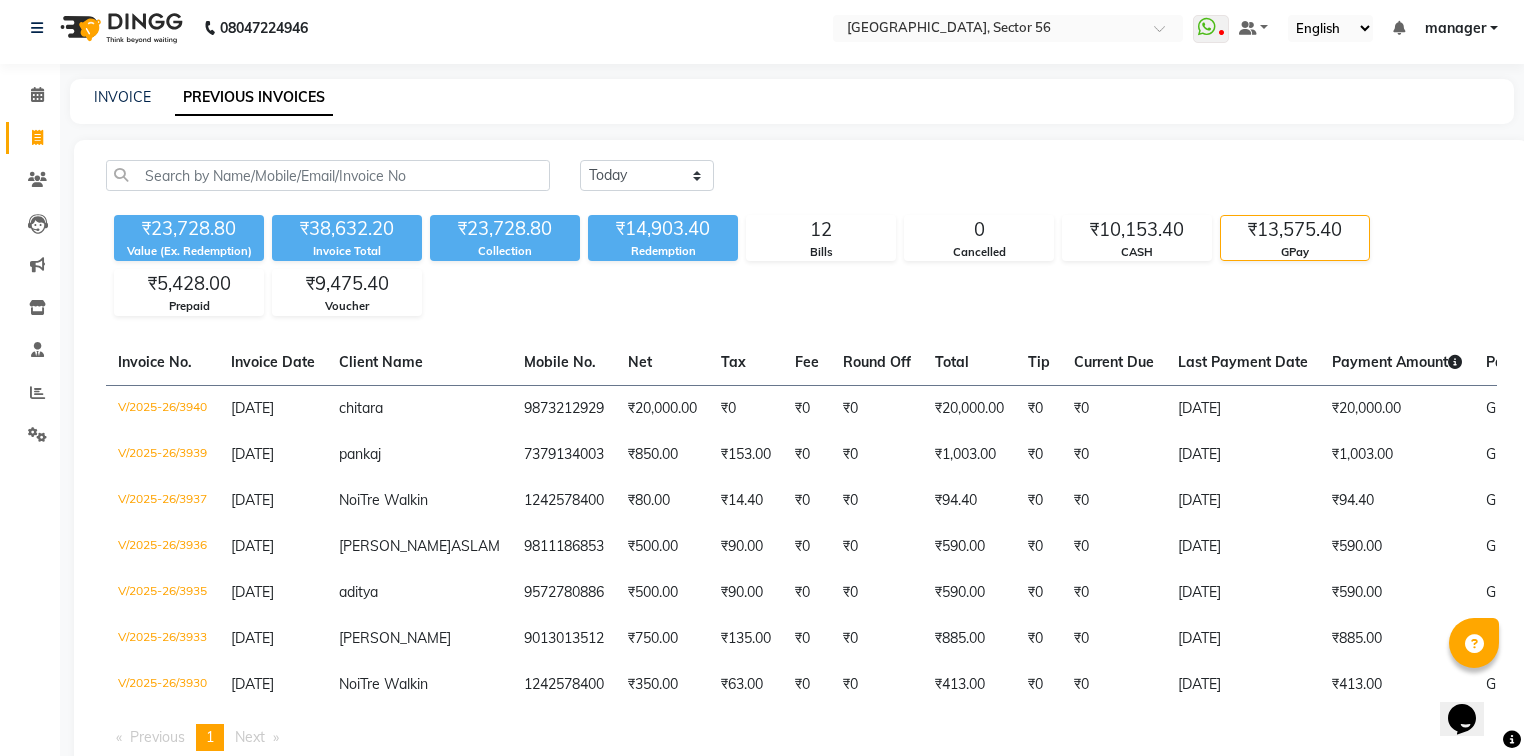 scroll, scrollTop: 0, scrollLeft: 0, axis: both 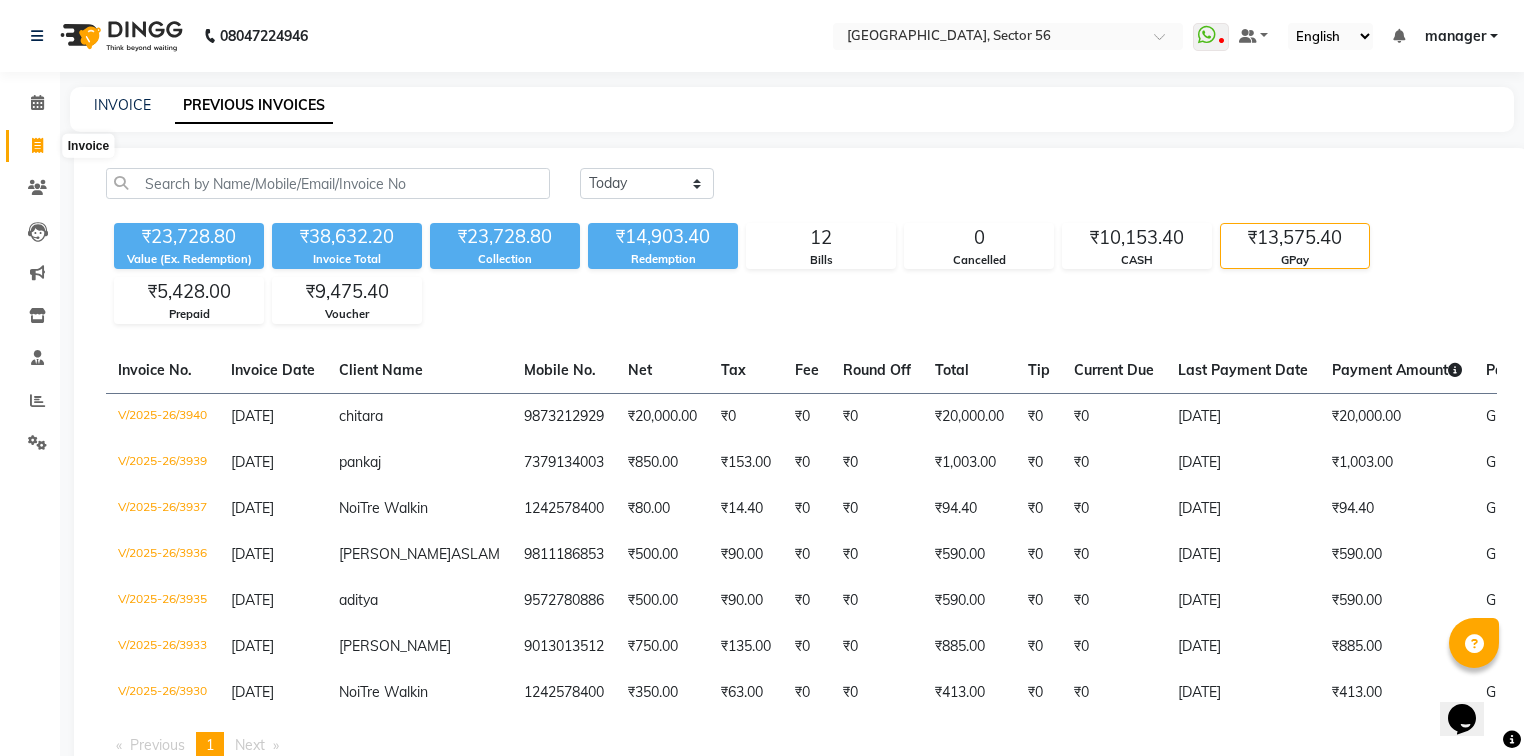 click 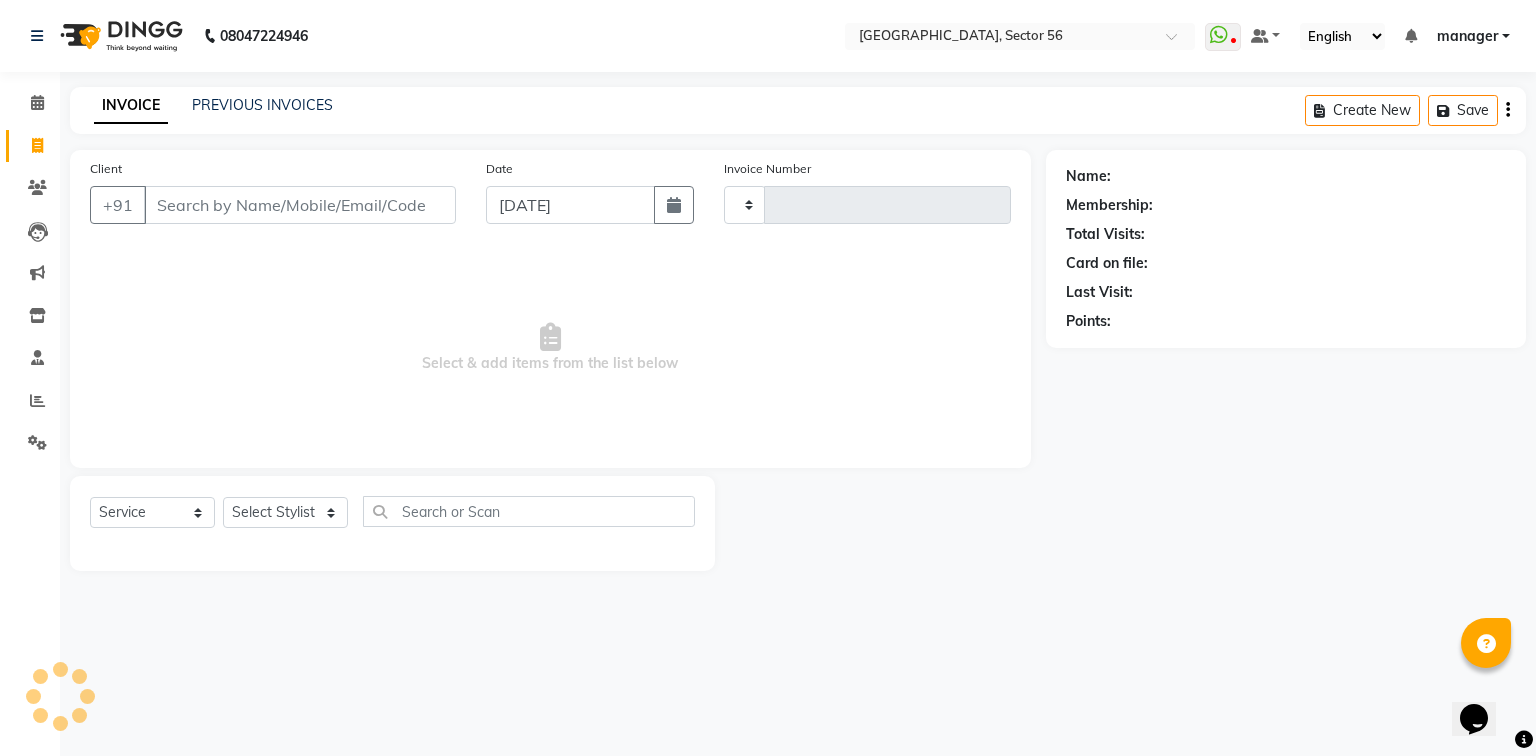 type on "3942" 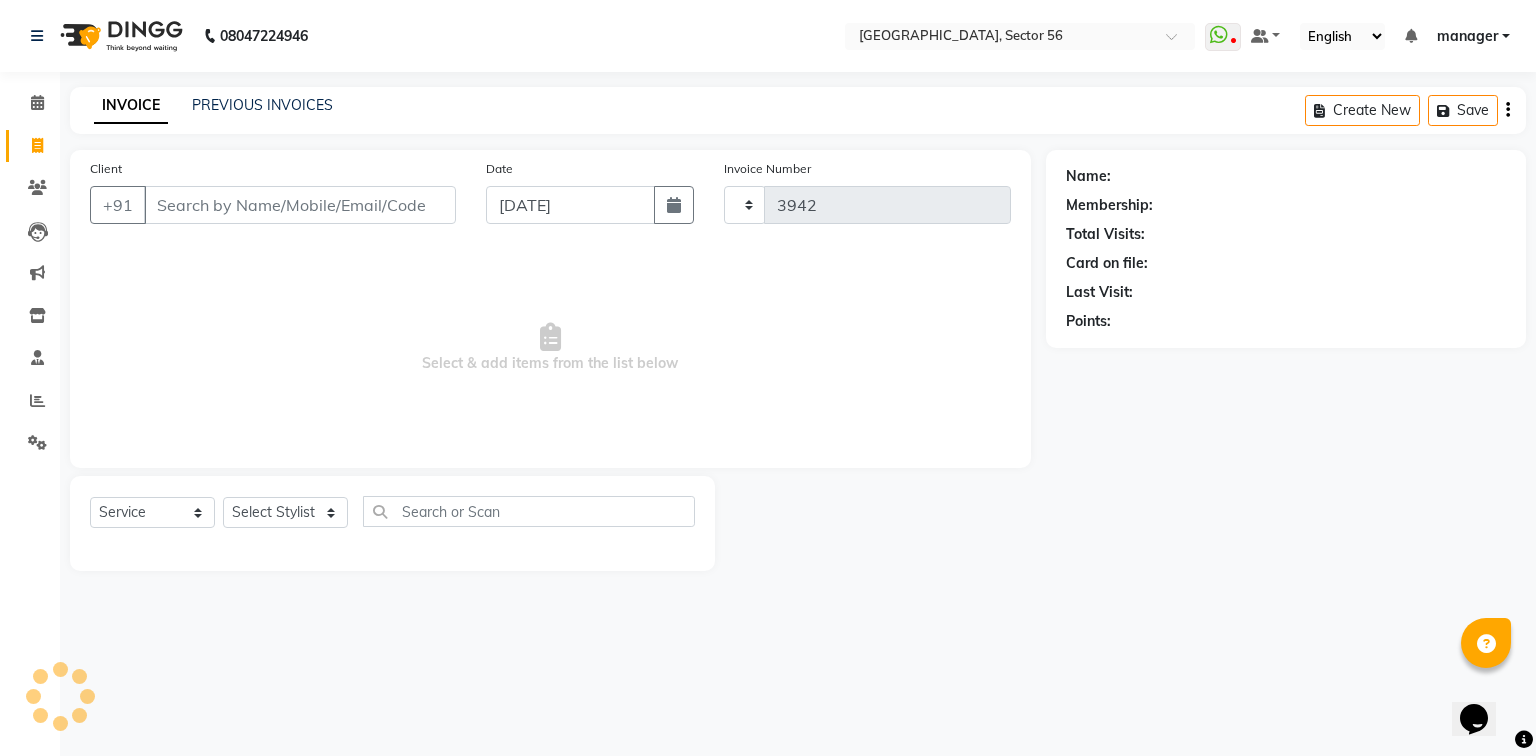 select on "5557" 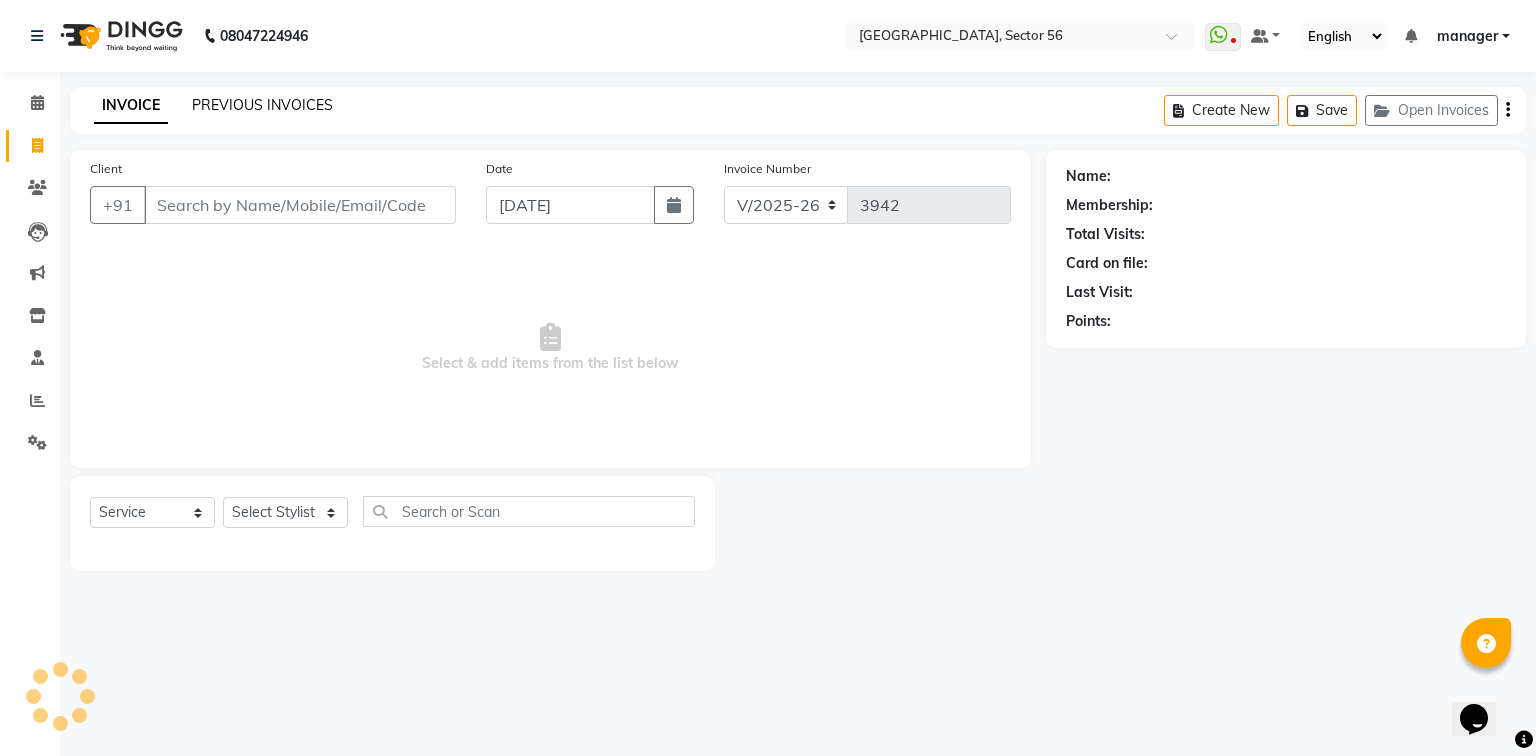 click on "PREVIOUS INVOICES" 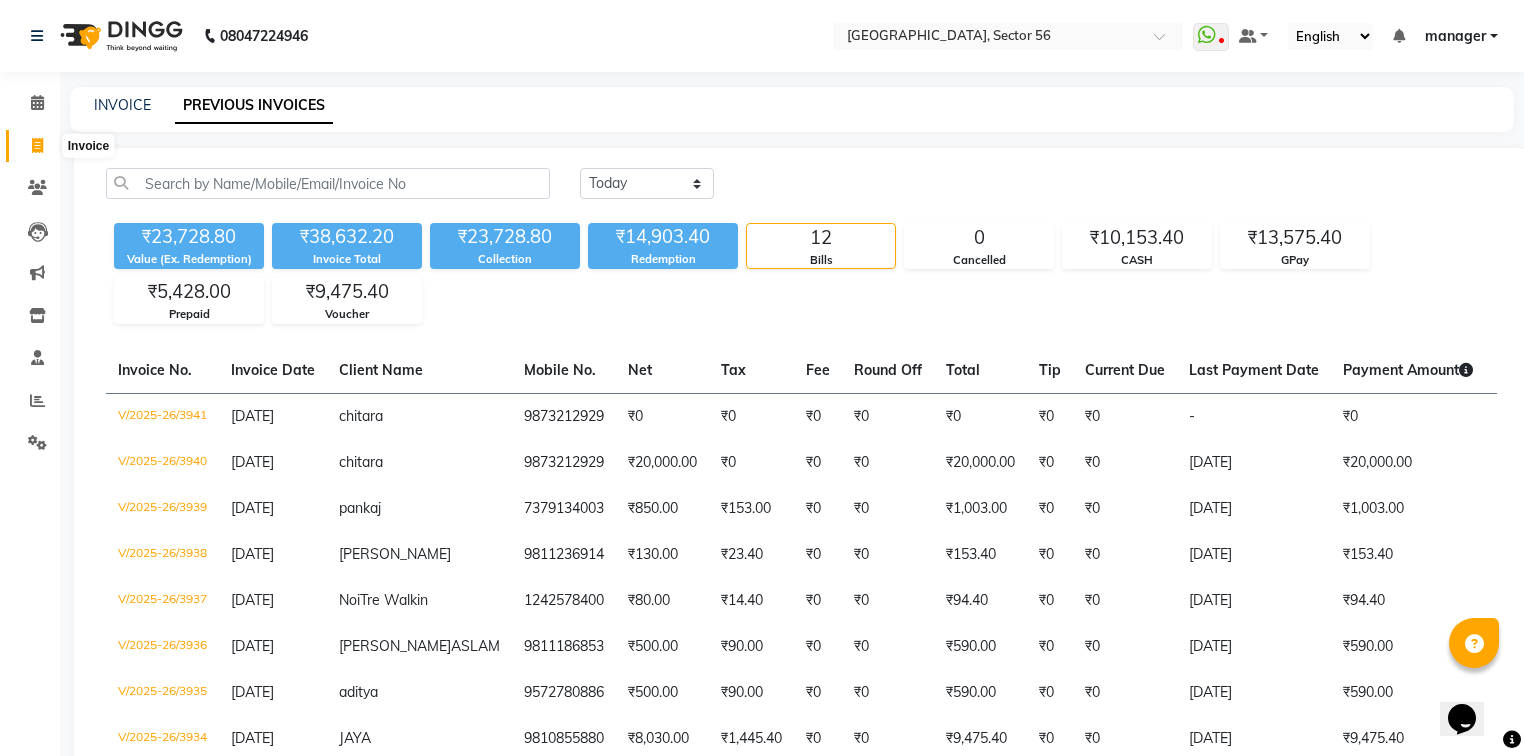 click 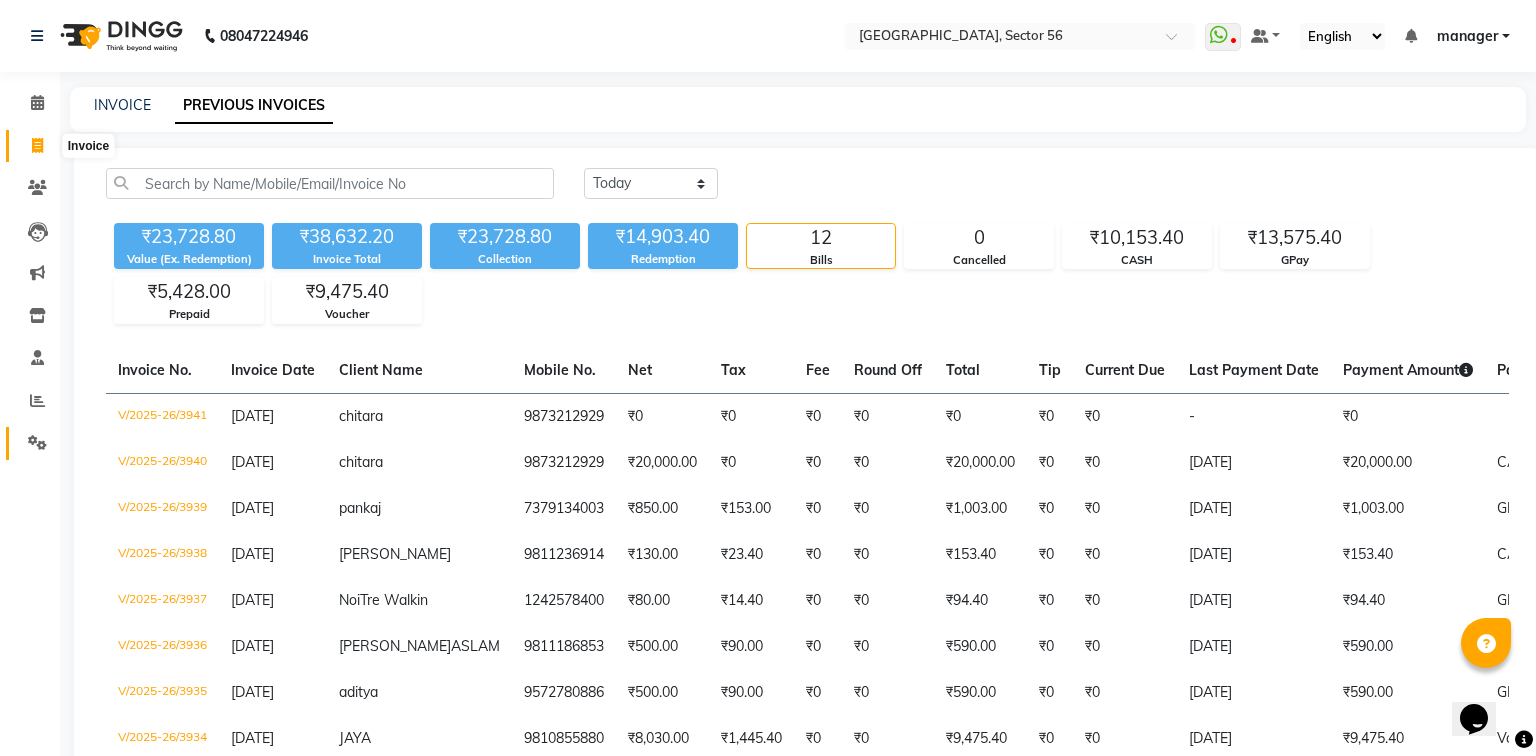 select on "service" 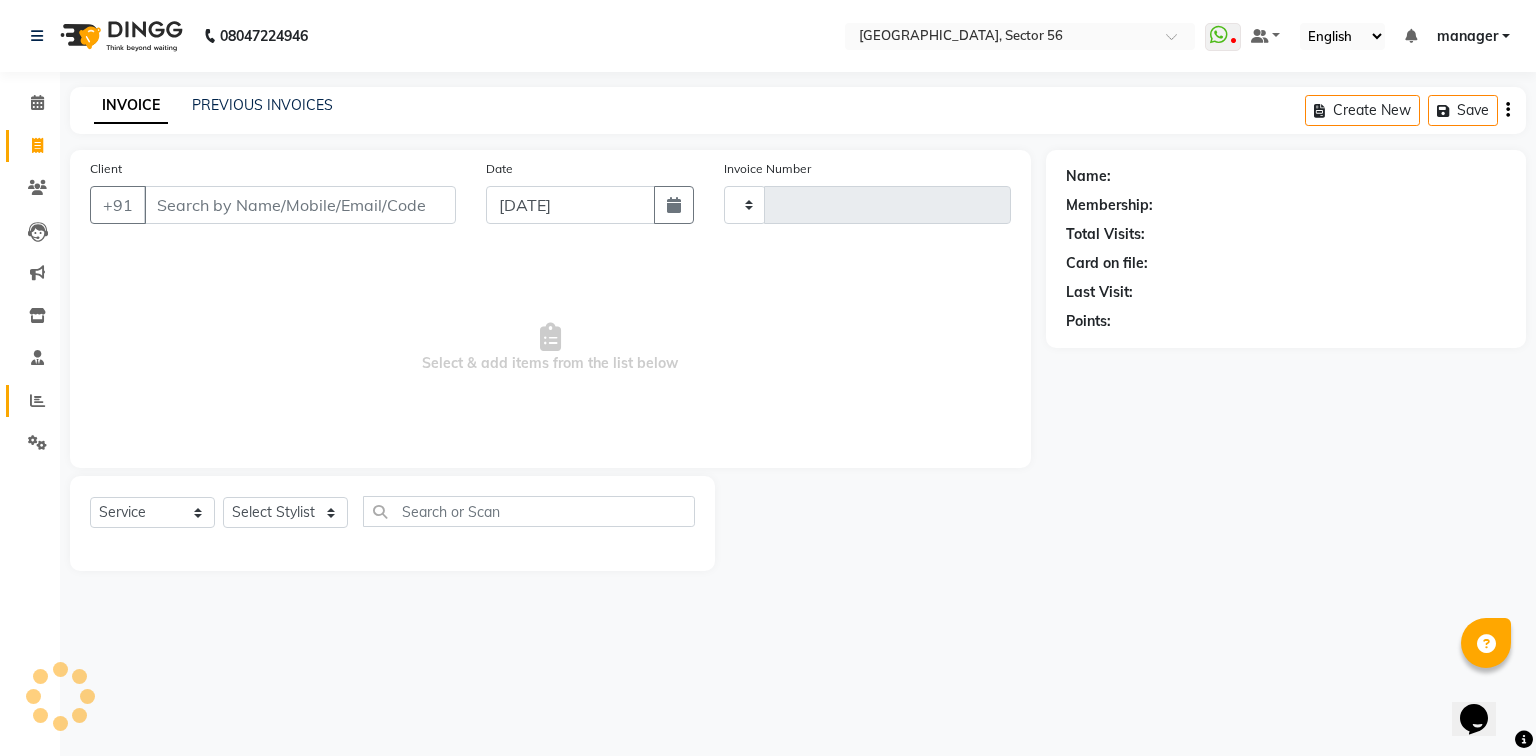 type on "3942" 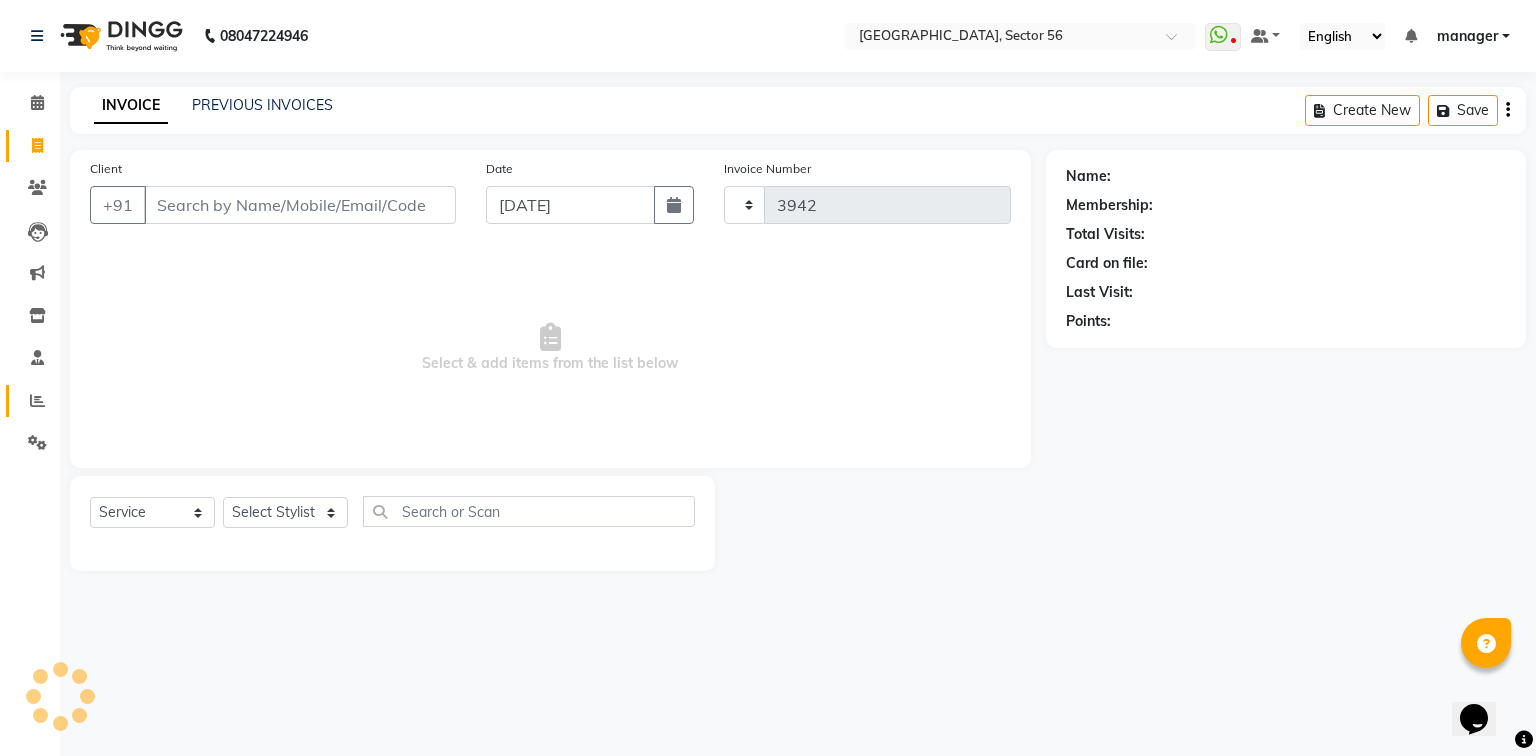 select on "5557" 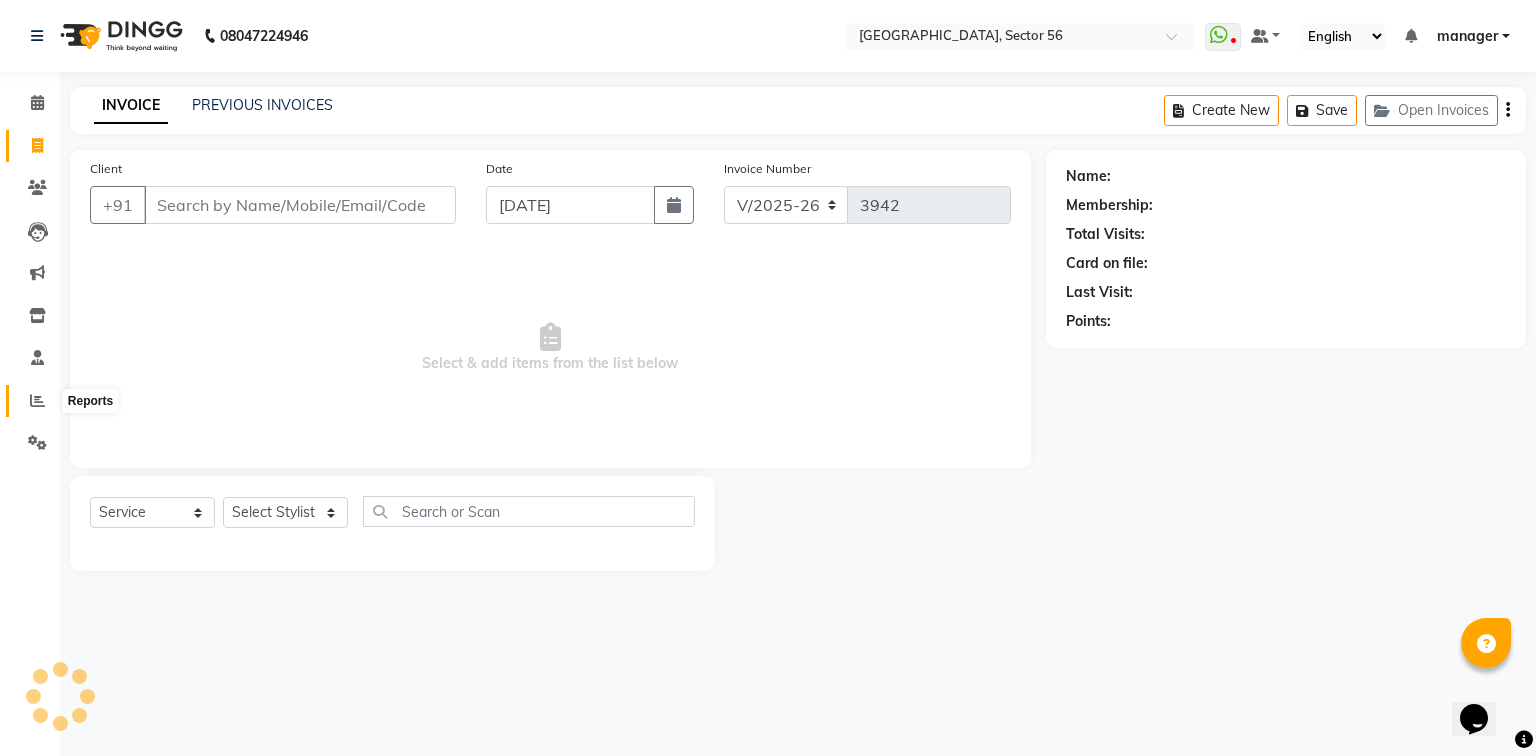 click 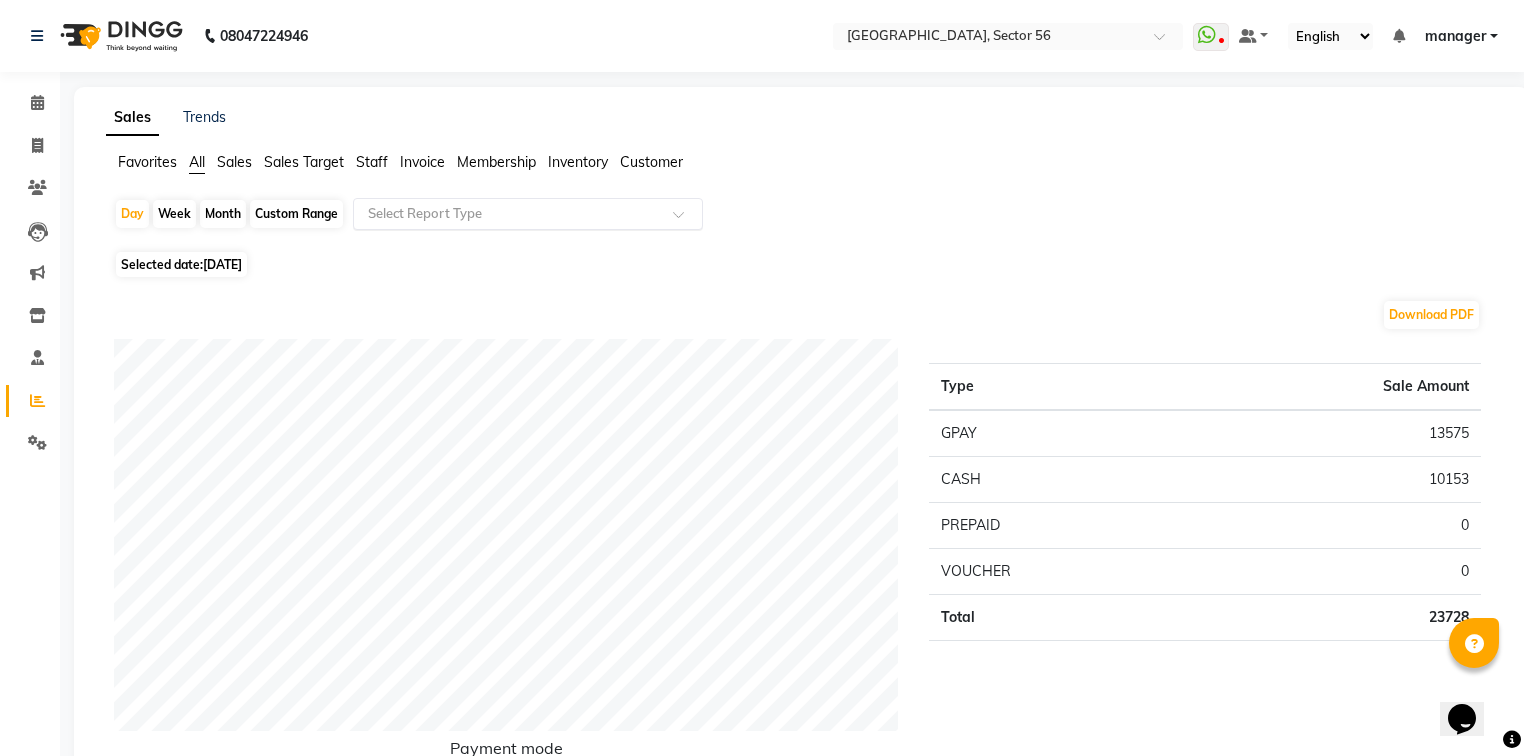 click 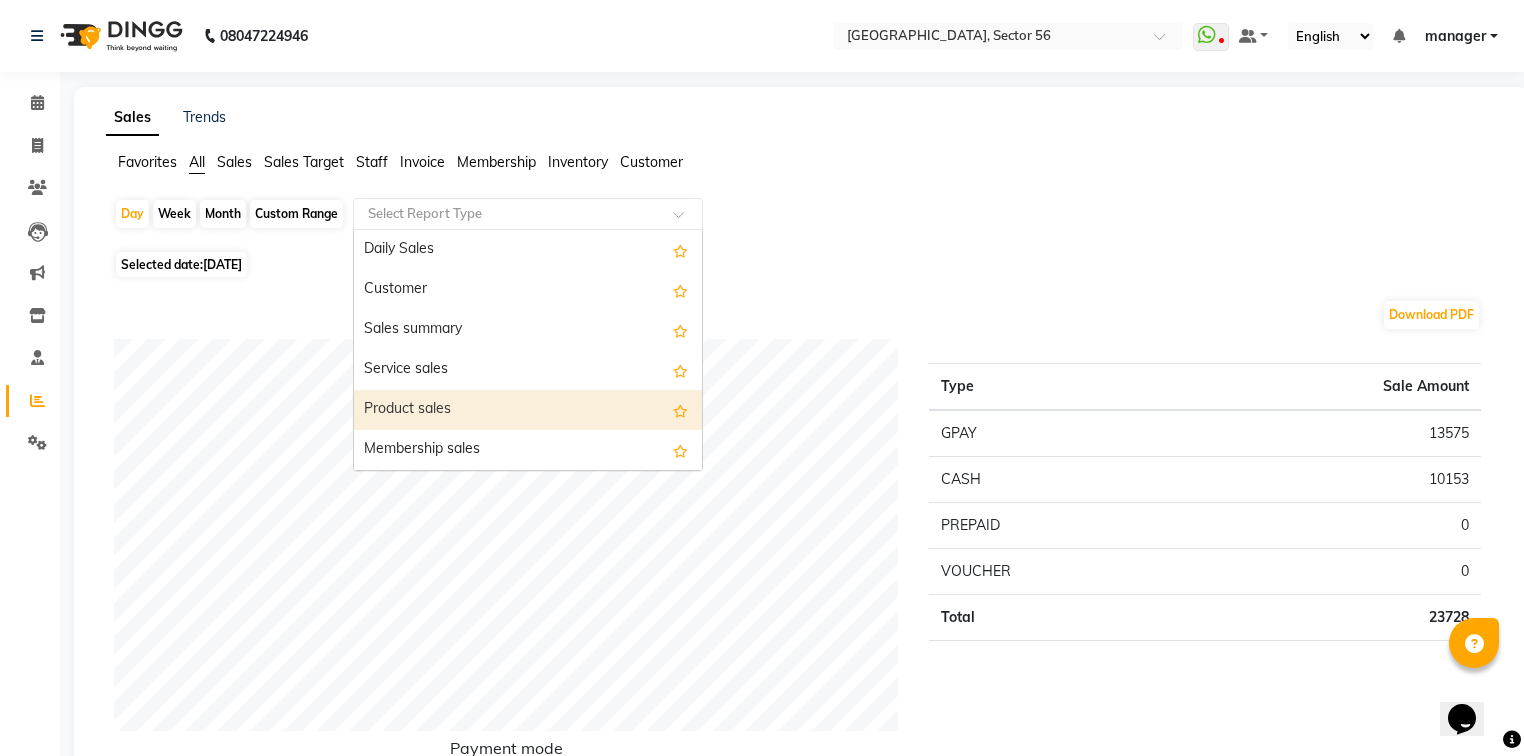 scroll, scrollTop: 480, scrollLeft: 0, axis: vertical 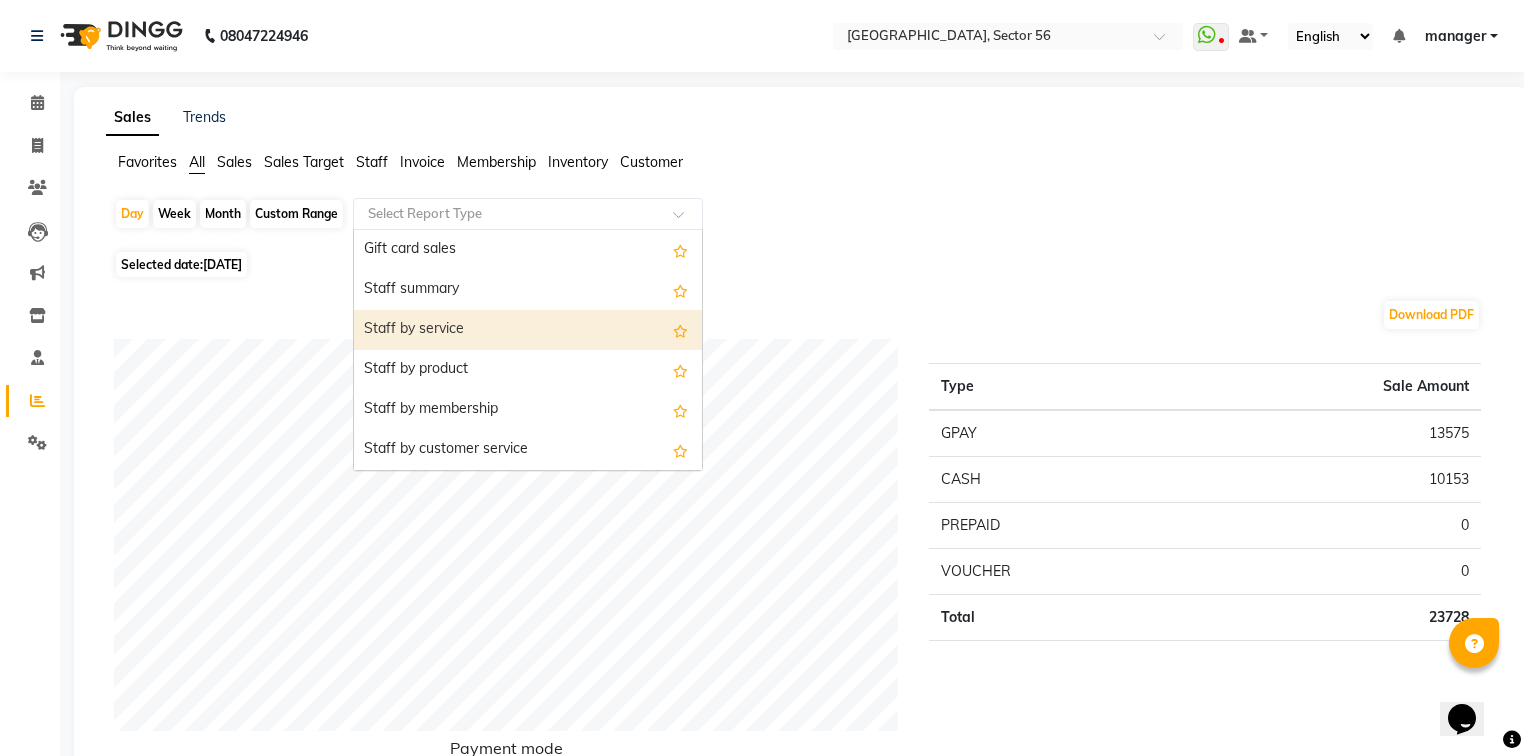 click on "Staff by service" at bounding box center [528, 330] 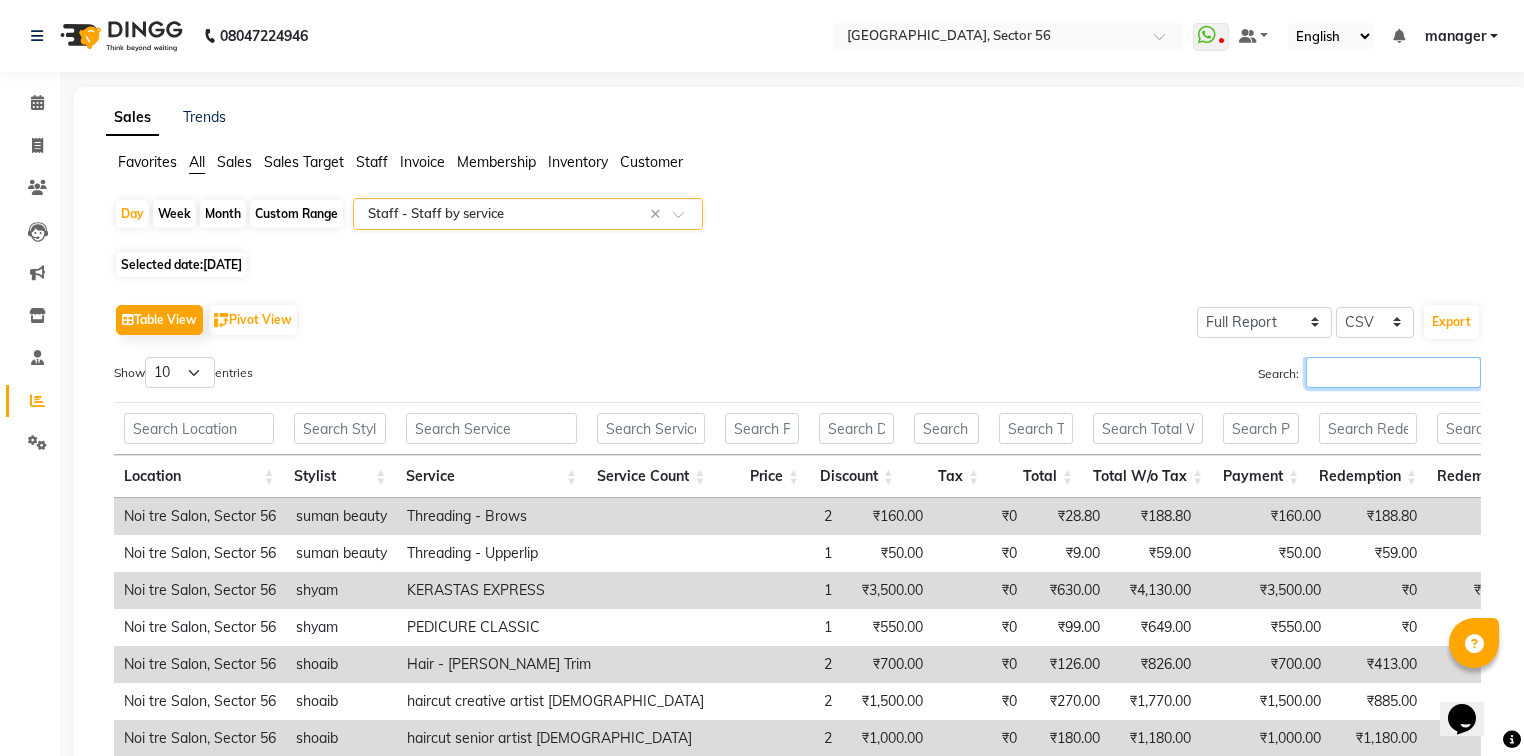 click on "Search:" at bounding box center (1393, 372) 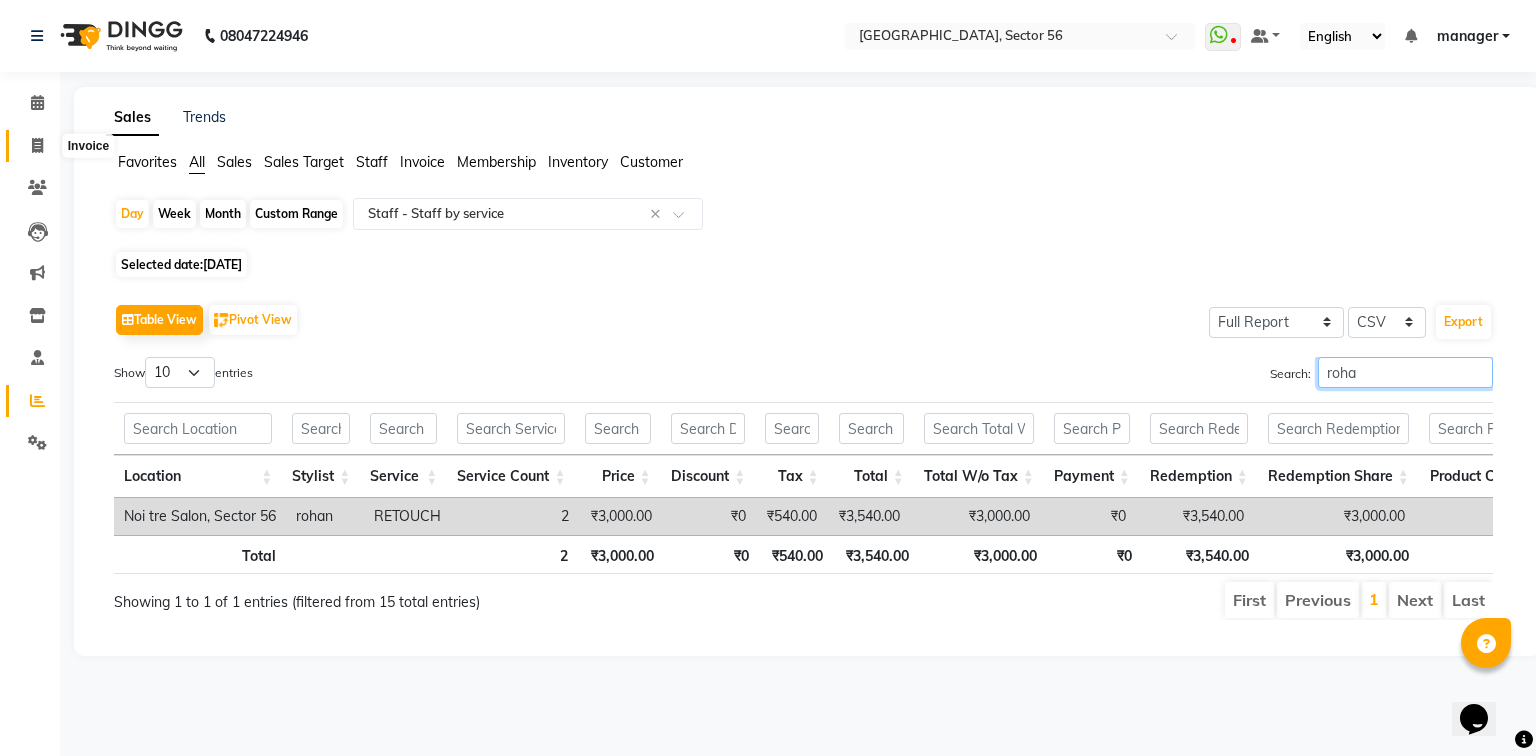 type on "roha" 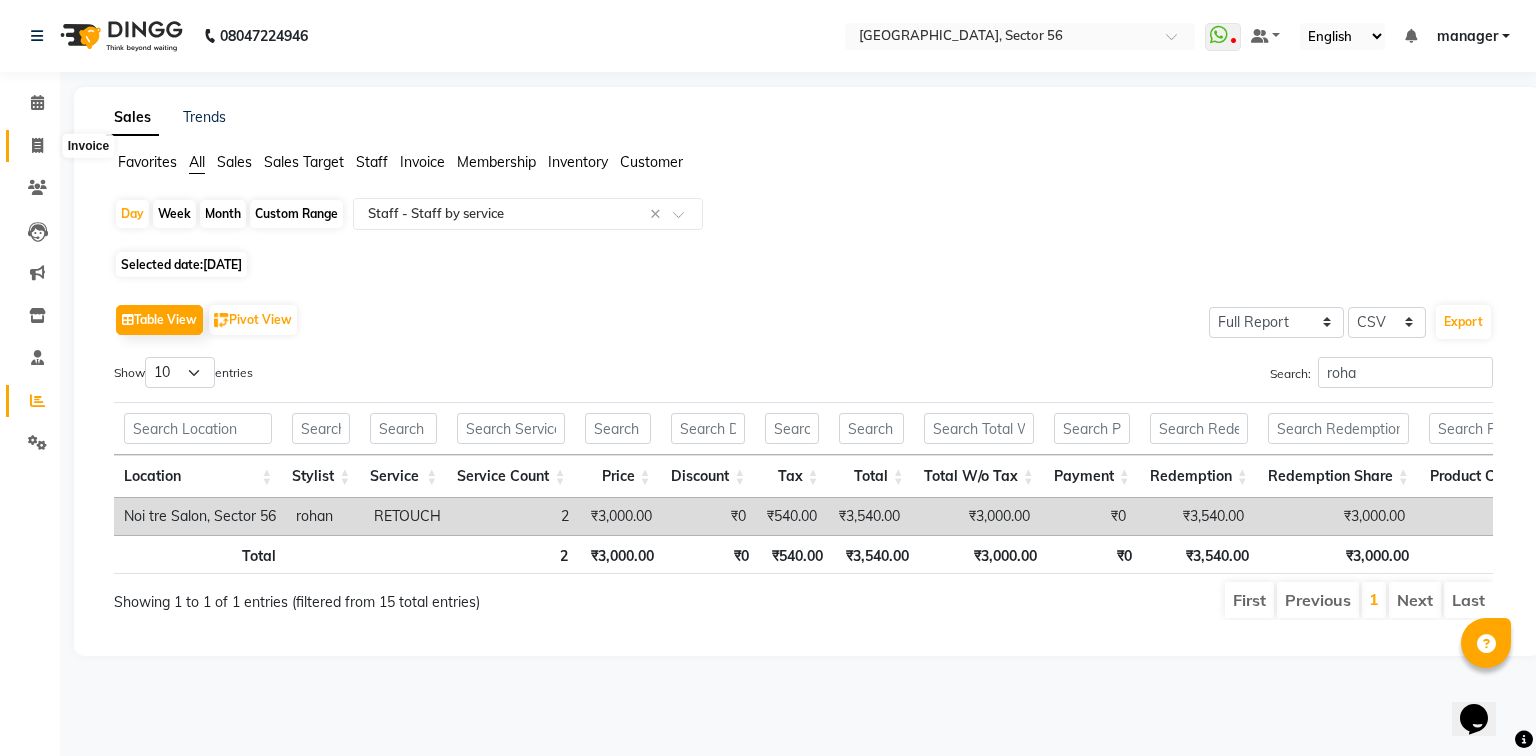 click 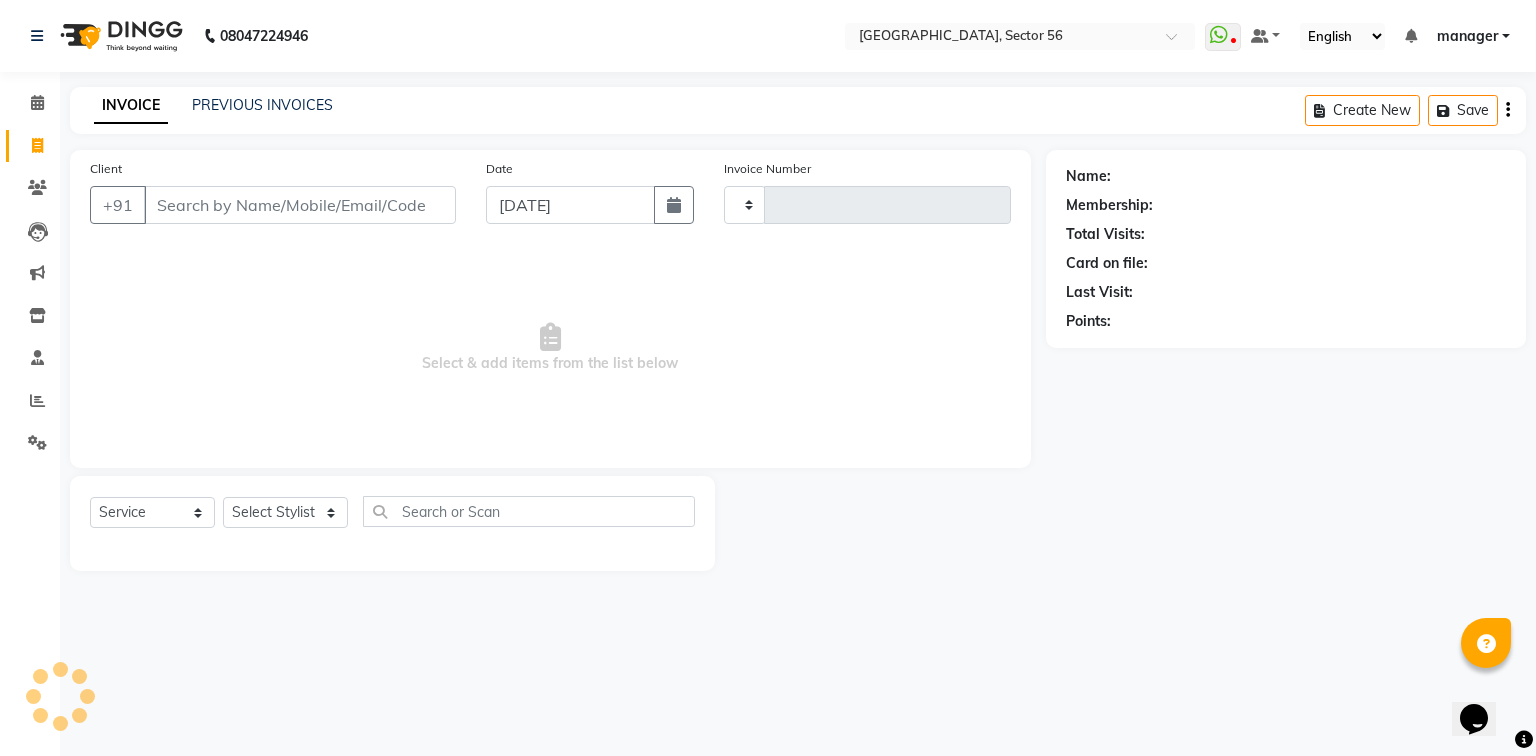 type on "3942" 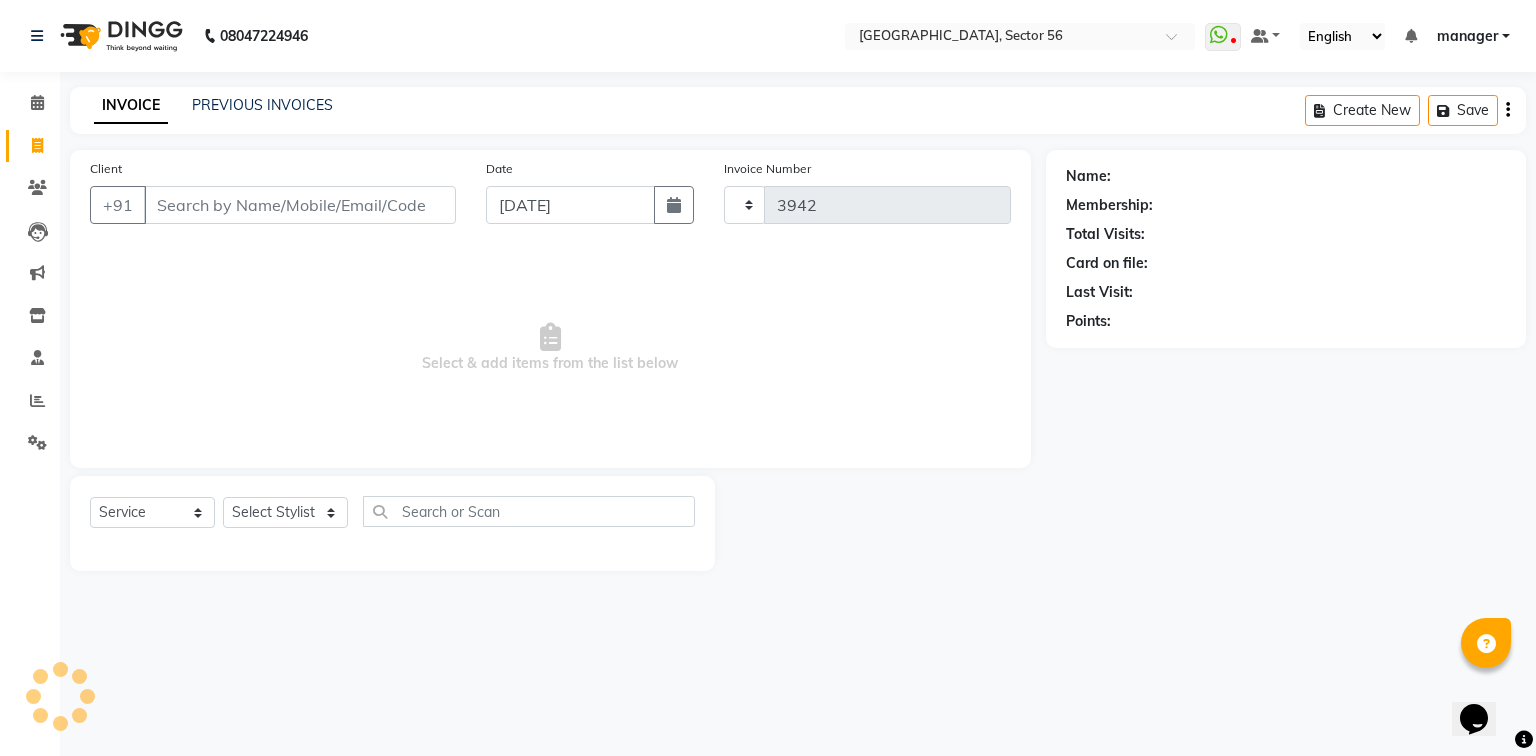 select on "5557" 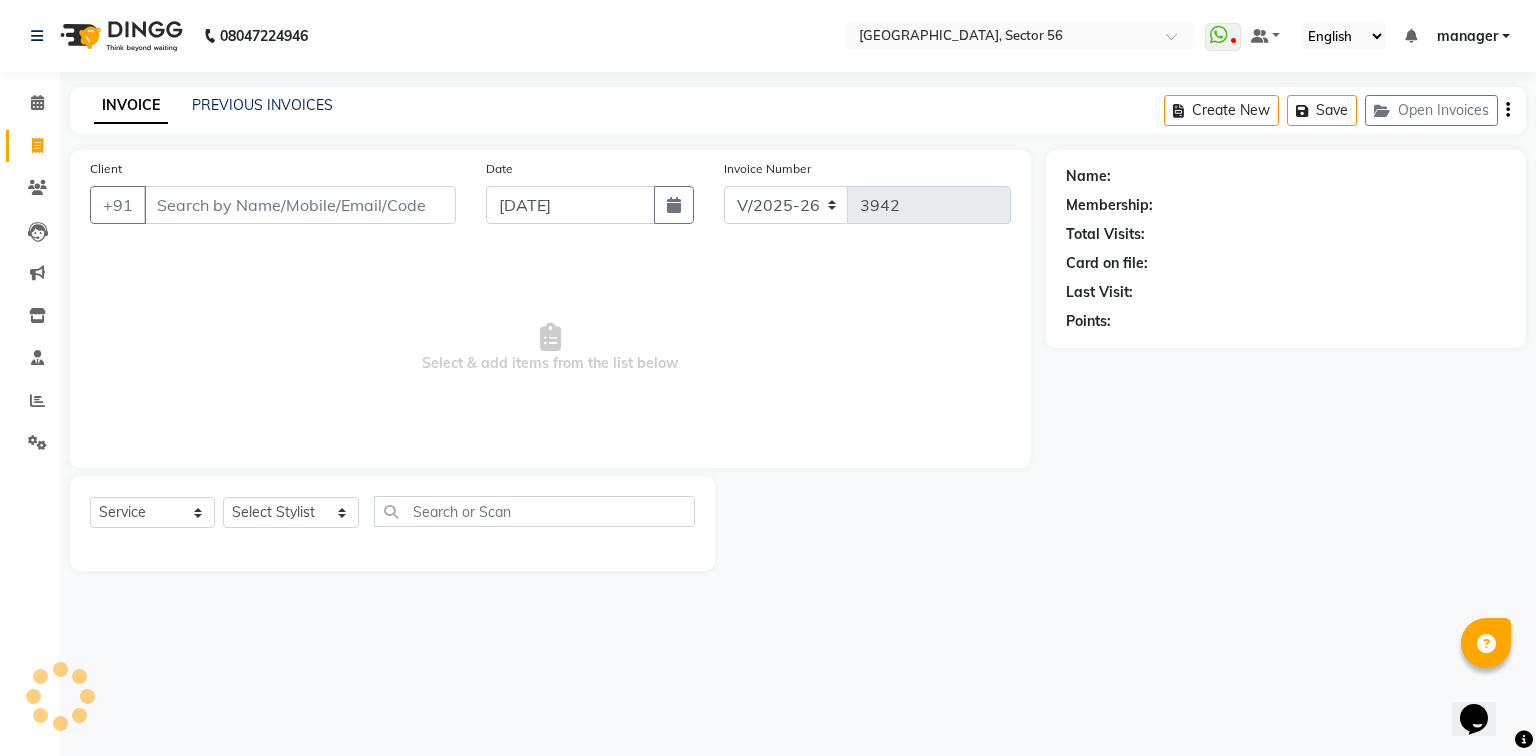 click on "Client" at bounding box center (300, 205) 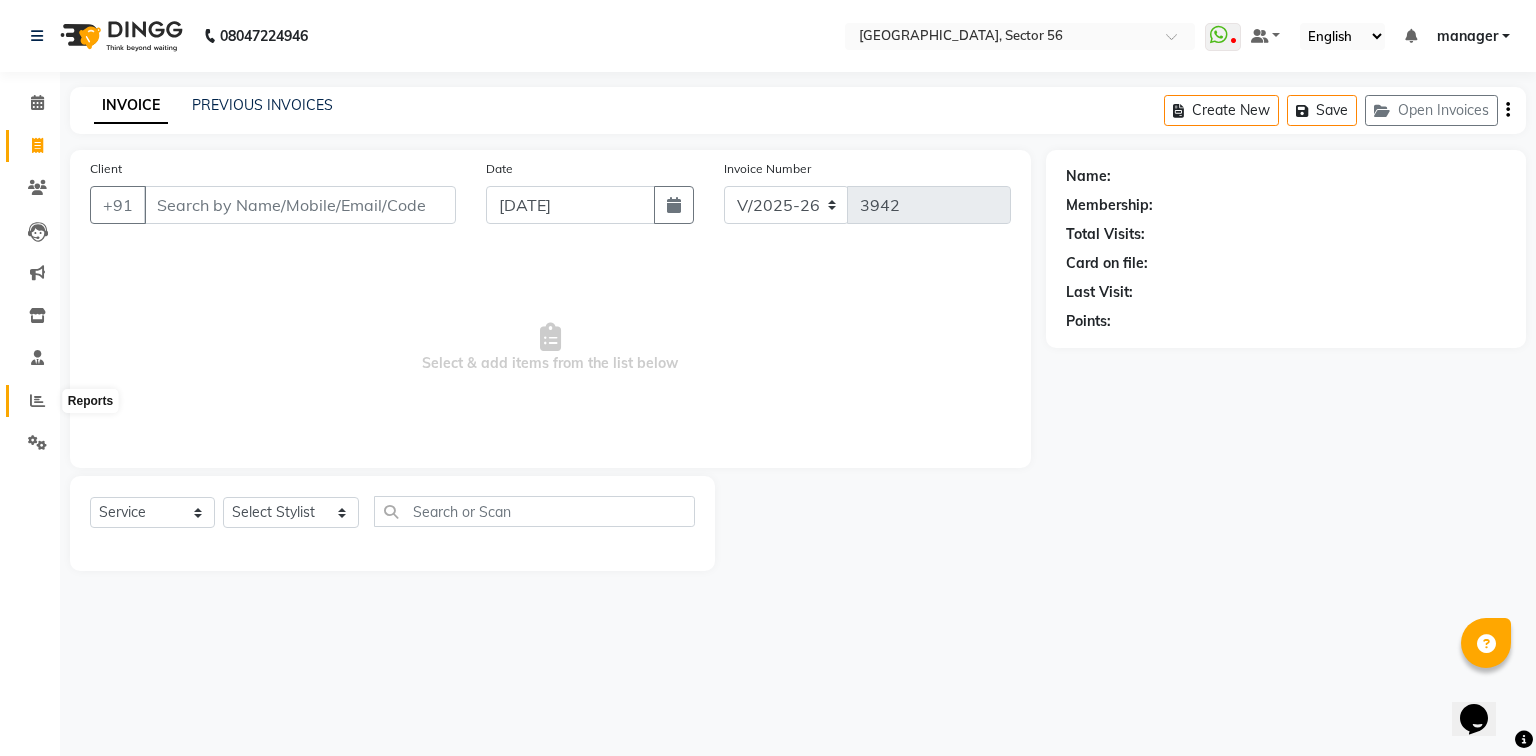click 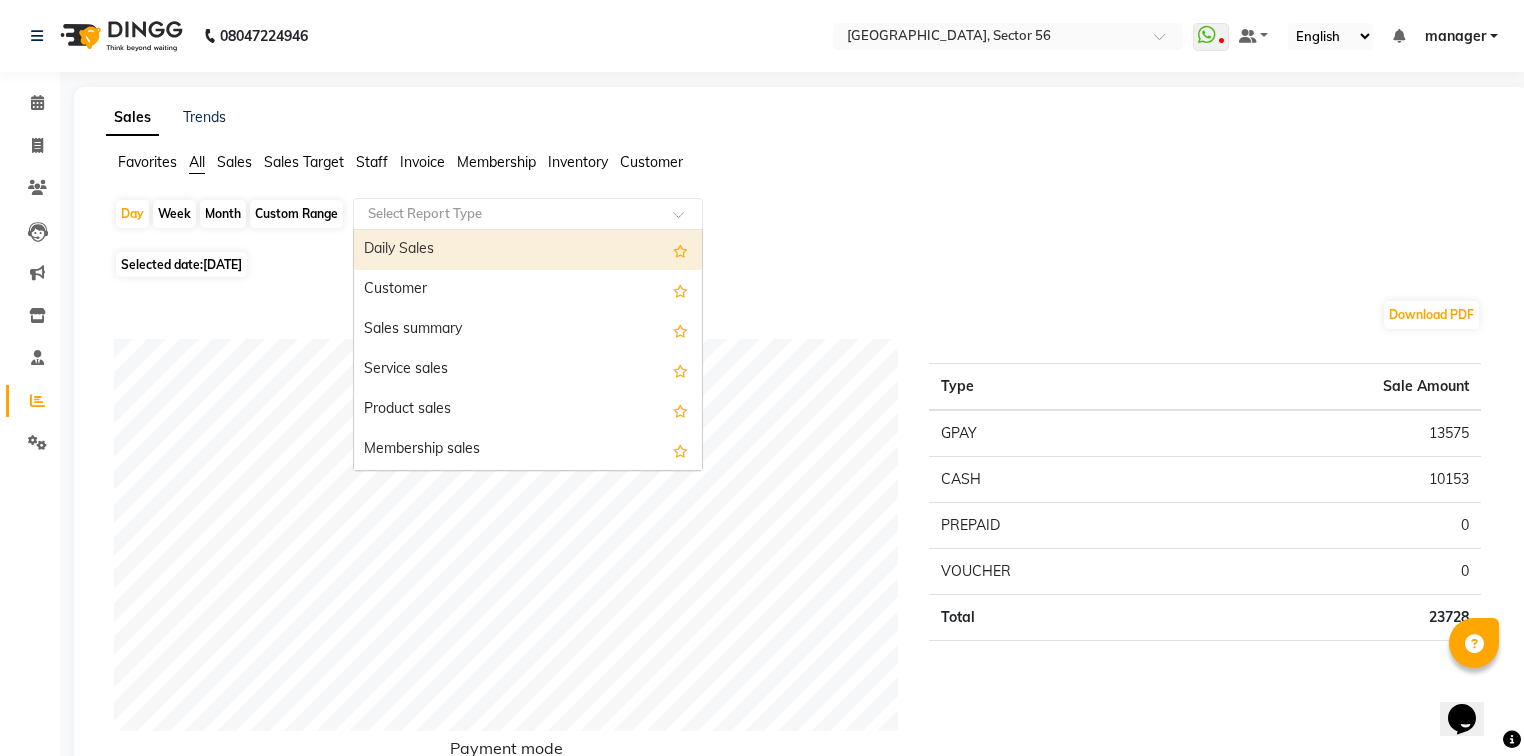 drag, startPoint x: 475, startPoint y: 224, endPoint x: 464, endPoint y: 320, distance: 96.62815 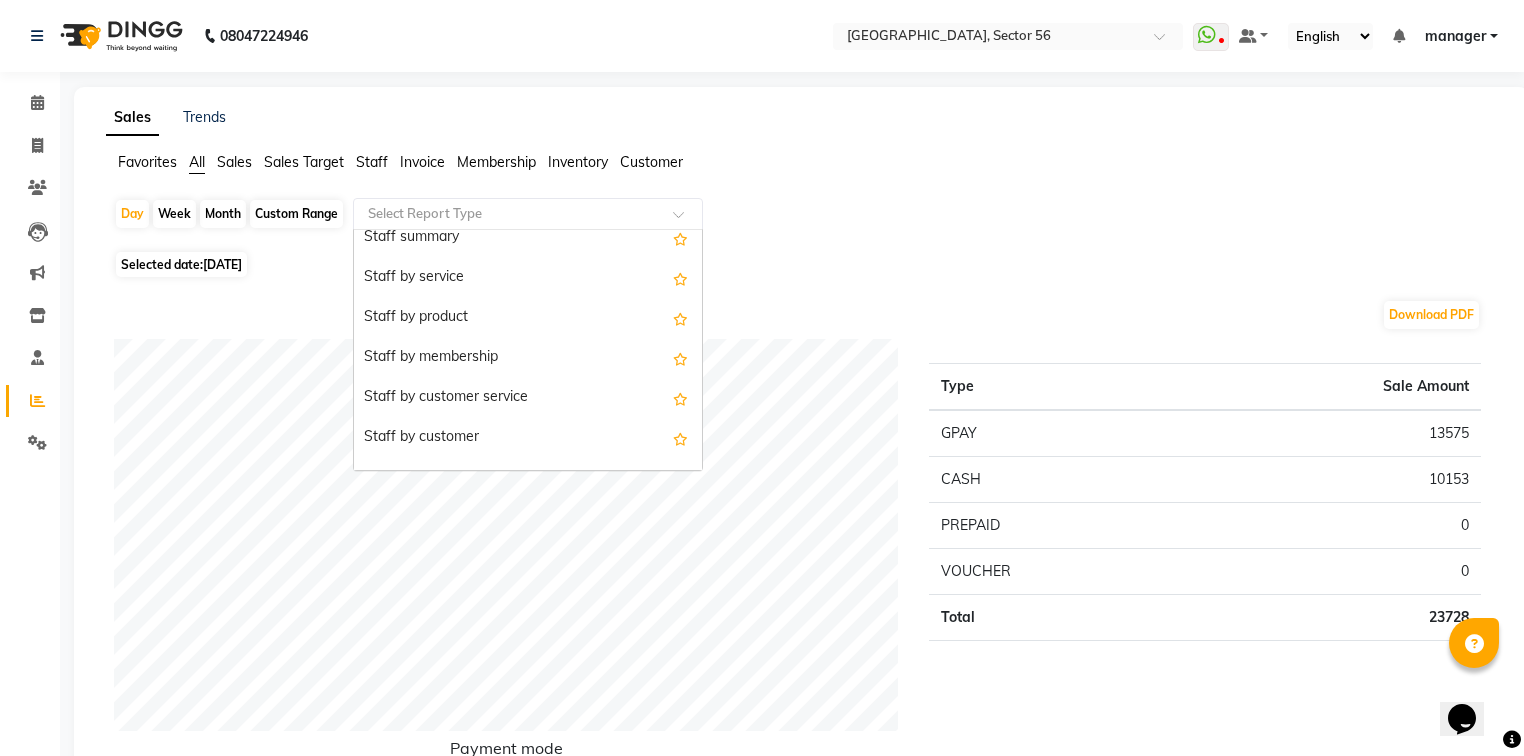 scroll, scrollTop: 560, scrollLeft: 0, axis: vertical 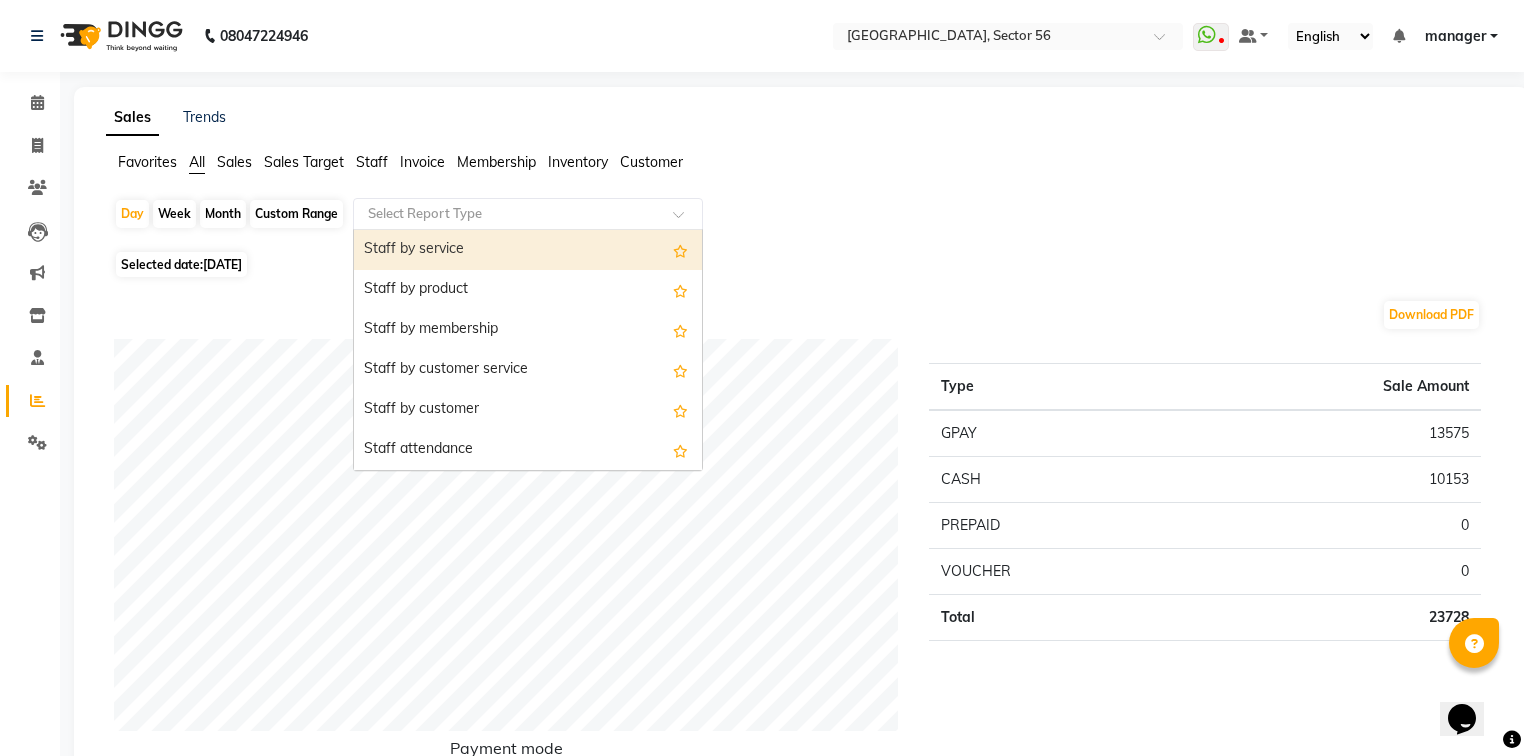 click on "Staff by service" at bounding box center (528, 250) 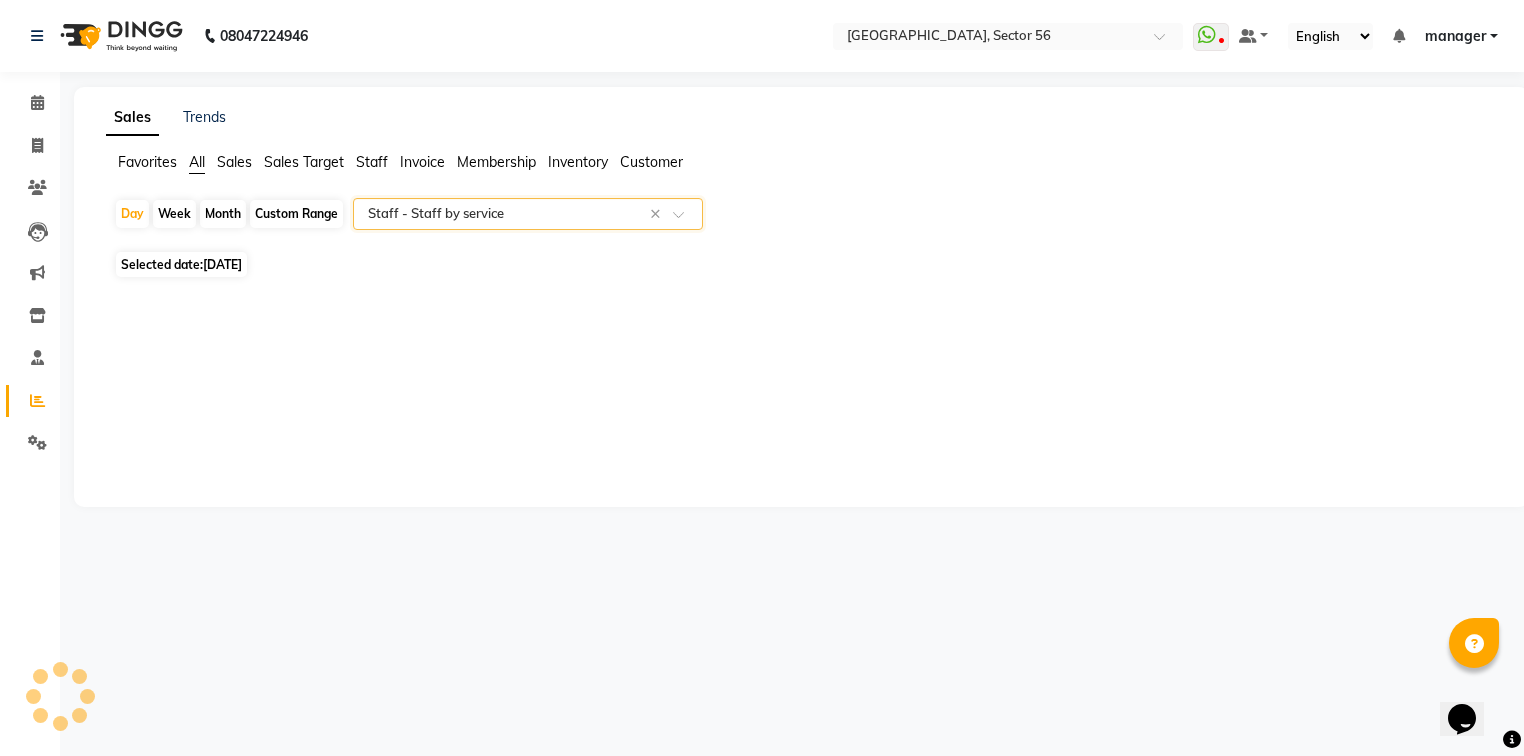 select on "full_report" 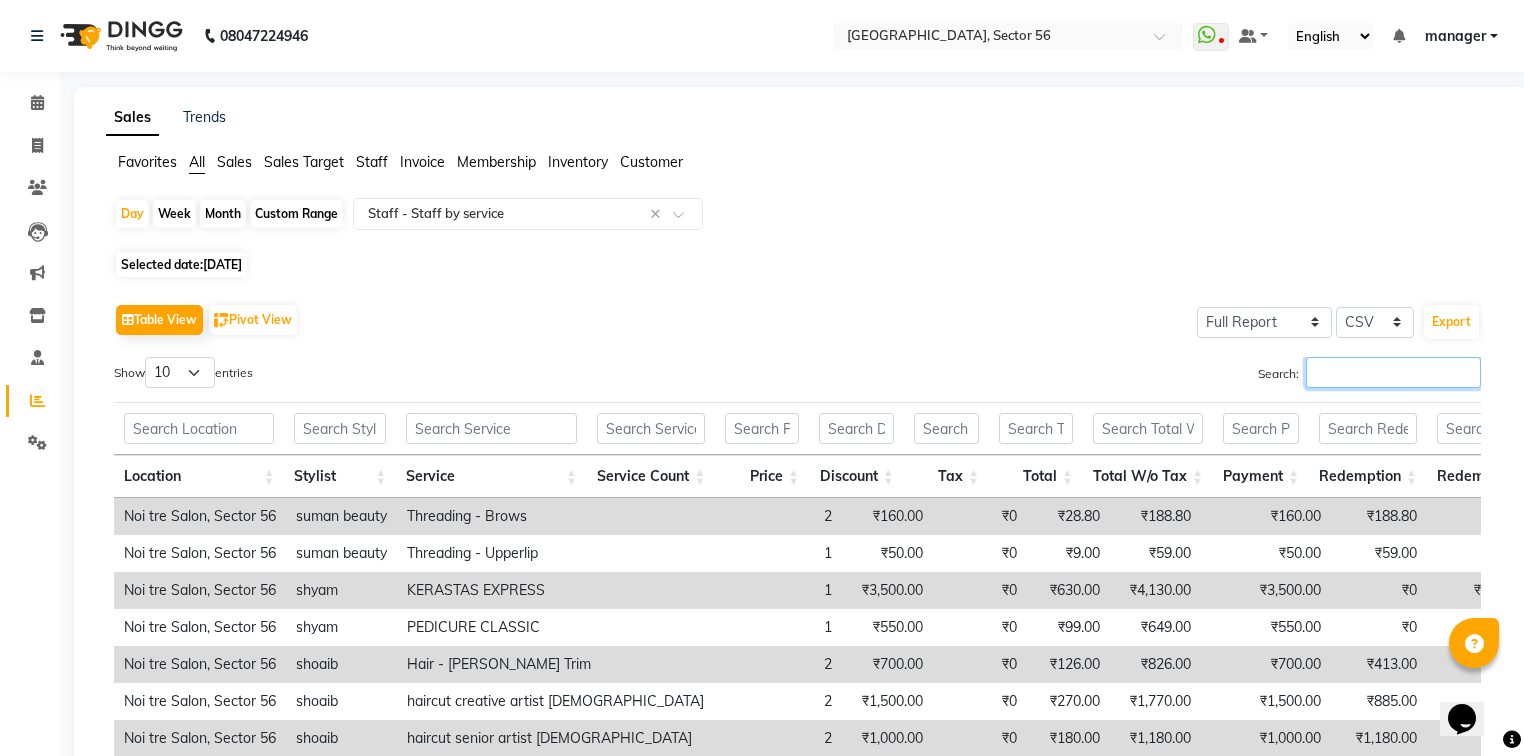 click on "Search:" at bounding box center [1393, 372] 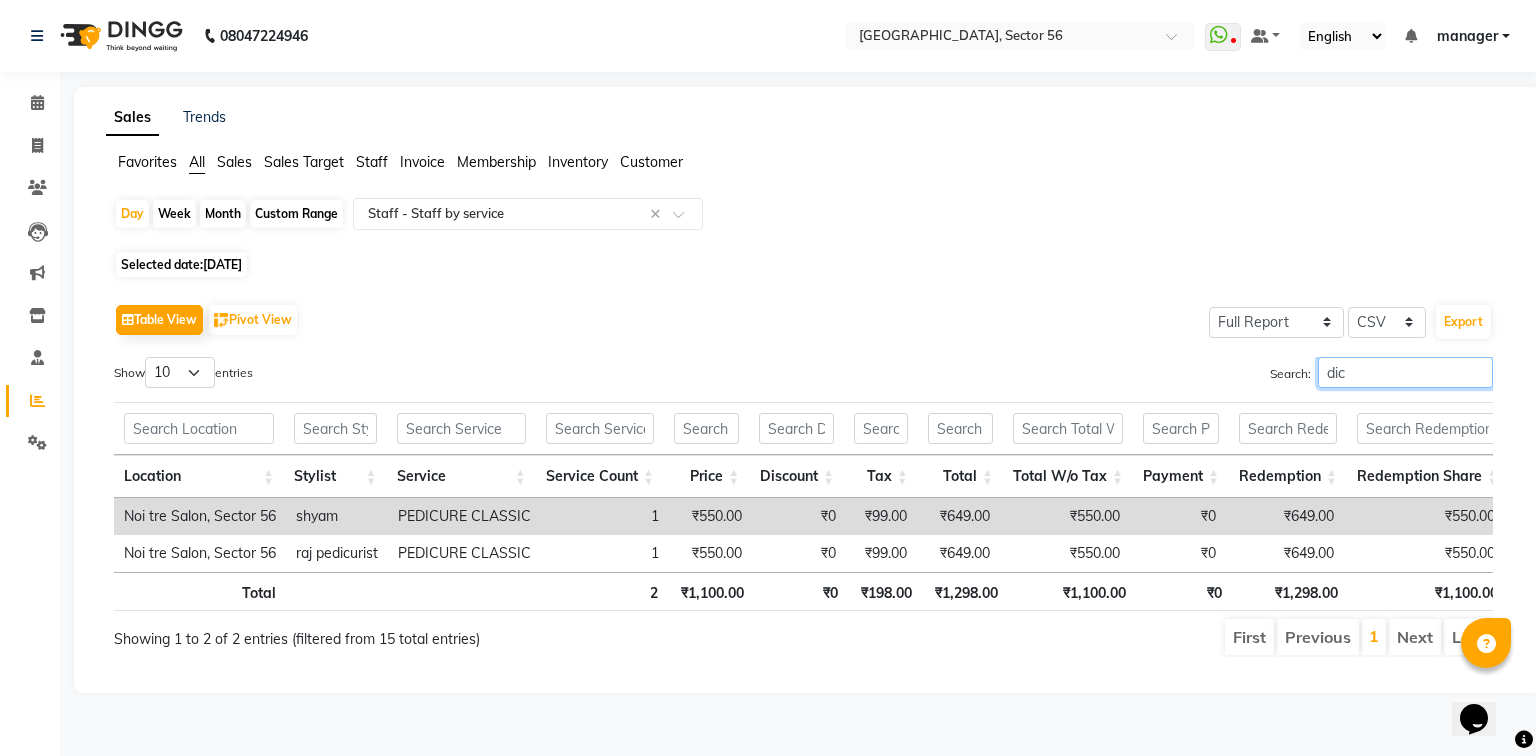 drag, startPoint x: 1379, startPoint y: 380, endPoint x: 1220, endPoint y: 386, distance: 159.11317 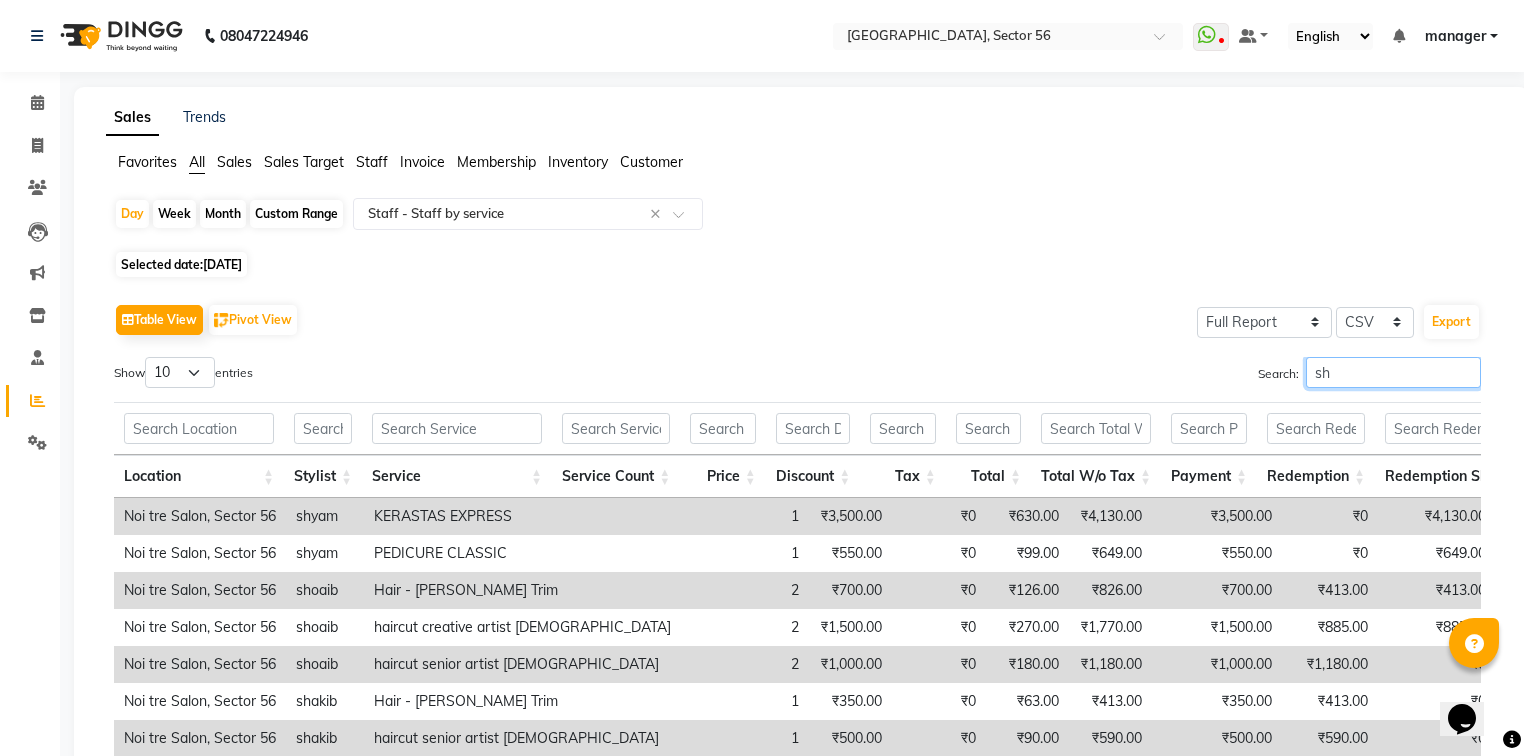 type on "s" 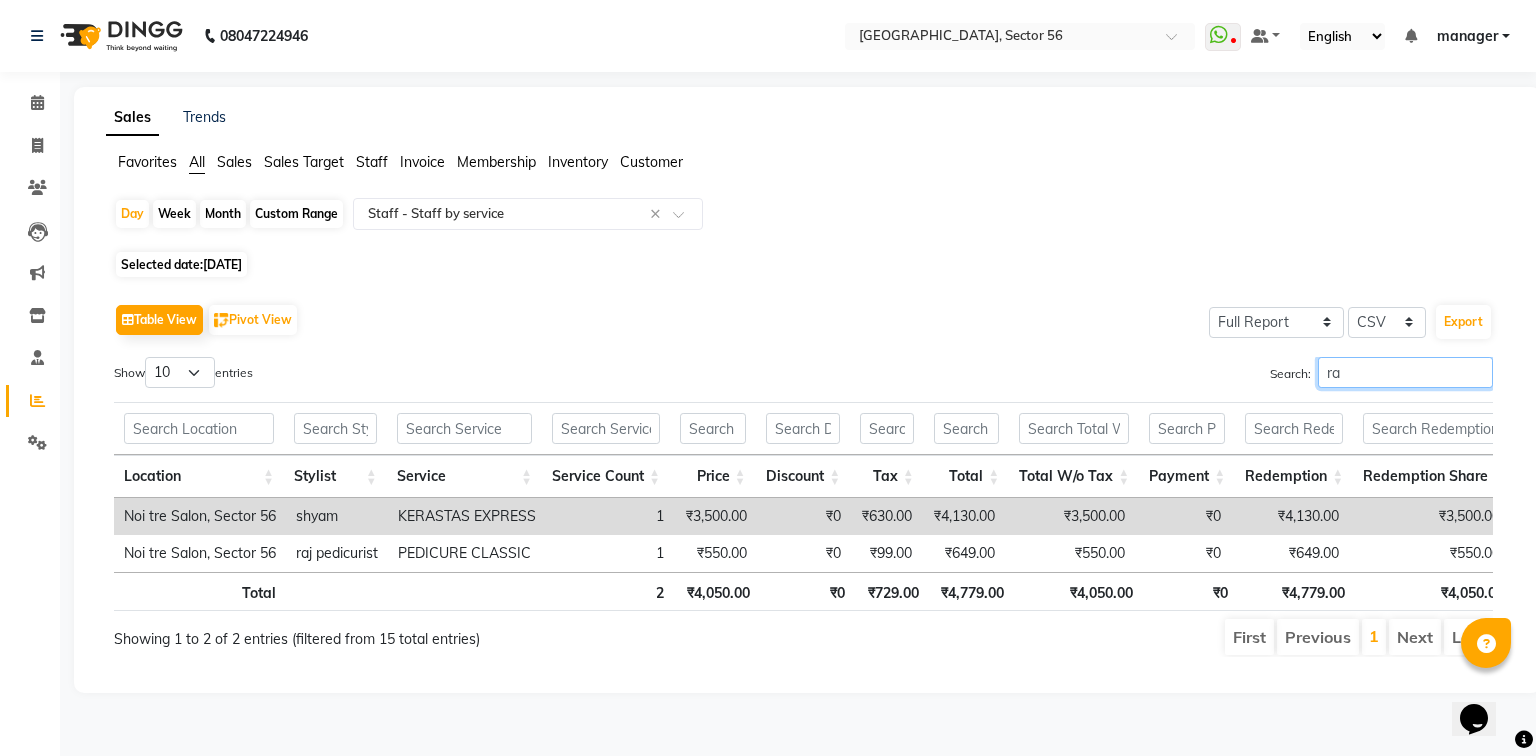 type on "r" 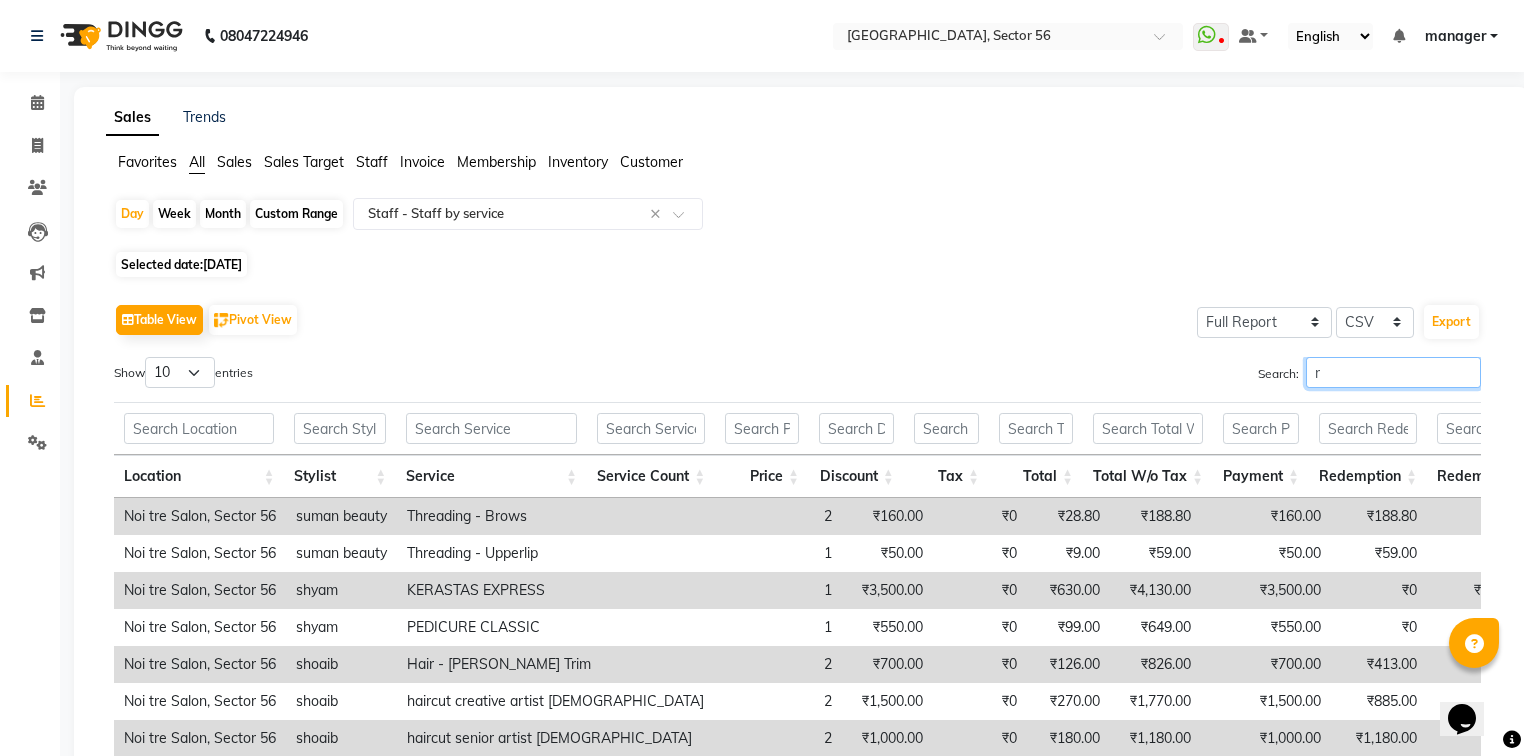 type 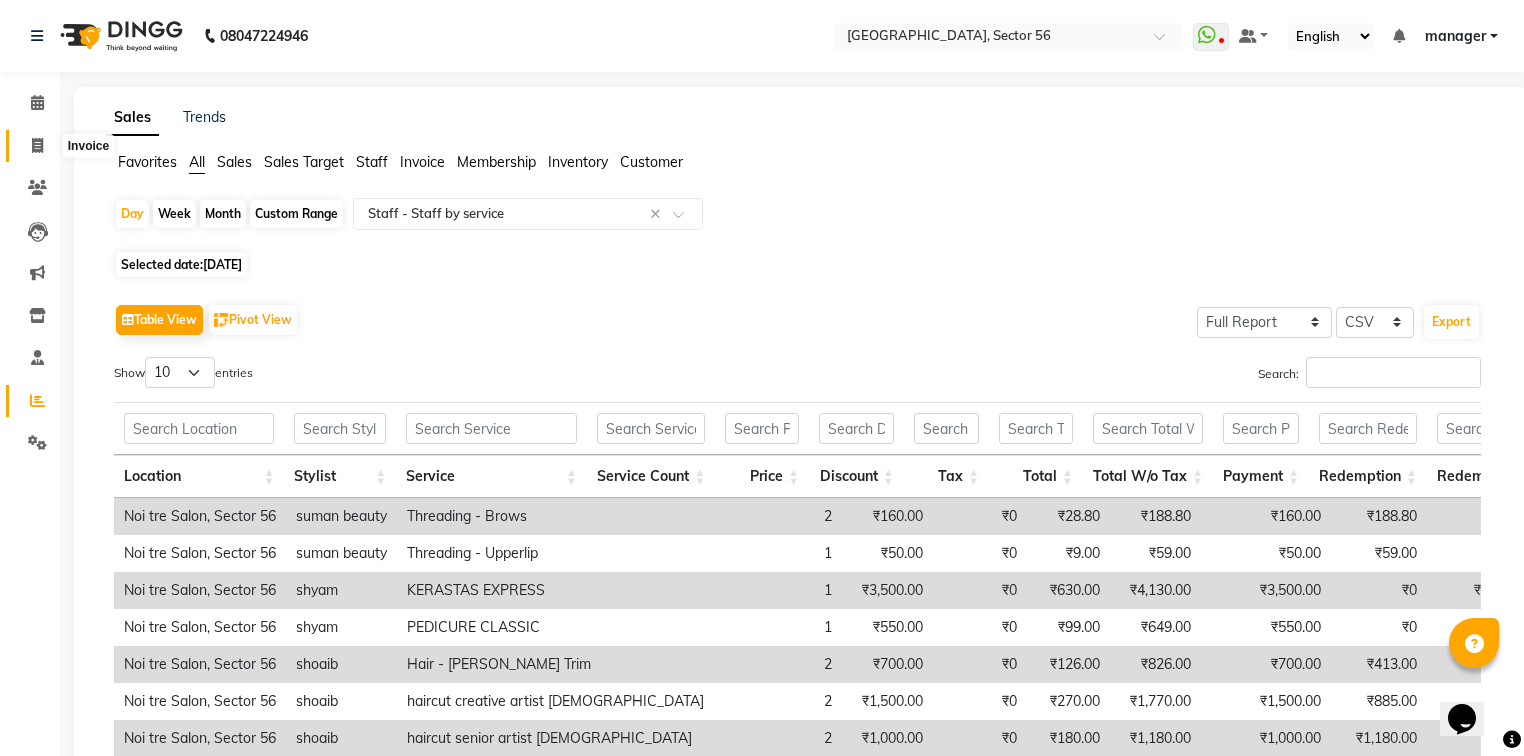 click 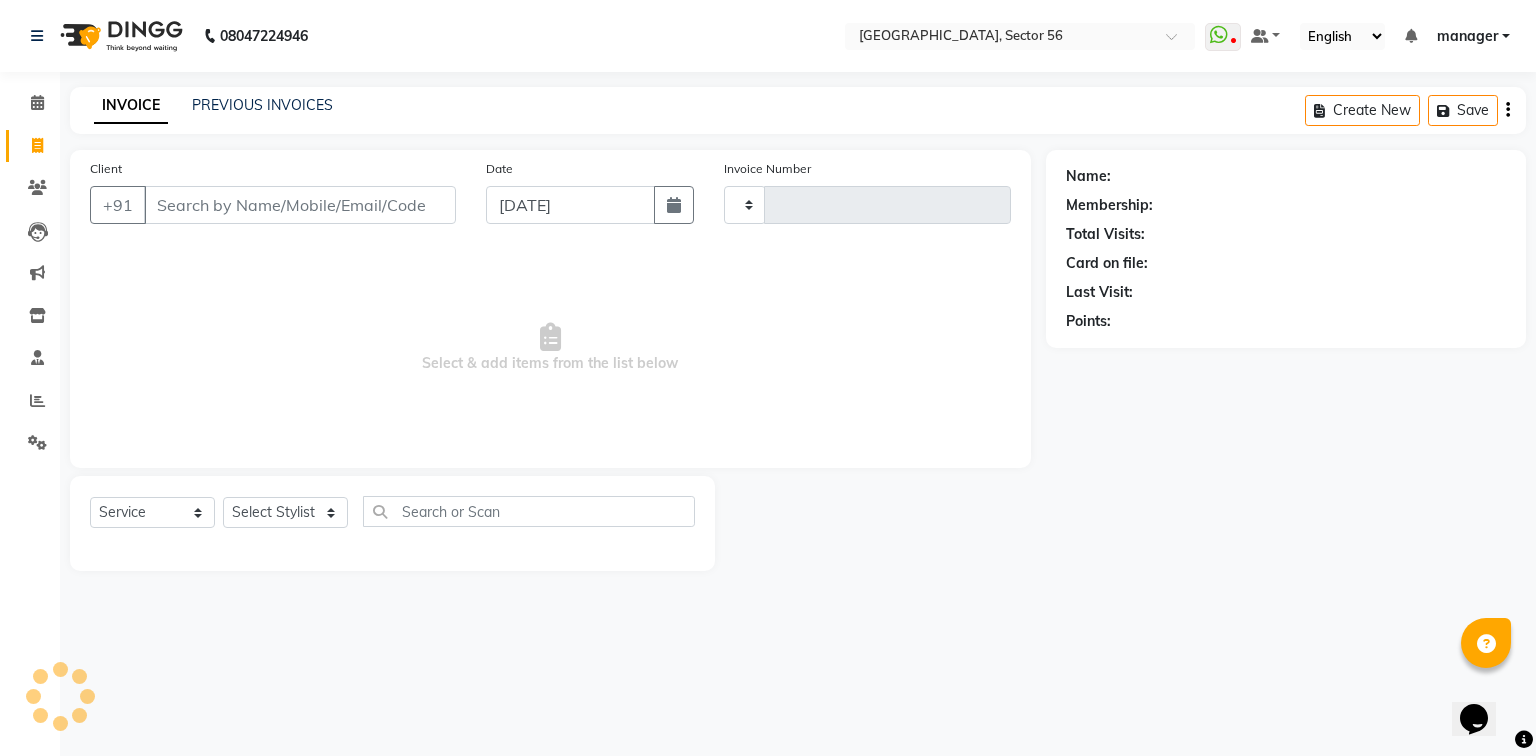 type on "3942" 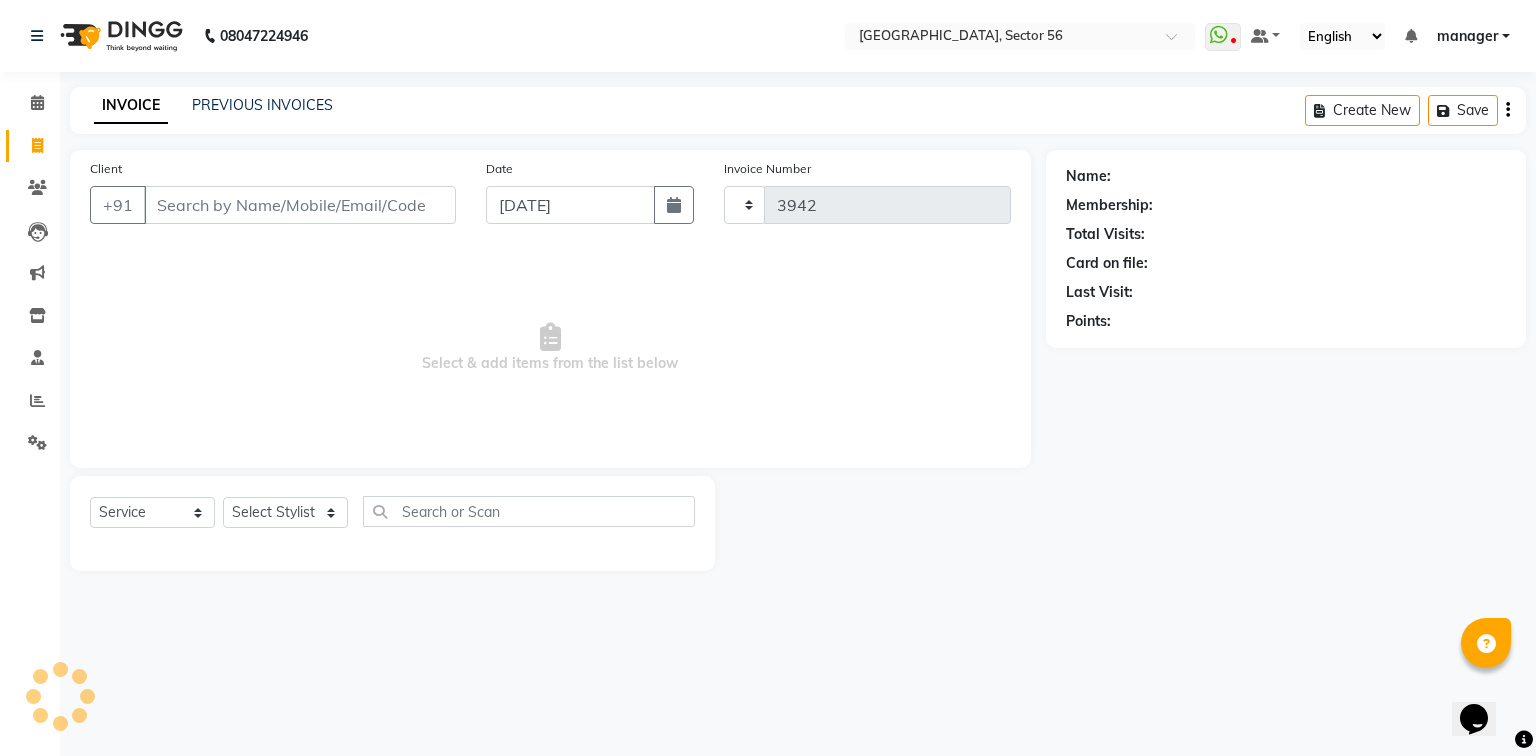 select on "5557" 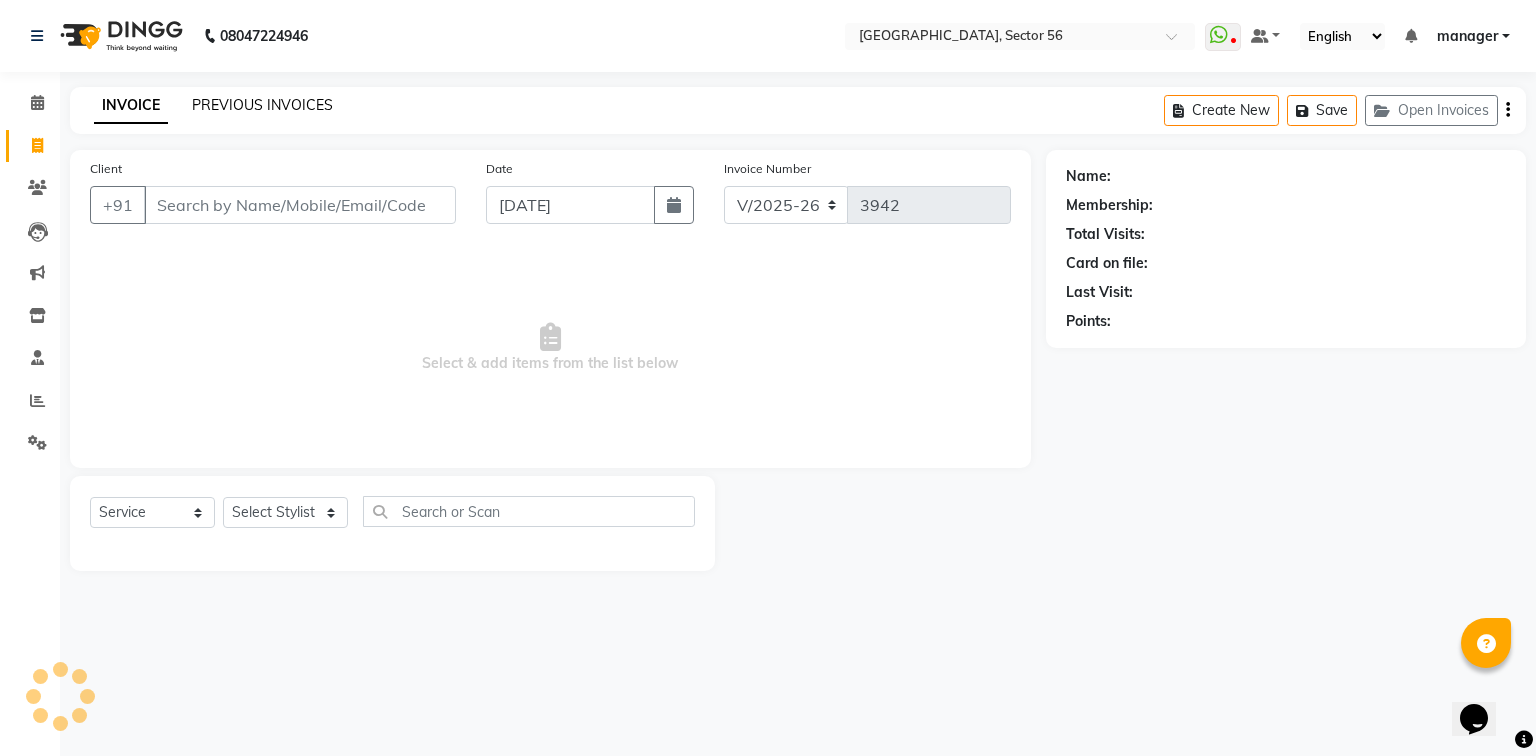 click on "PREVIOUS INVOICES" 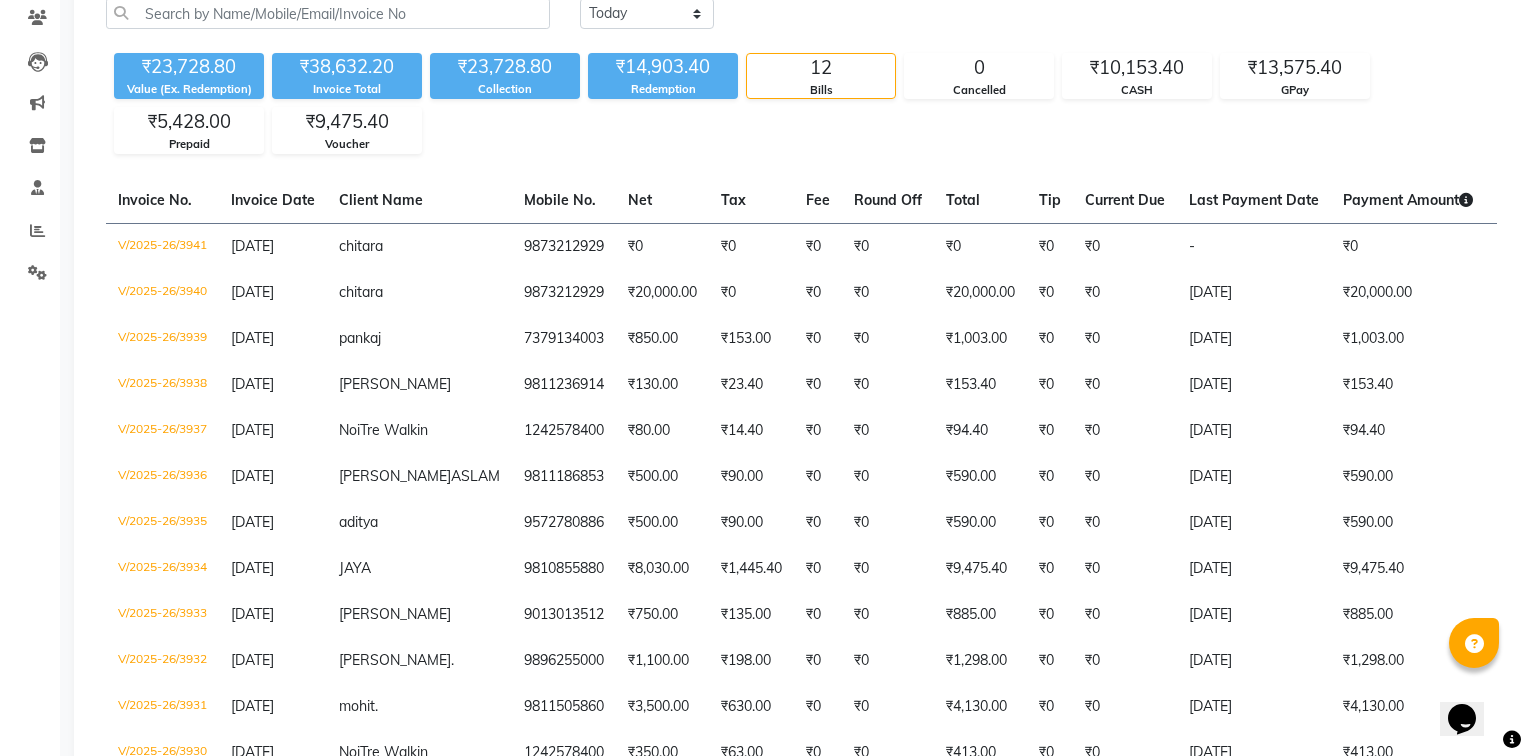 scroll, scrollTop: 0, scrollLeft: 0, axis: both 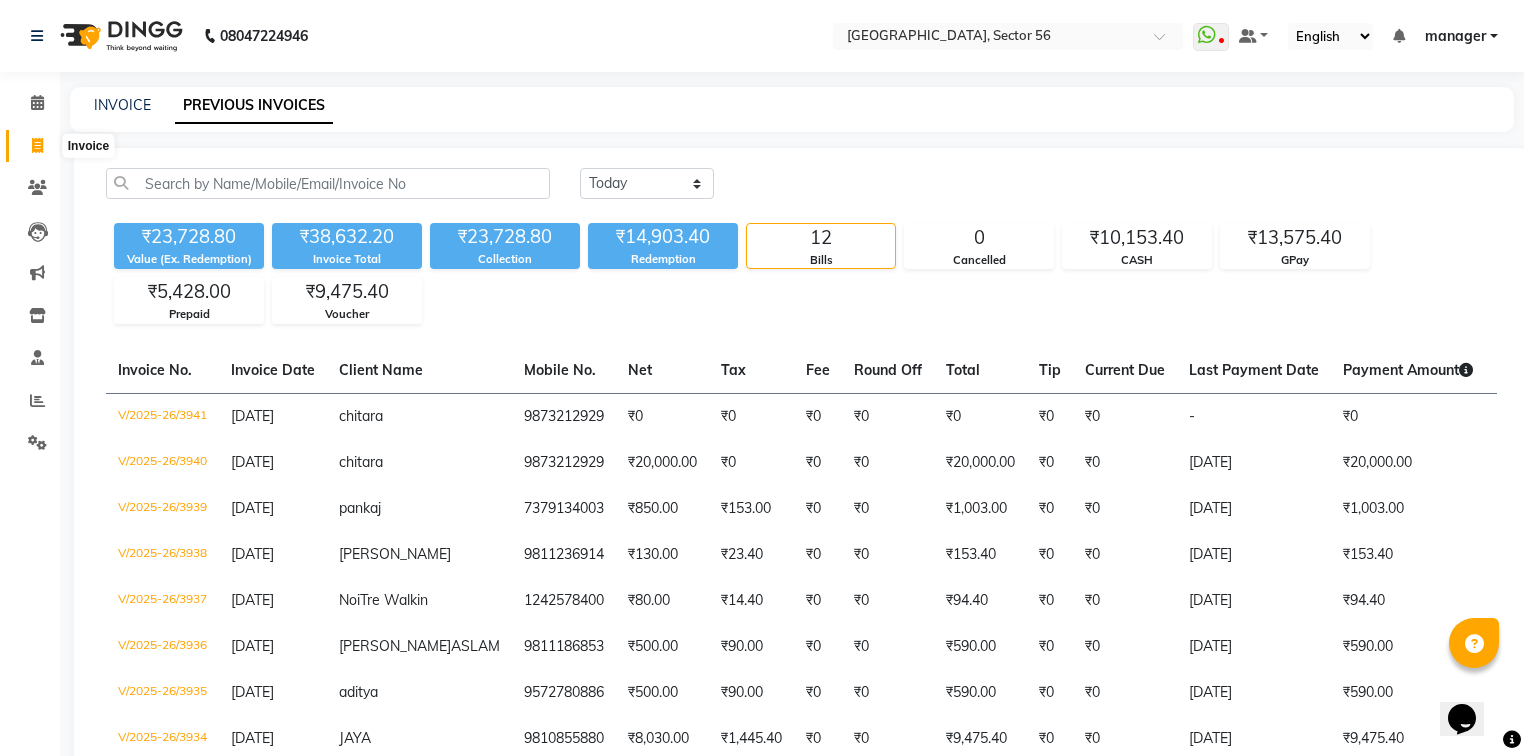 click 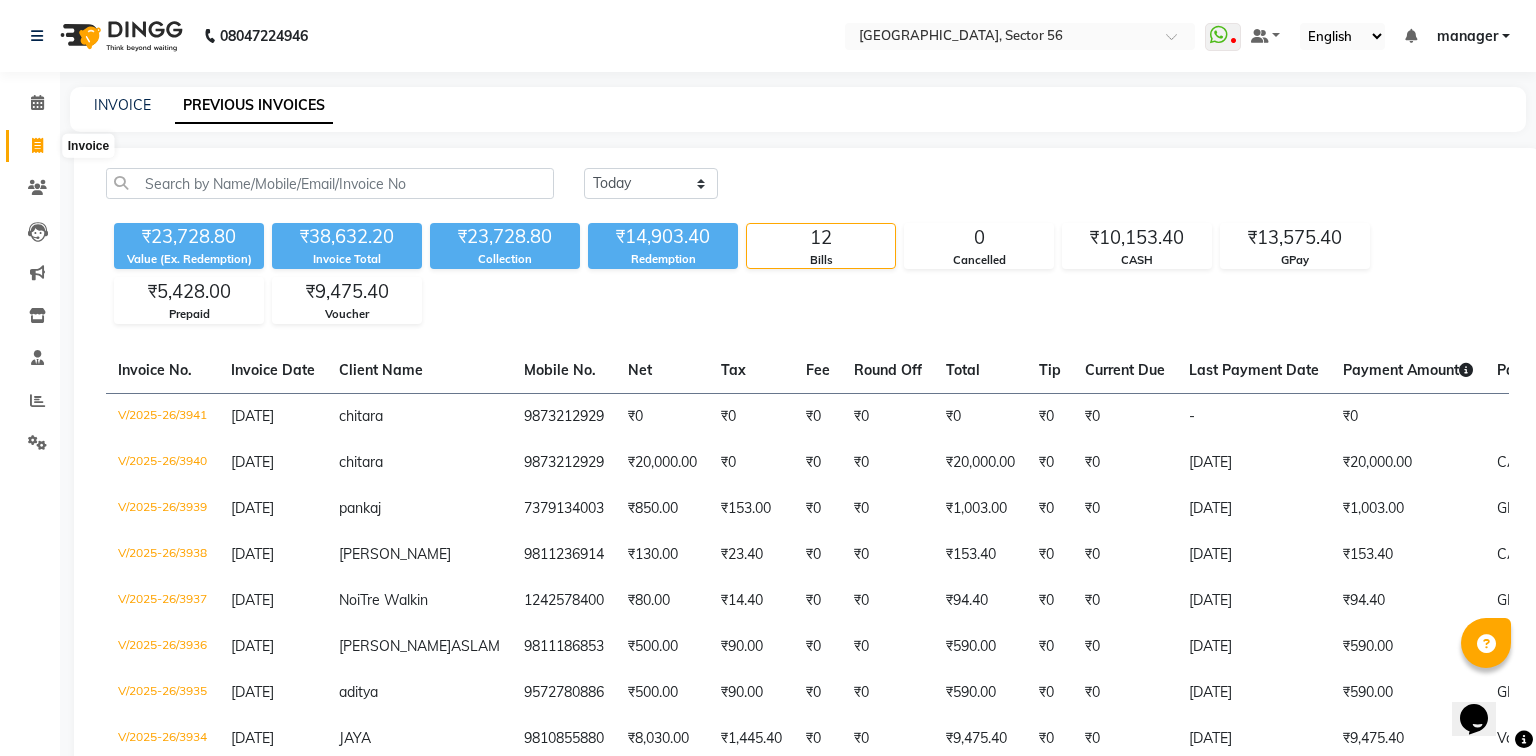 select on "5557" 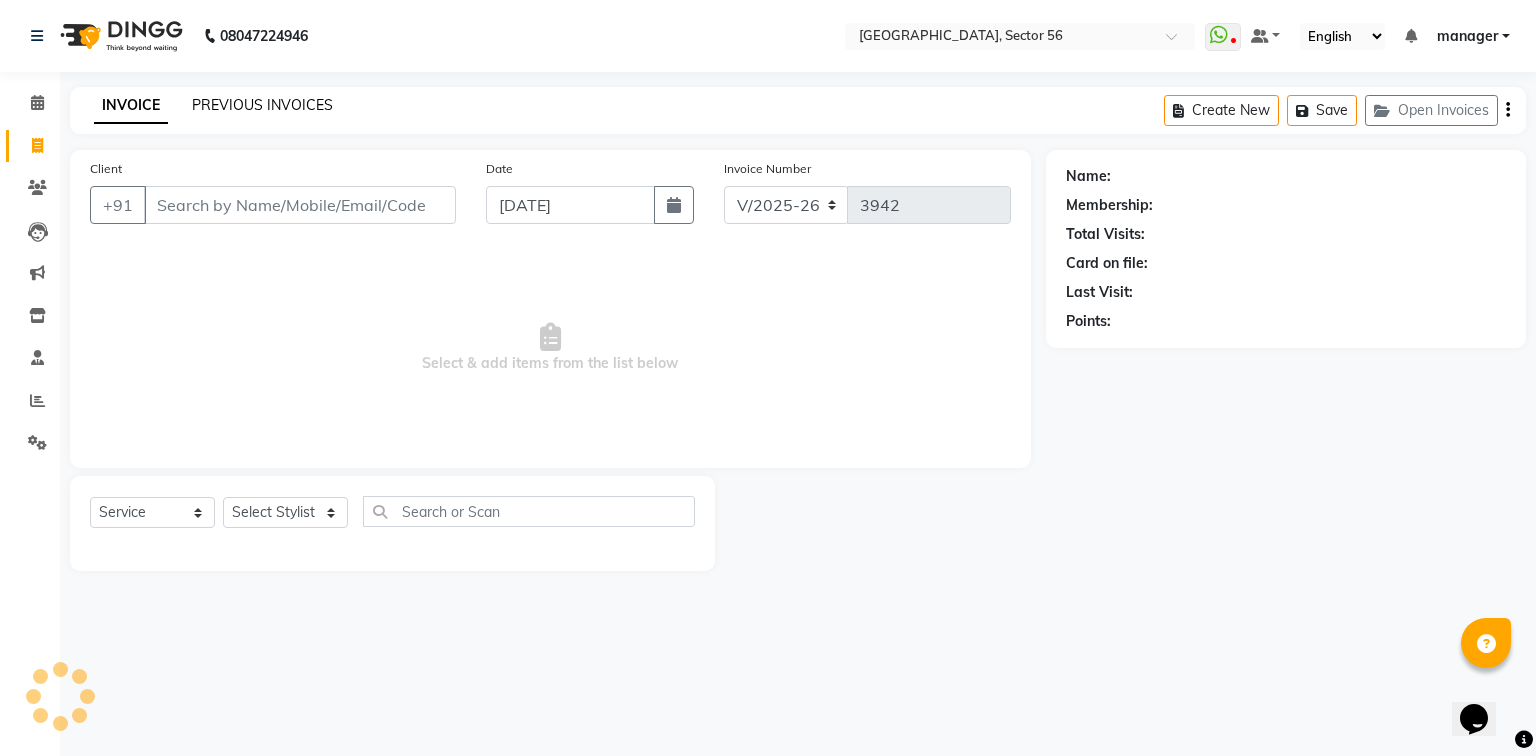 click on "PREVIOUS INVOICES" 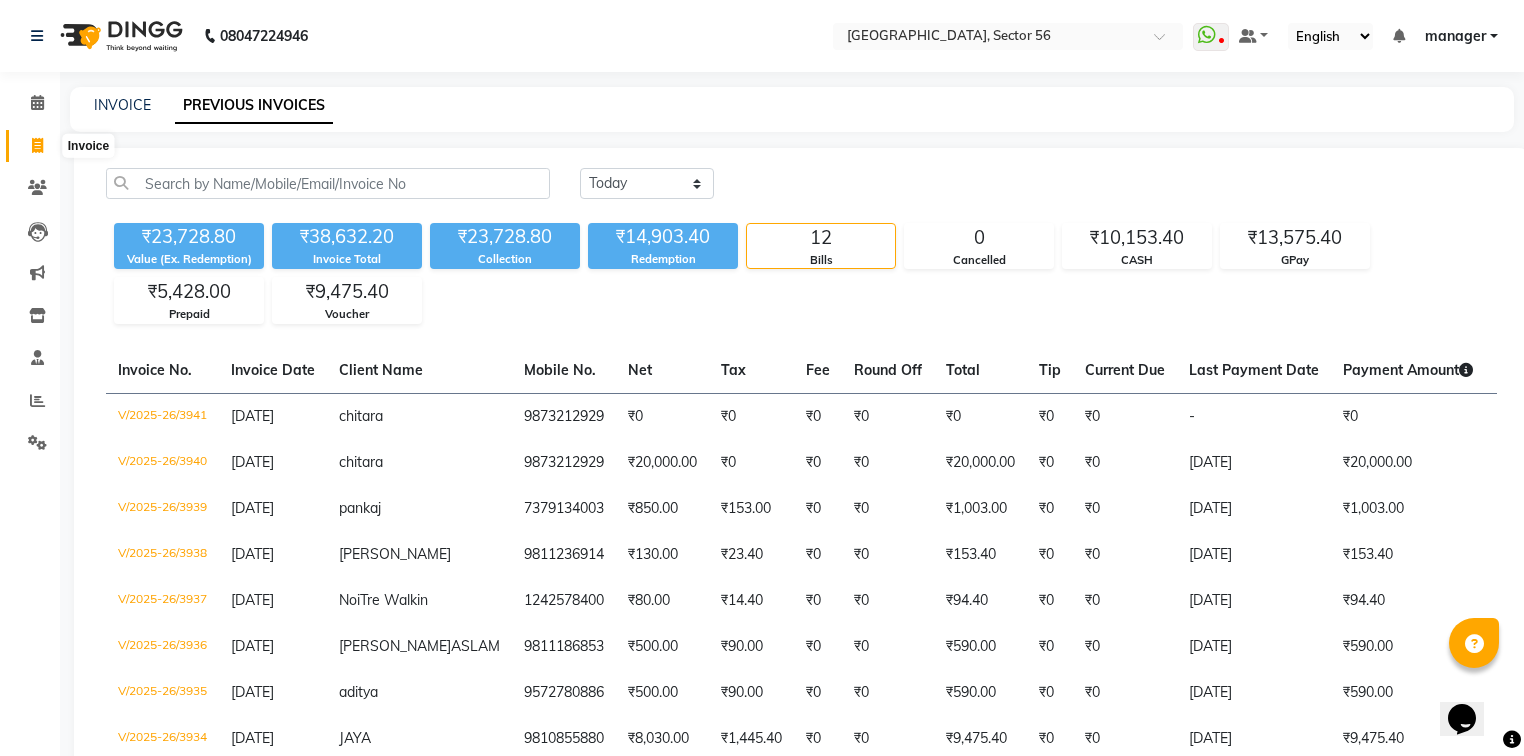 click 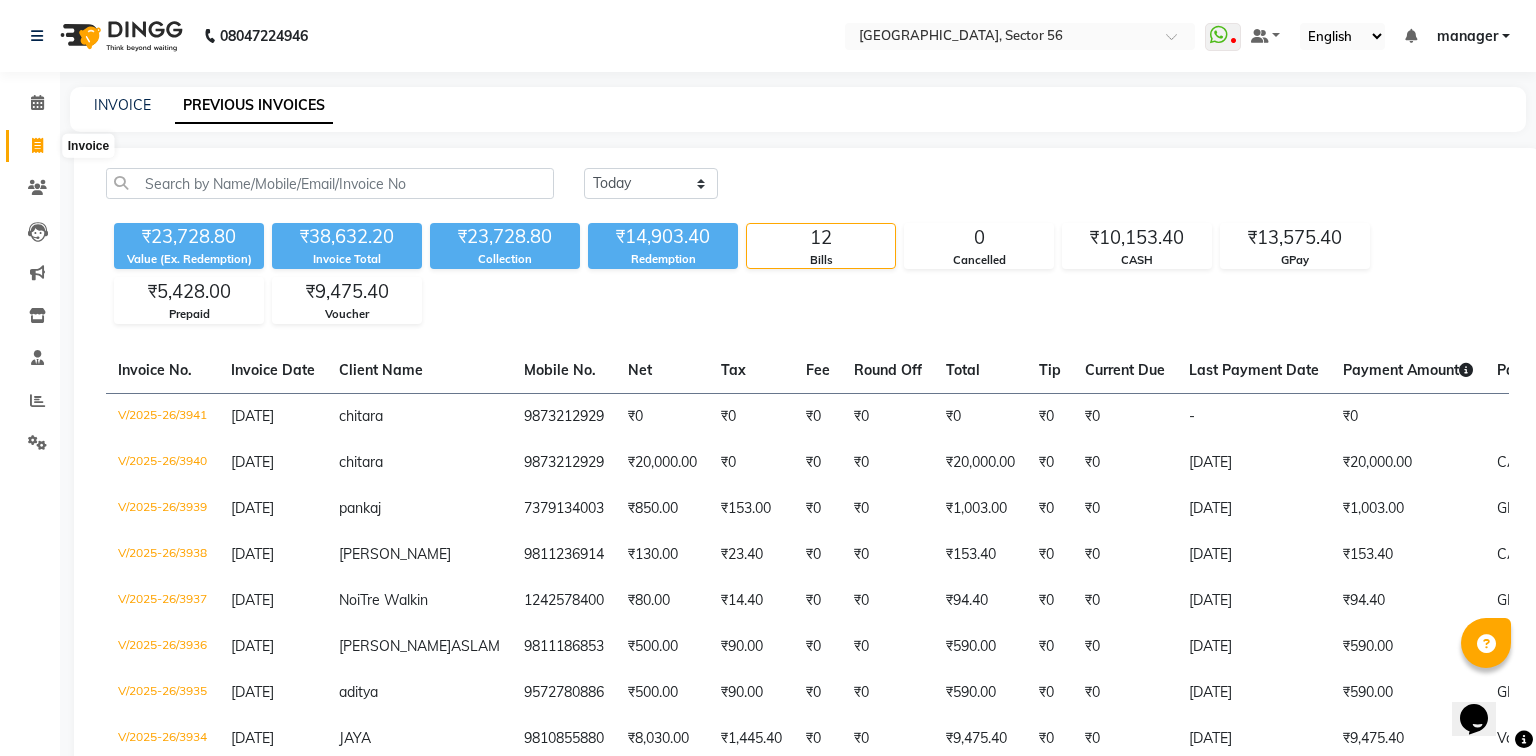 select on "service" 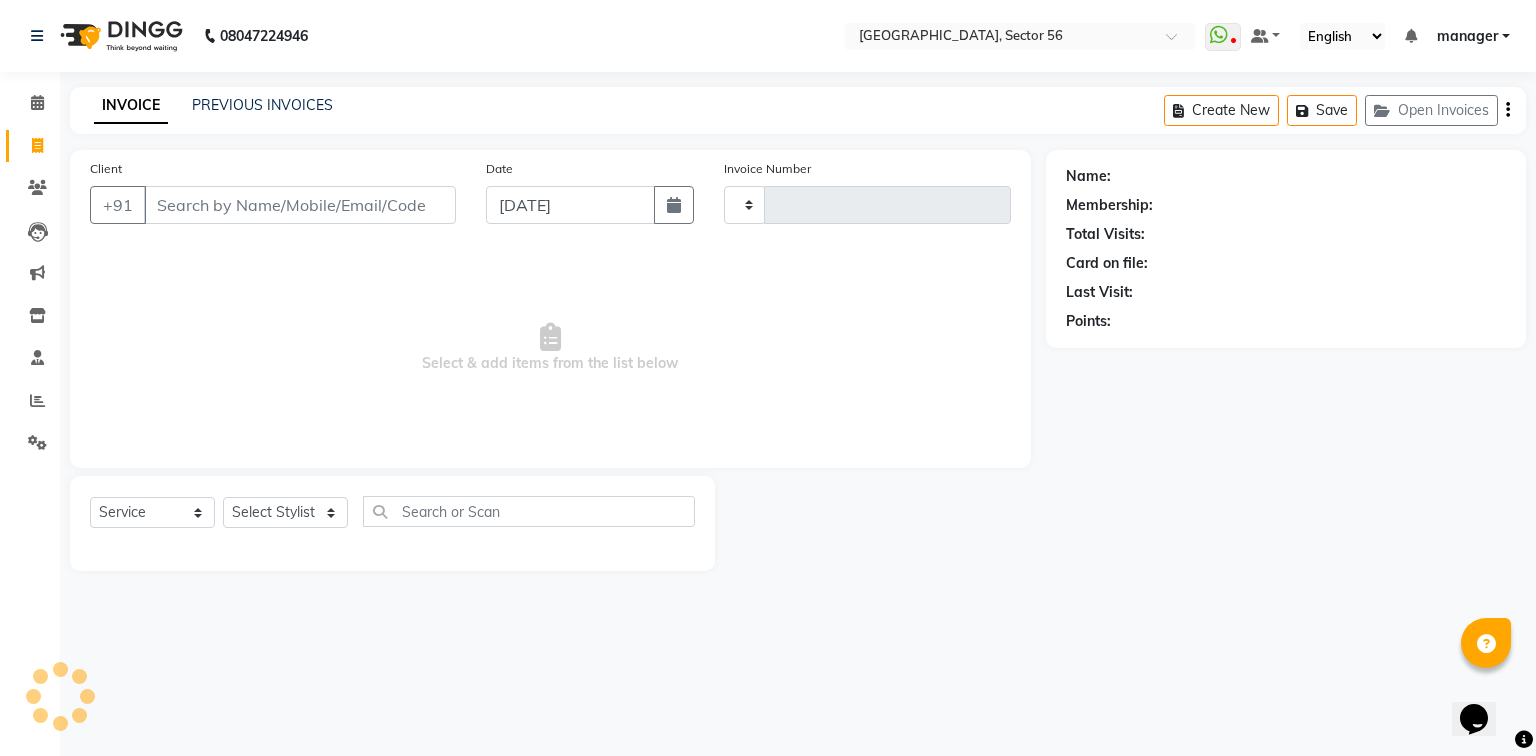 type on "3942" 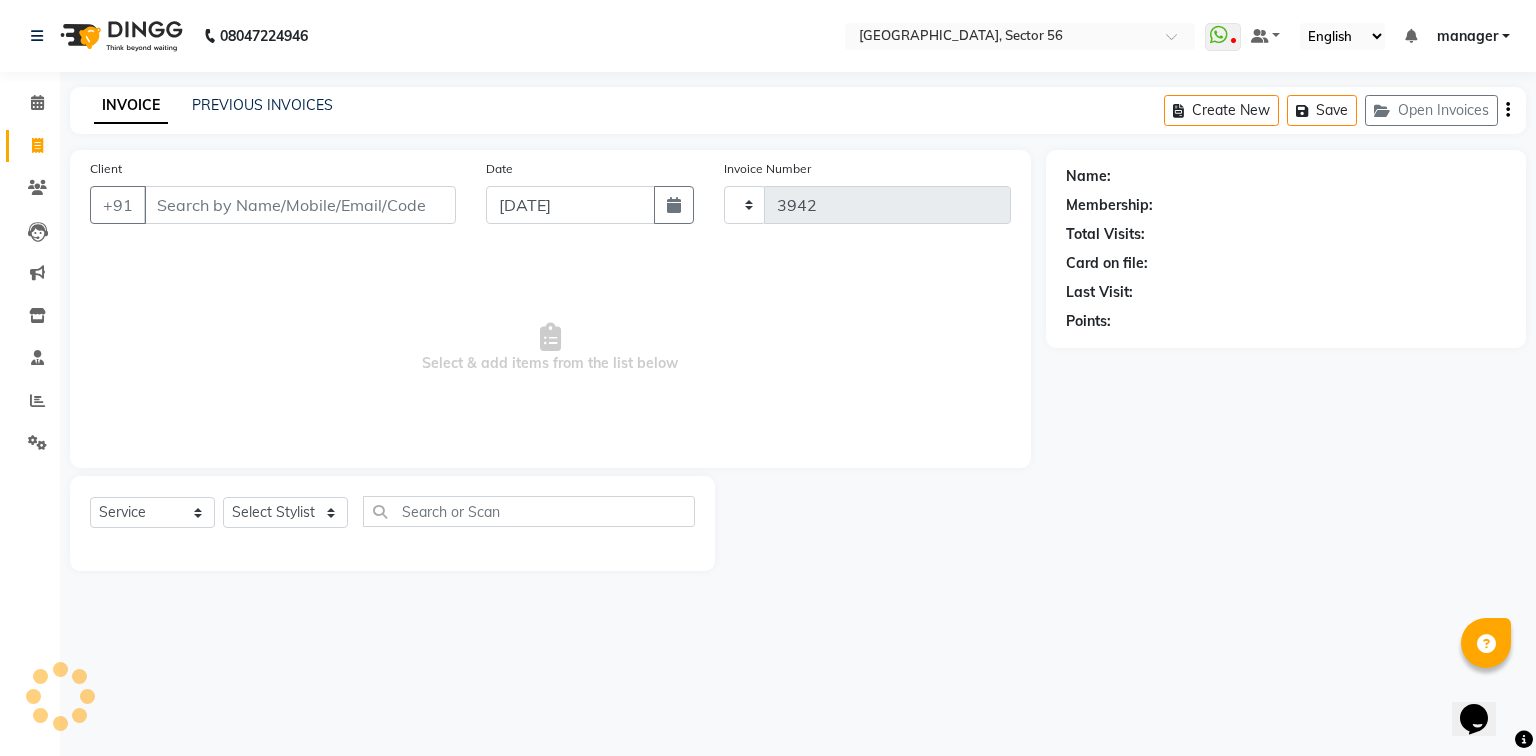 select on "5557" 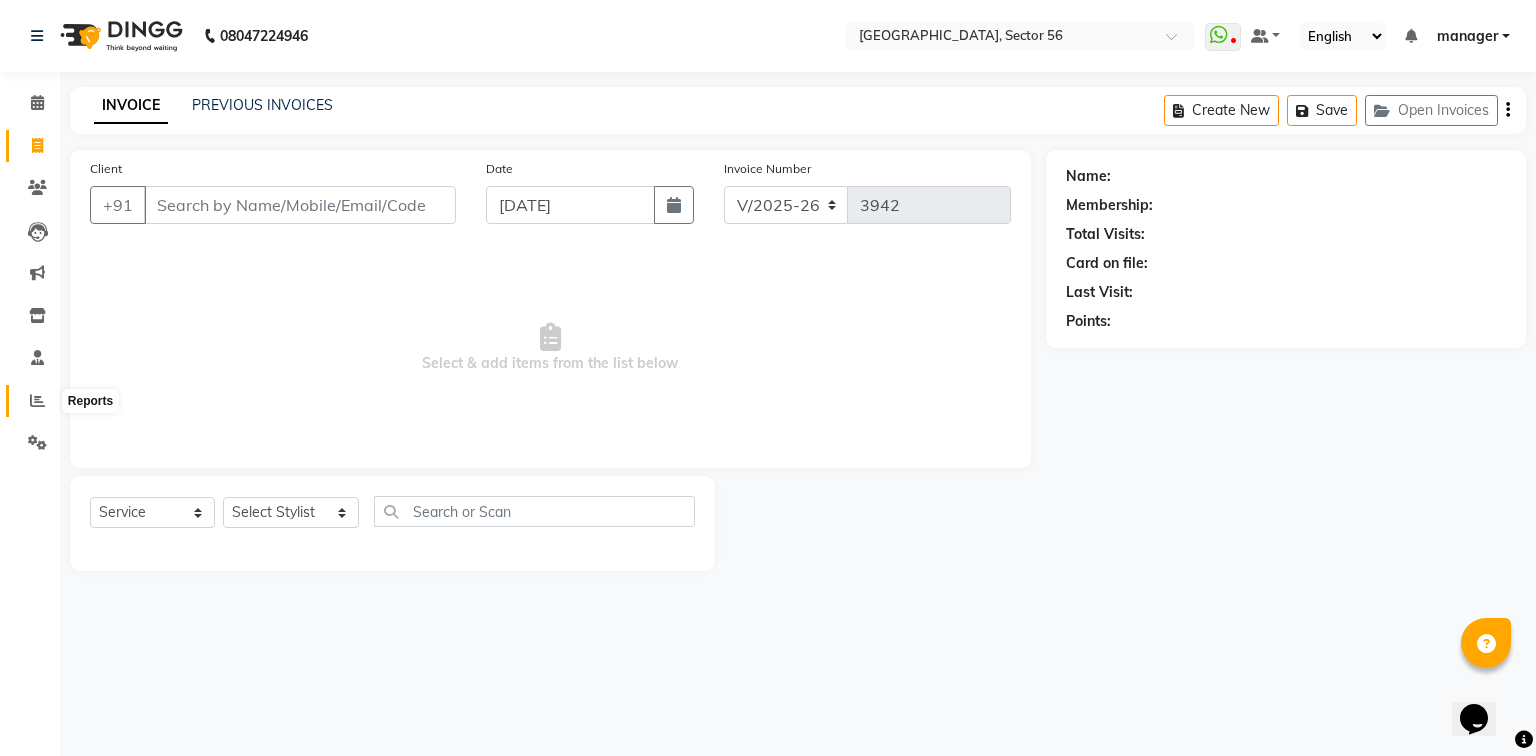drag, startPoint x: 34, startPoint y: 405, endPoint x: 64, endPoint y: 387, distance: 34.98571 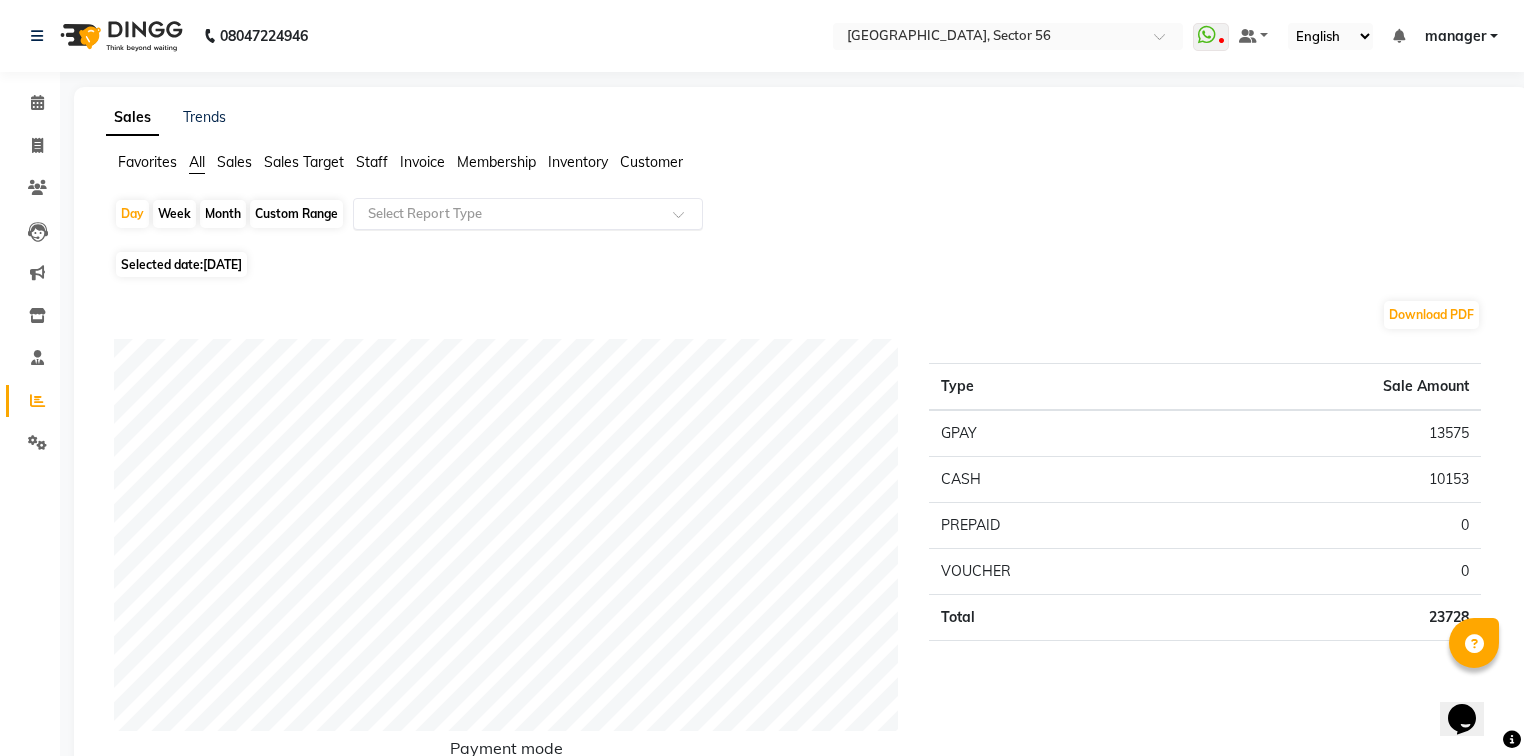 click 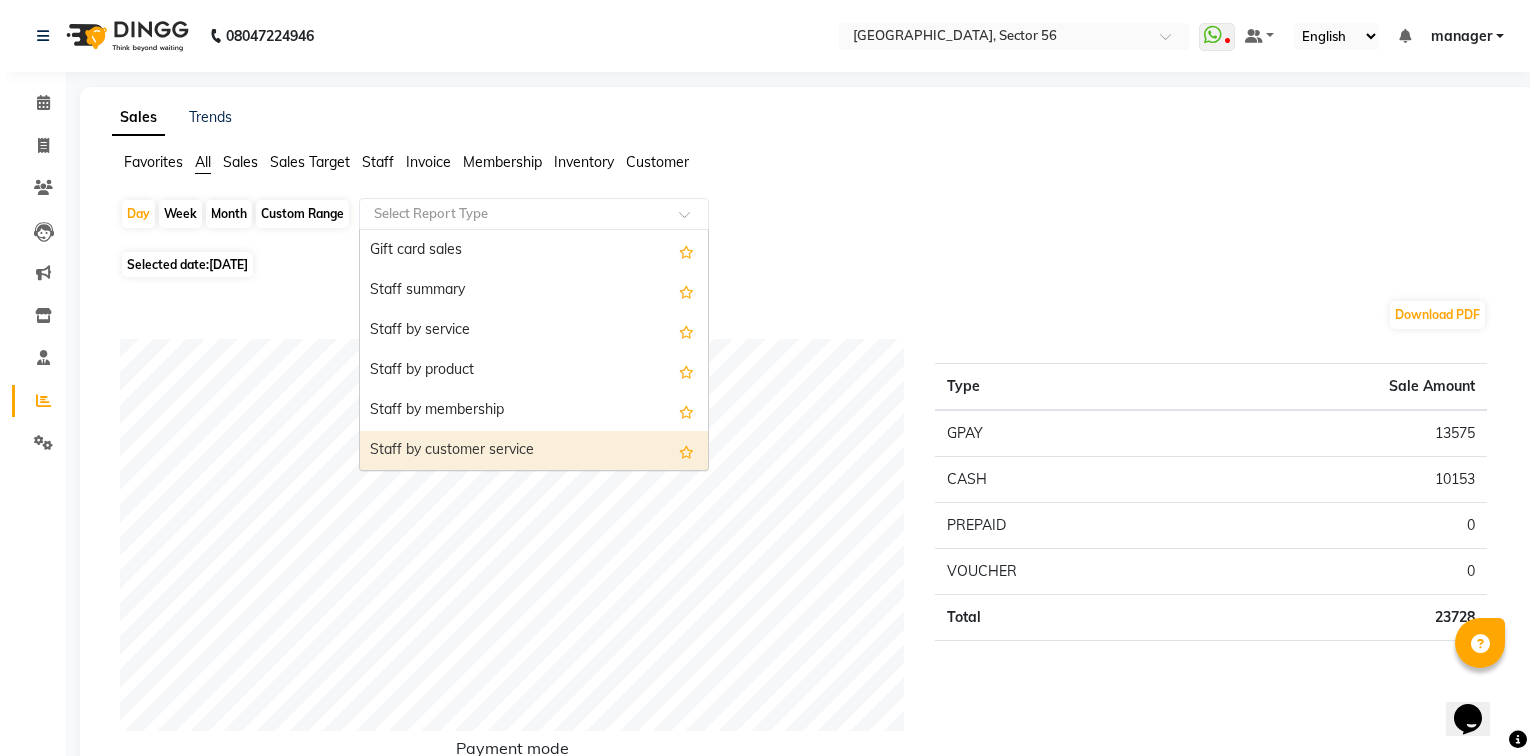 scroll, scrollTop: 480, scrollLeft: 0, axis: vertical 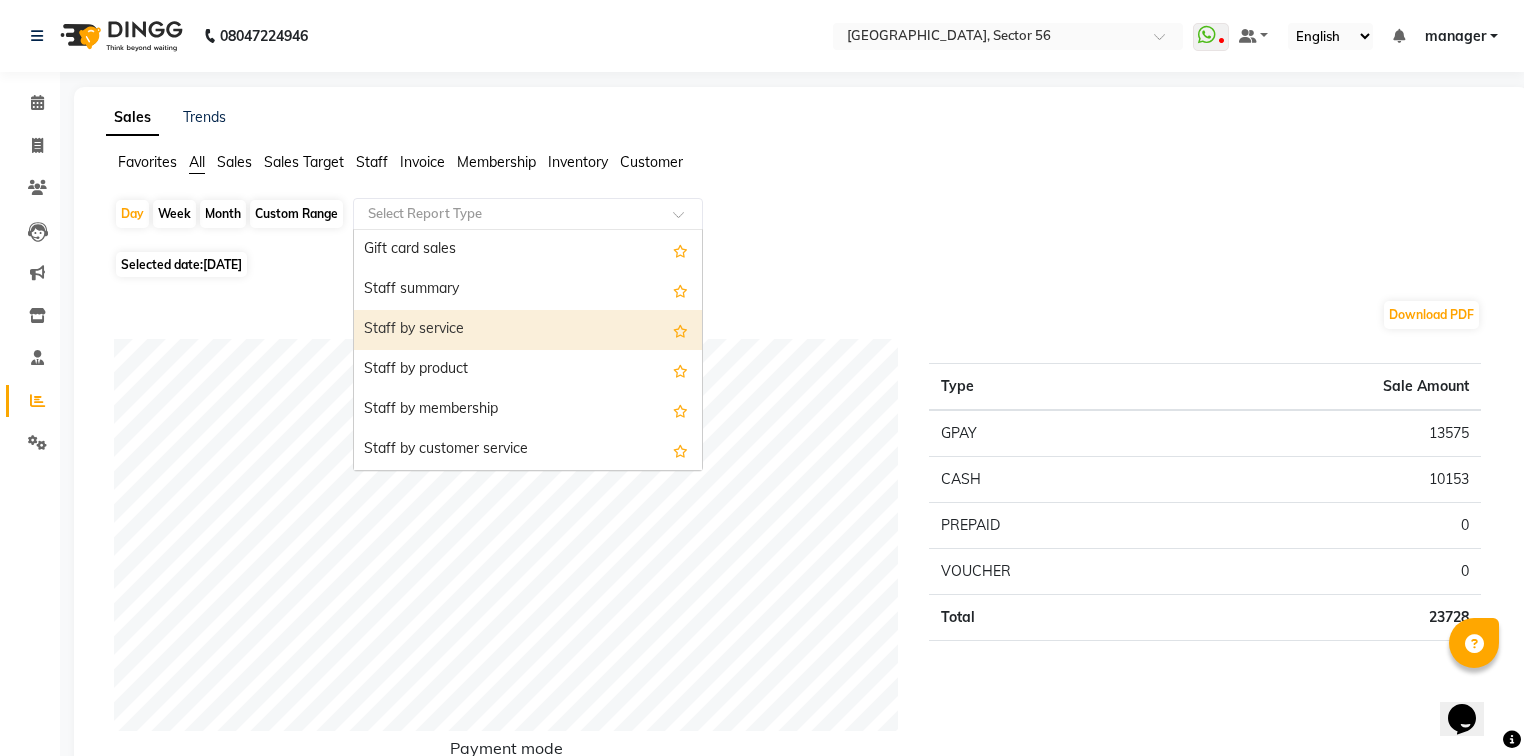 click on "Staff by service" at bounding box center [528, 330] 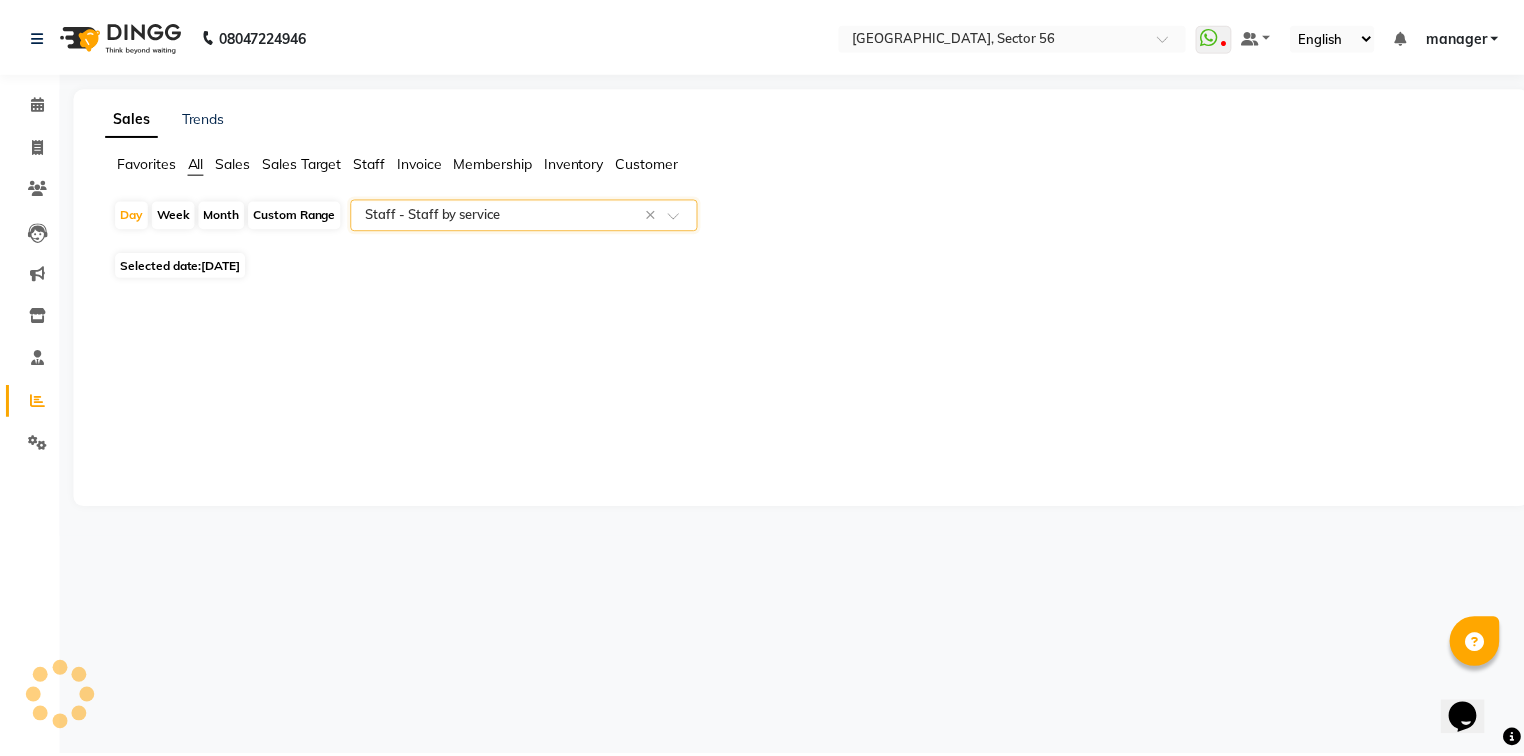 select on "full_report" 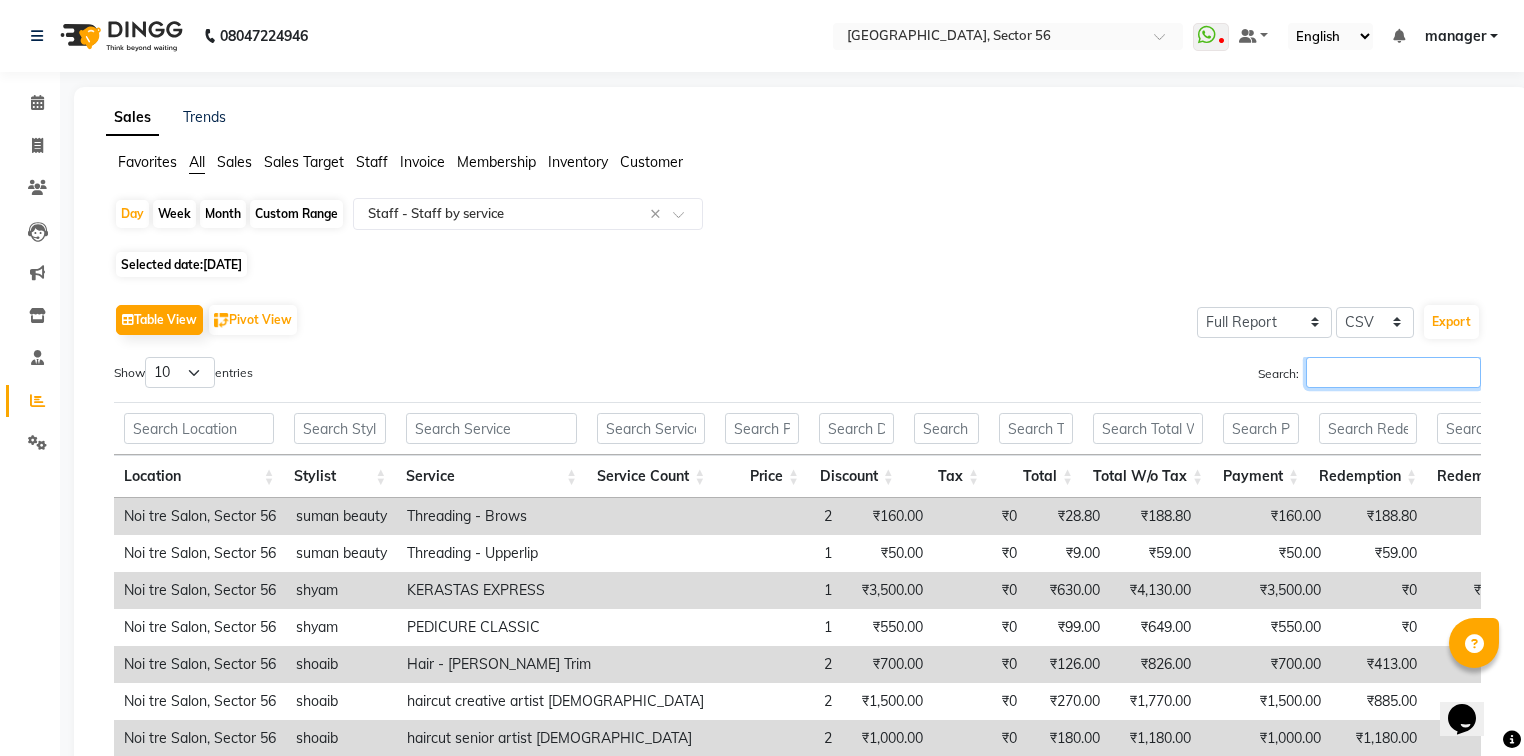 click on "Search:" at bounding box center [1393, 372] 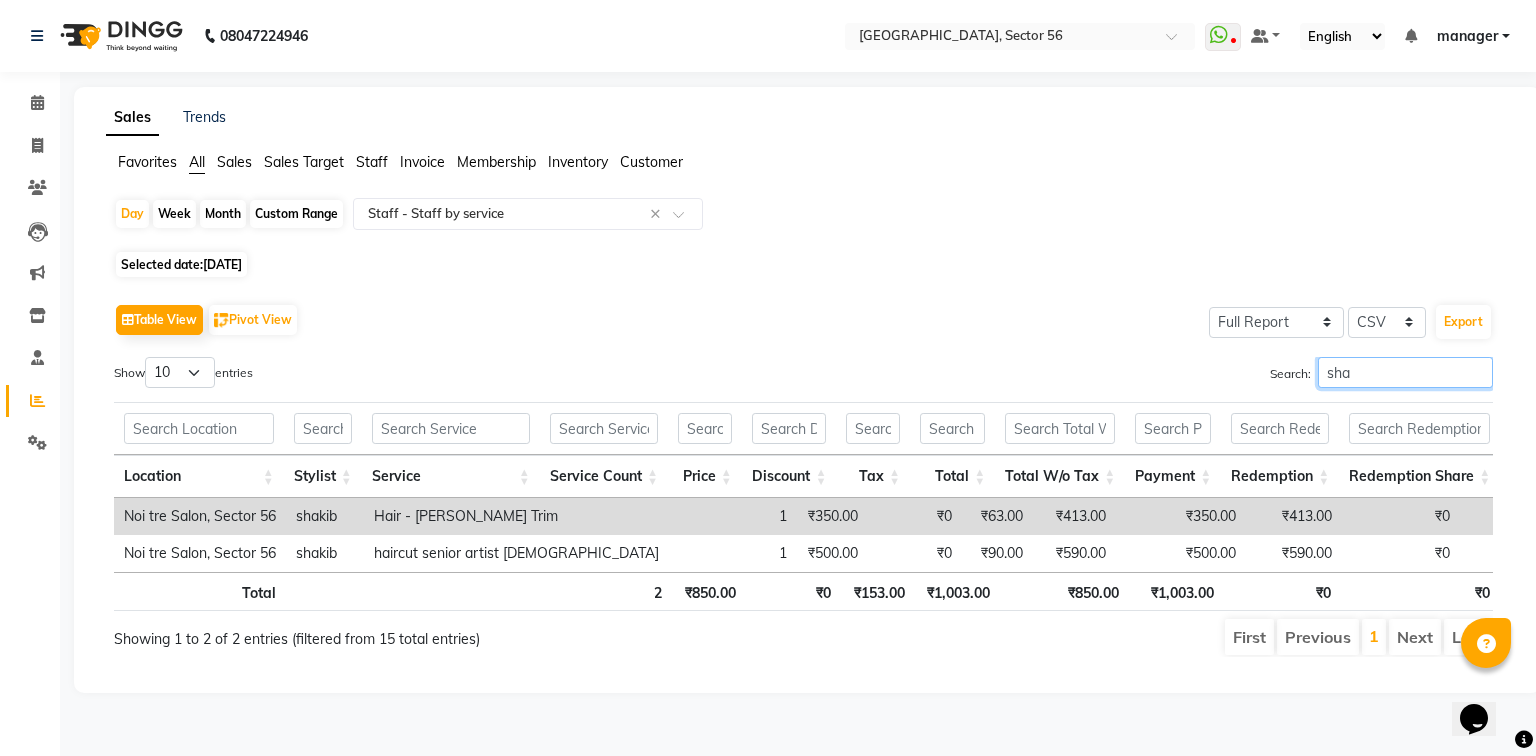 scroll, scrollTop: 0, scrollLeft: 111, axis: horizontal 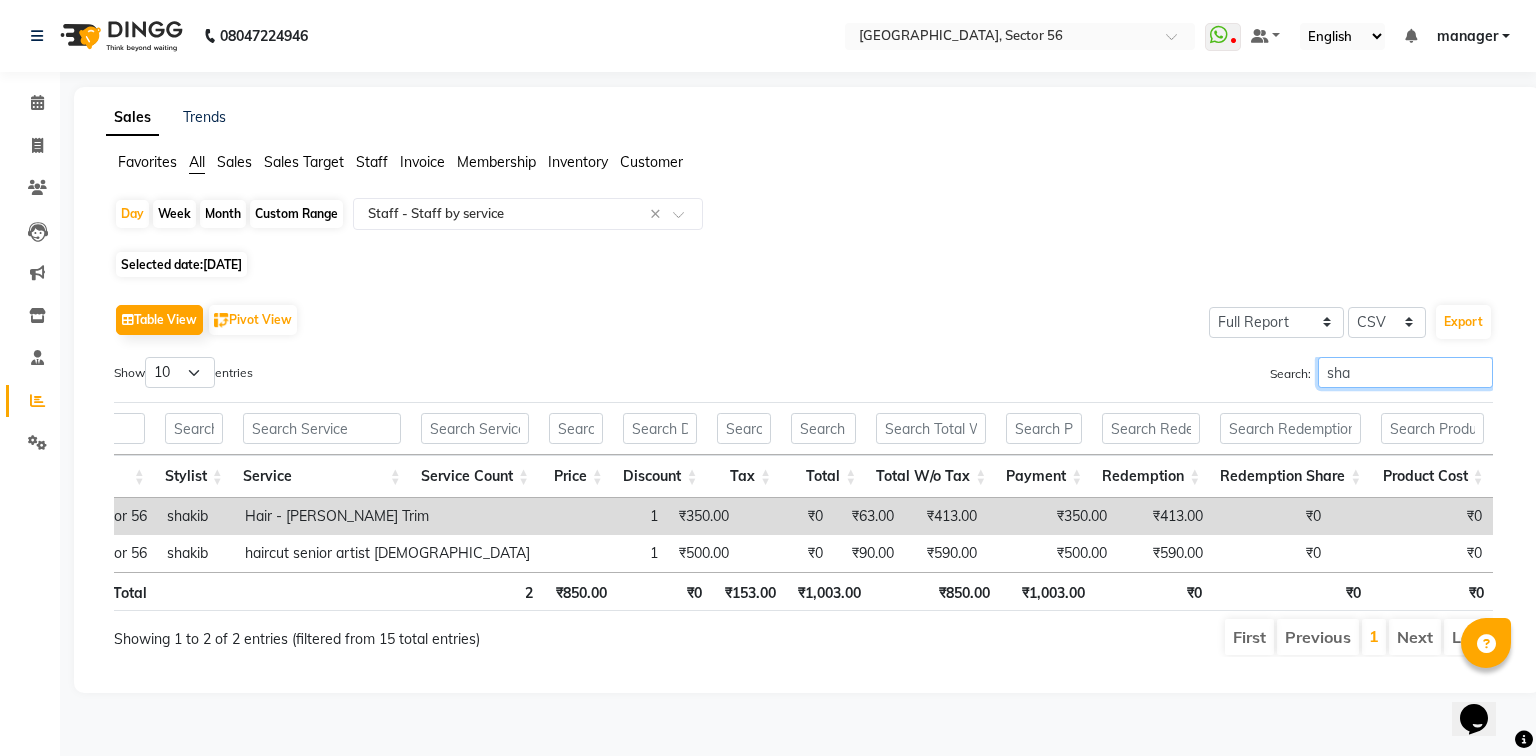 drag, startPoint x: 1348, startPoint y: 378, endPoint x: 1240, endPoint y: 388, distance: 108.461975 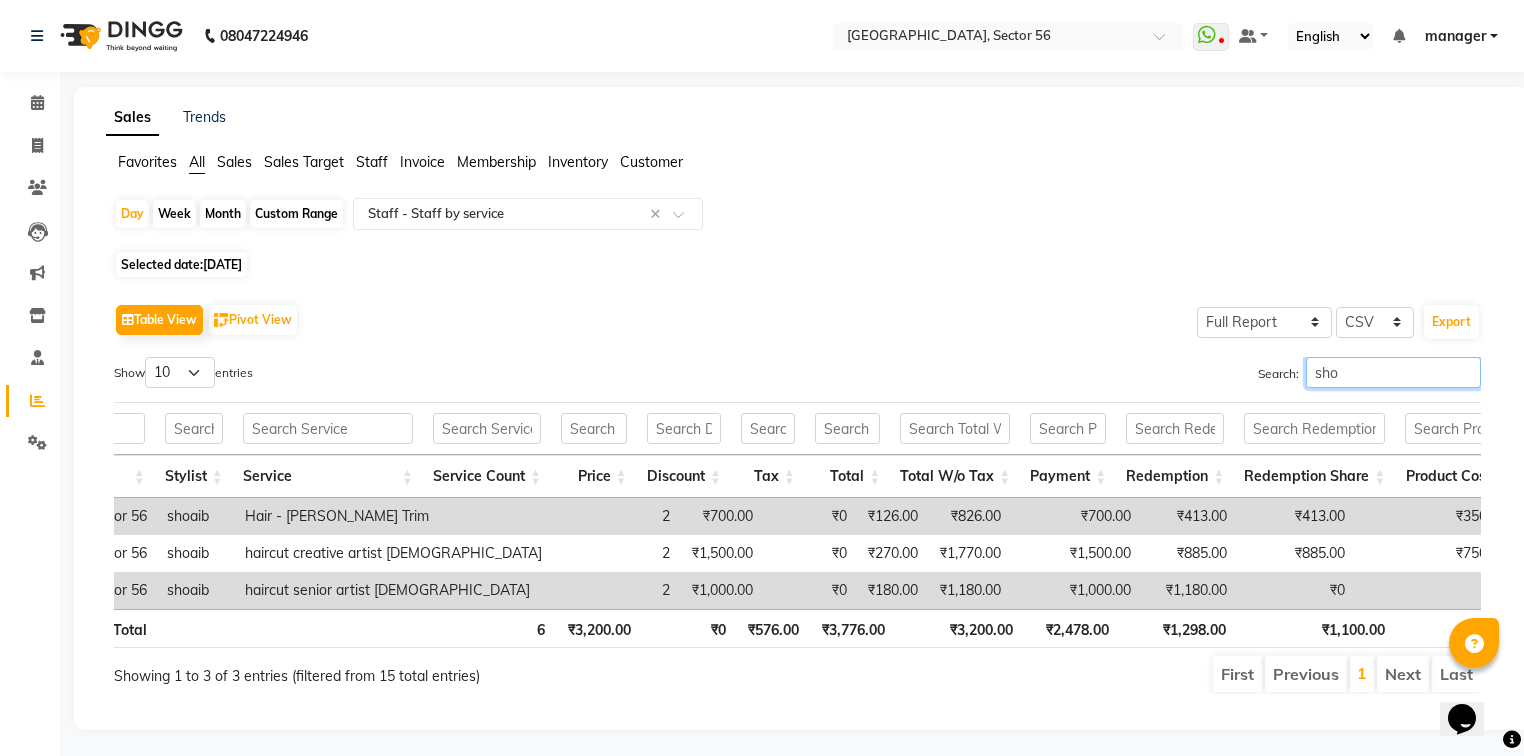 scroll, scrollTop: 0, scrollLeft: 164, axis: horizontal 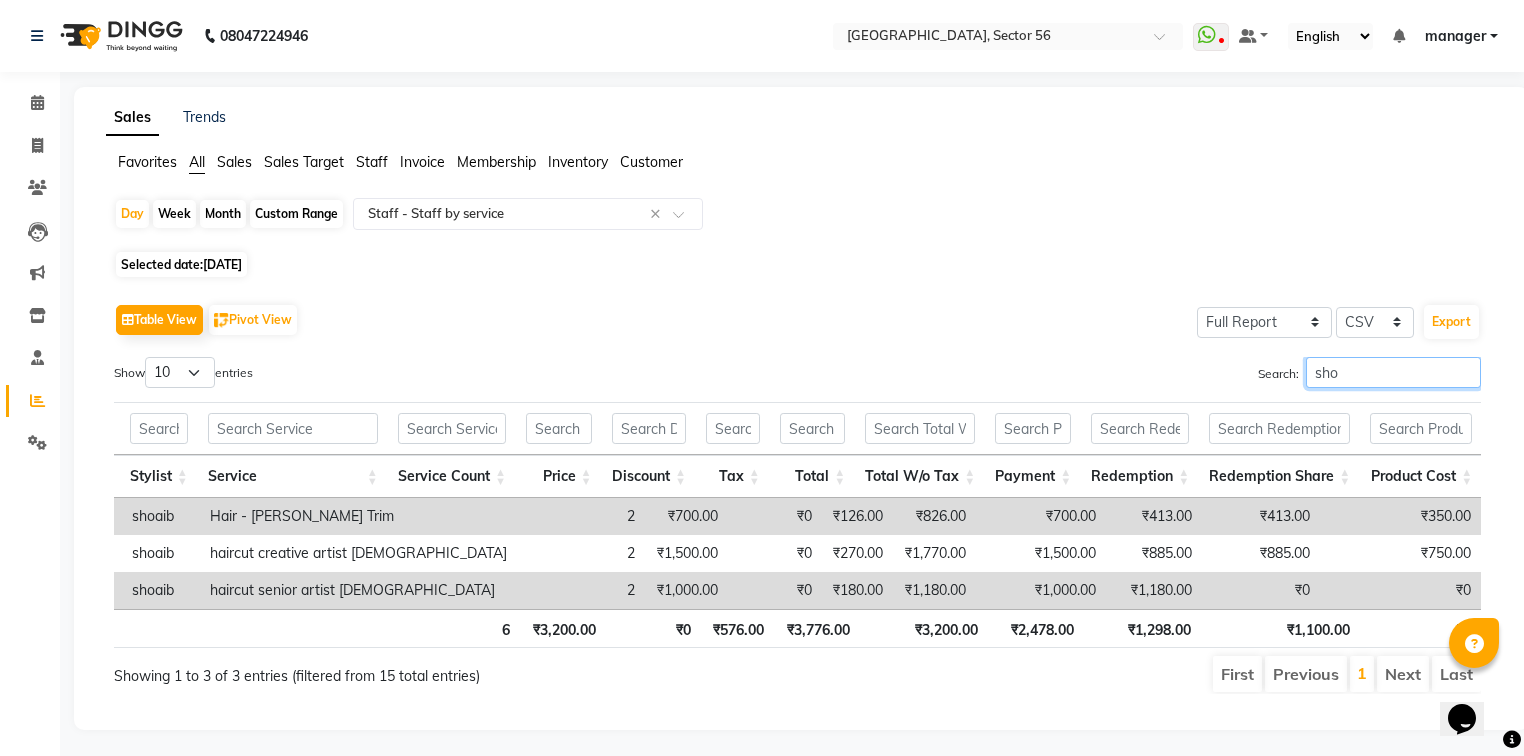 type on "sho" 